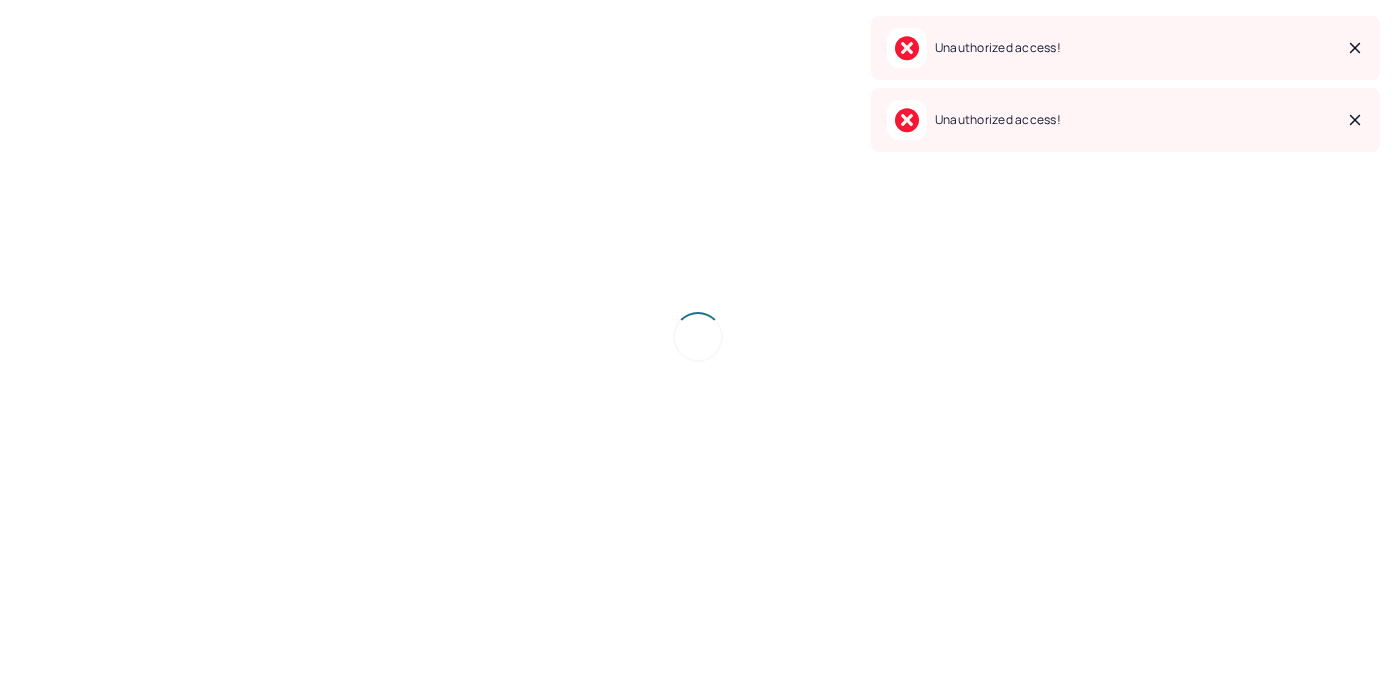scroll, scrollTop: 0, scrollLeft: 0, axis: both 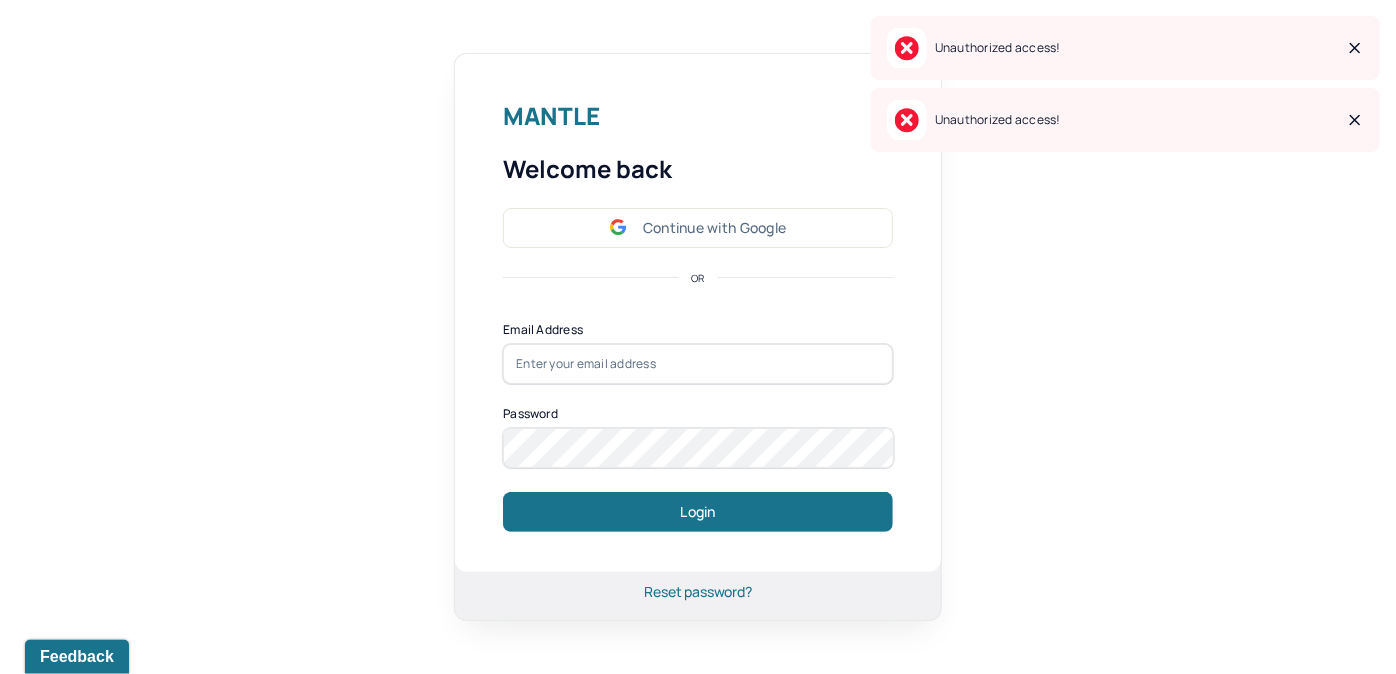 type on "a.morales@humantold.com" 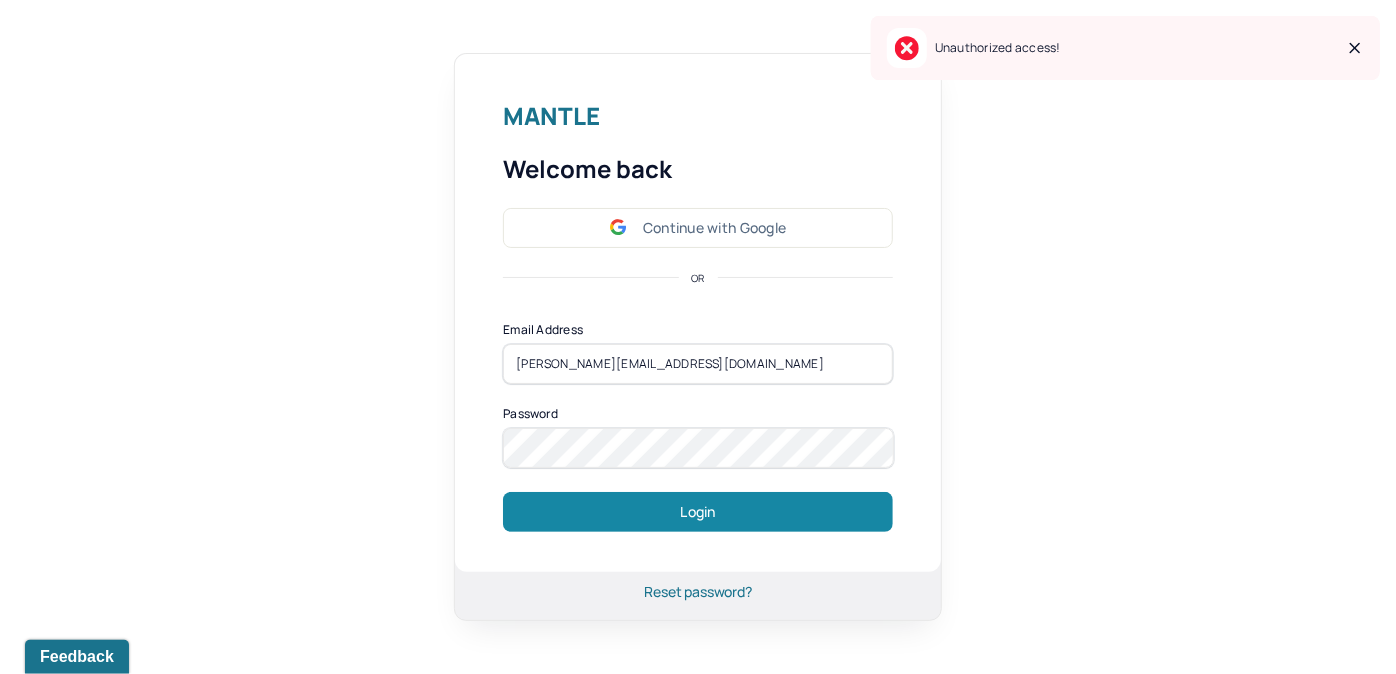 click on "Login" at bounding box center (698, 512) 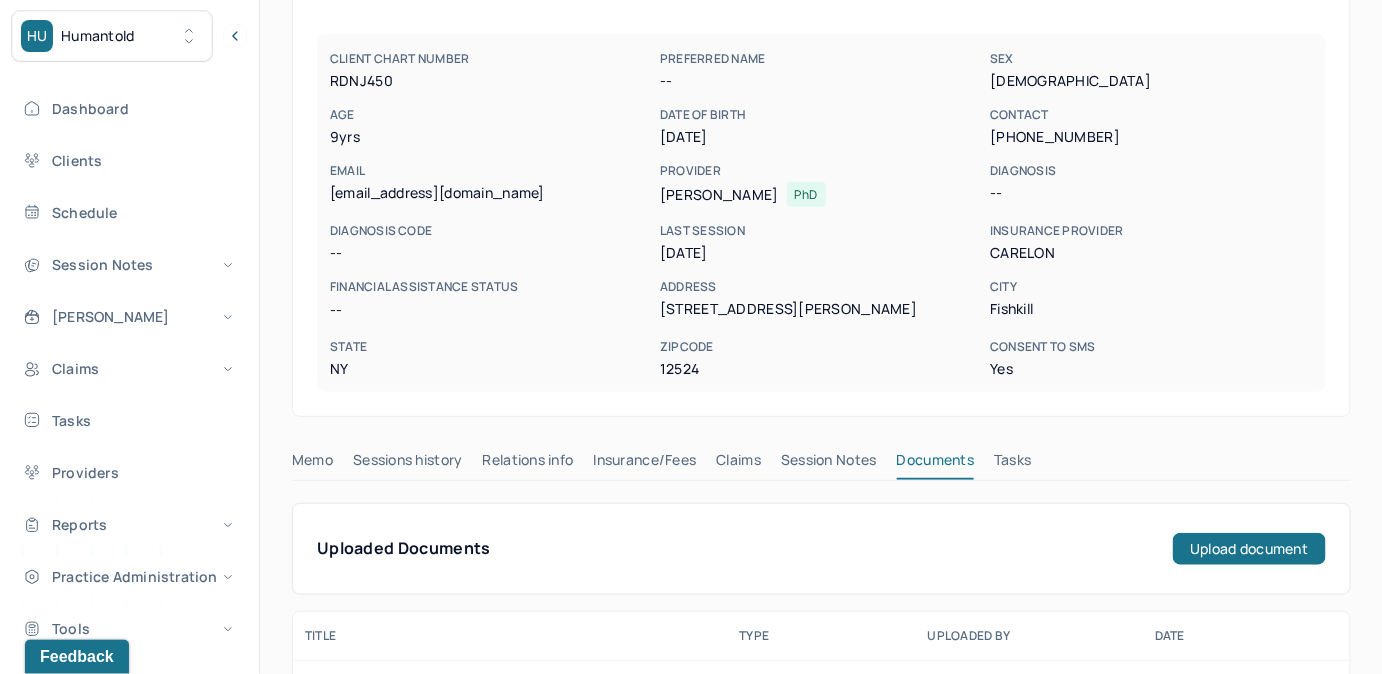 scroll, scrollTop: 170, scrollLeft: 0, axis: vertical 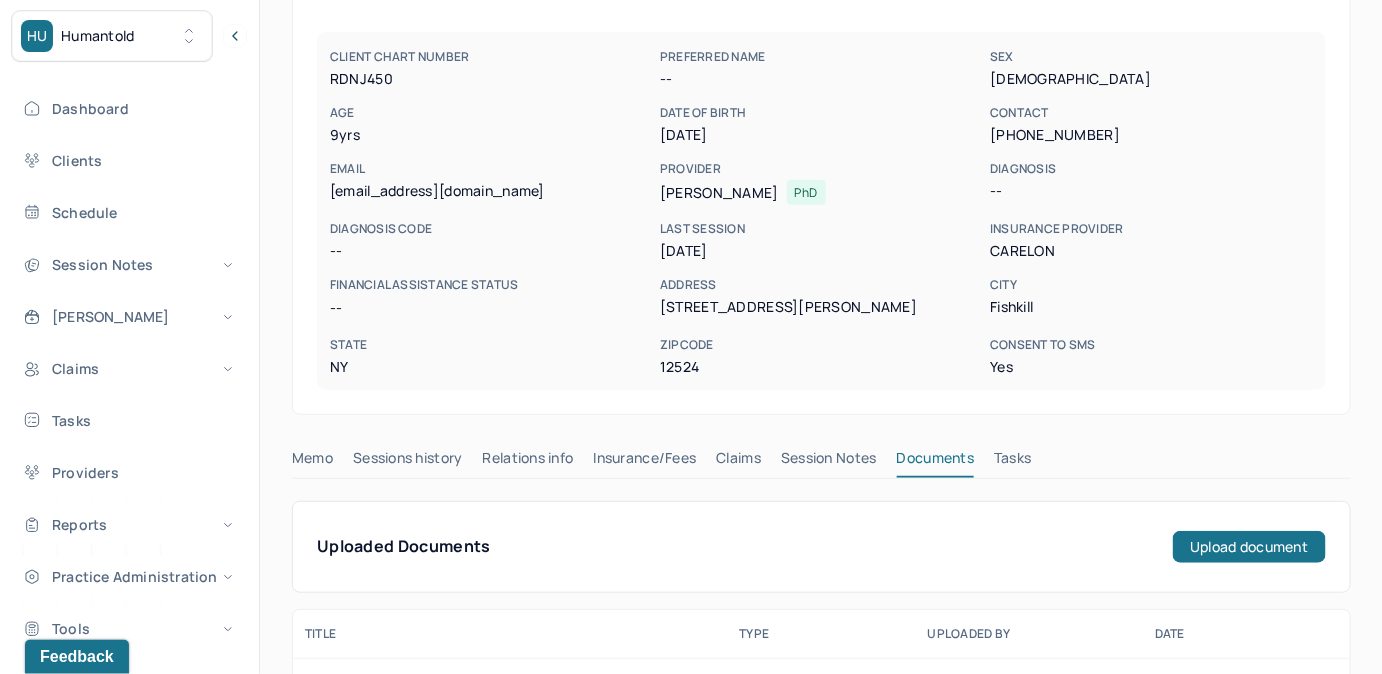 click on "Claims" at bounding box center (738, 462) 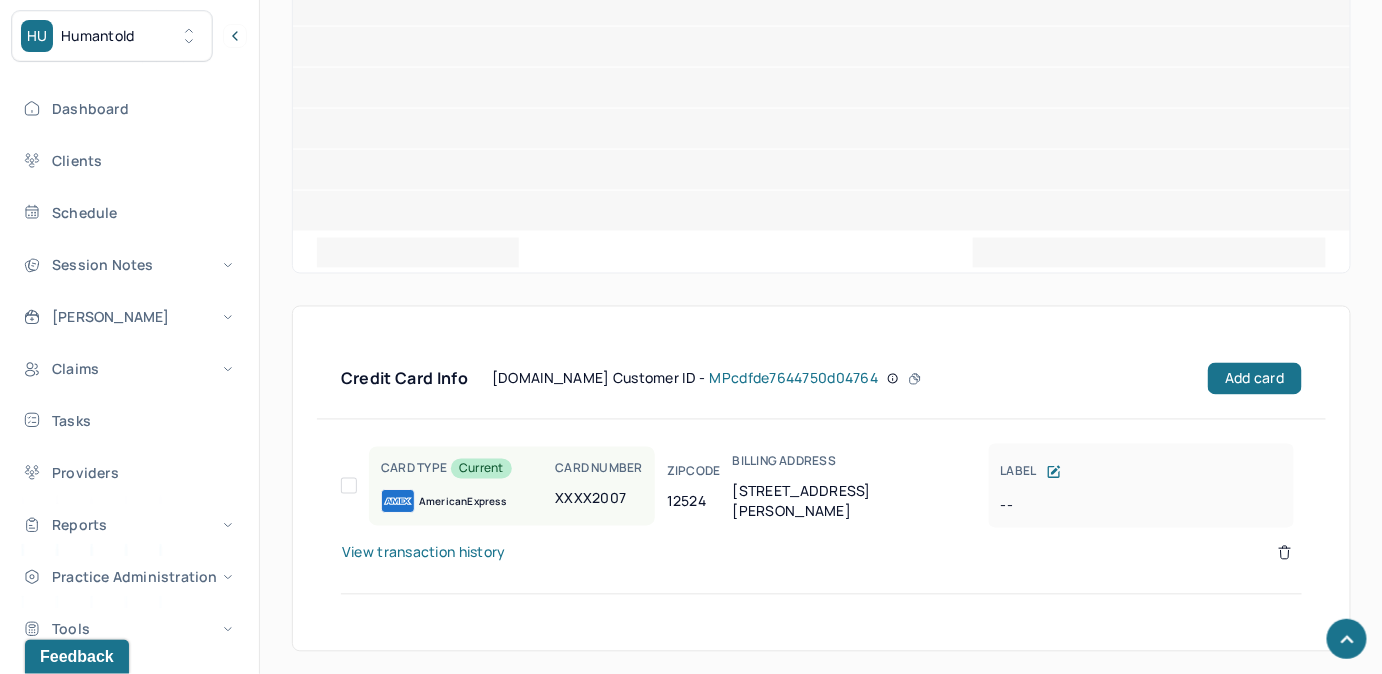 scroll, scrollTop: 1045, scrollLeft: 0, axis: vertical 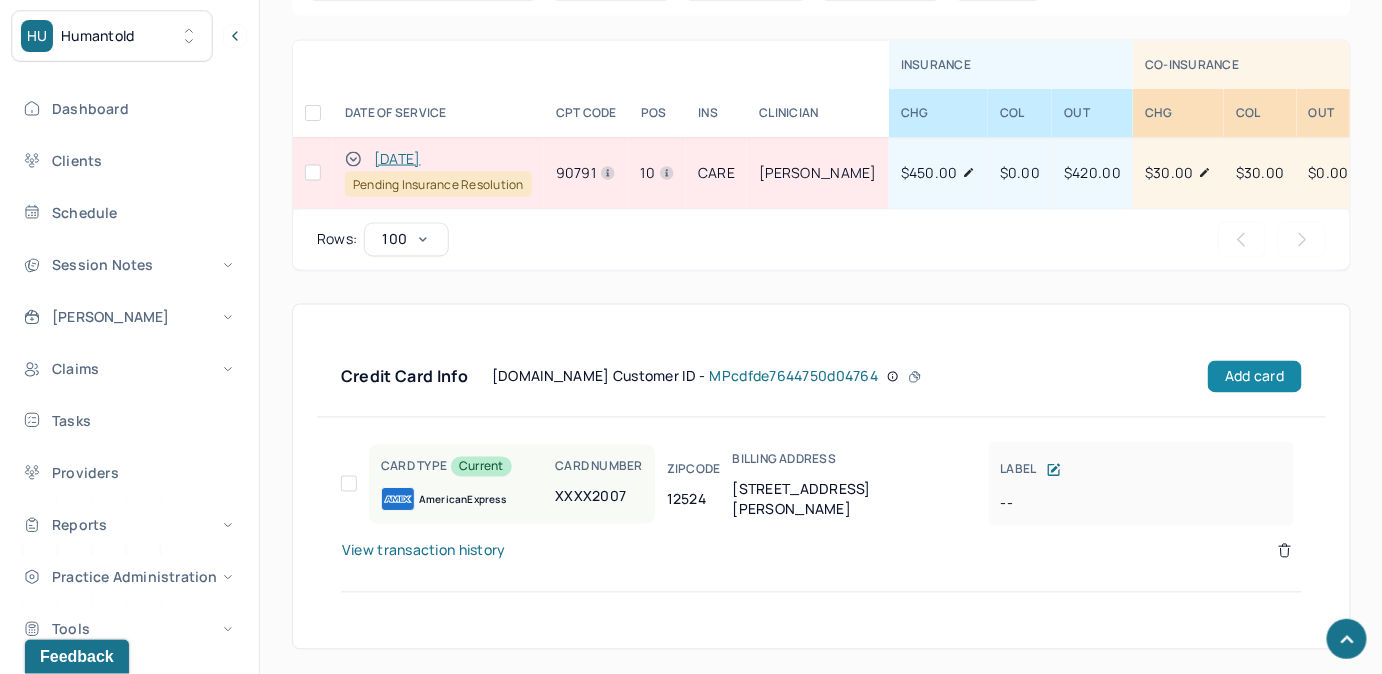 click on "Add card" at bounding box center [1254, 377] 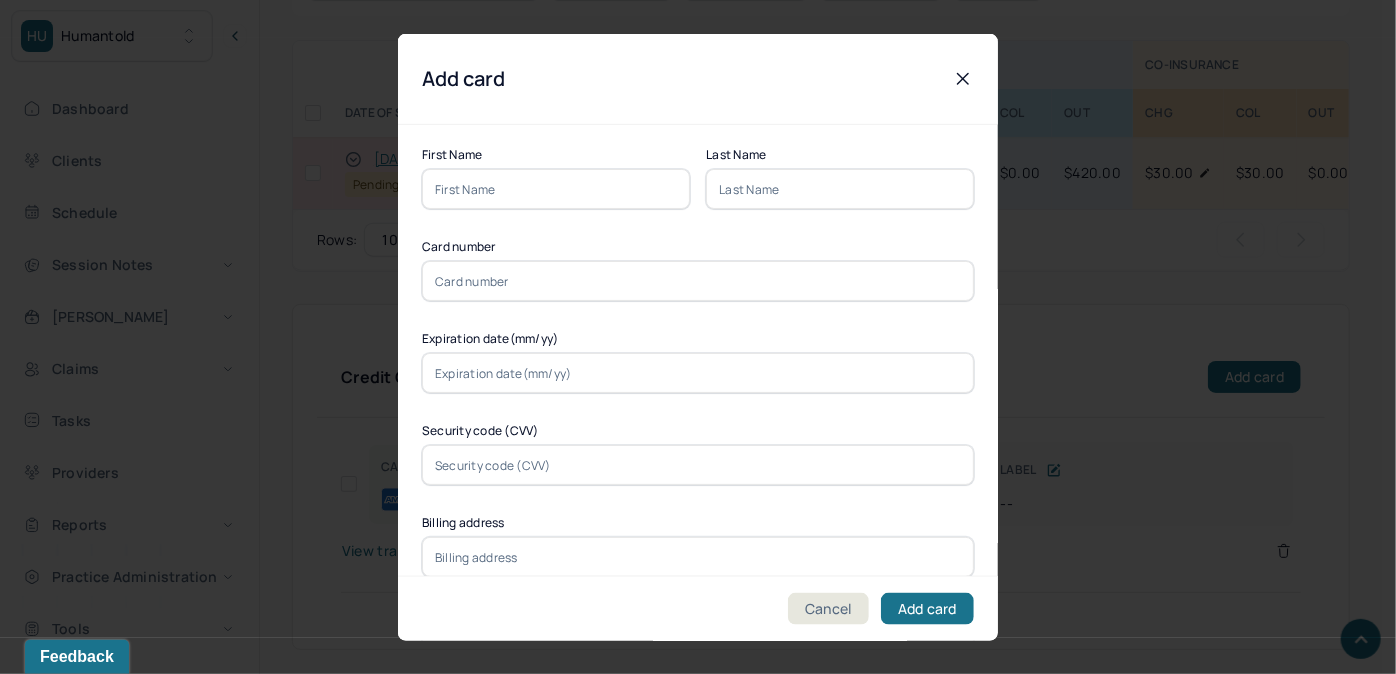 click at bounding box center [556, 189] 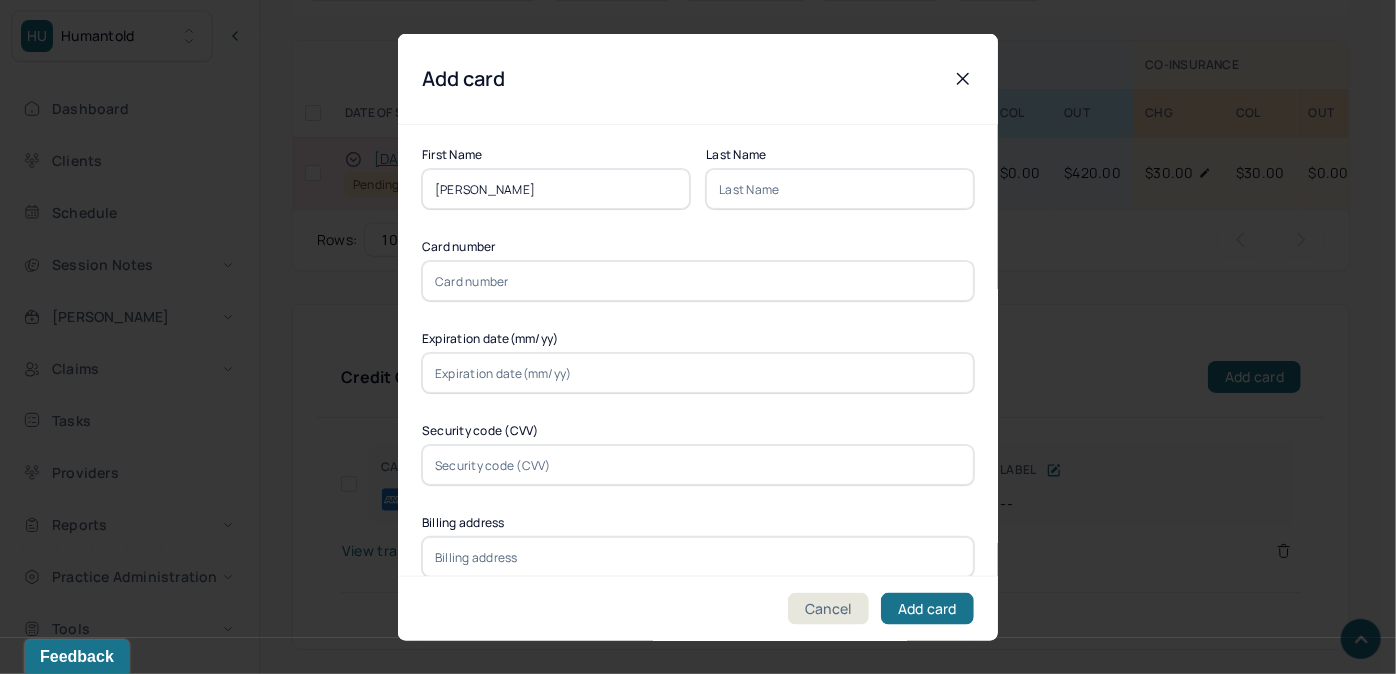 drag, startPoint x: 538, startPoint y: 187, endPoint x: 475, endPoint y: 175, distance: 64.132675 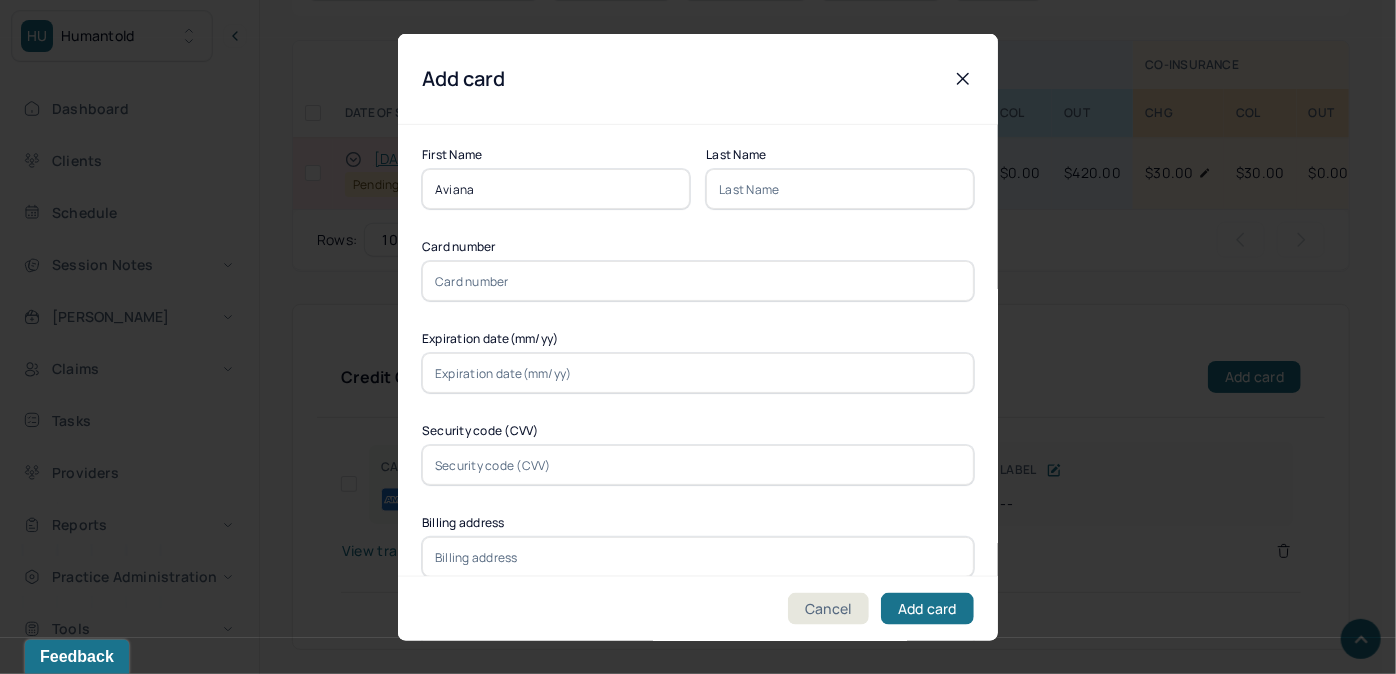 type on "Aviana" 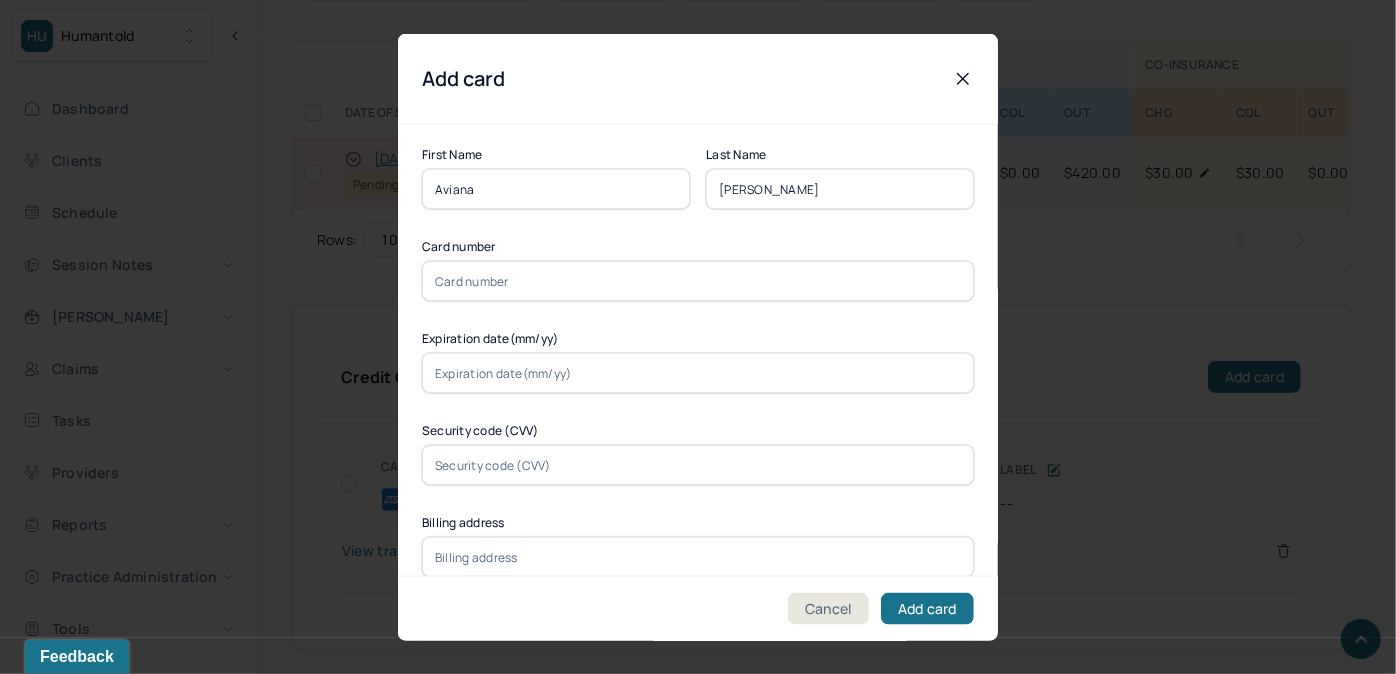 type on "Rodriguez" 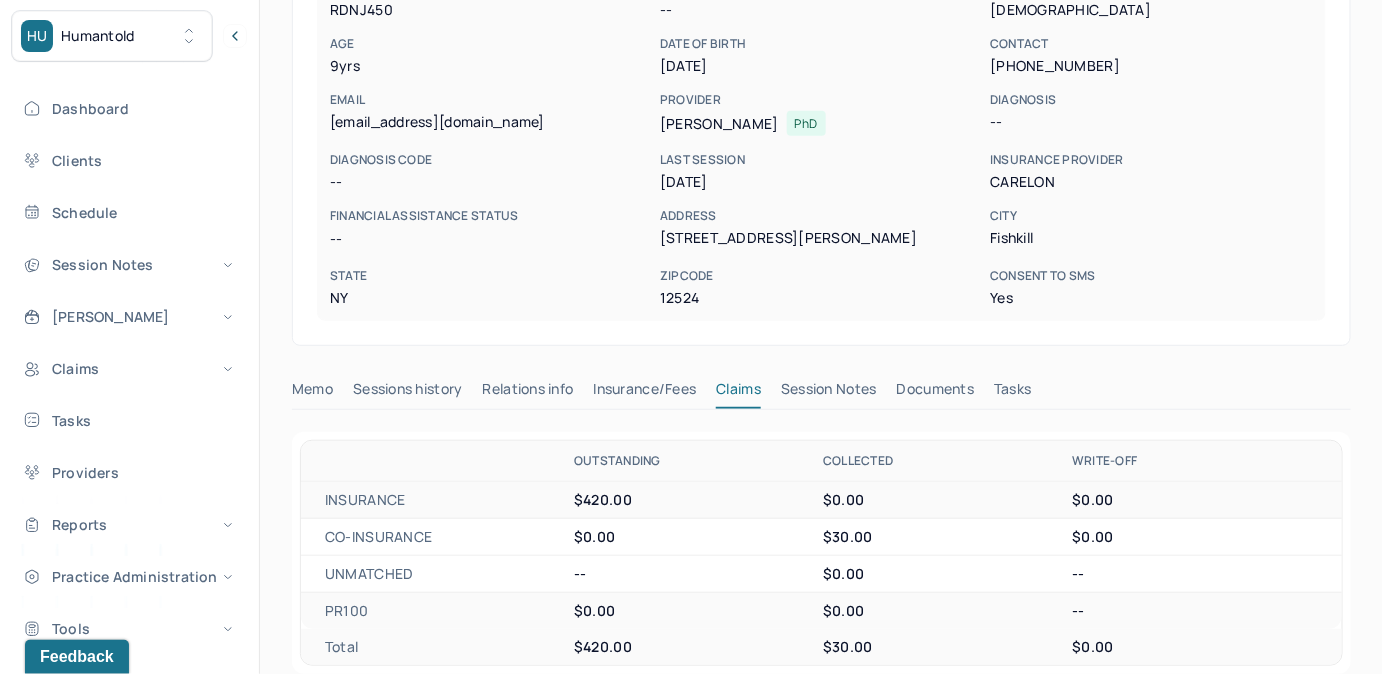 scroll, scrollTop: 222, scrollLeft: 0, axis: vertical 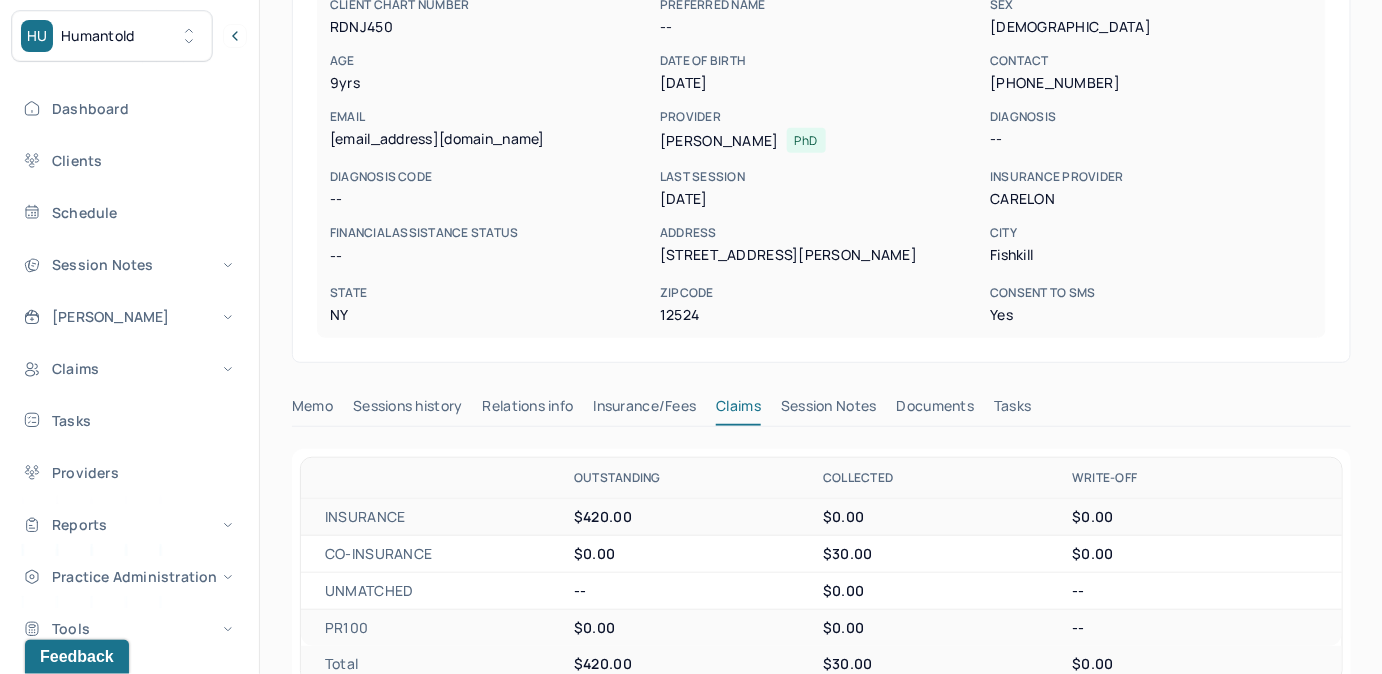 click on "Documents" at bounding box center [936, 410] 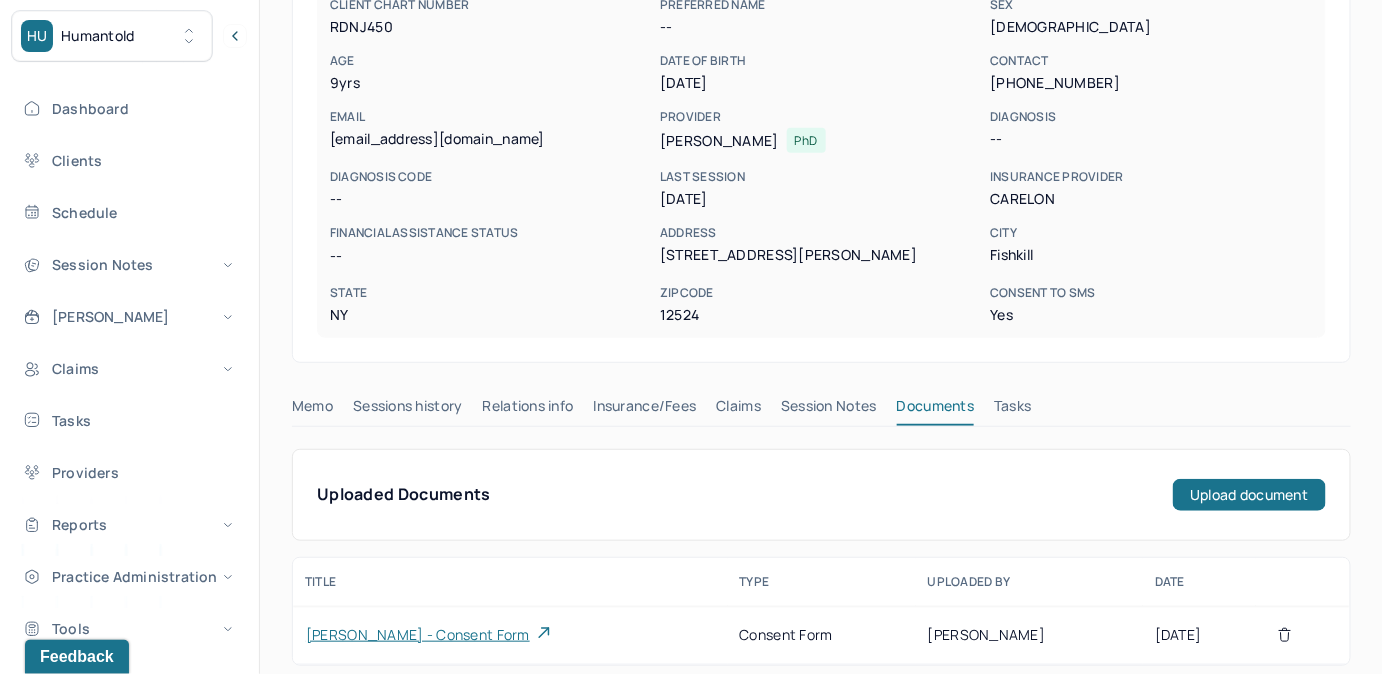 scroll, scrollTop: 235, scrollLeft: 0, axis: vertical 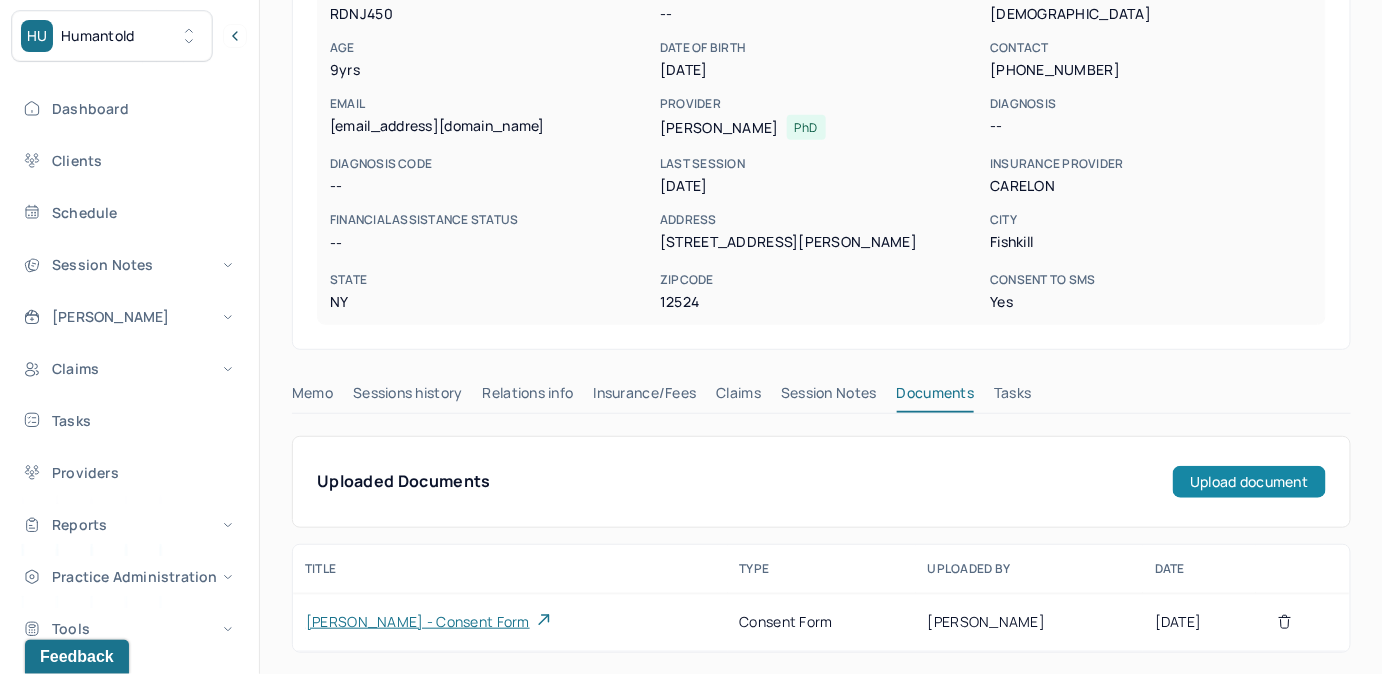 click on "Upload document" at bounding box center (1249, 482) 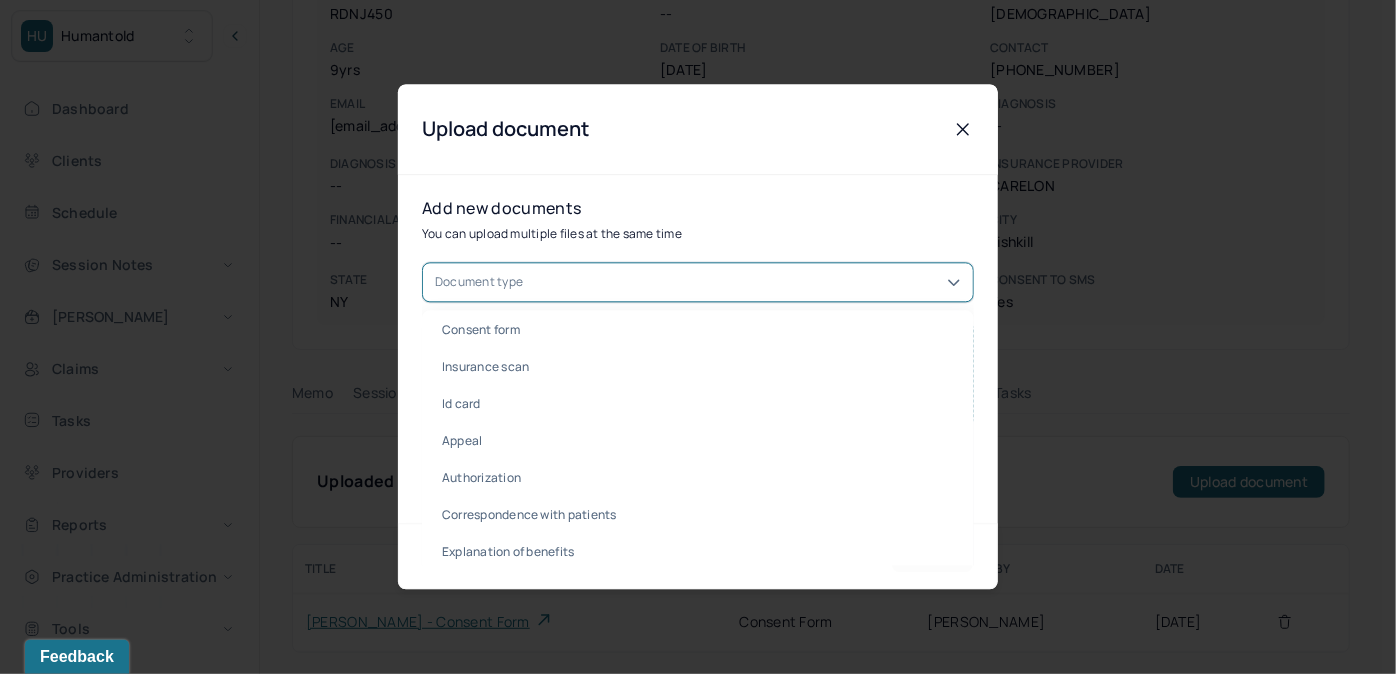 click on "Document type" at bounding box center [698, 283] 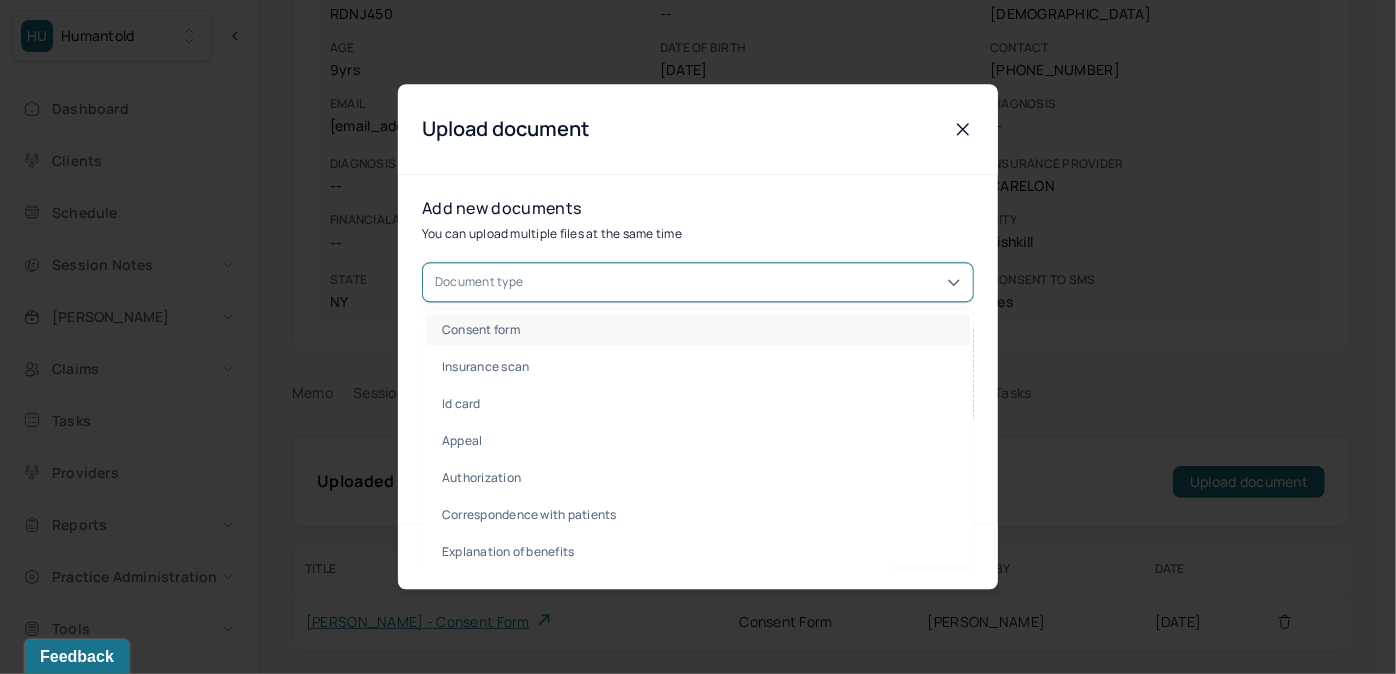 click on "Consent form" at bounding box center [698, 330] 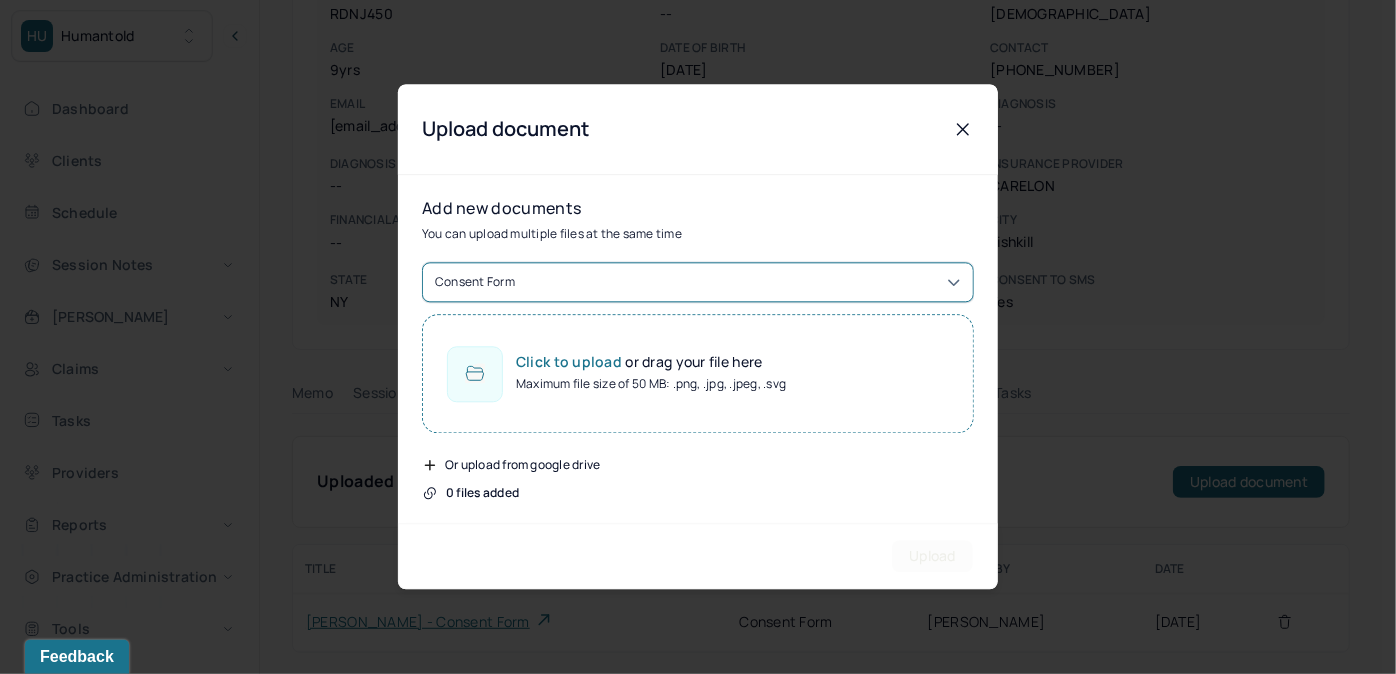 click on "Maximum file size of 50 MB: .png, .jpg, .jpeg, .svg" at bounding box center (651, 385) 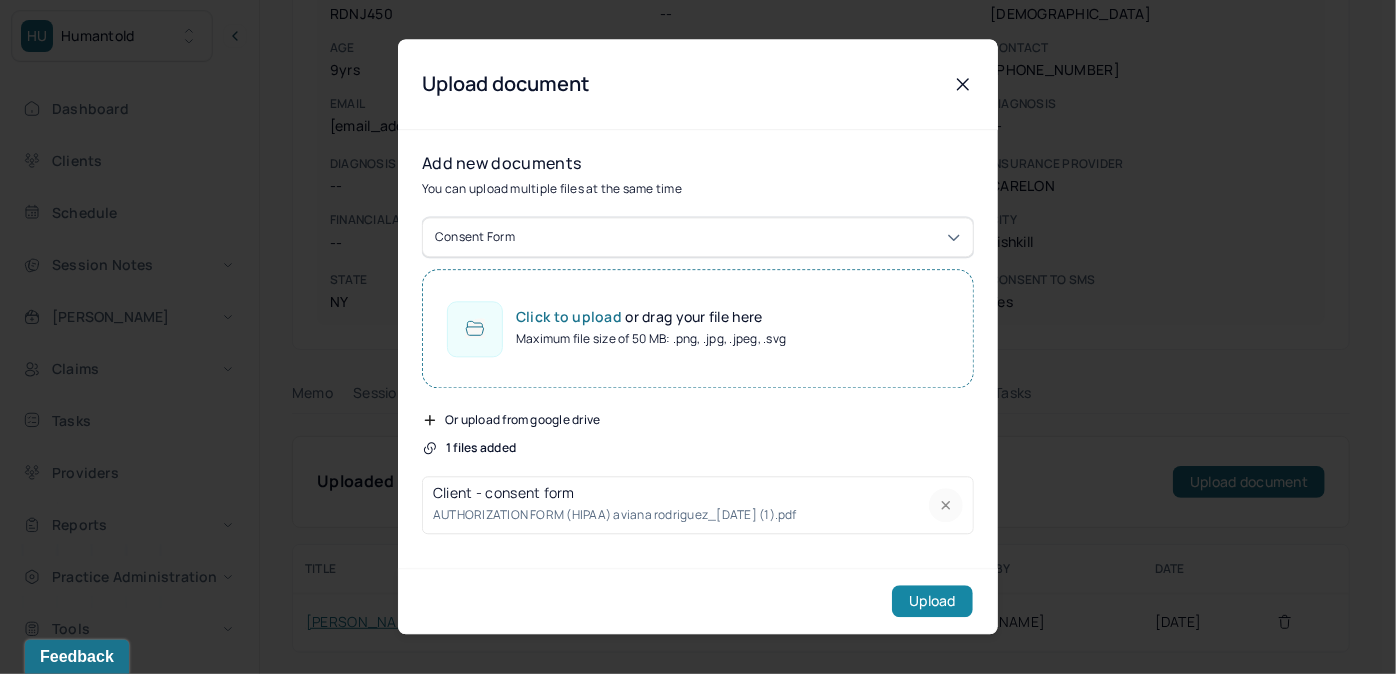 click on "Upload" at bounding box center [932, 602] 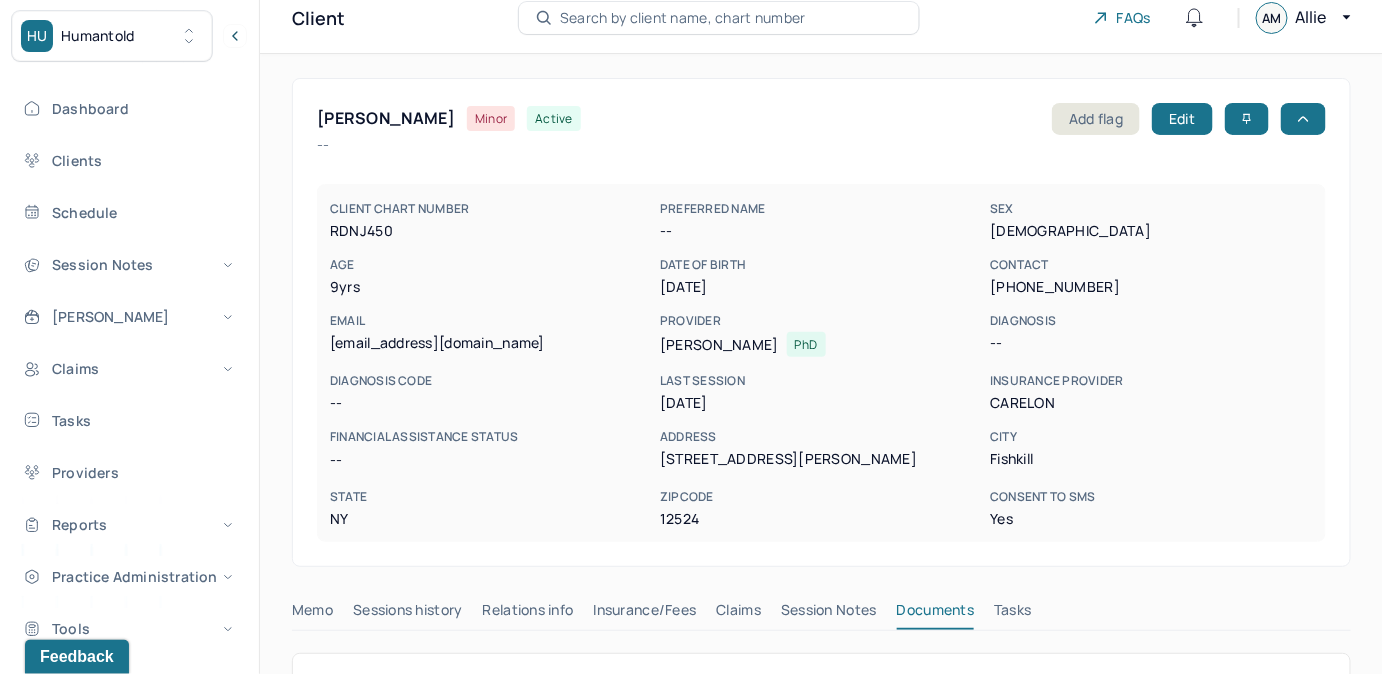 scroll, scrollTop: 0, scrollLeft: 0, axis: both 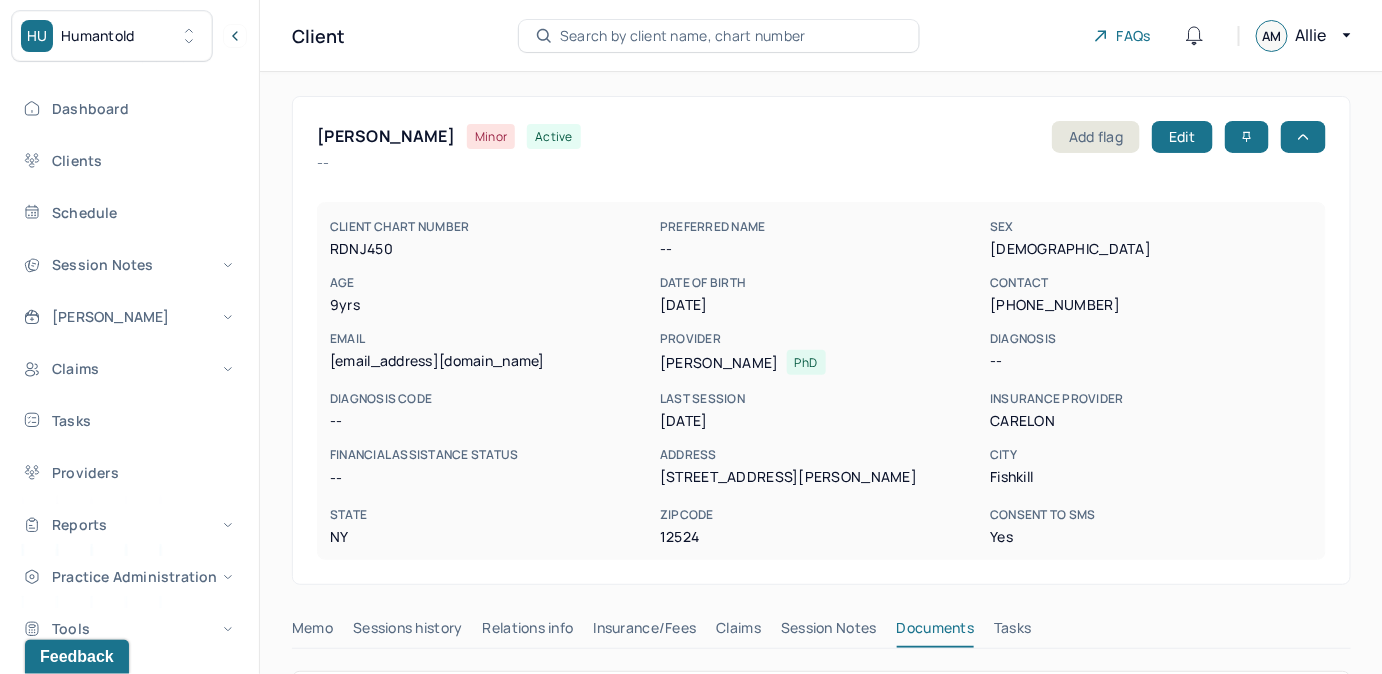 click on "Client   Search by client name, chart number     FAQs     AM Allie" at bounding box center (821, 36) 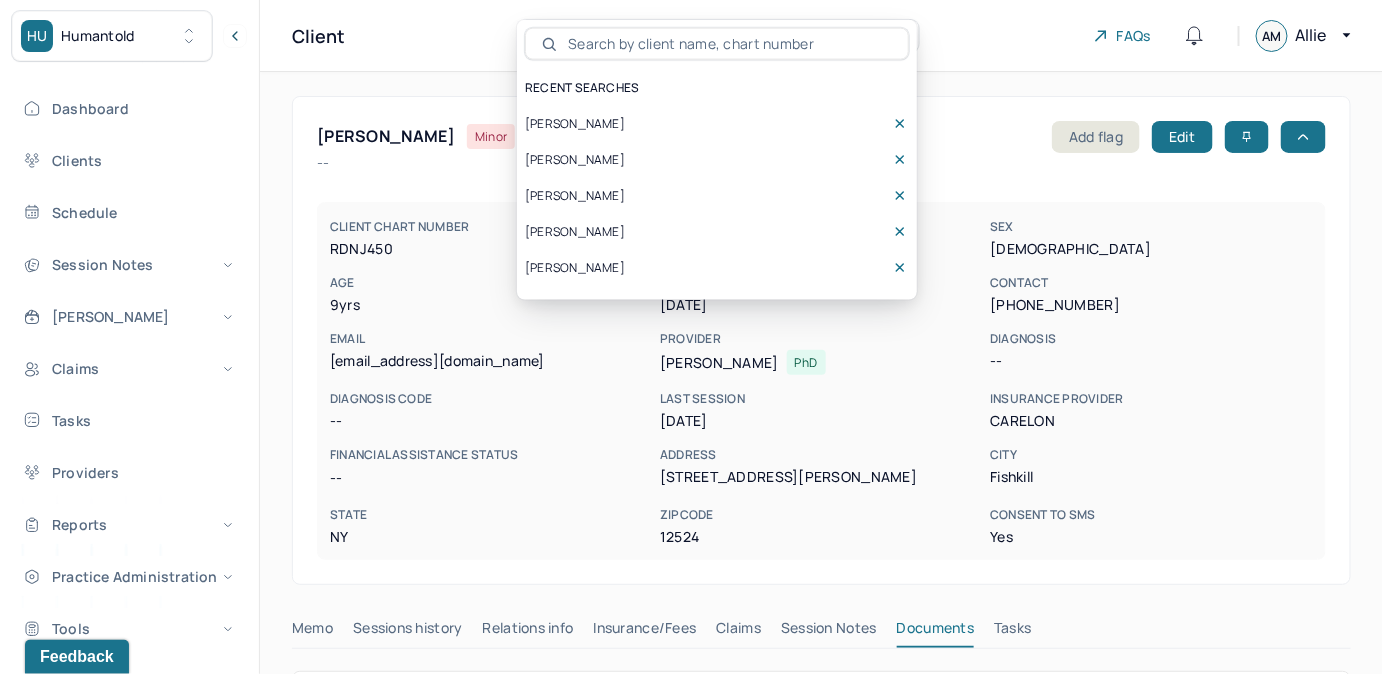 click at bounding box center [728, 44] 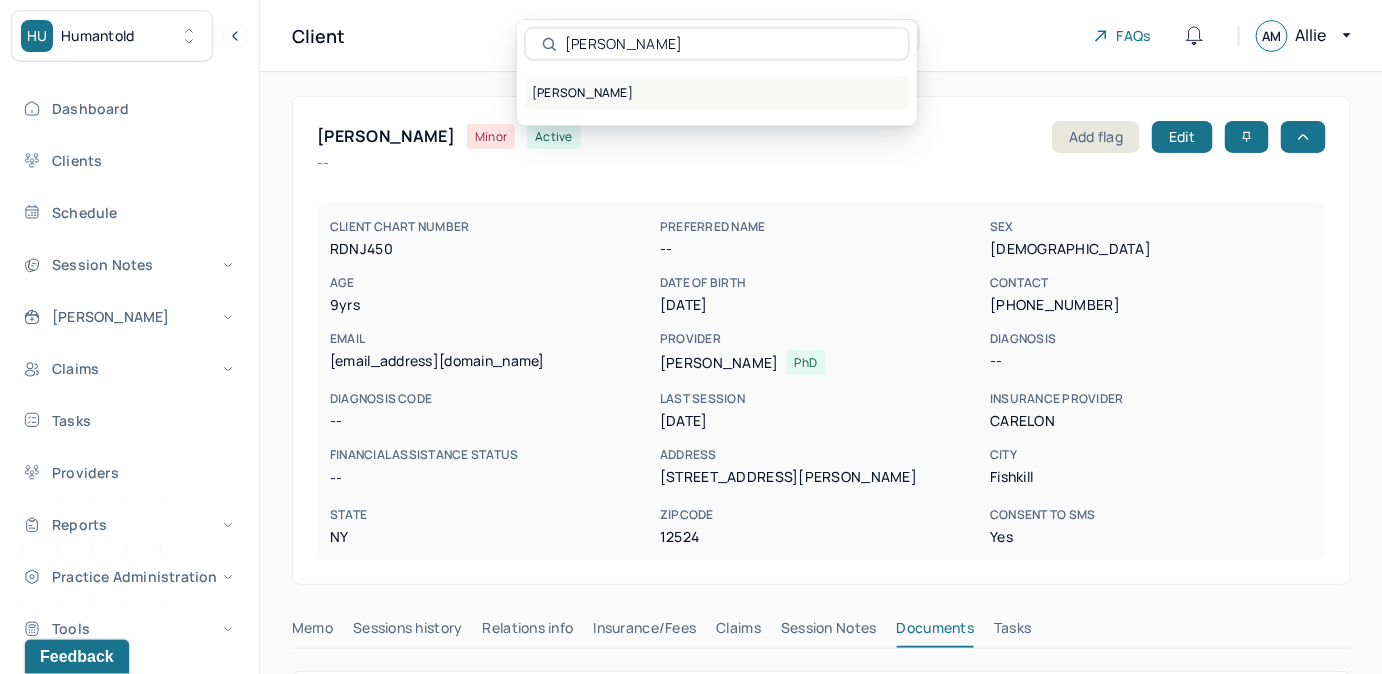 type on "[PERSON_NAME]" 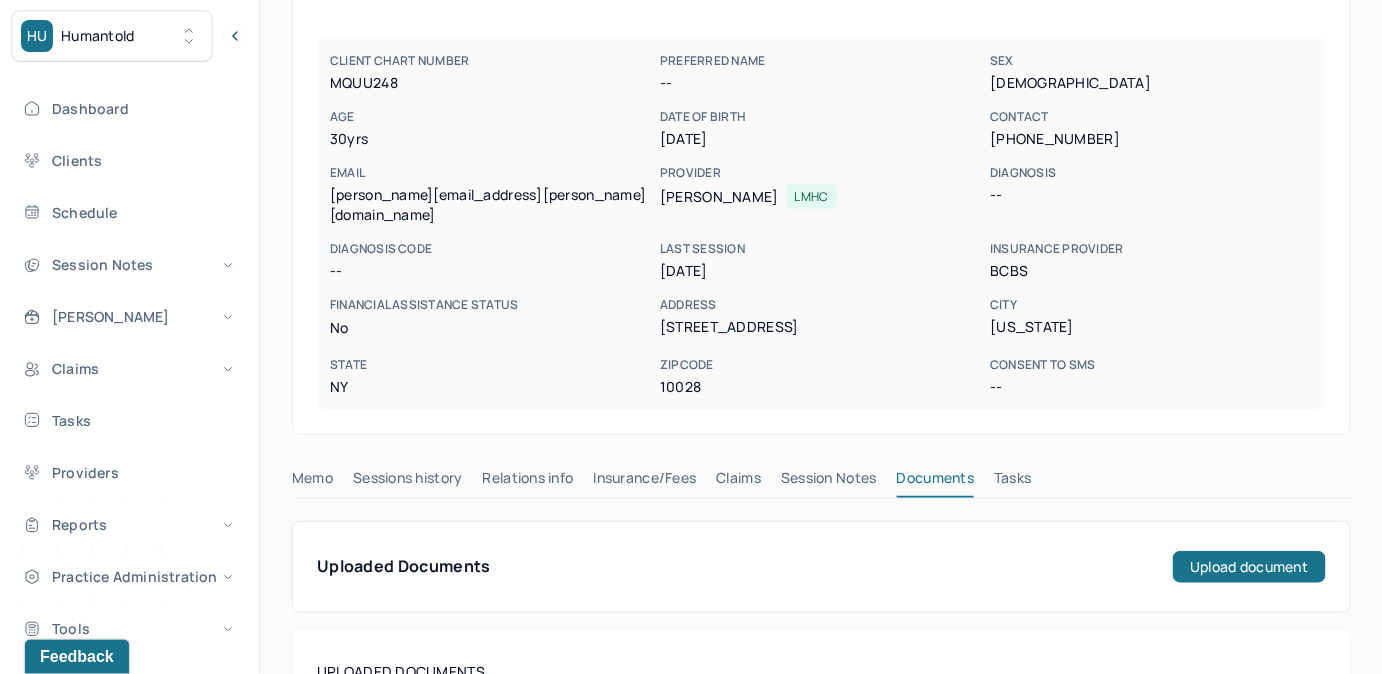 scroll, scrollTop: 176, scrollLeft: 0, axis: vertical 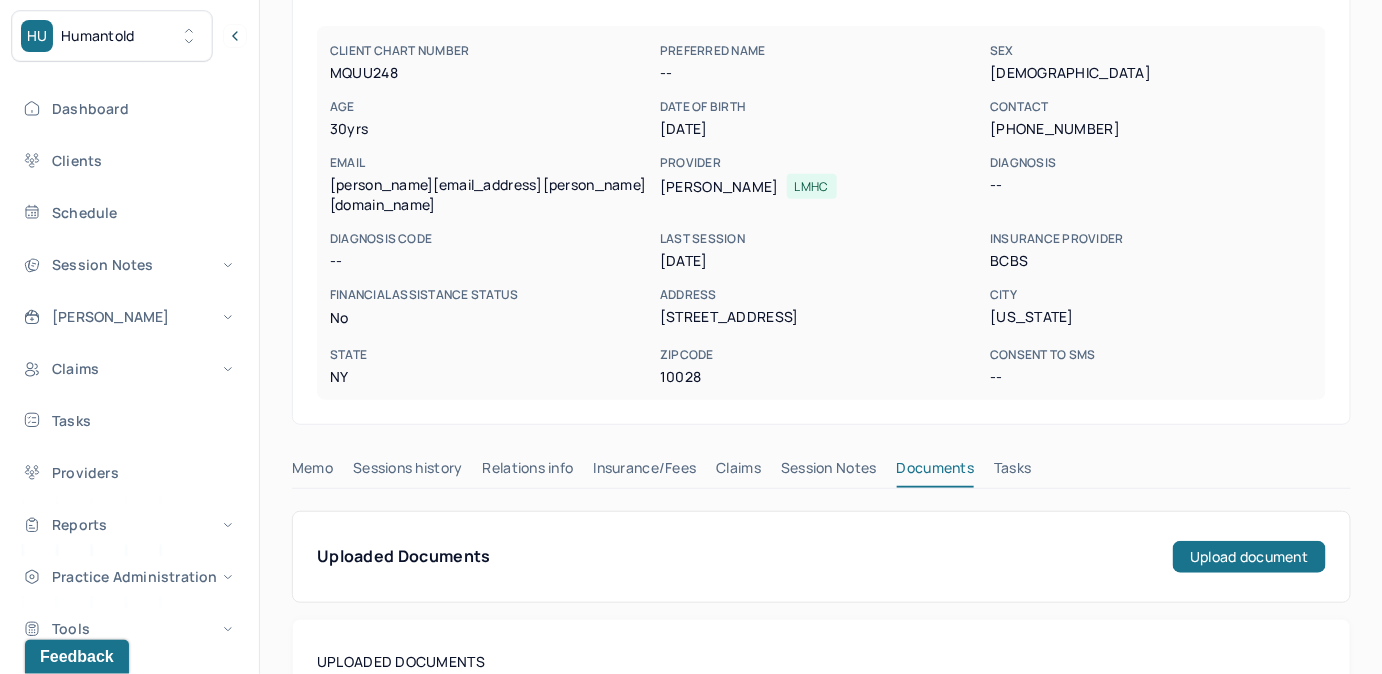 click on "Claims" at bounding box center [738, 472] 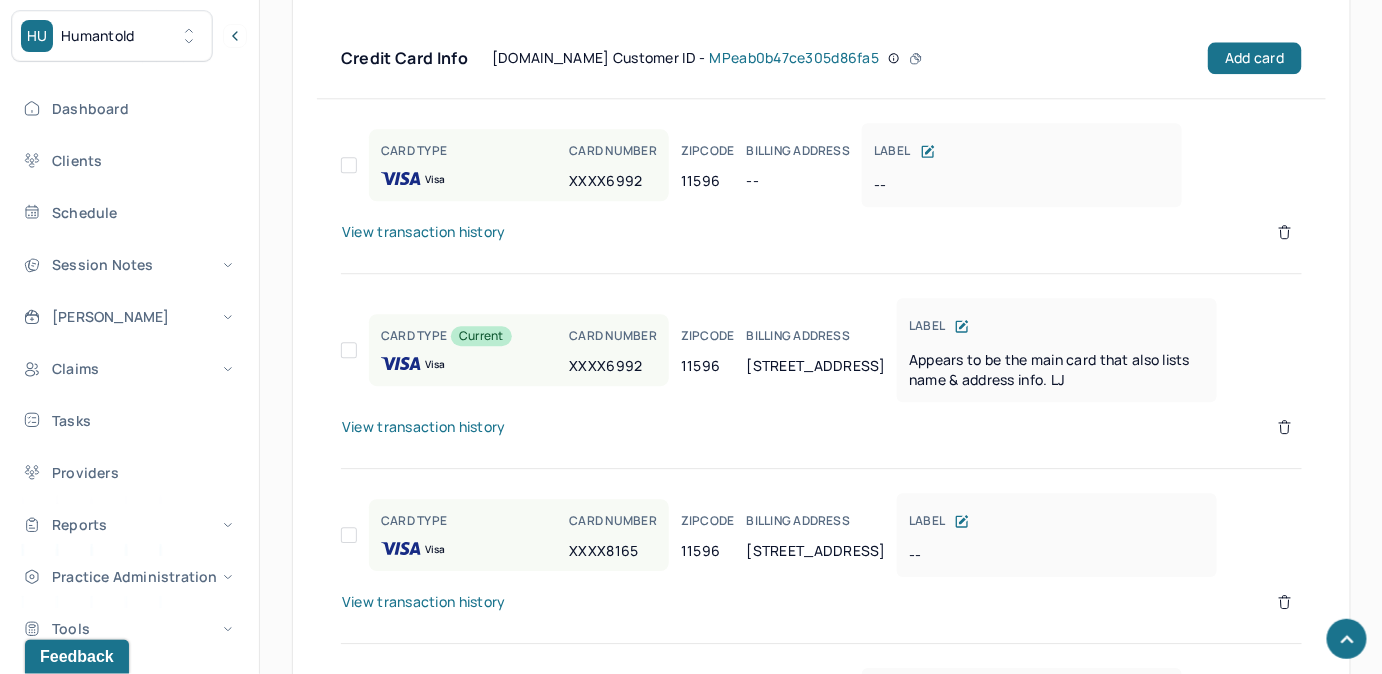 scroll, scrollTop: 1677, scrollLeft: 0, axis: vertical 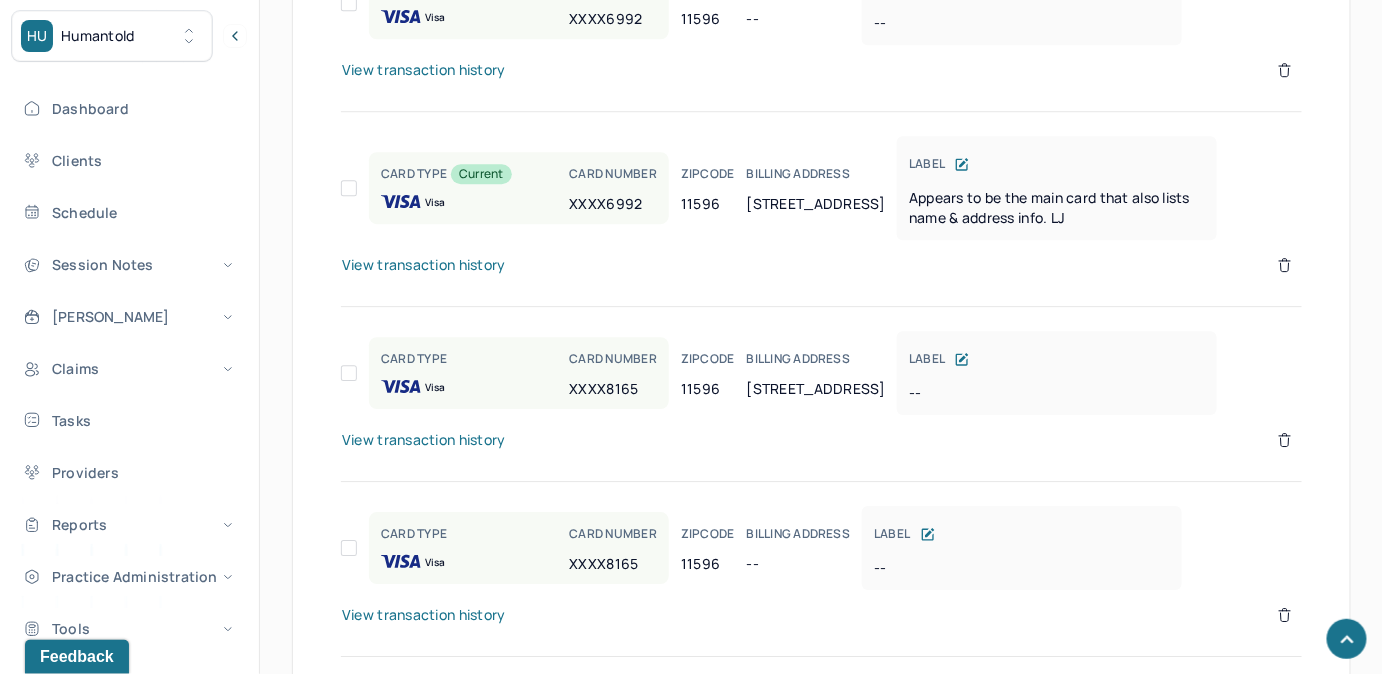 click on "View transaction history" at bounding box center (424, 440) 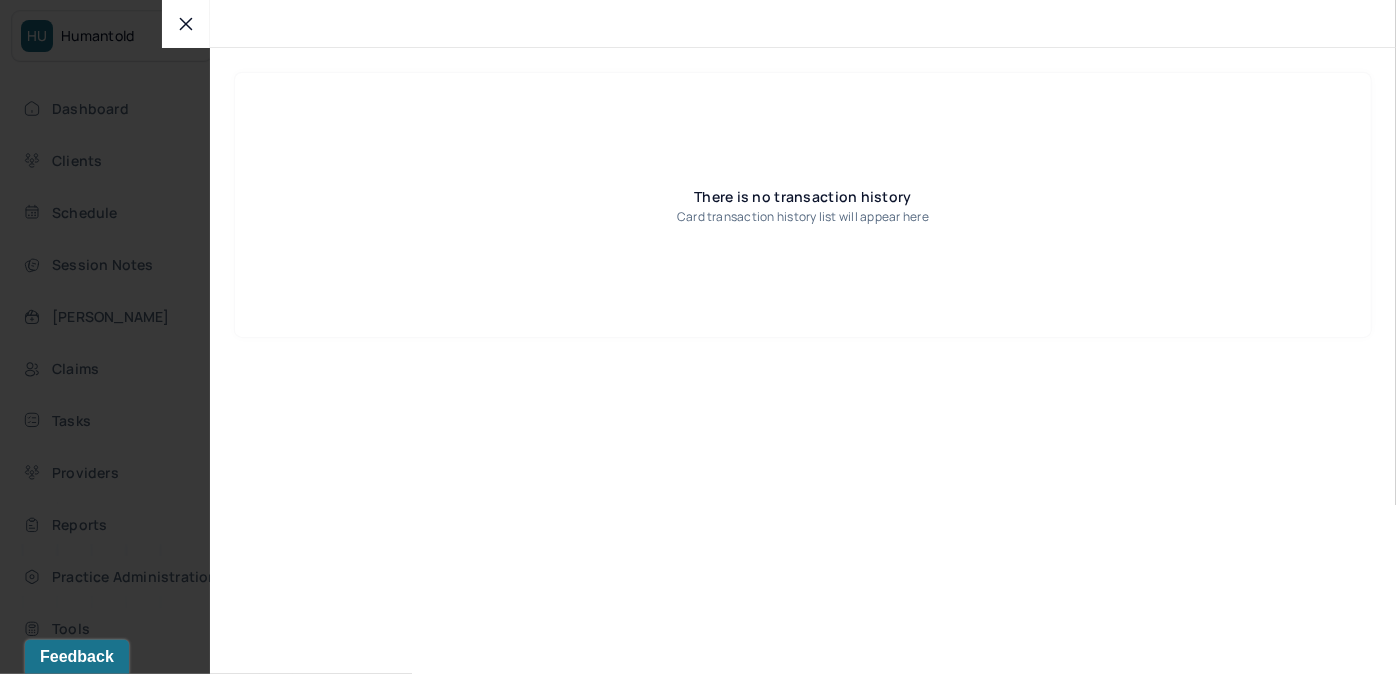 click at bounding box center (186, 24) 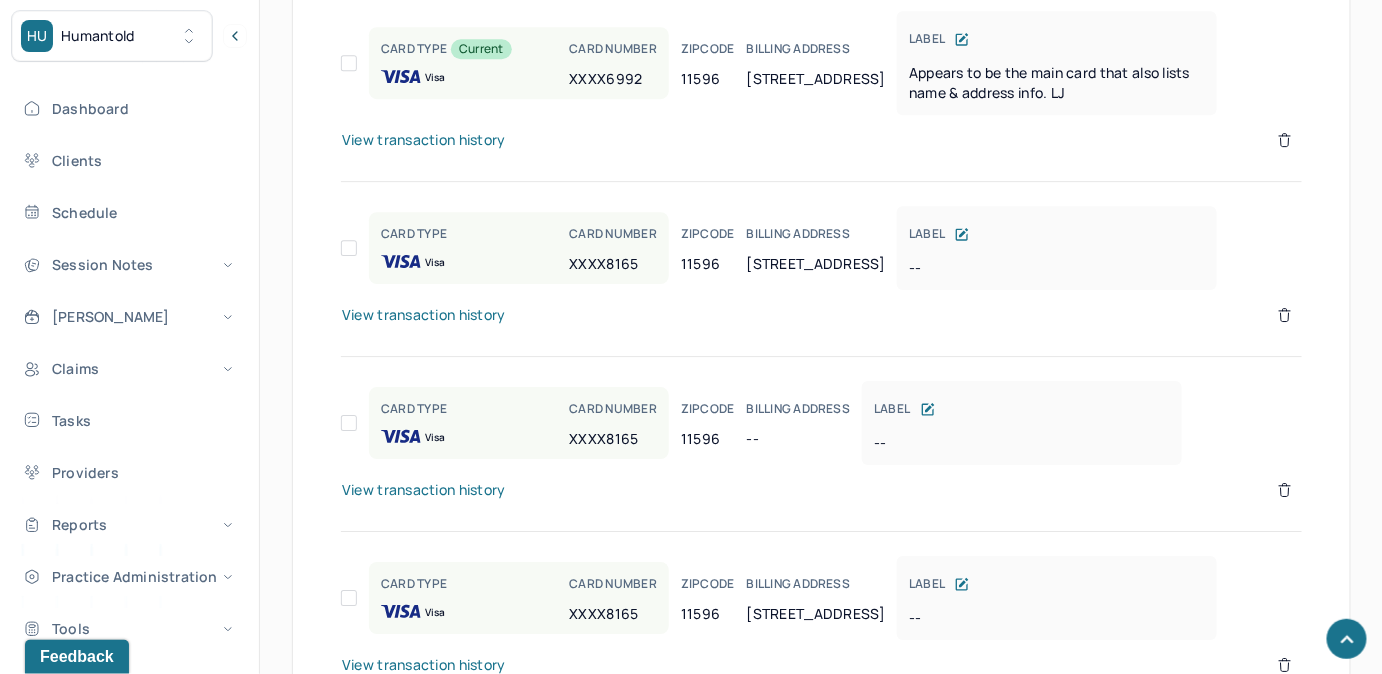 scroll, scrollTop: 1968, scrollLeft: 0, axis: vertical 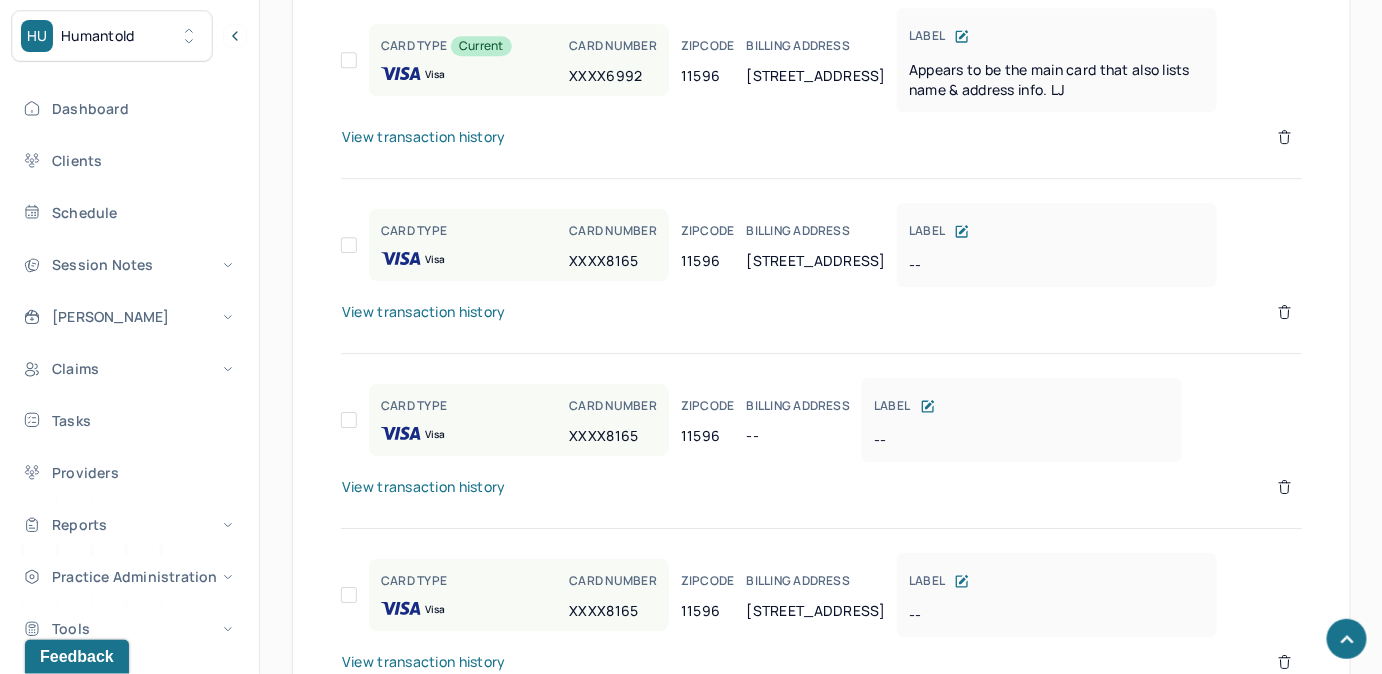 click on "View transaction history" at bounding box center [424, 487] 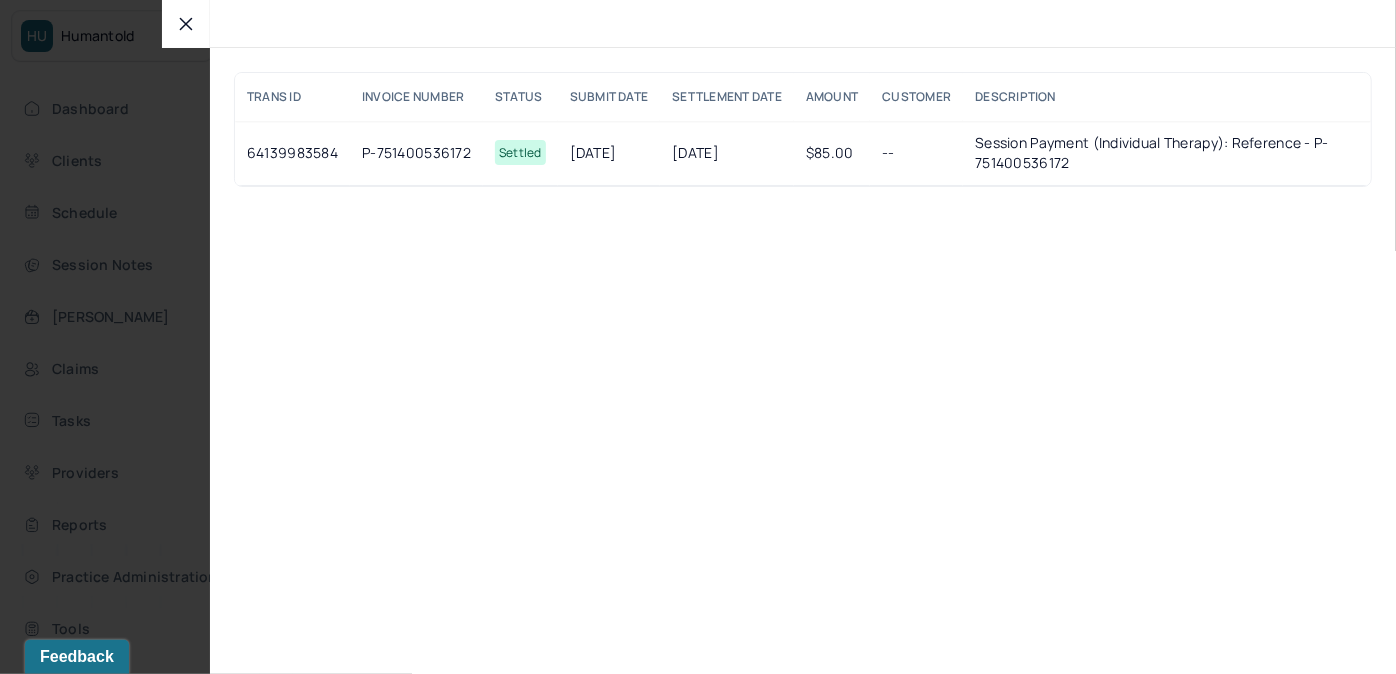 click at bounding box center [186, 24] 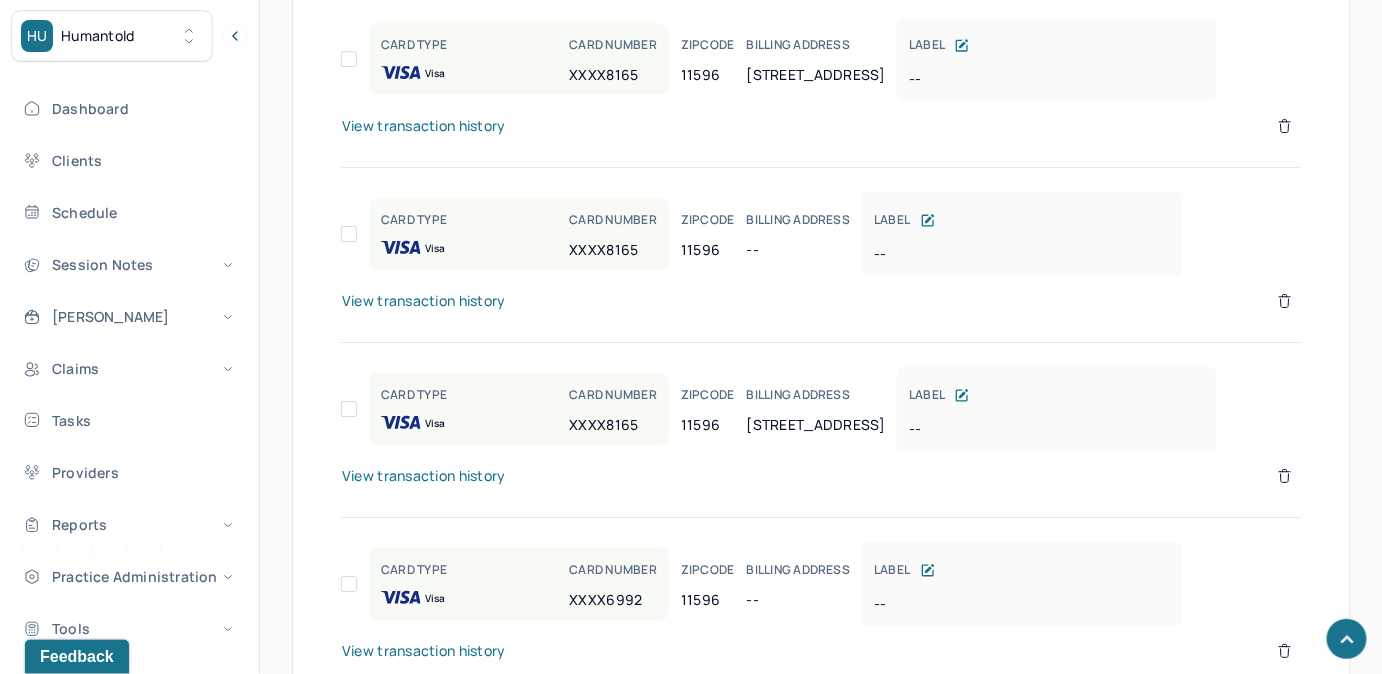 scroll, scrollTop: 2156, scrollLeft: 0, axis: vertical 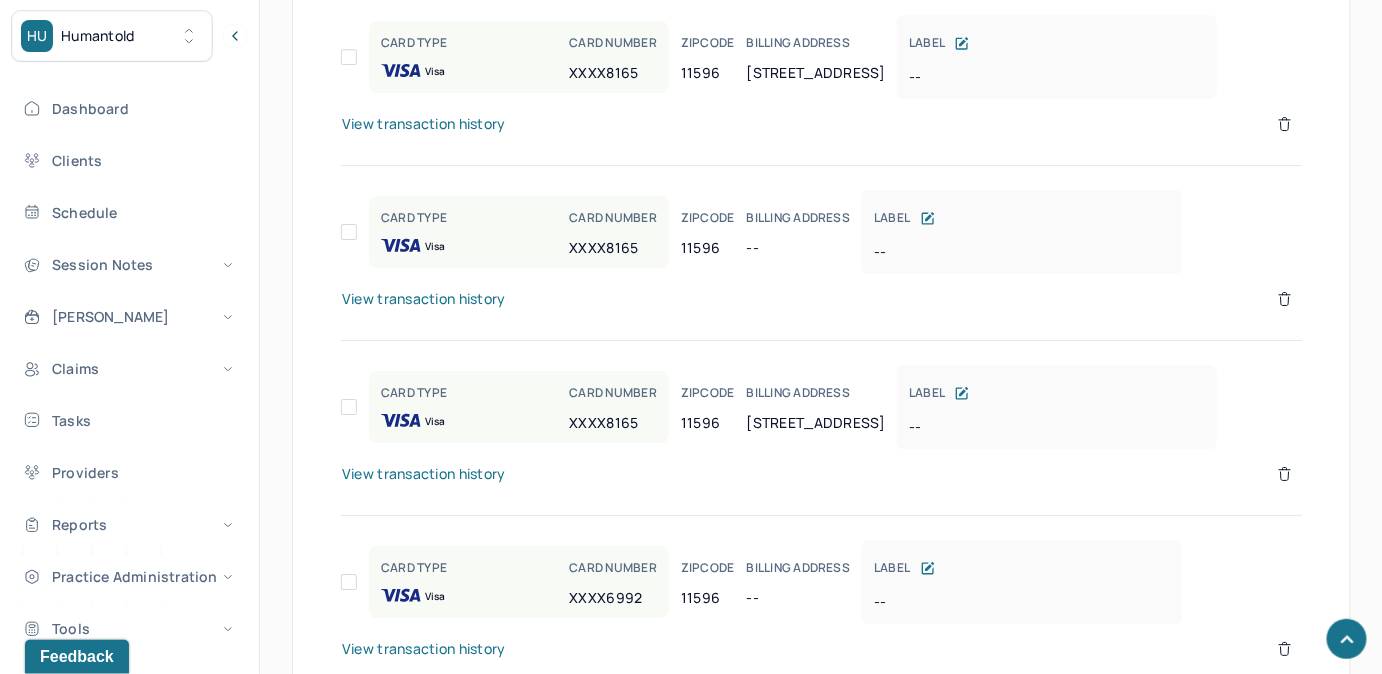 click on "View transaction history" at bounding box center (424, 474) 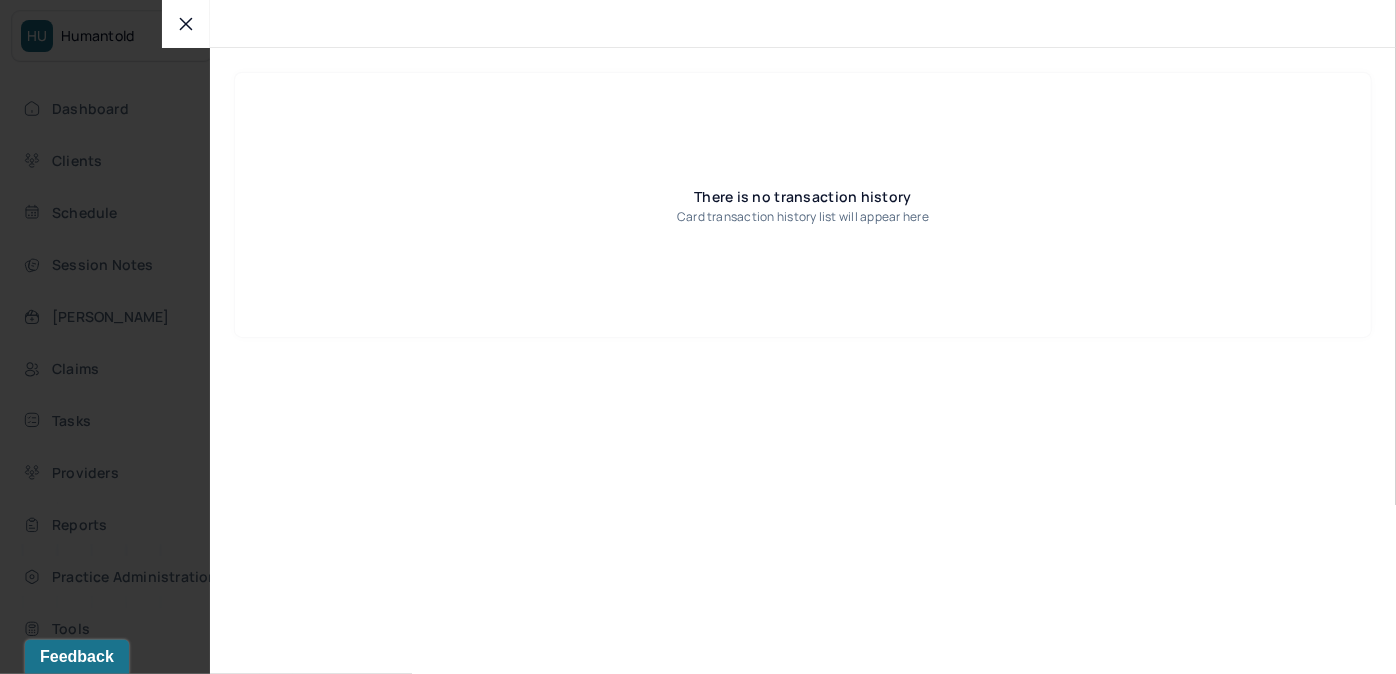 click 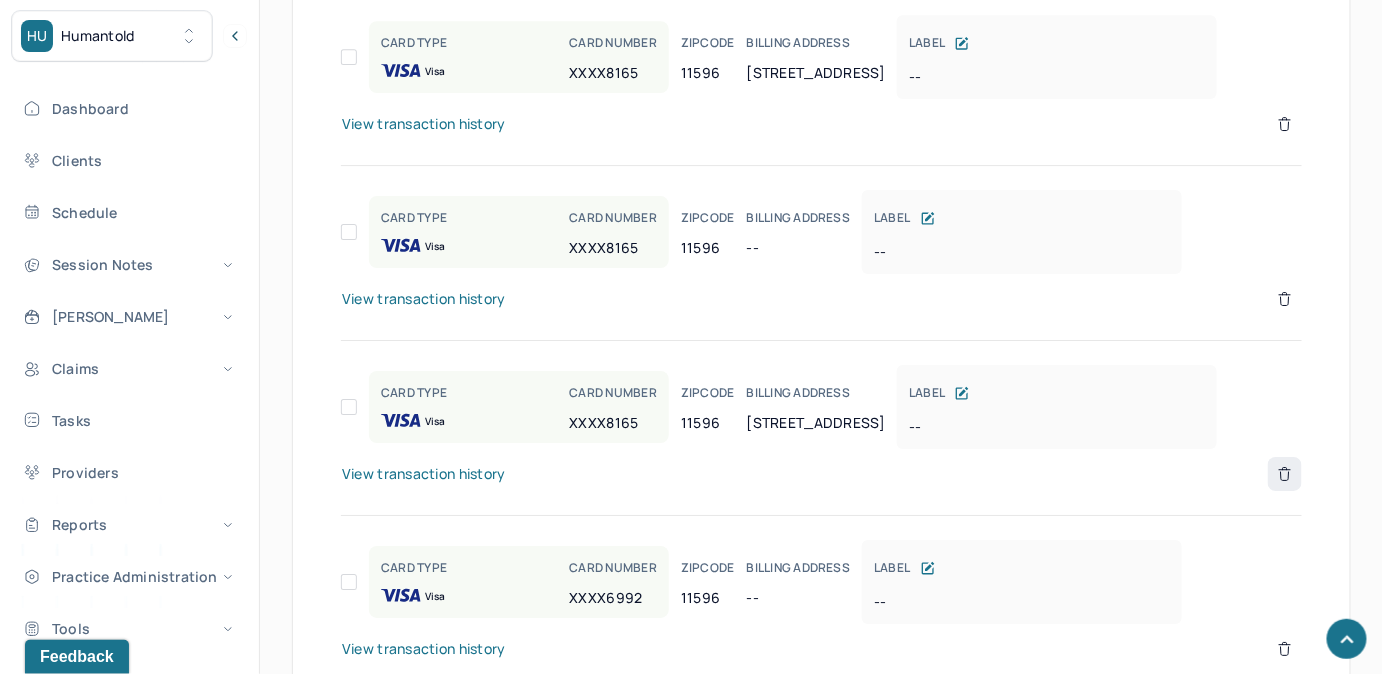 click 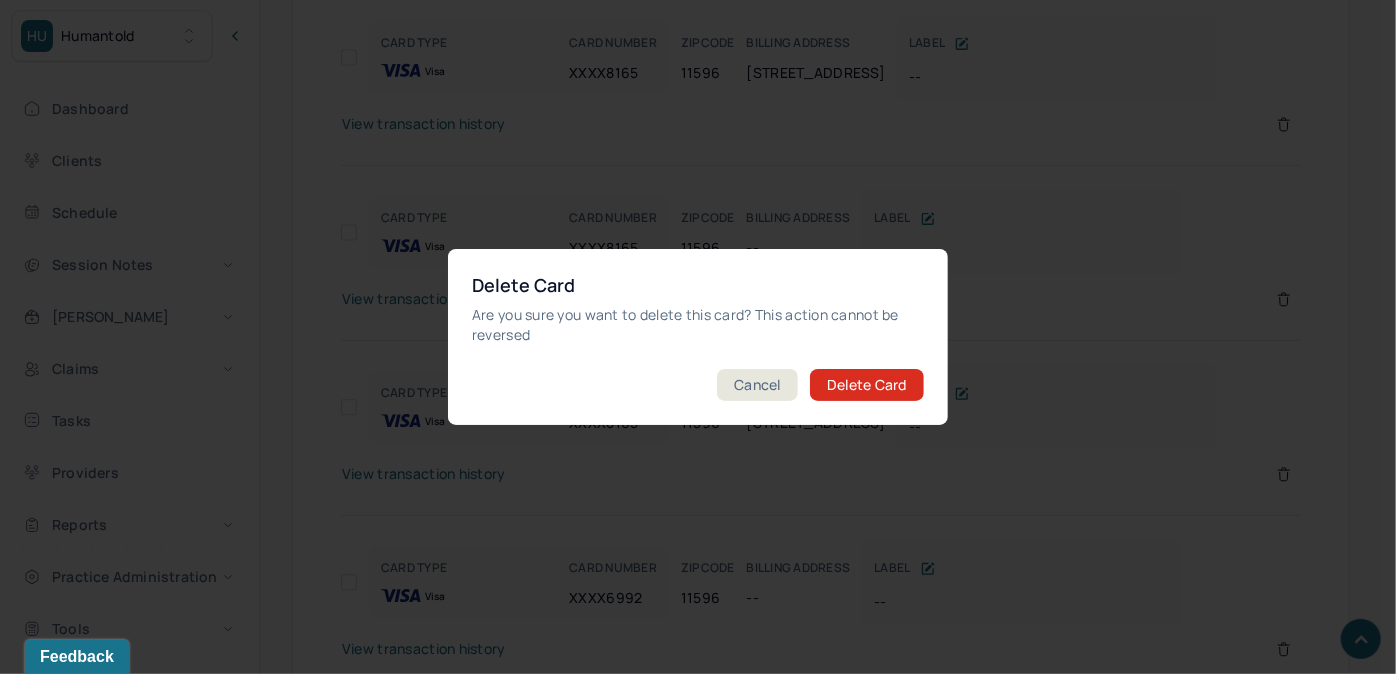 click on "Delete Card" at bounding box center [867, 385] 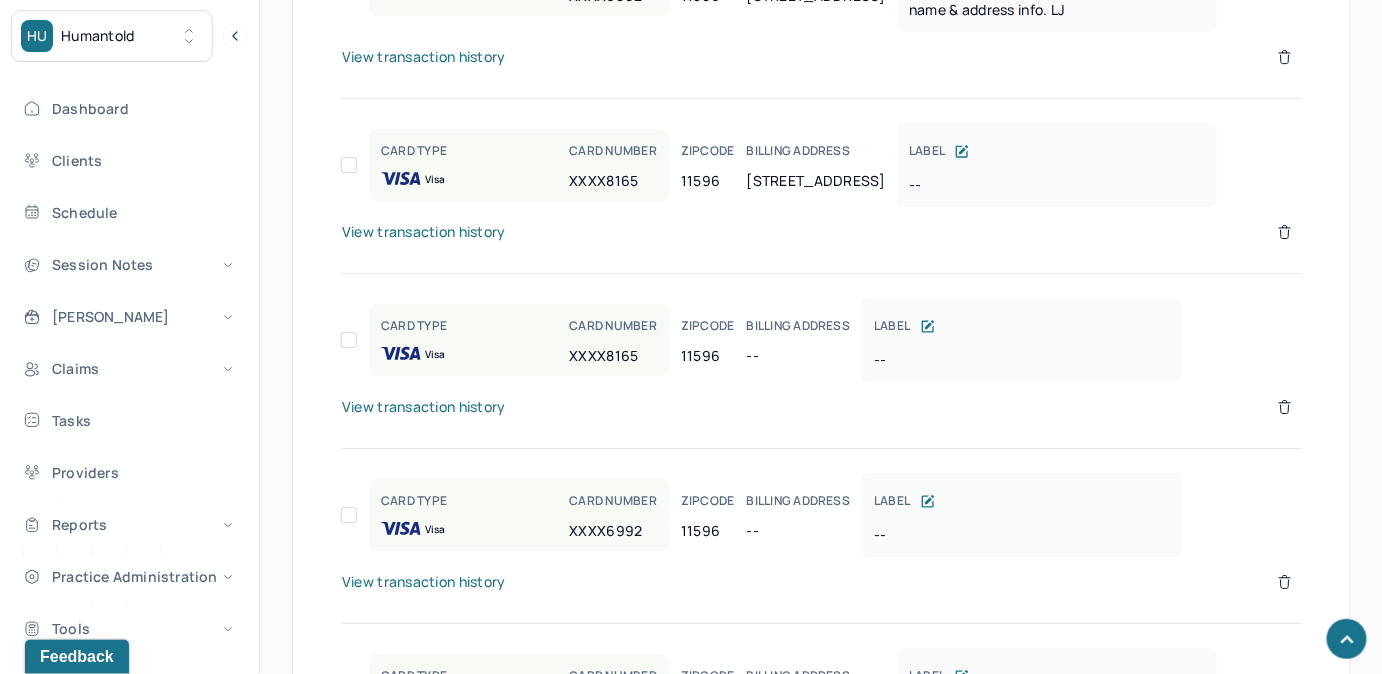 scroll, scrollTop: 2048, scrollLeft: 0, axis: vertical 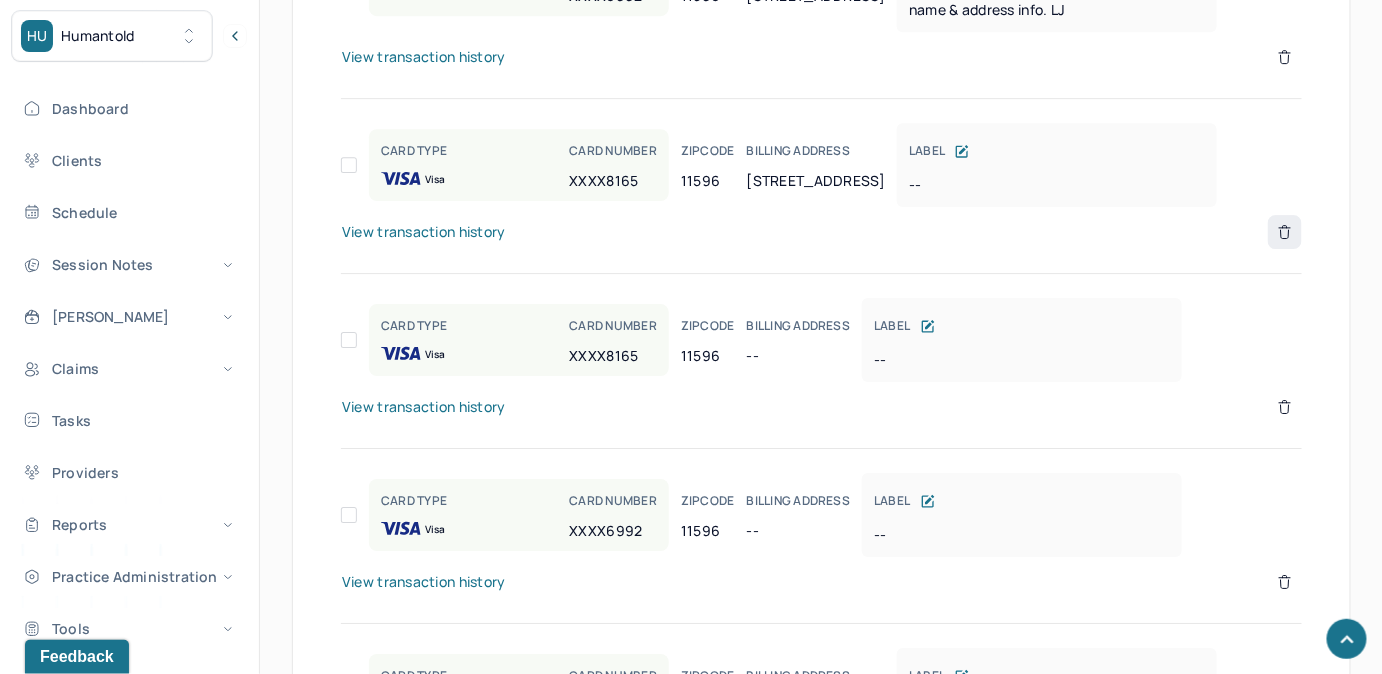 click 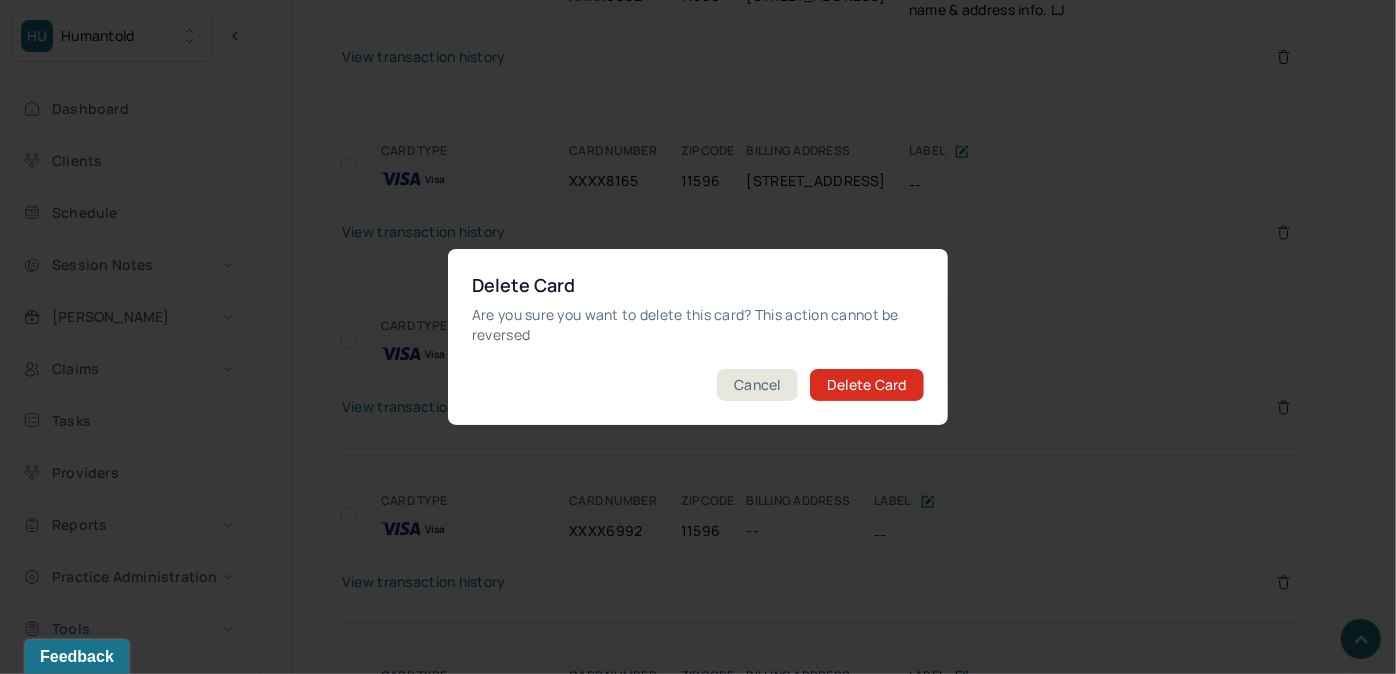 click on "Delete Card" at bounding box center (867, 385) 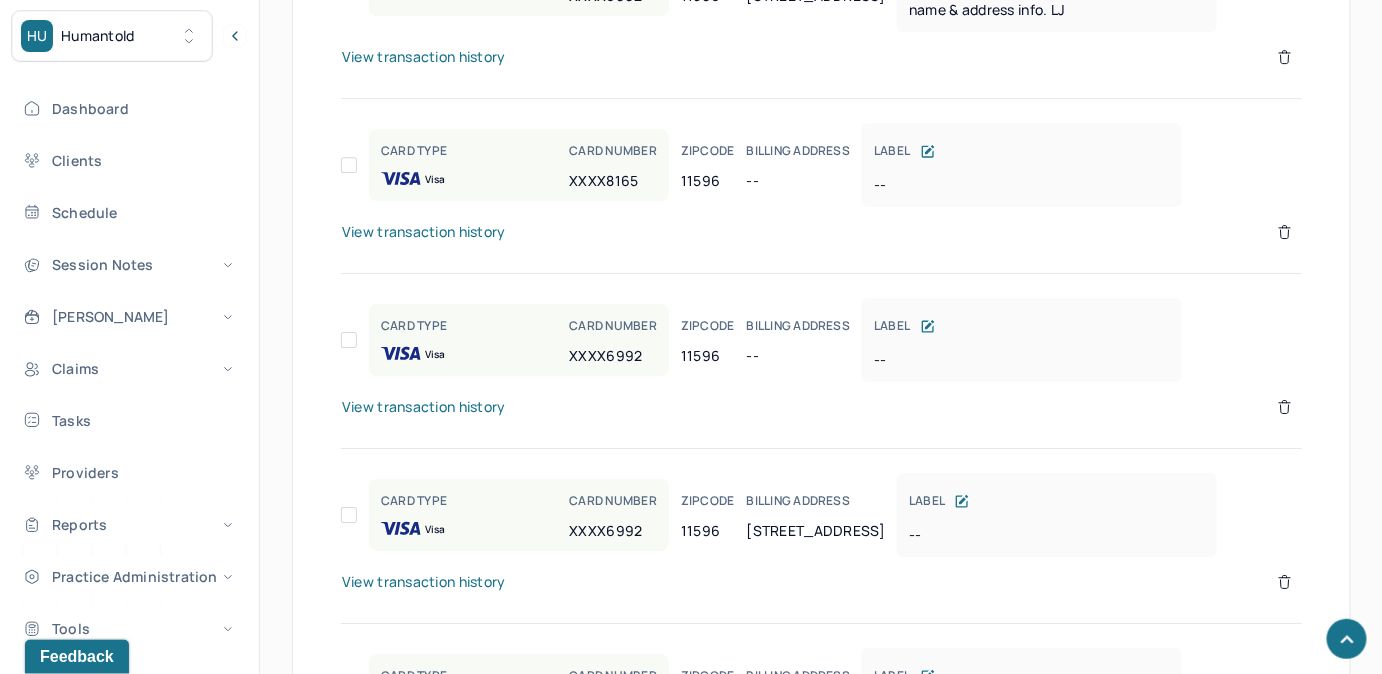 click on "View transaction history" at bounding box center (424, 407) 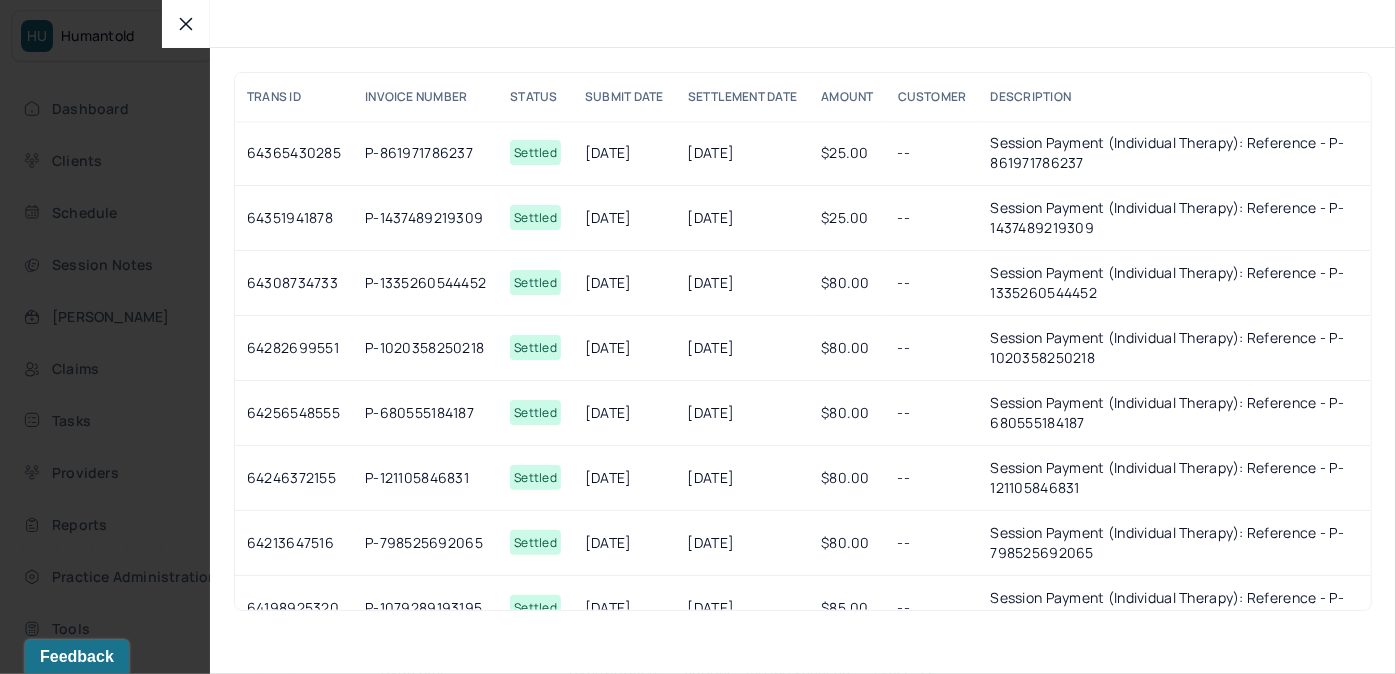 click 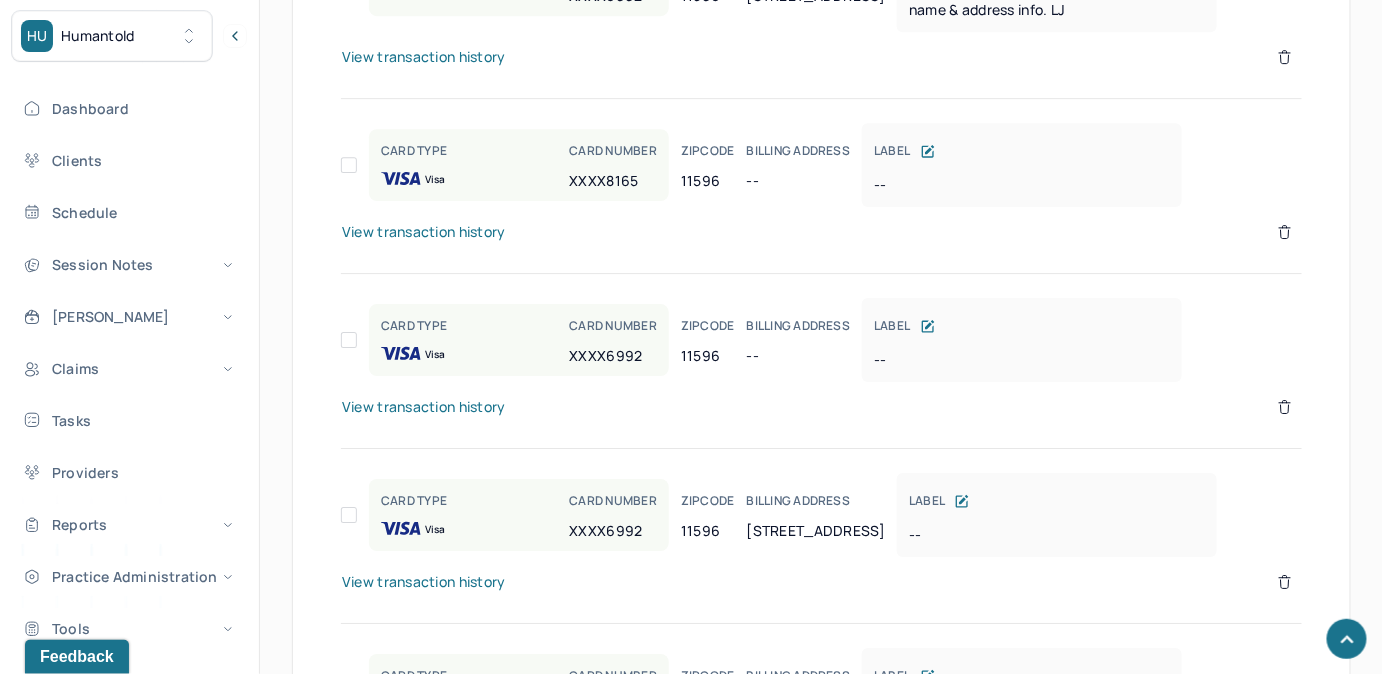 scroll, scrollTop: 2413, scrollLeft: 0, axis: vertical 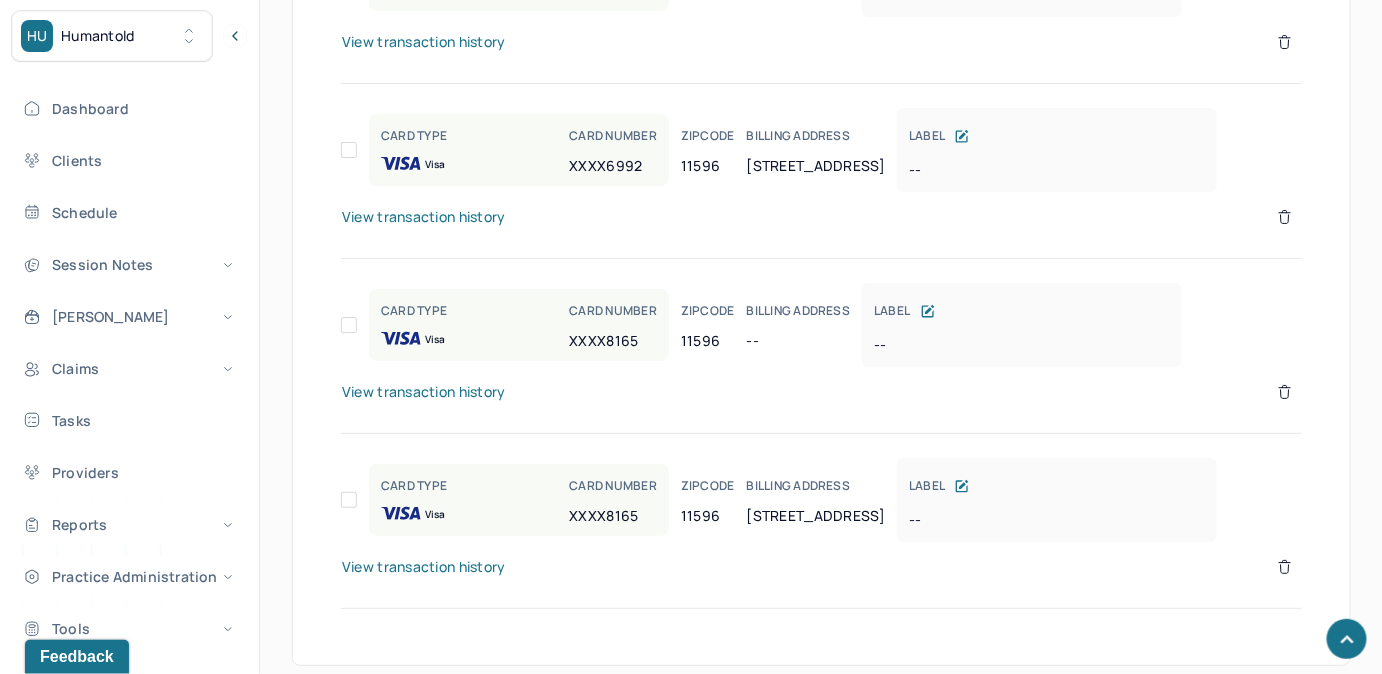 click on "View transaction history" at bounding box center [424, 392] 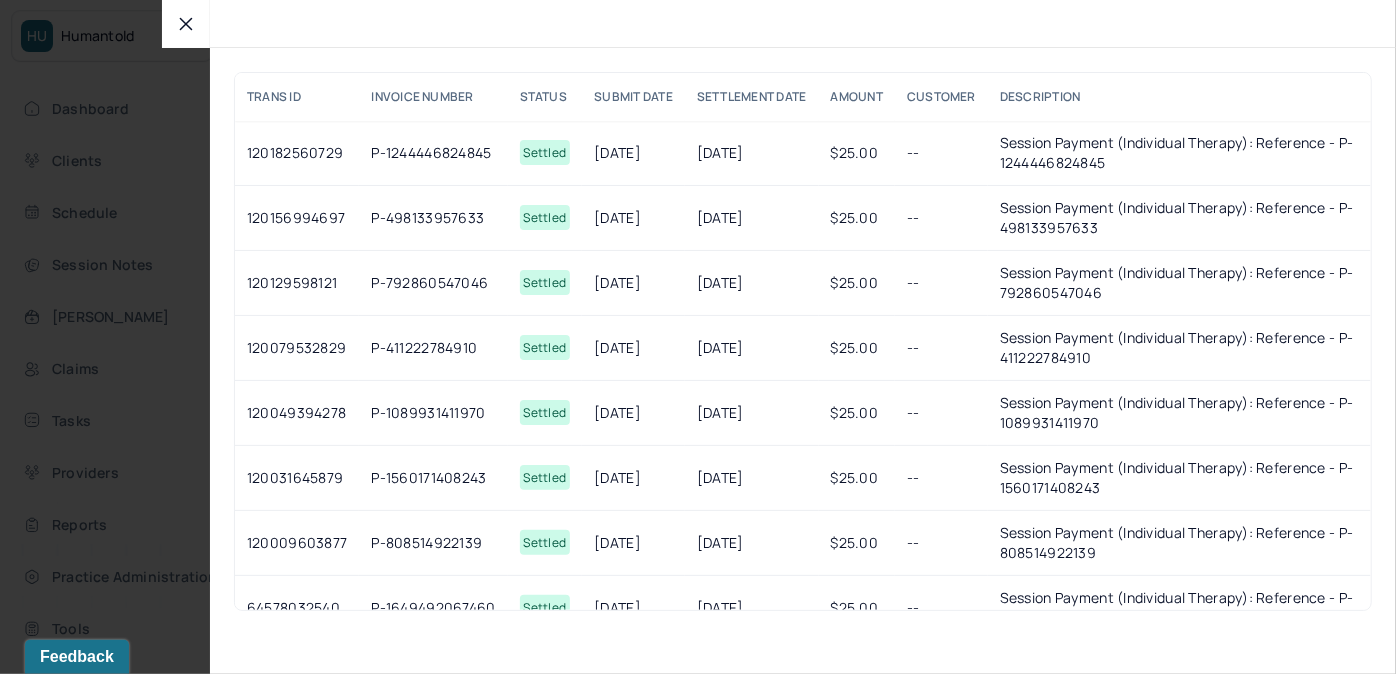click 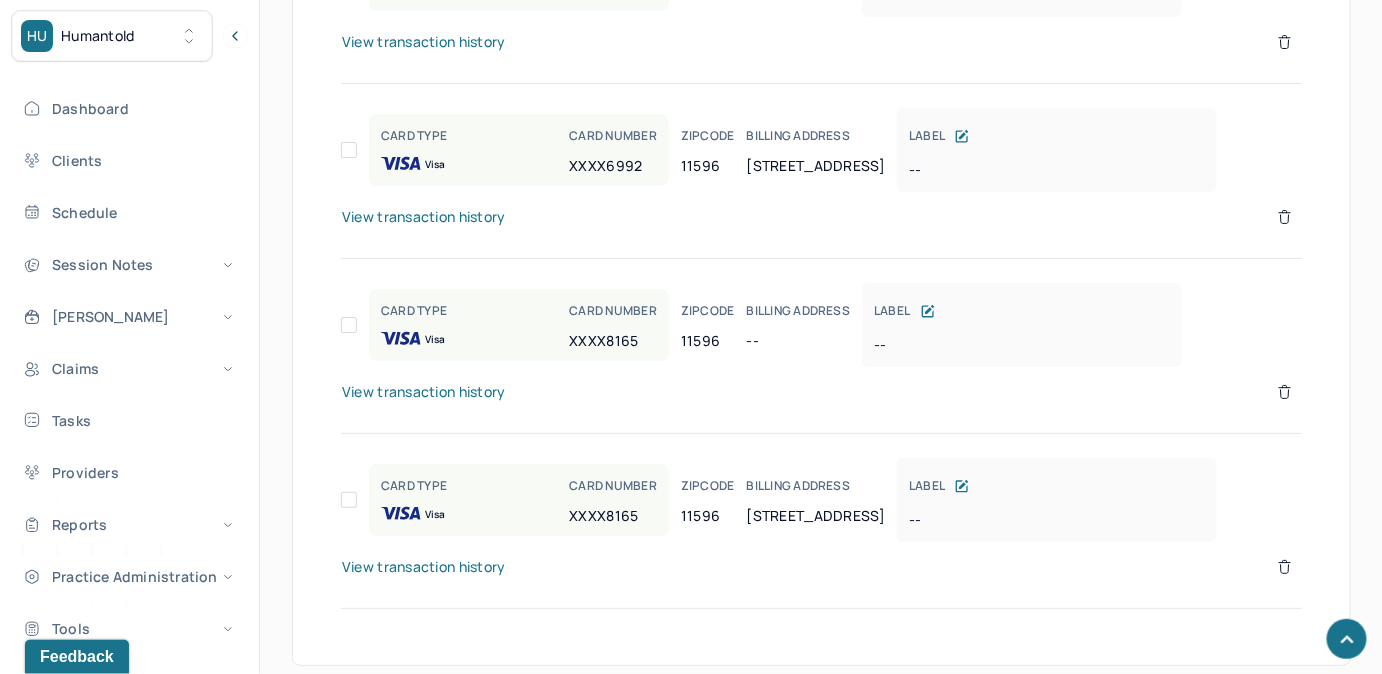 click on "View transaction history" at bounding box center (821, 579) 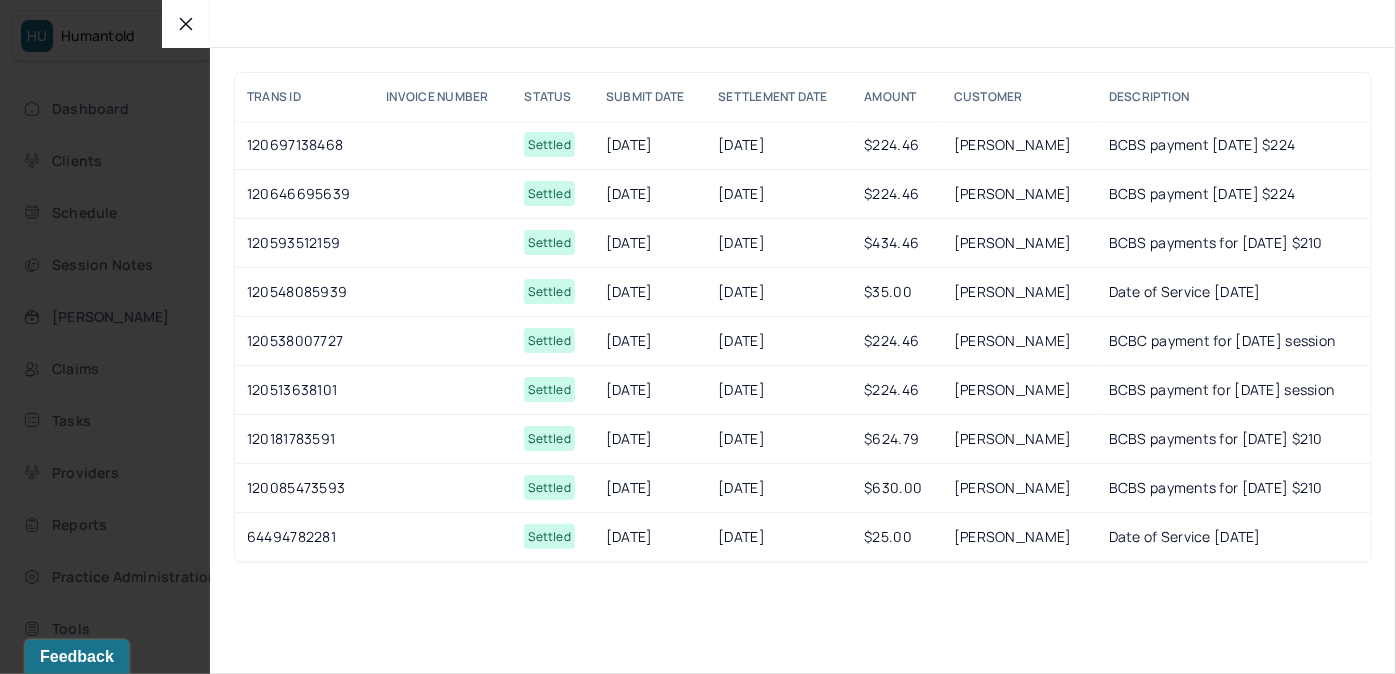 click 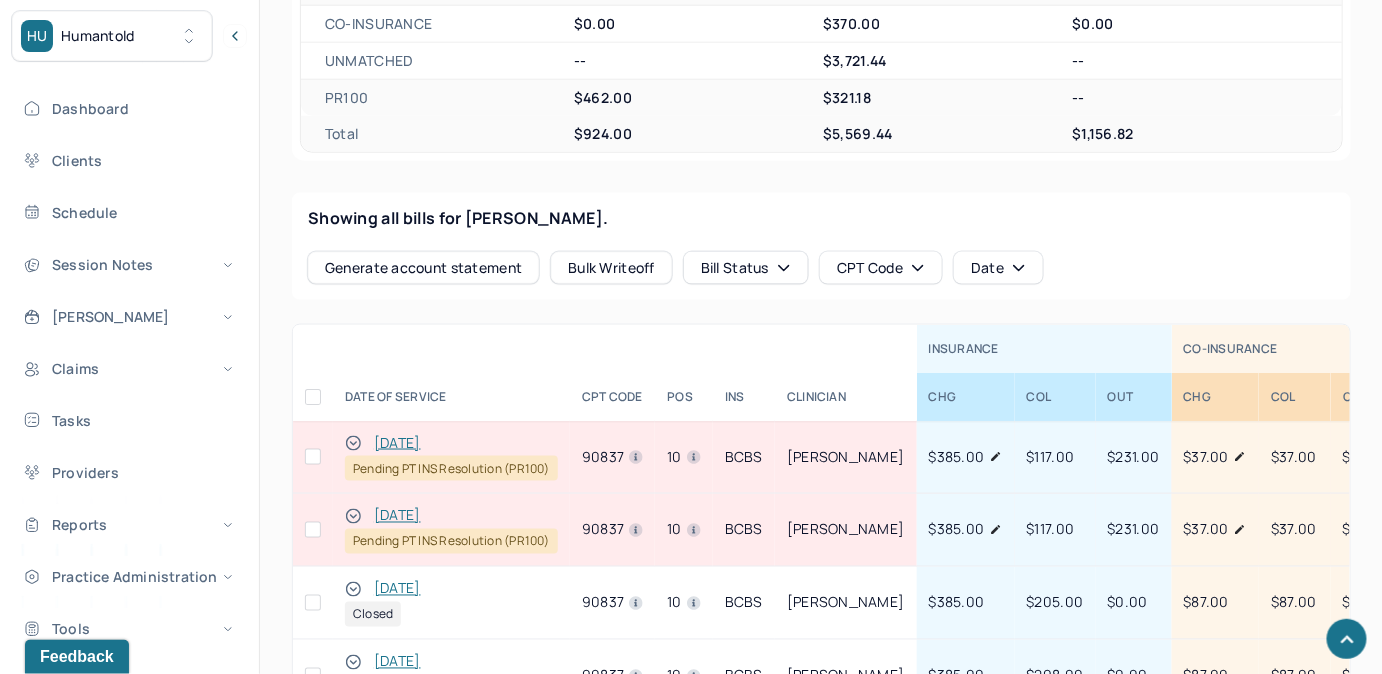 scroll, scrollTop: 865, scrollLeft: 0, axis: vertical 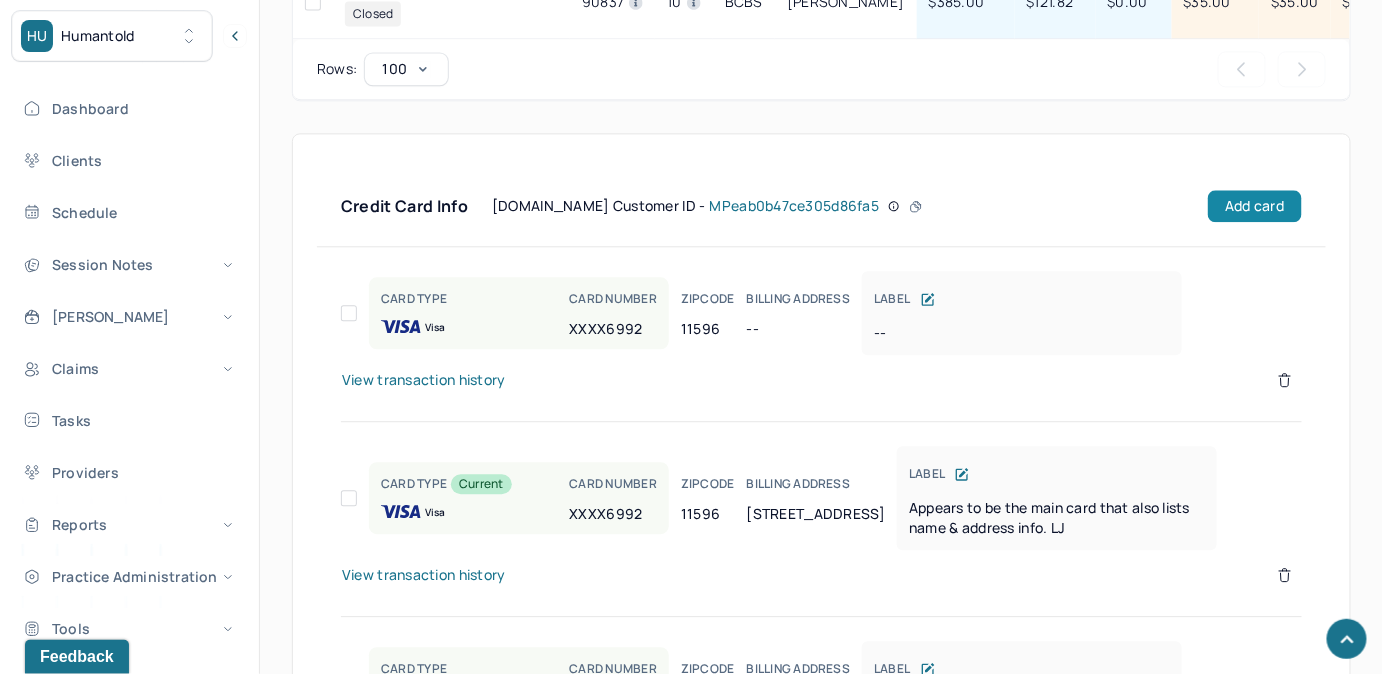 click on "Add card" at bounding box center (1254, 206) 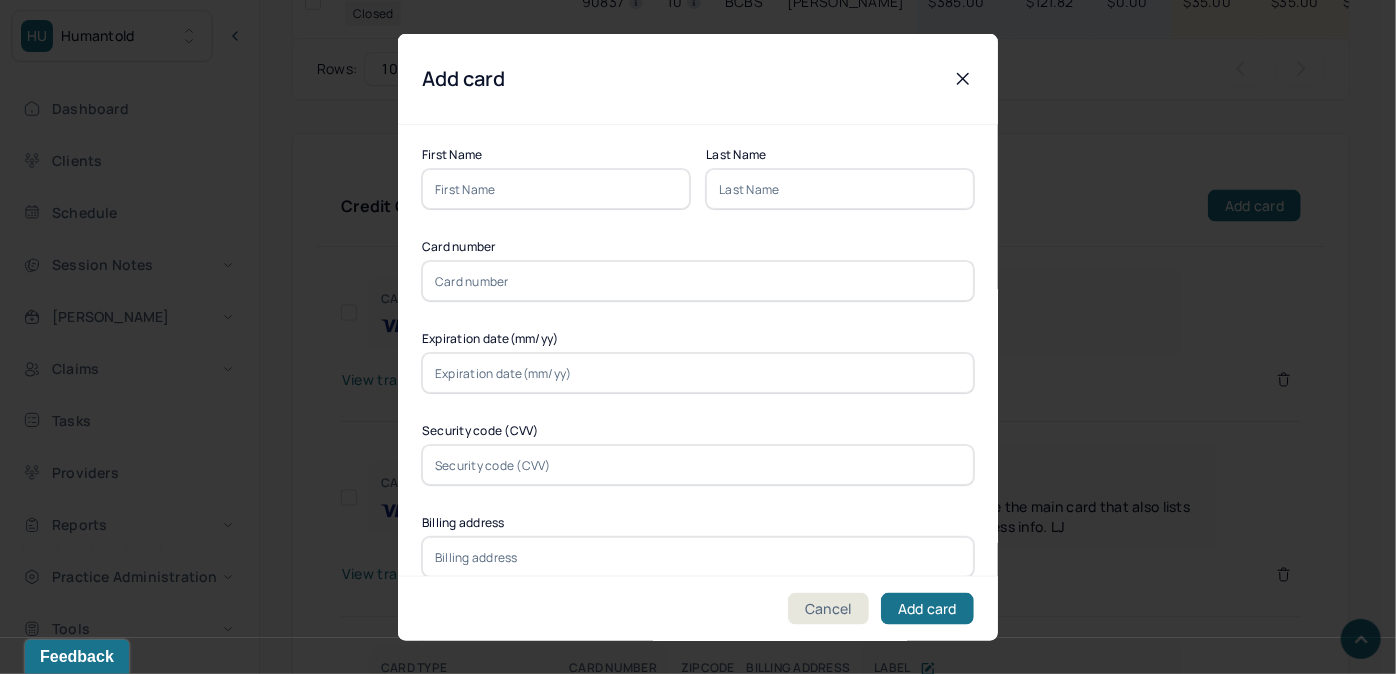 click at bounding box center (556, 189) 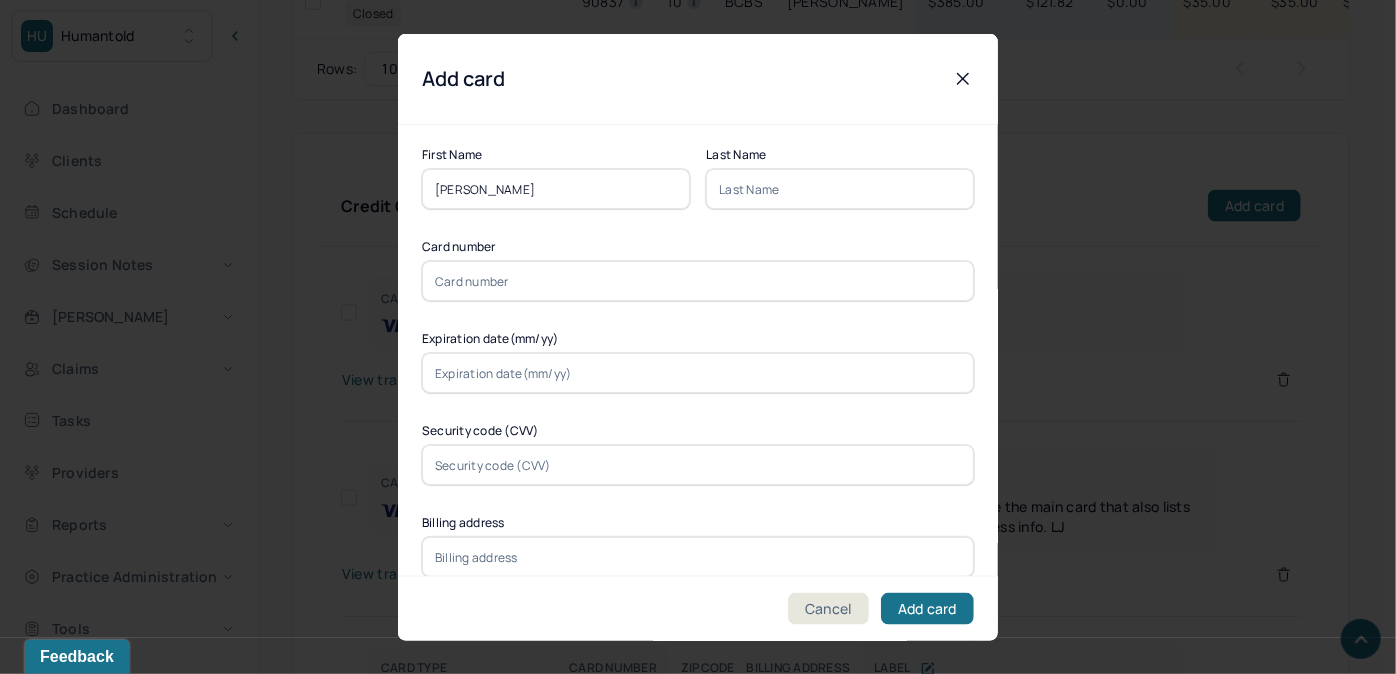 drag, startPoint x: 552, startPoint y: 183, endPoint x: 466, endPoint y: 191, distance: 86.37129 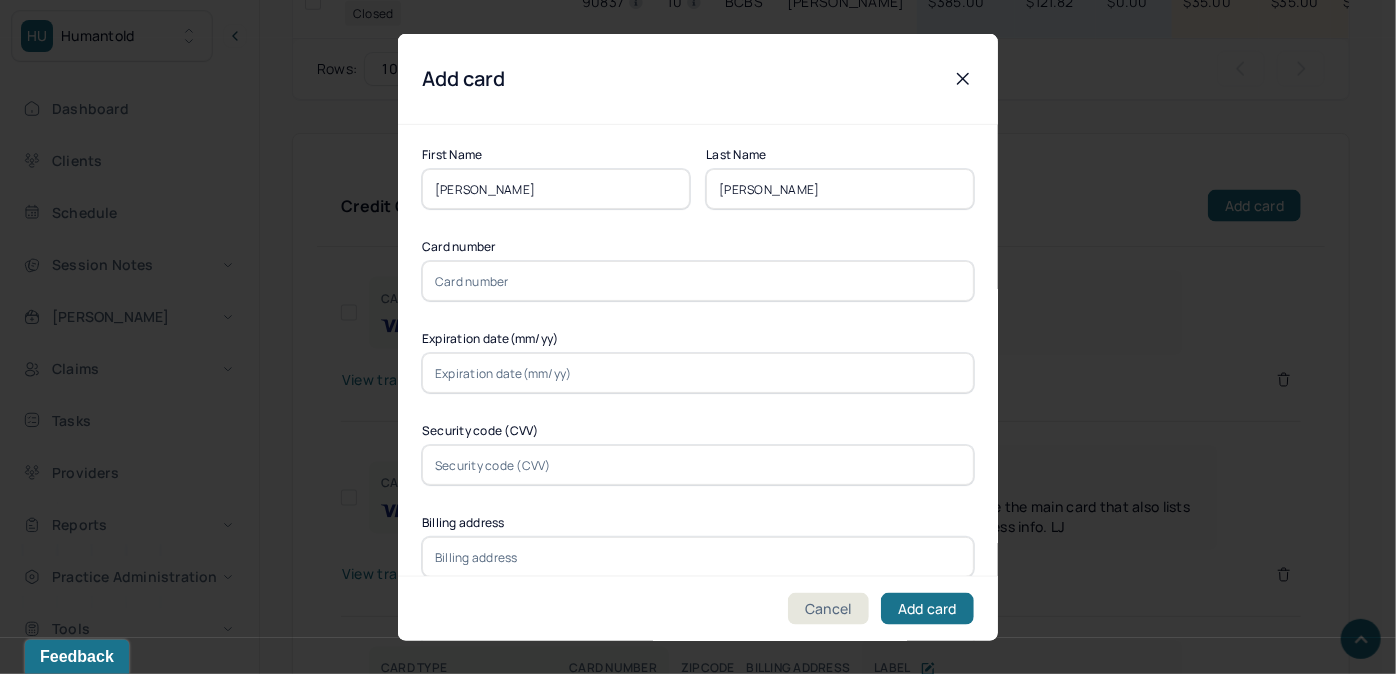 type on "McCracken" 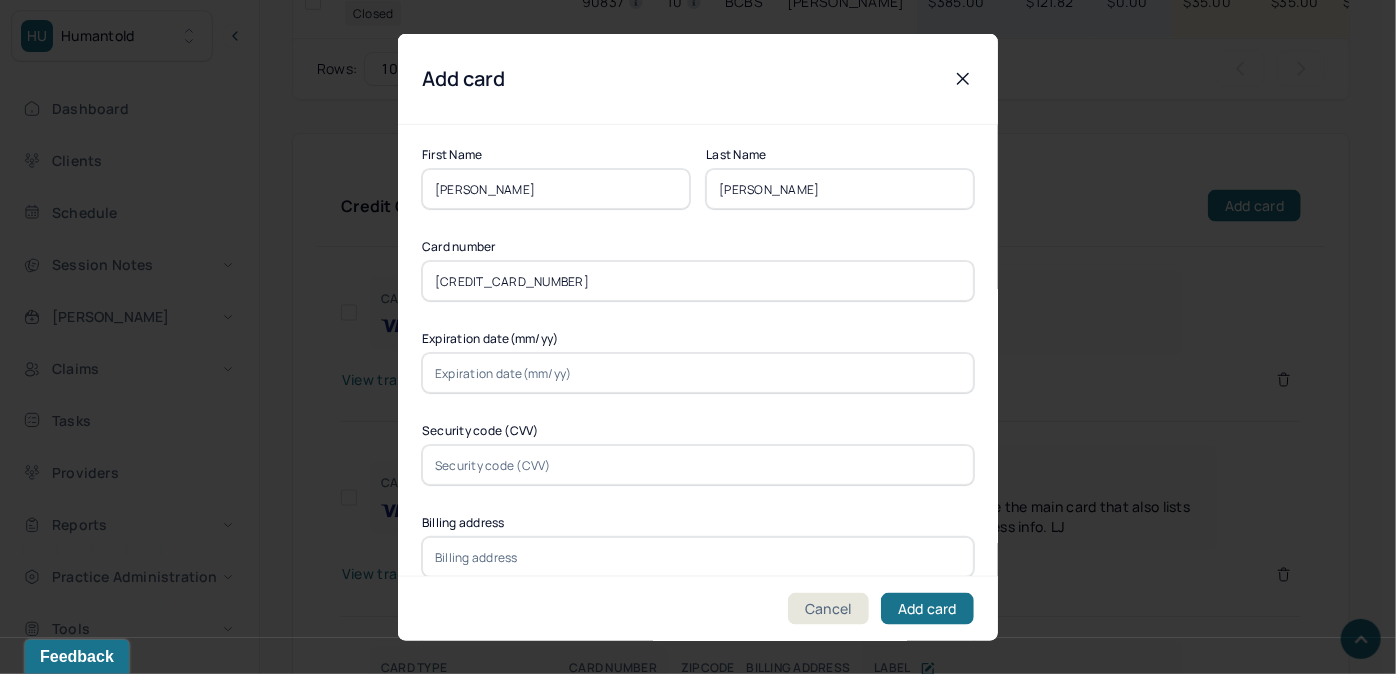 type on "4147202380288165" 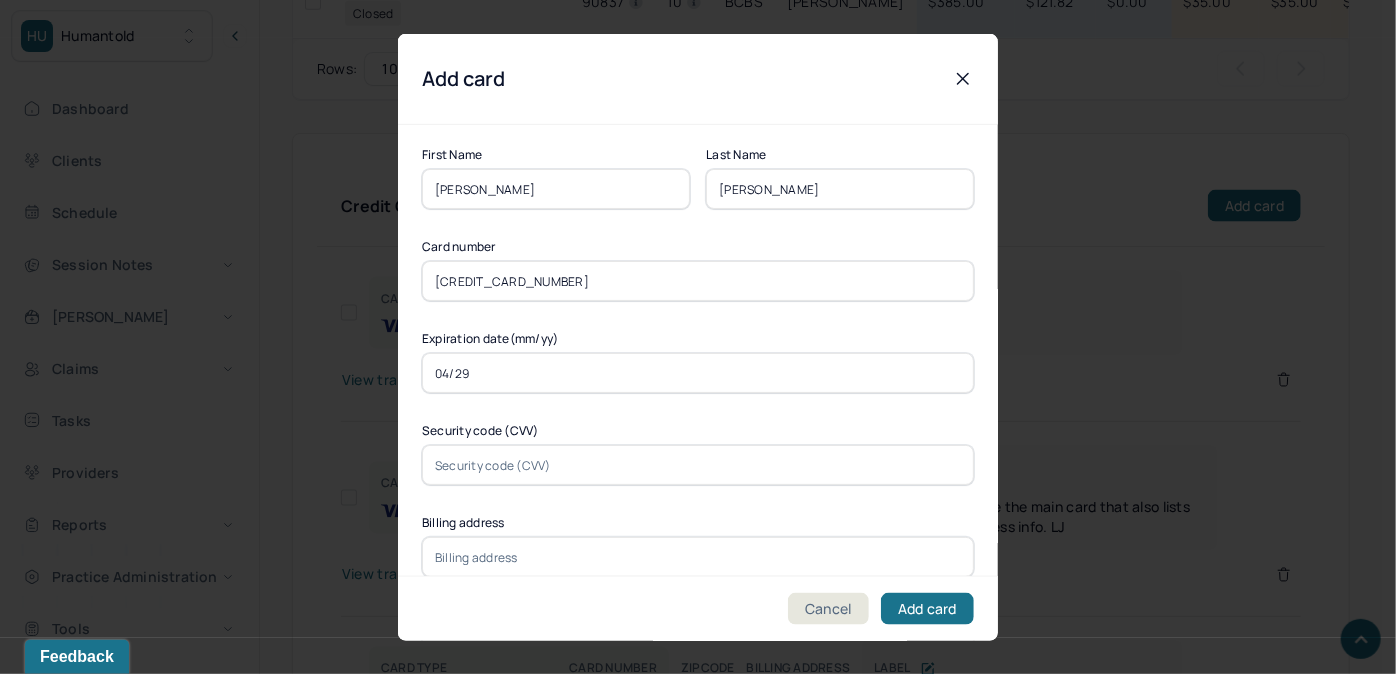 type on "04/29" 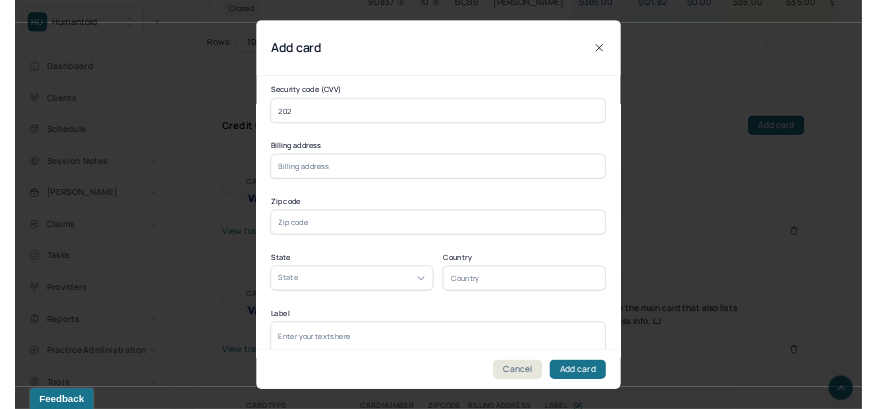 scroll, scrollTop: 287, scrollLeft: 0, axis: vertical 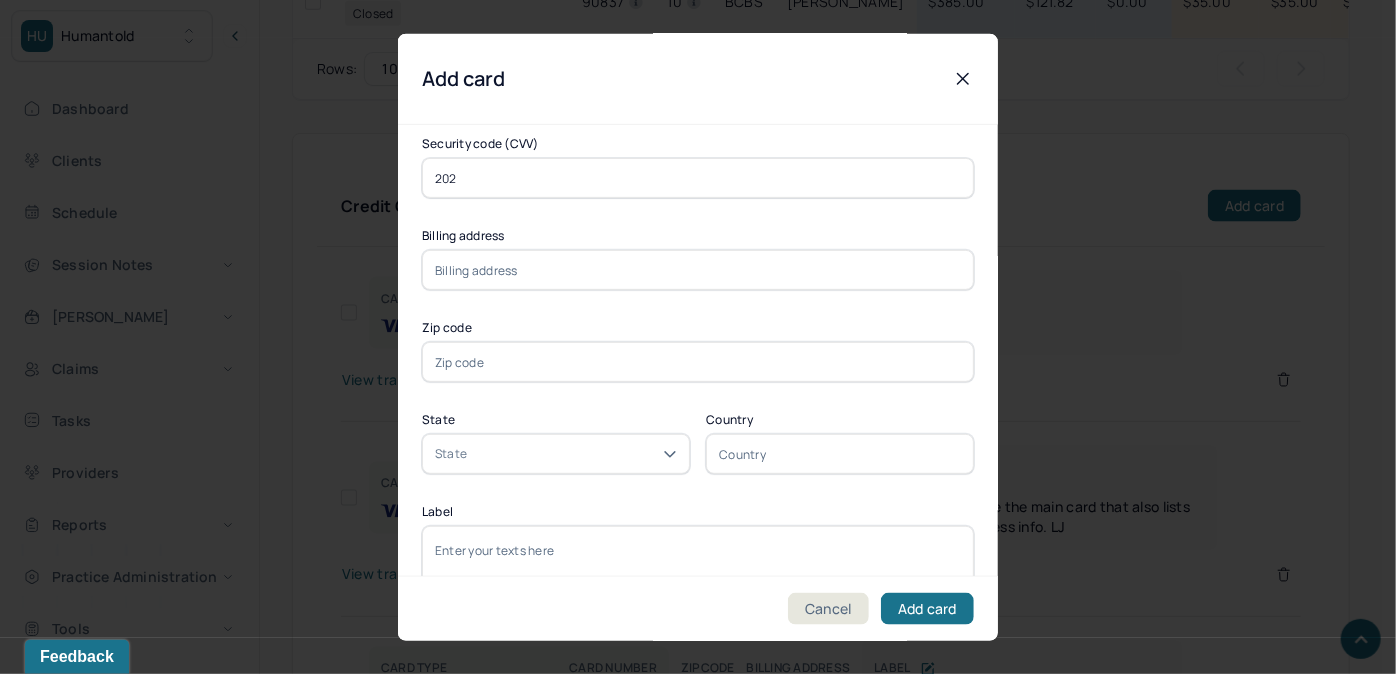 type on "202" 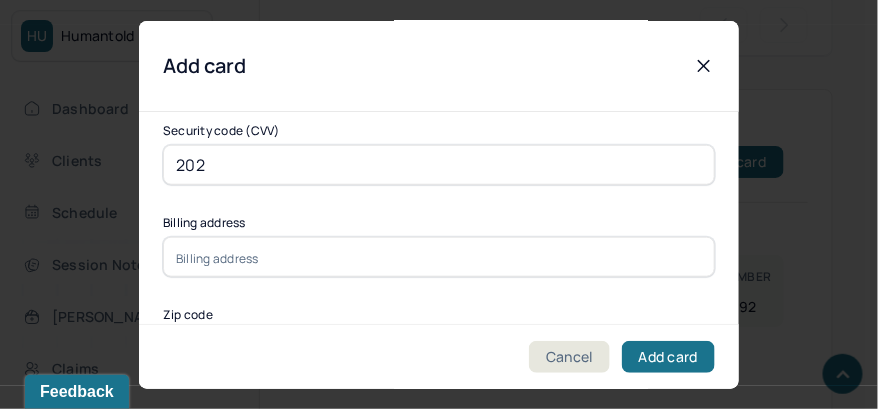 paste on "5 Summit Ave" 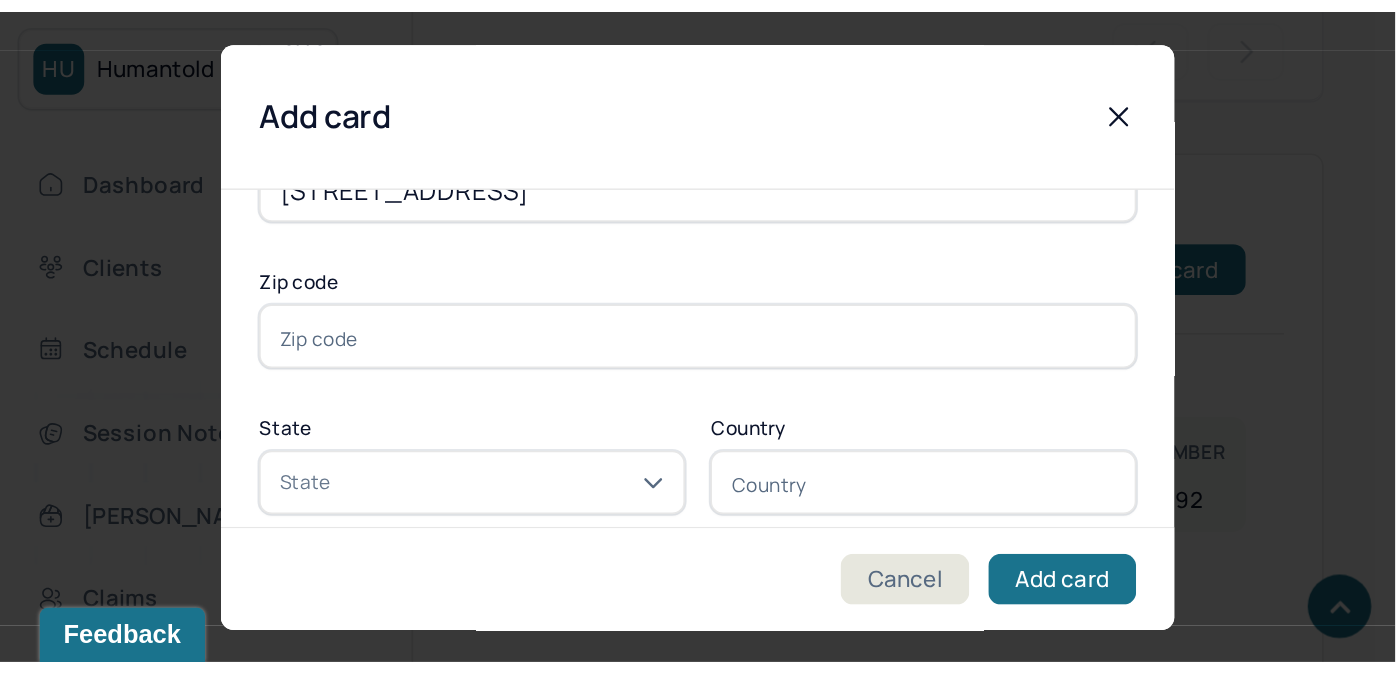 scroll, scrollTop: 436, scrollLeft: 0, axis: vertical 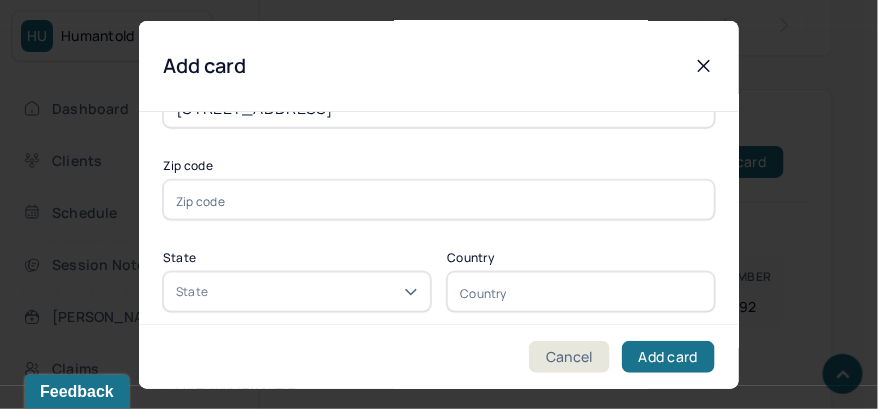 type on "5 Summit Ave" 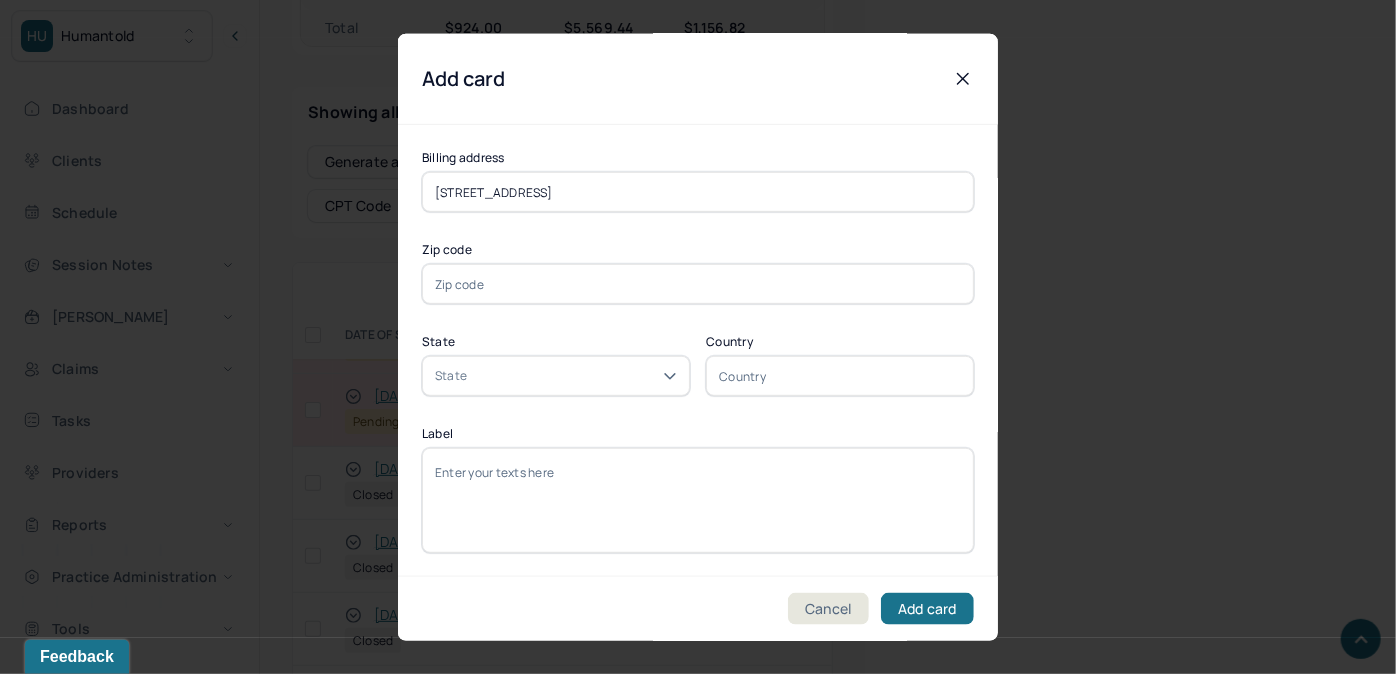 scroll, scrollTop: 365, scrollLeft: 0, axis: vertical 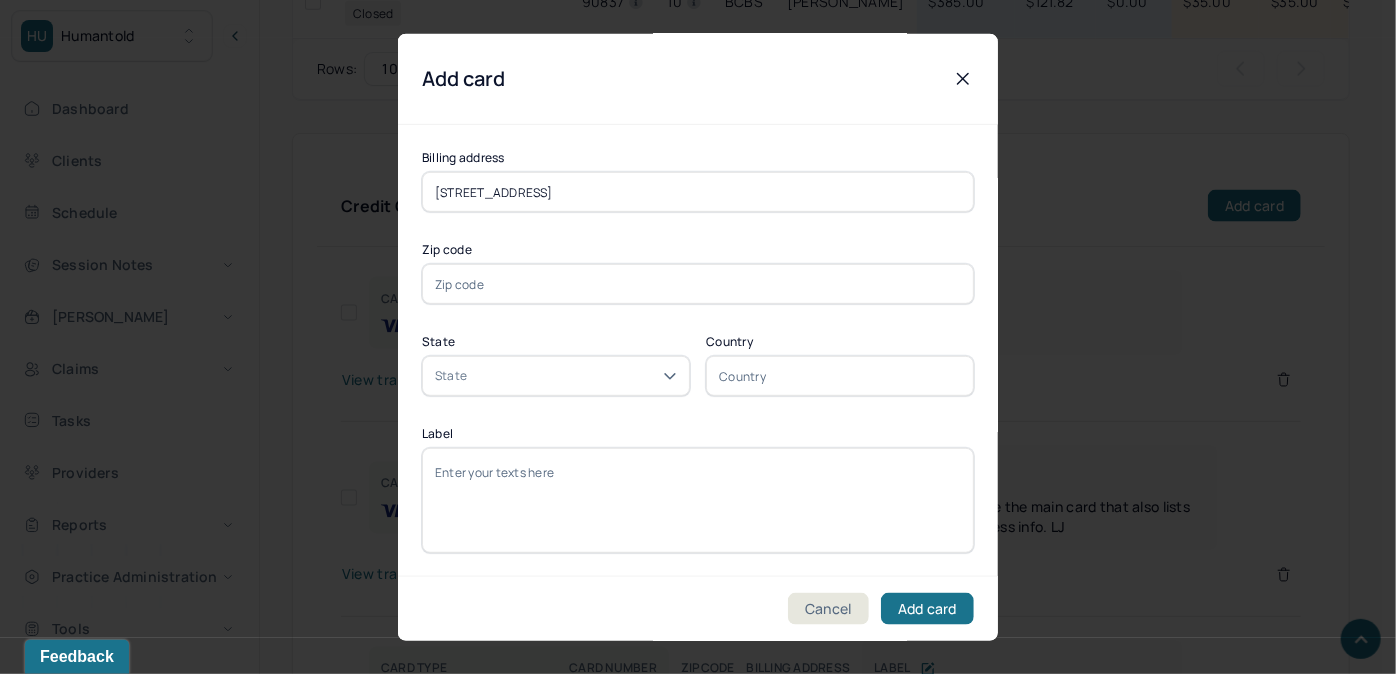 click at bounding box center [698, 284] 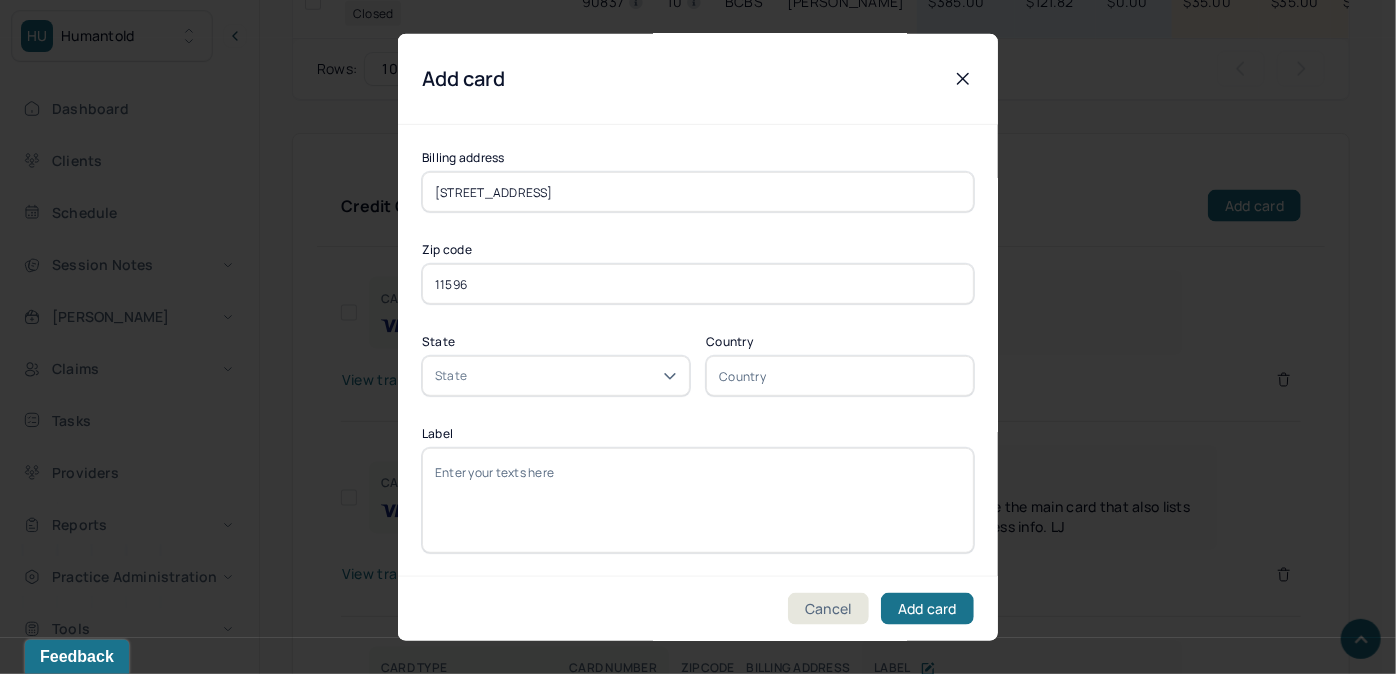 type on "11596" 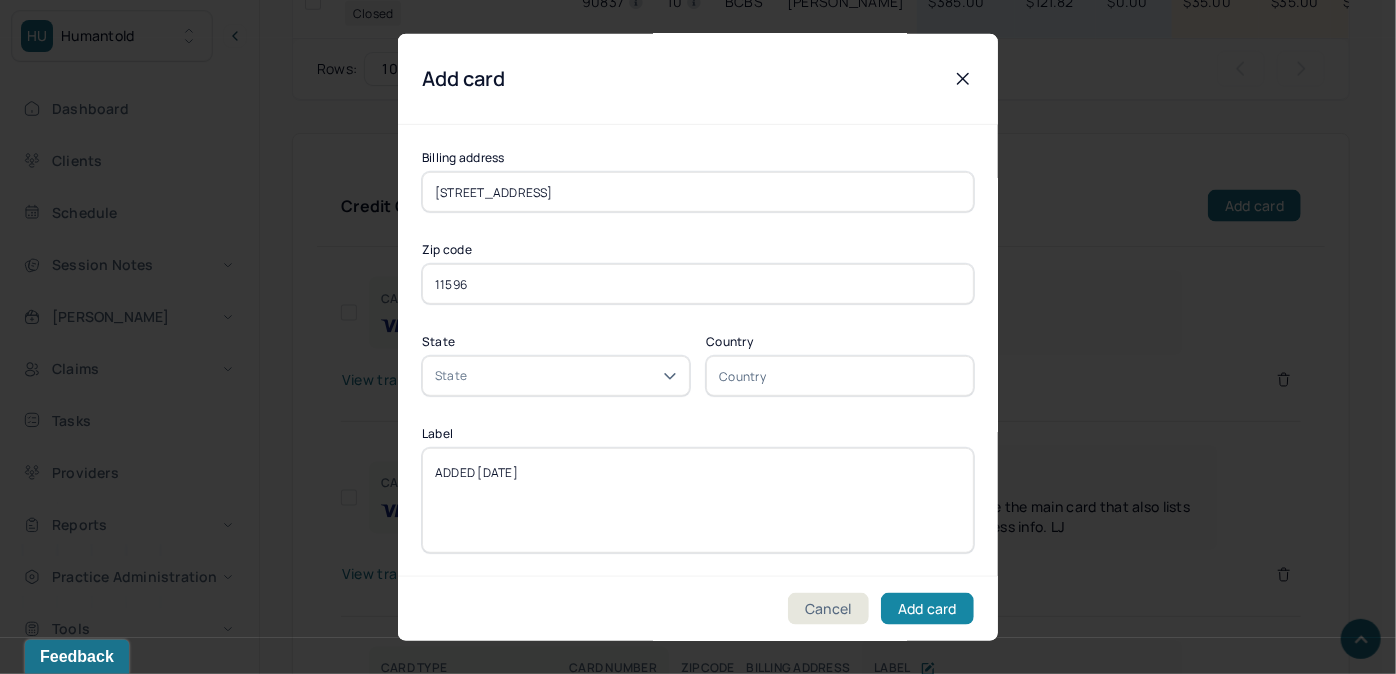 type on "ADDED [DATE]" 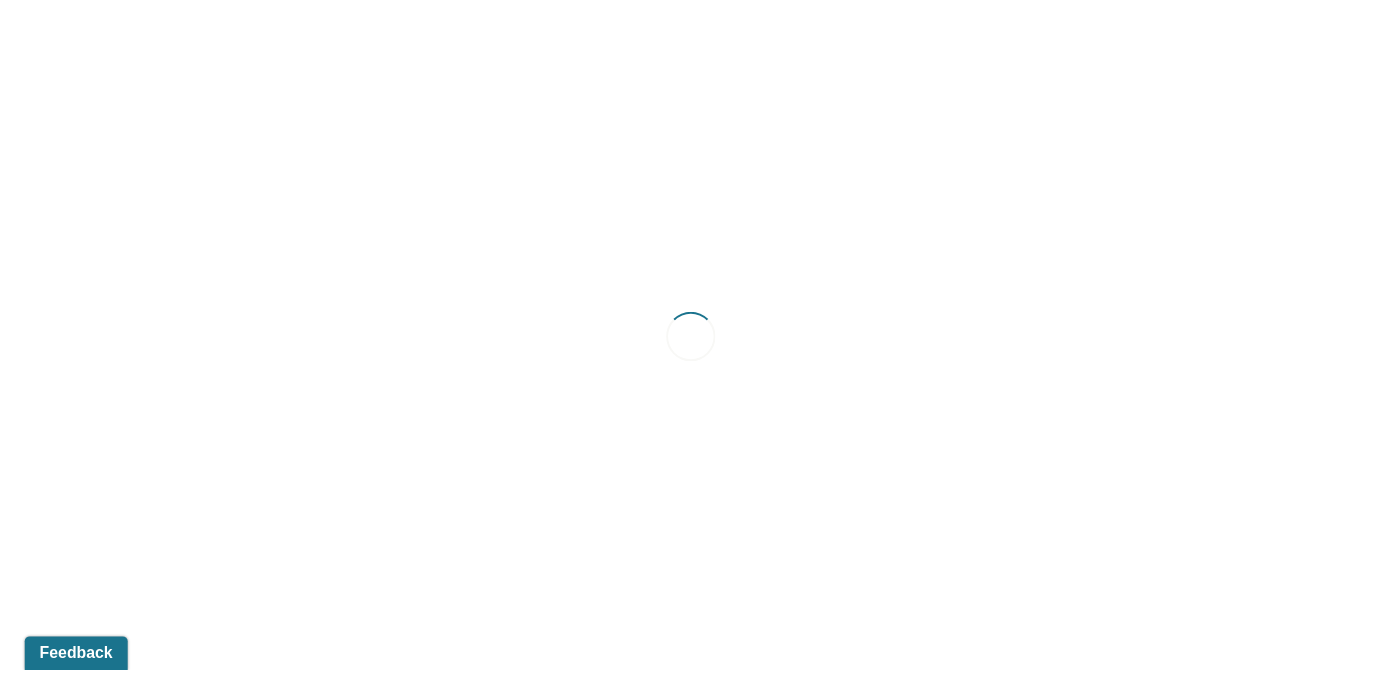 scroll, scrollTop: 0, scrollLeft: 0, axis: both 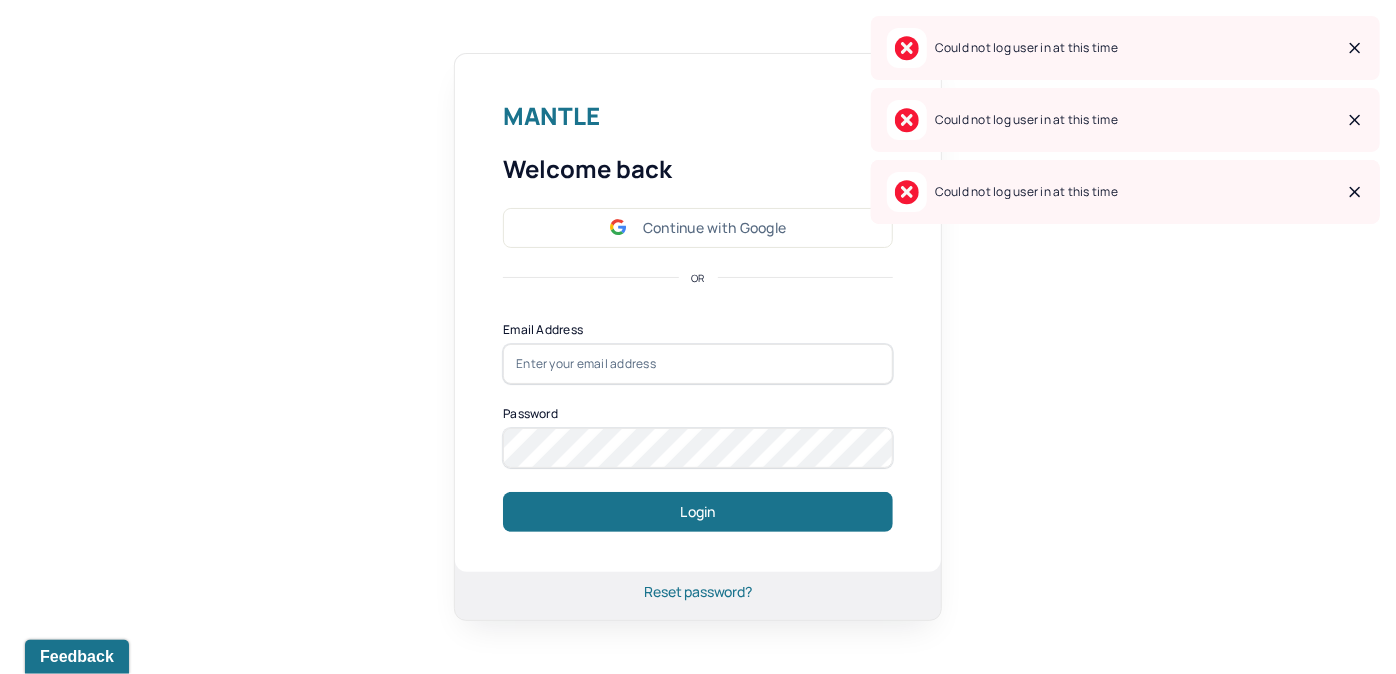 type on "[PERSON_NAME][EMAIL_ADDRESS][DOMAIN_NAME]" 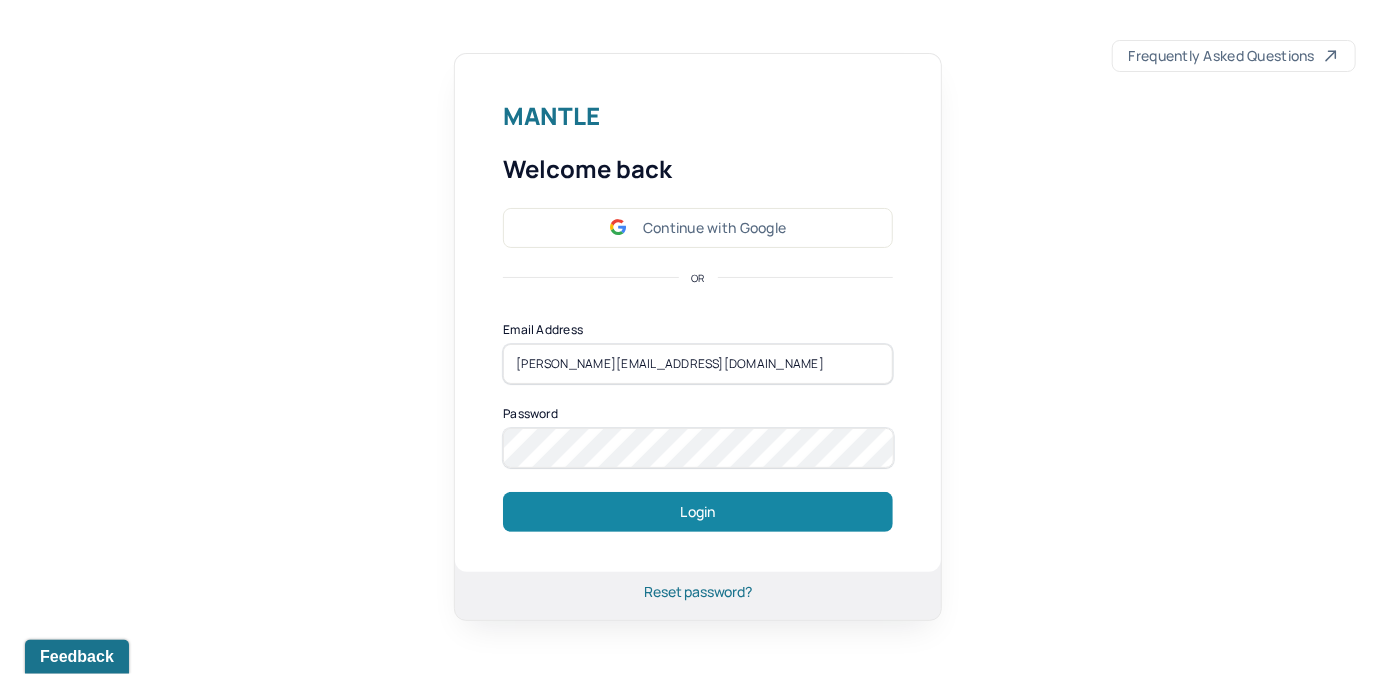 click on "Login" at bounding box center [698, 512] 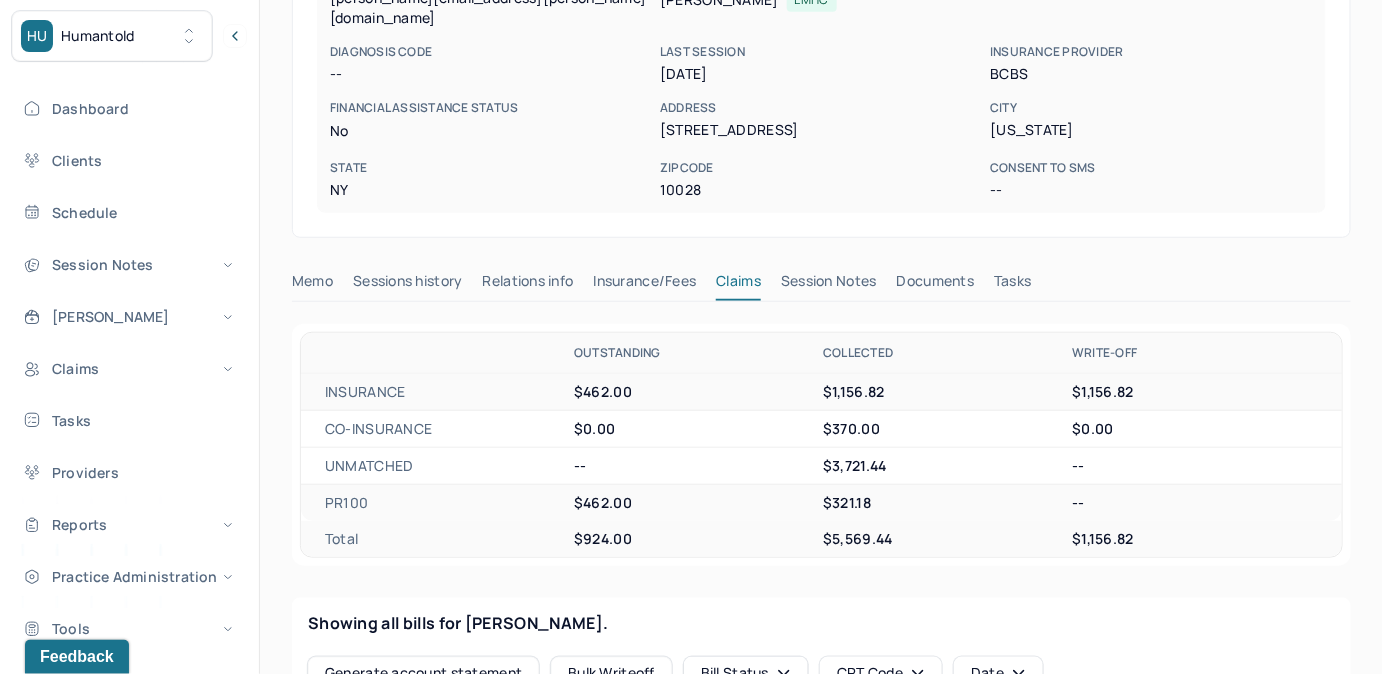 scroll, scrollTop: 818, scrollLeft: 0, axis: vertical 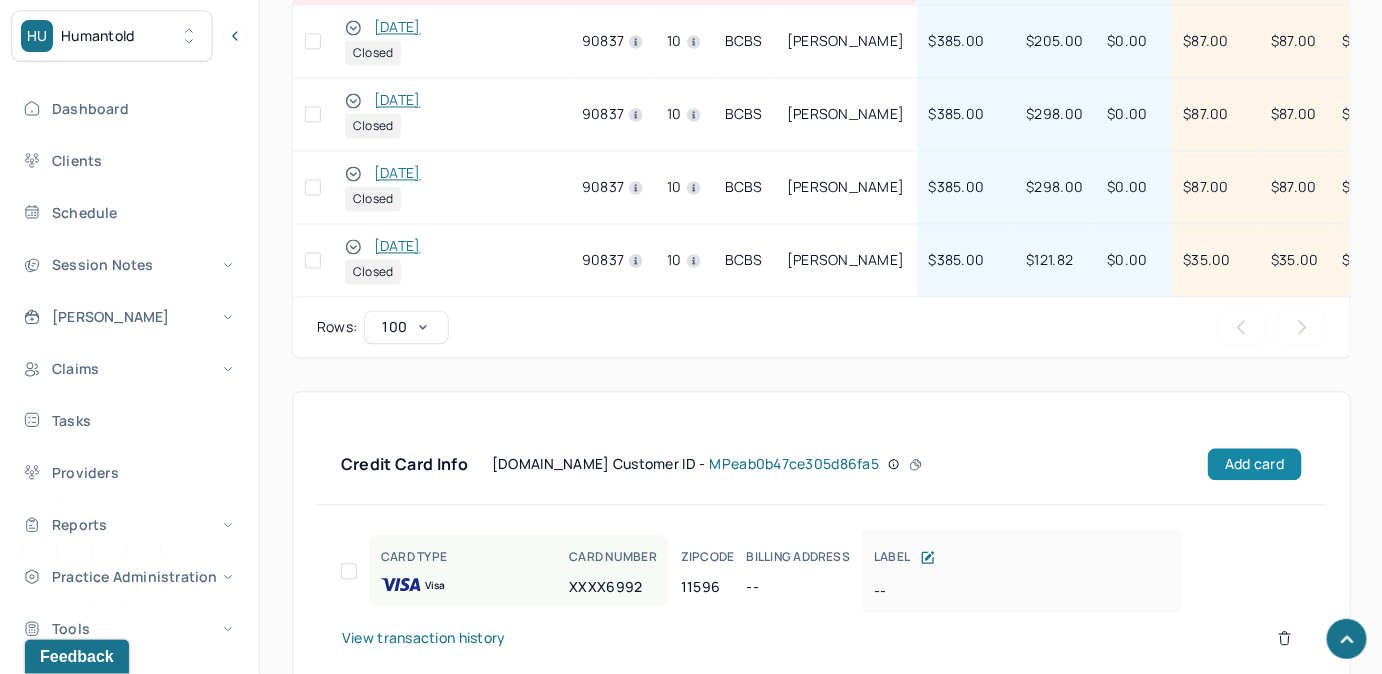click on "Add card" at bounding box center (1254, 464) 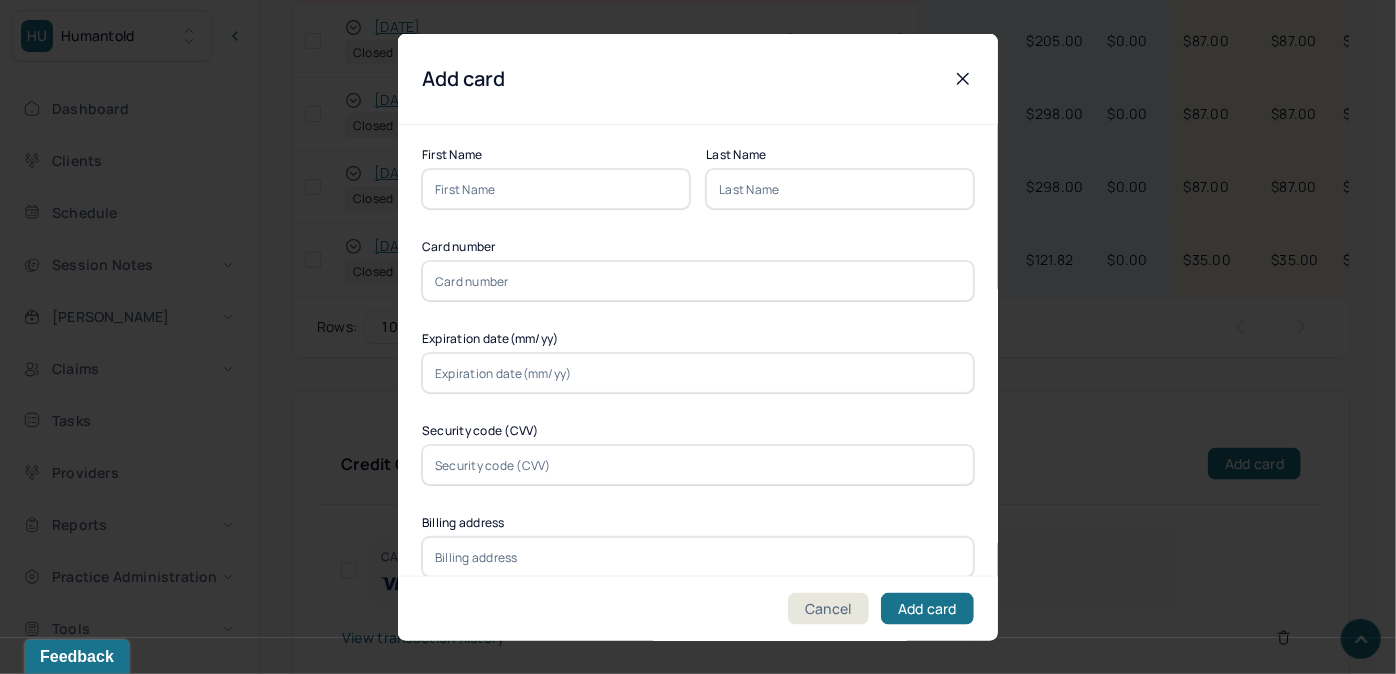 click at bounding box center (556, 189) 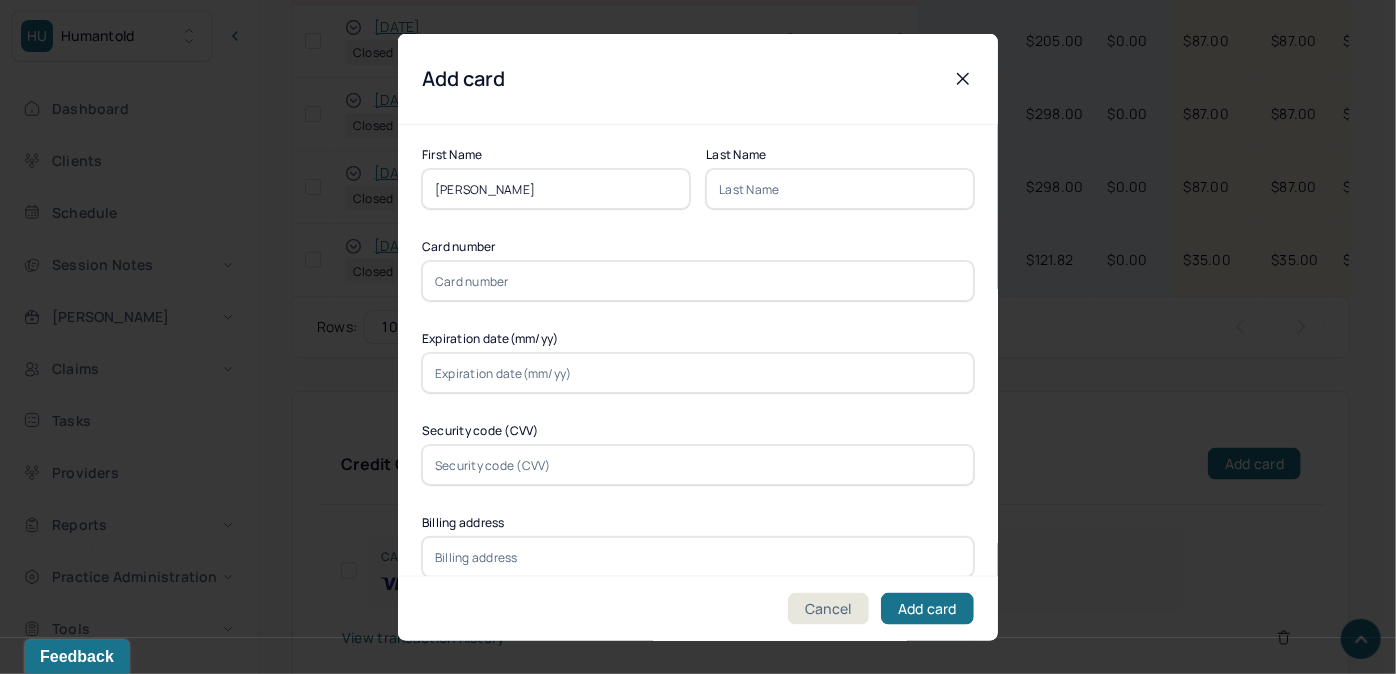 drag, startPoint x: 530, startPoint y: 188, endPoint x: 470, endPoint y: 186, distance: 60.033325 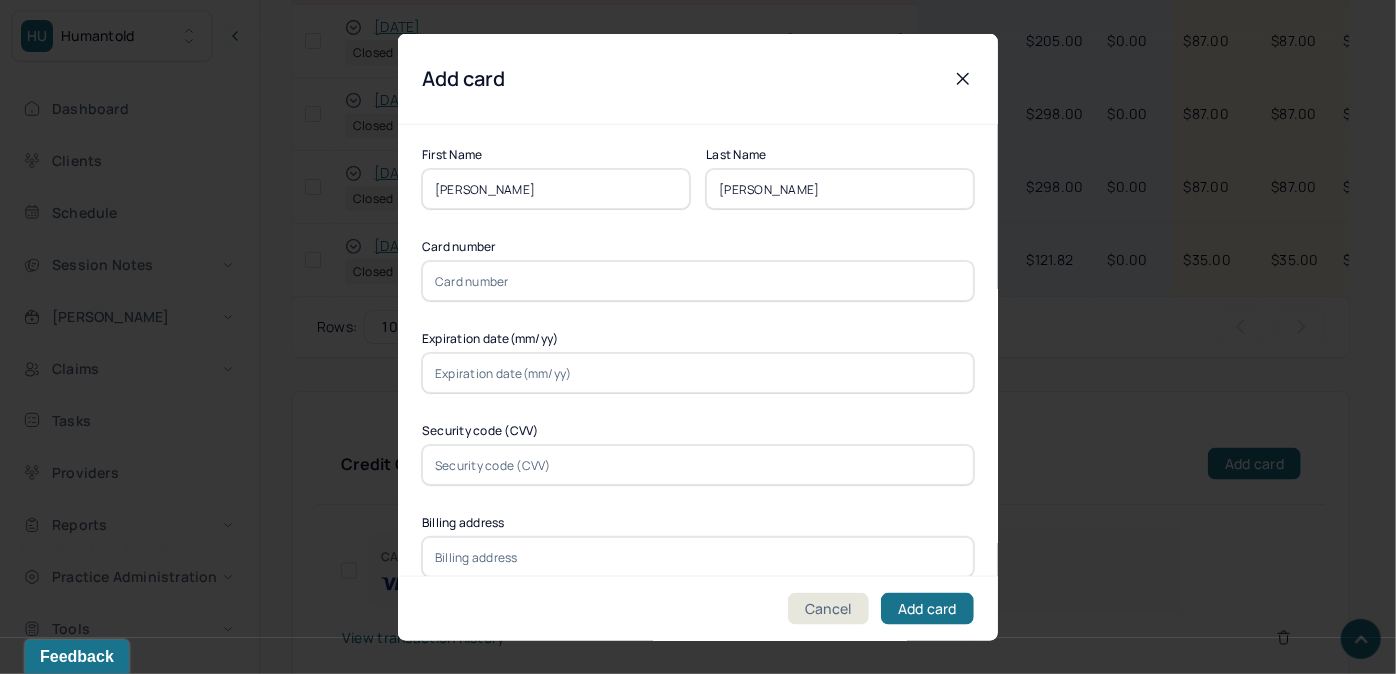 type on "McCracken" 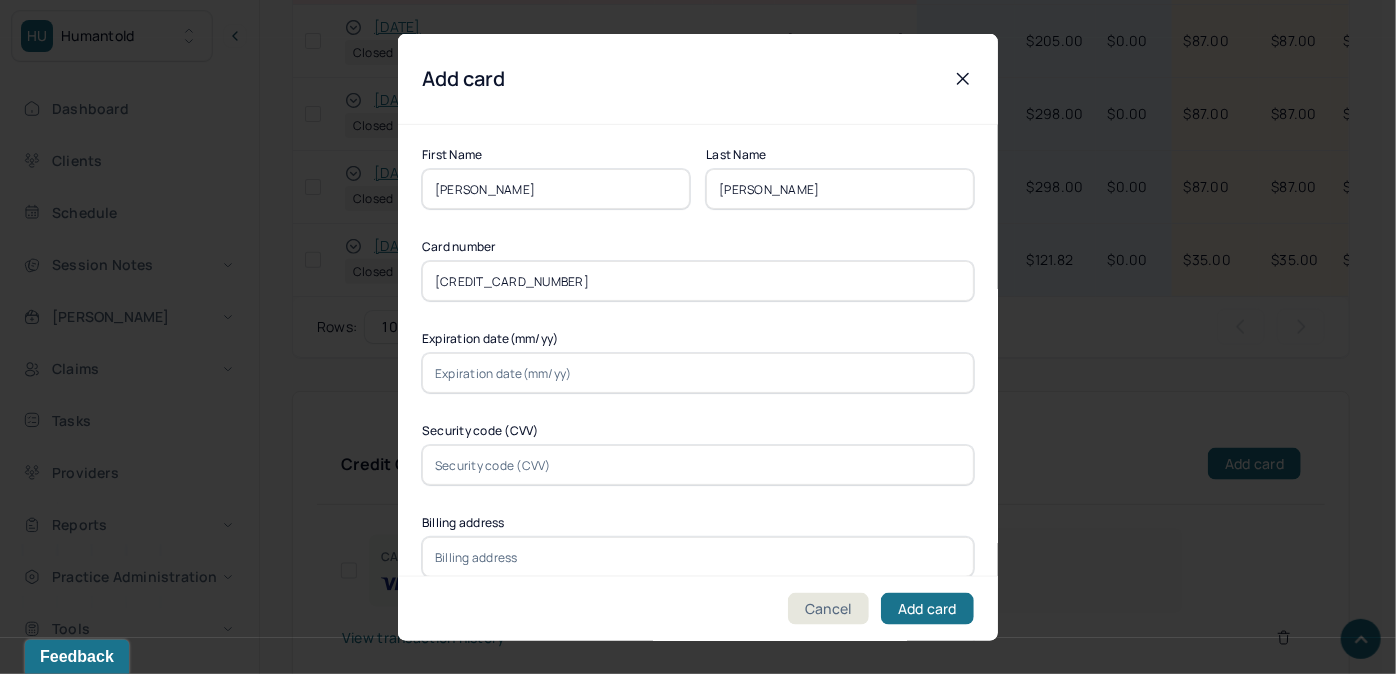 type on "4147202380288165" 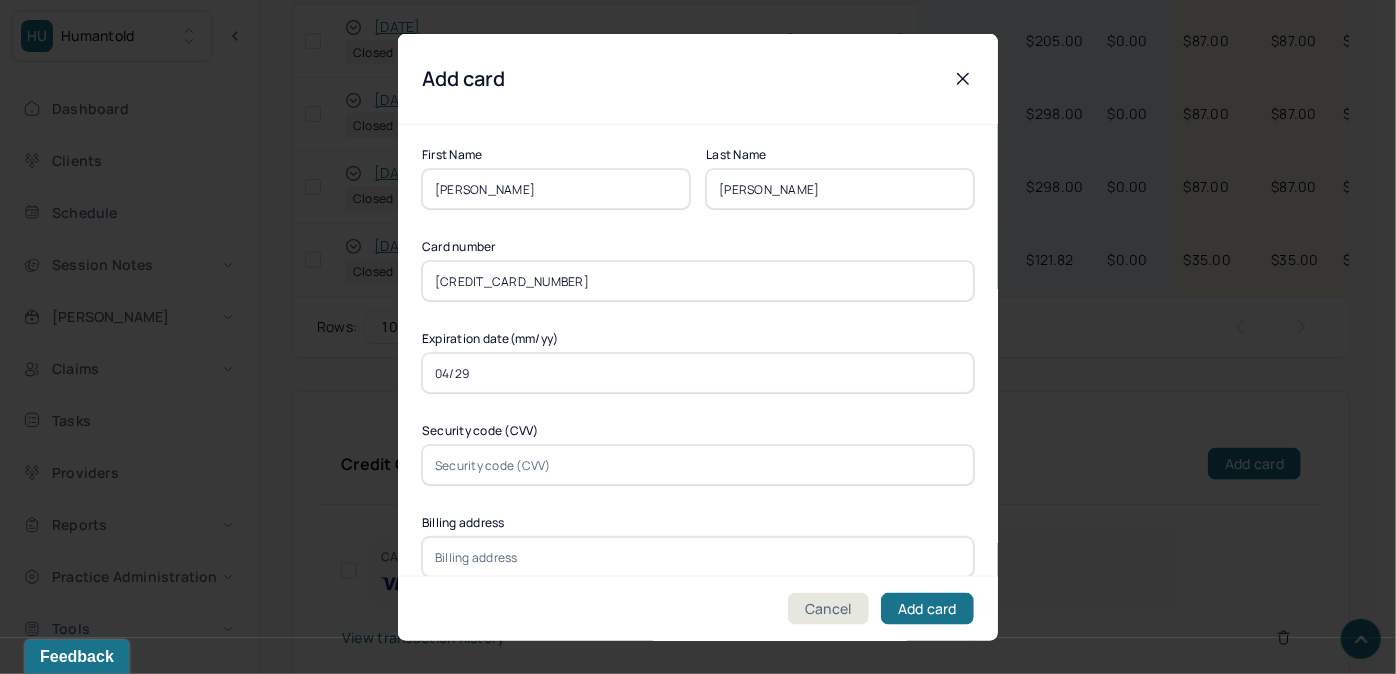 type on "04/29" 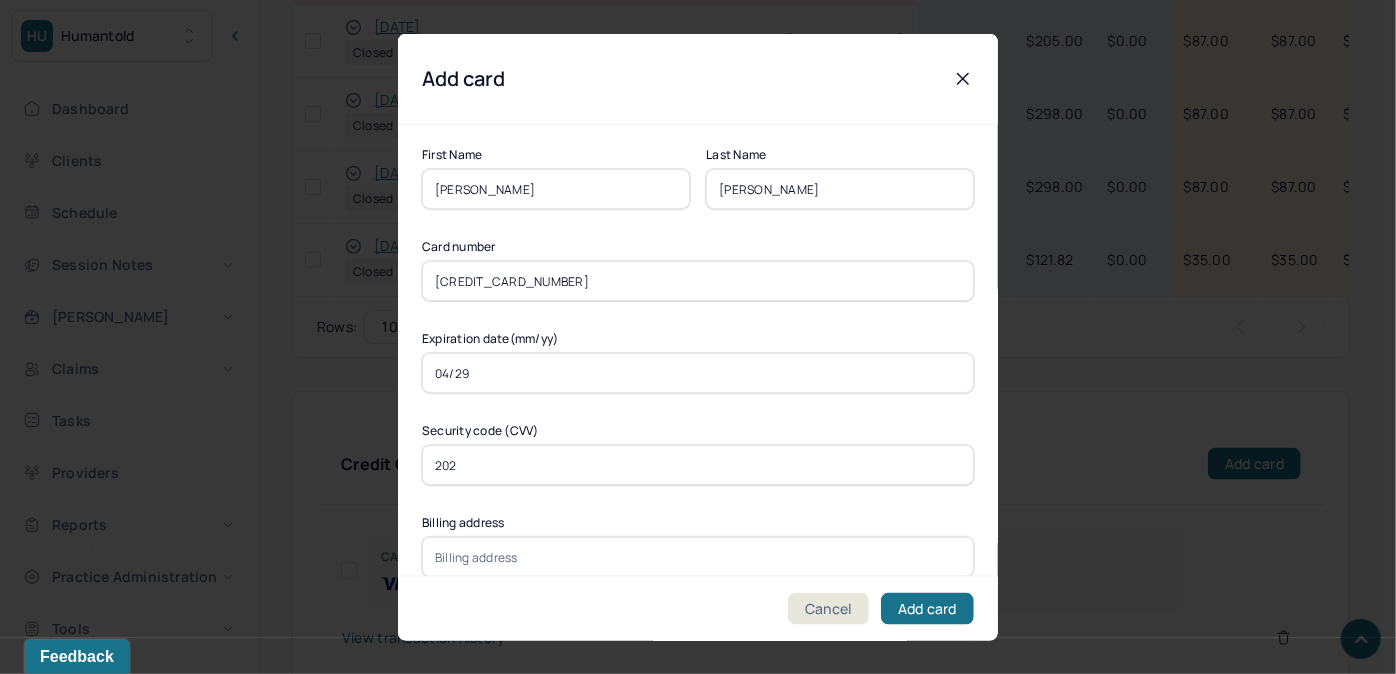type on "202" 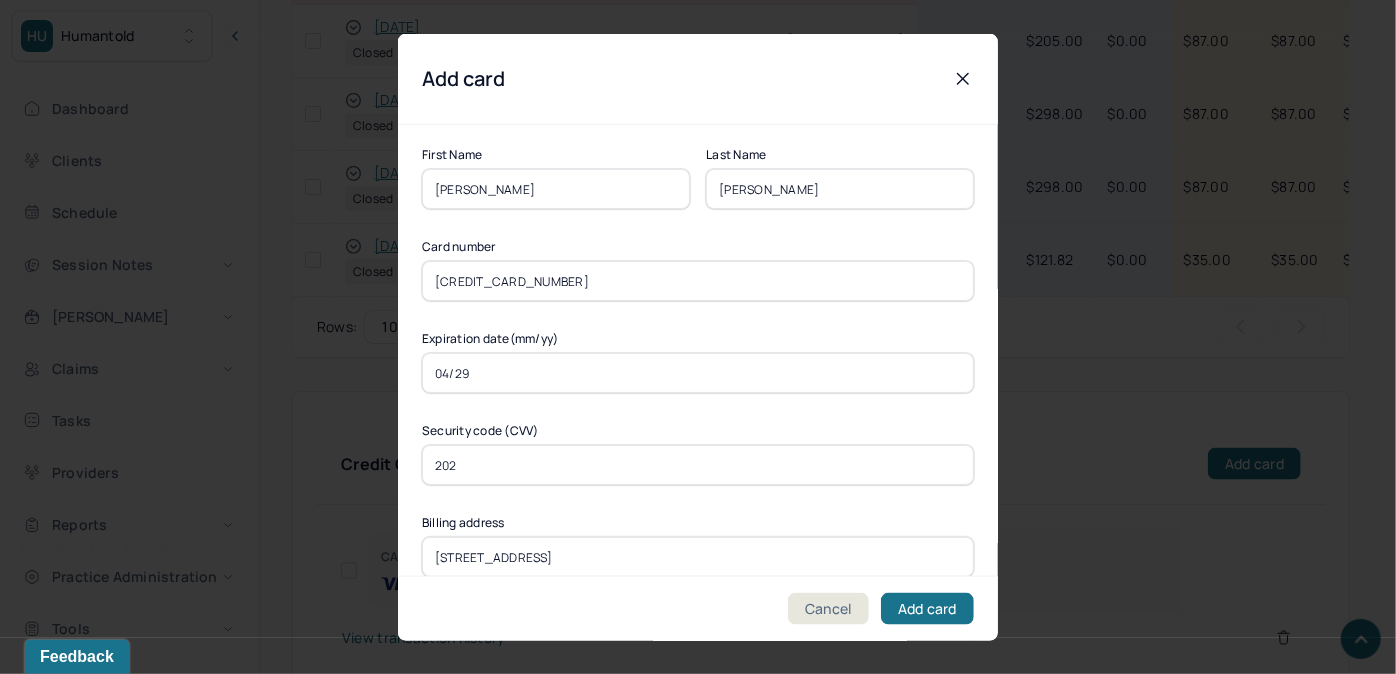 type on "5 Summit Ave" 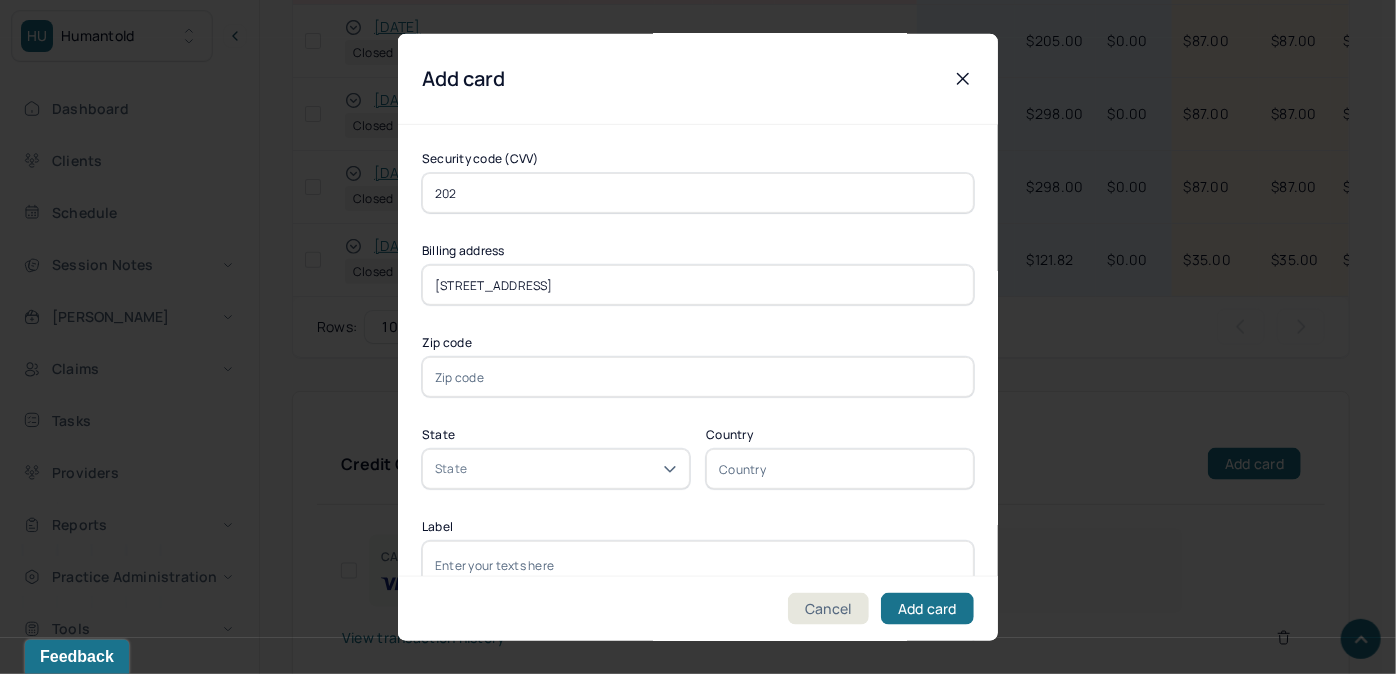 scroll, scrollTop: 272, scrollLeft: 0, axis: vertical 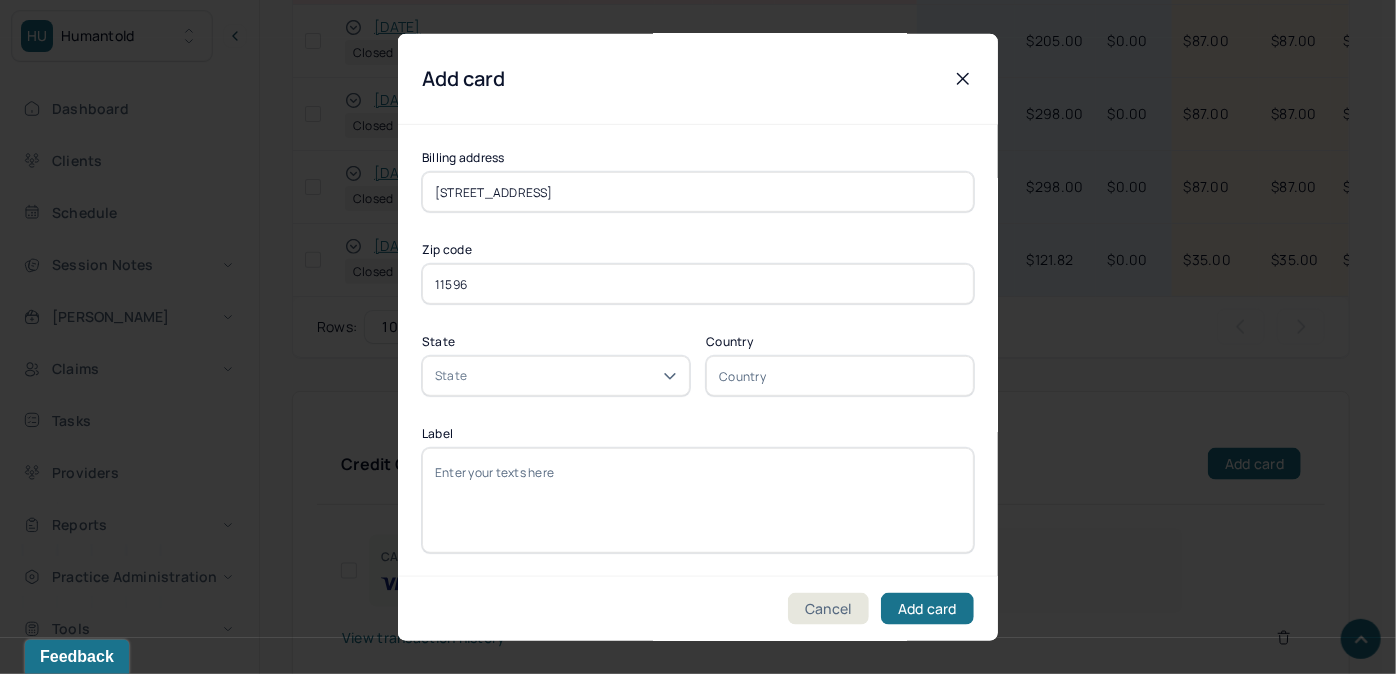 type on "11596" 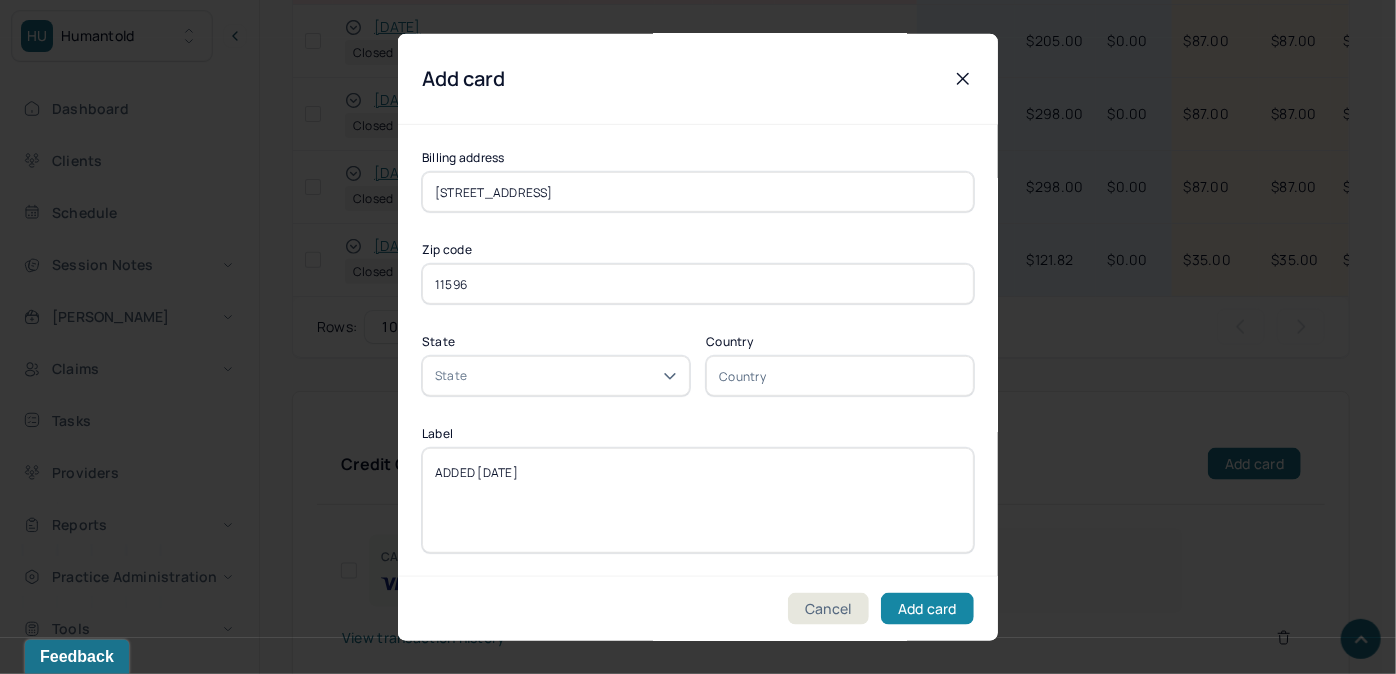 type on "ADDED [DATE]" 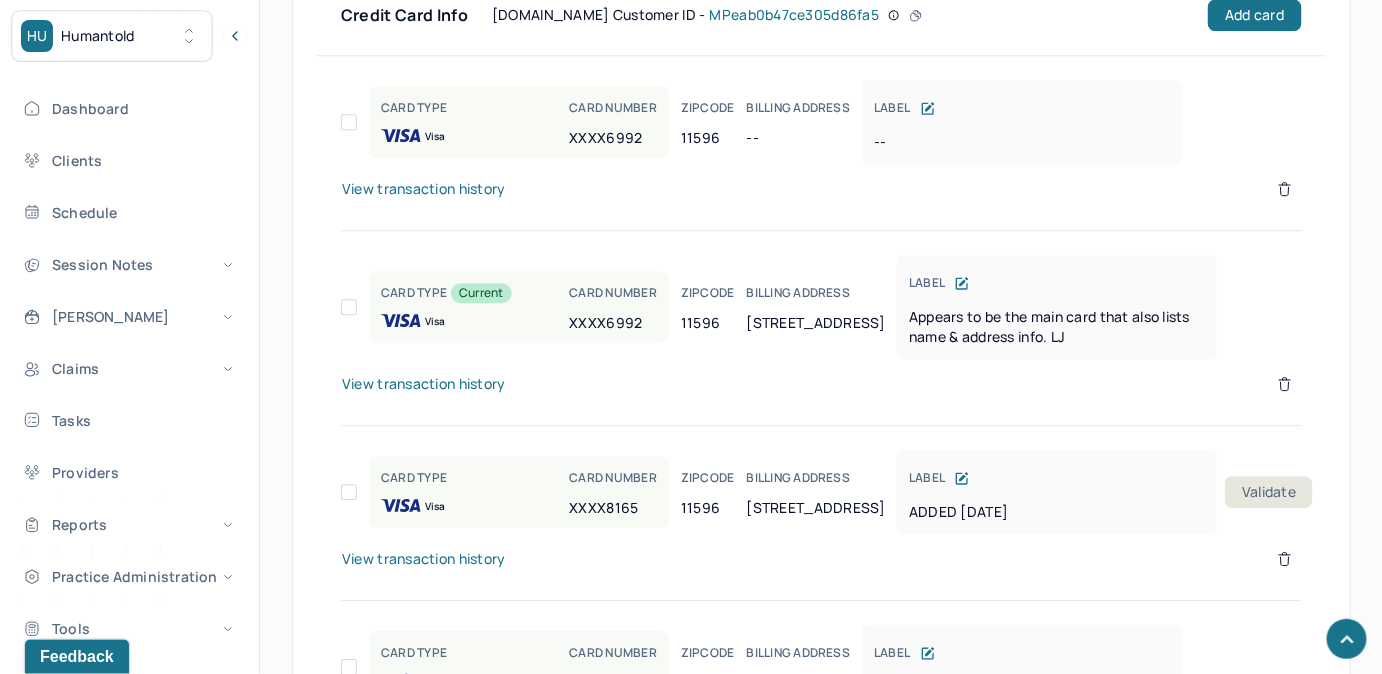 scroll, scrollTop: 1727, scrollLeft: 0, axis: vertical 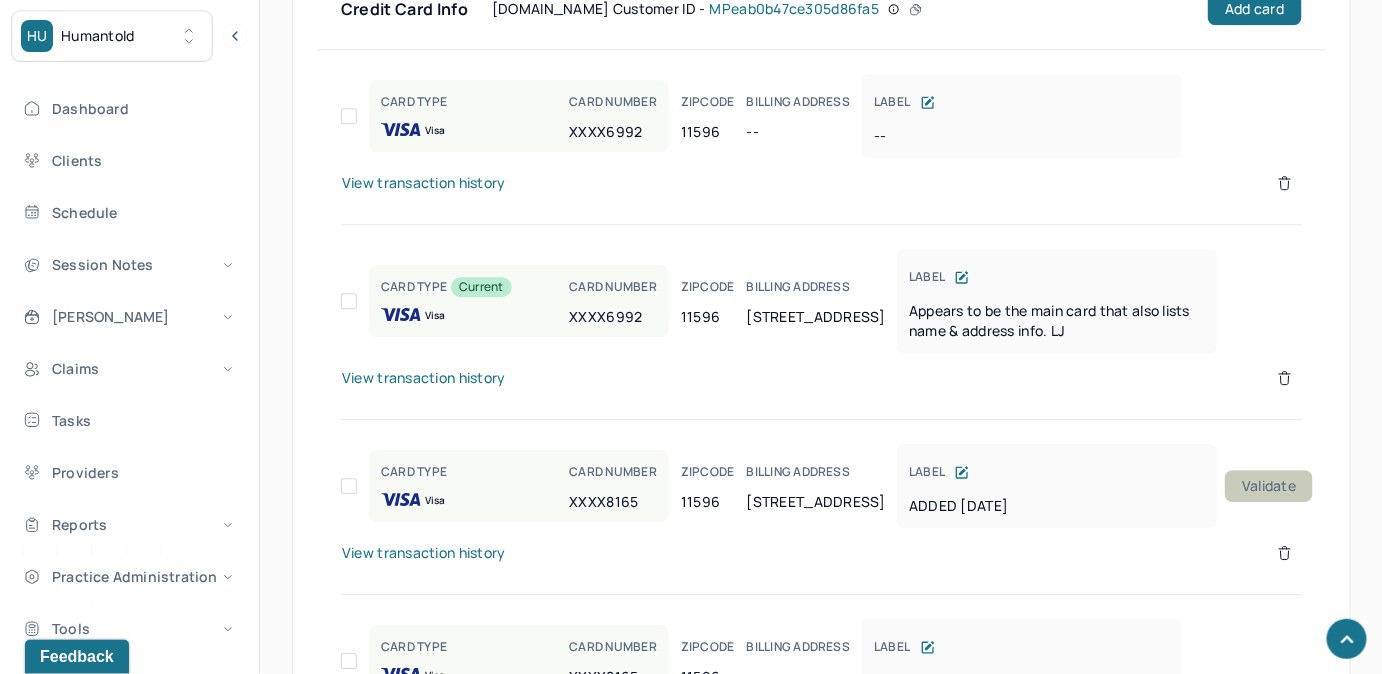 click on "Validate" at bounding box center (1269, 486) 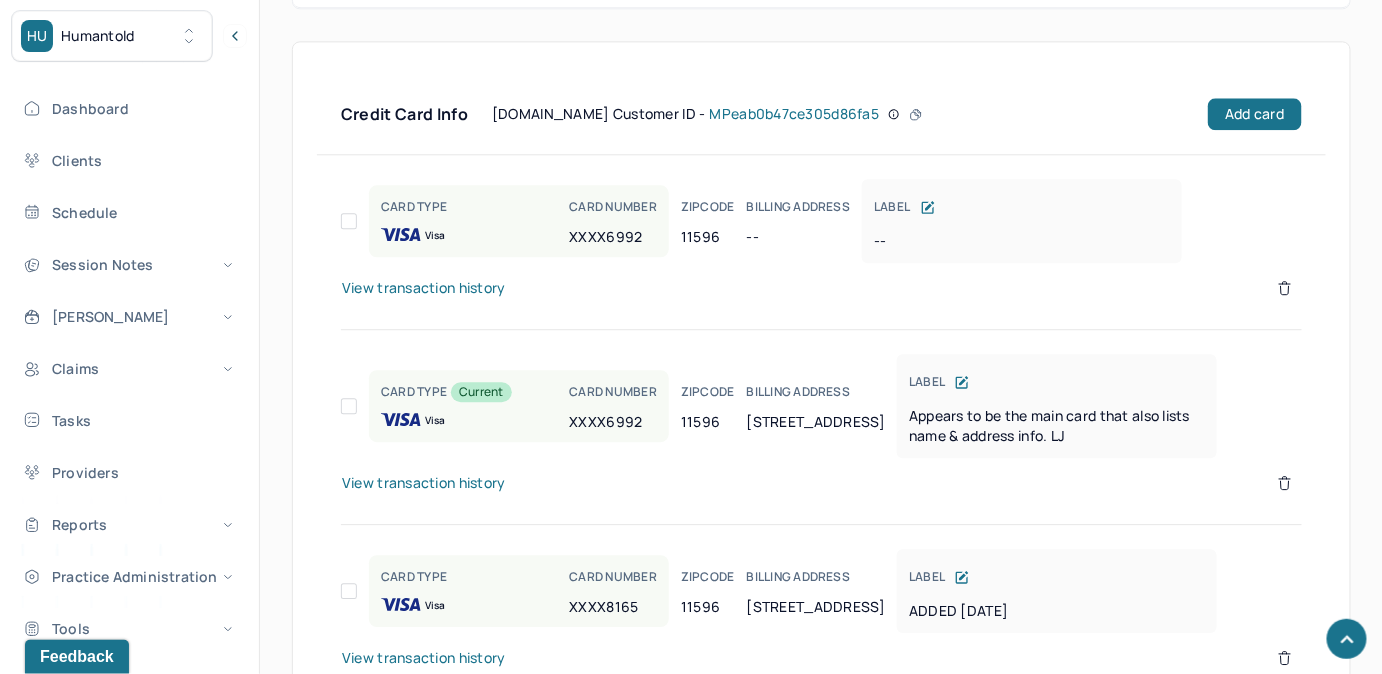 scroll, scrollTop: 1181, scrollLeft: 0, axis: vertical 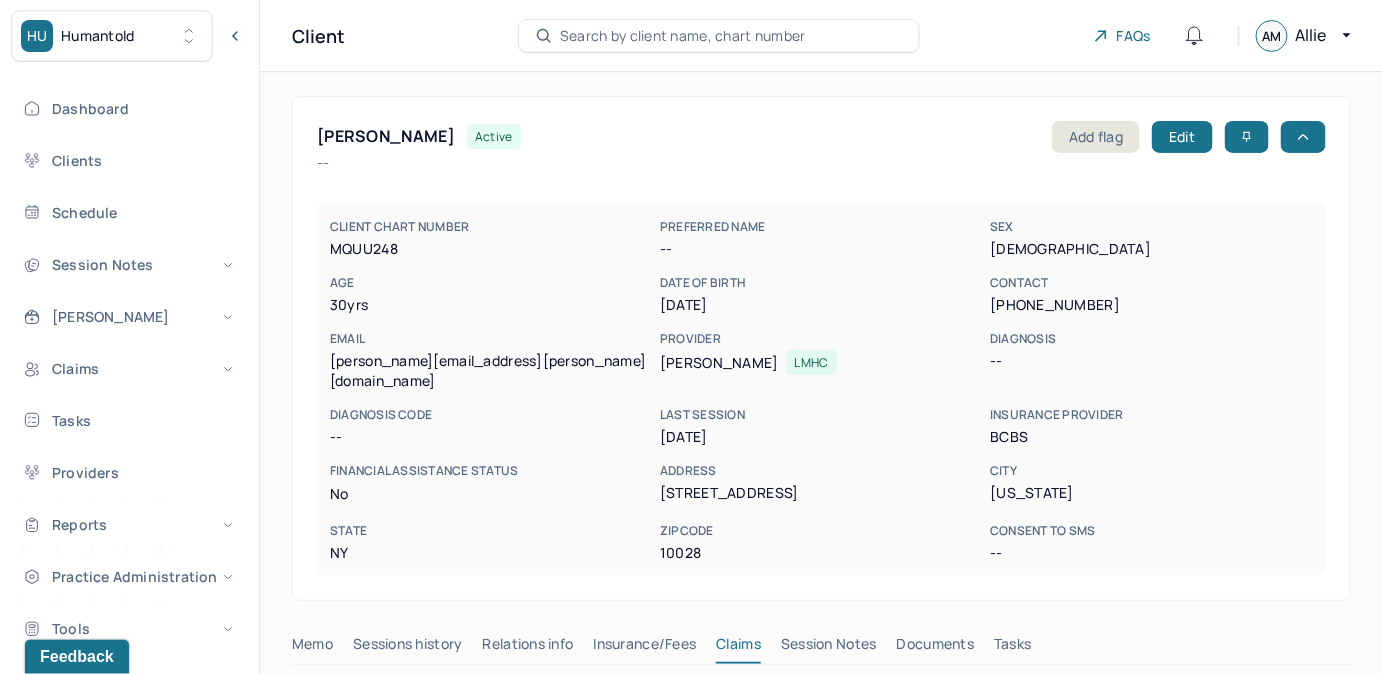 type 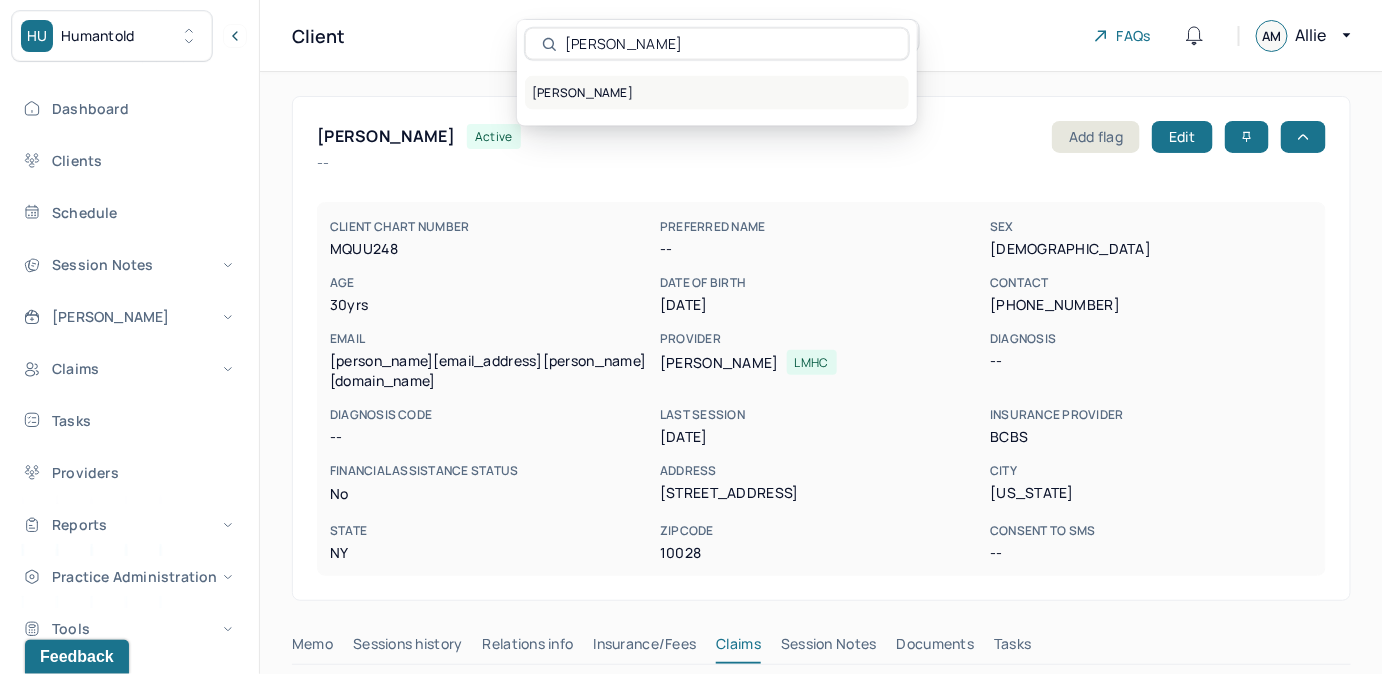type on "[PERSON_NAME]" 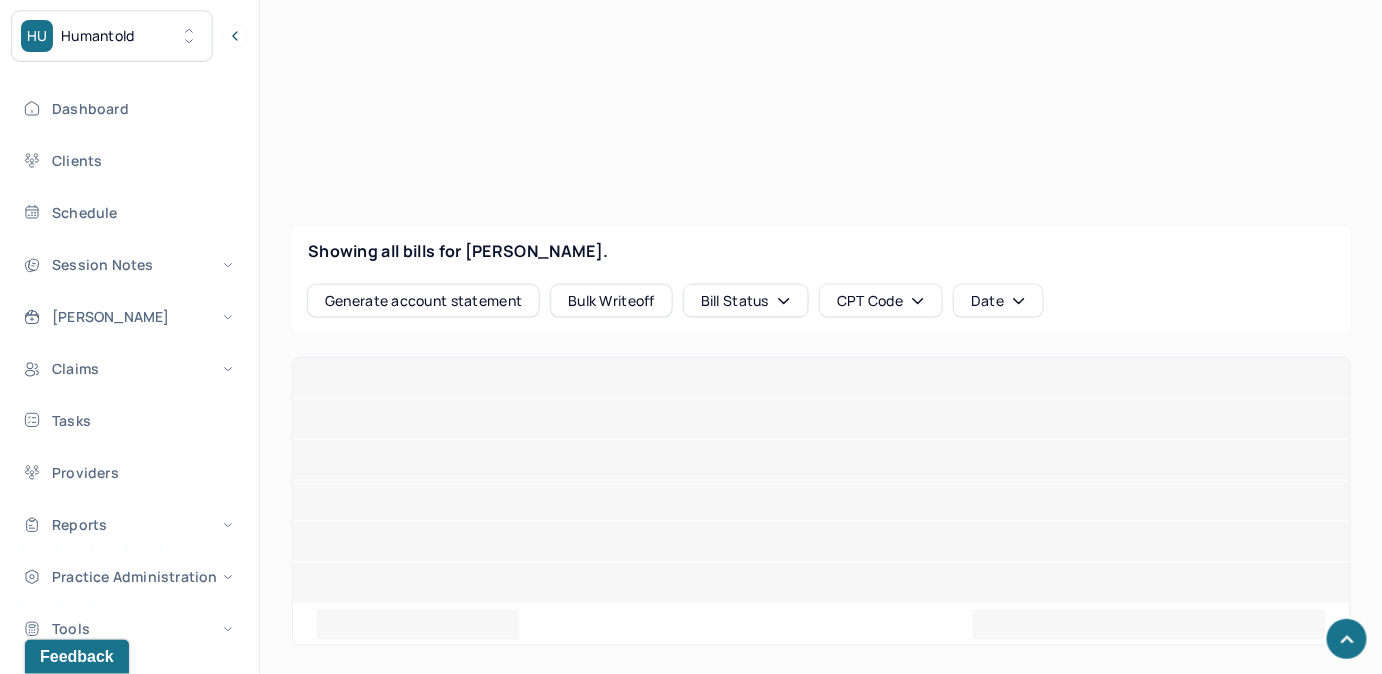 scroll, scrollTop: 1048, scrollLeft: 0, axis: vertical 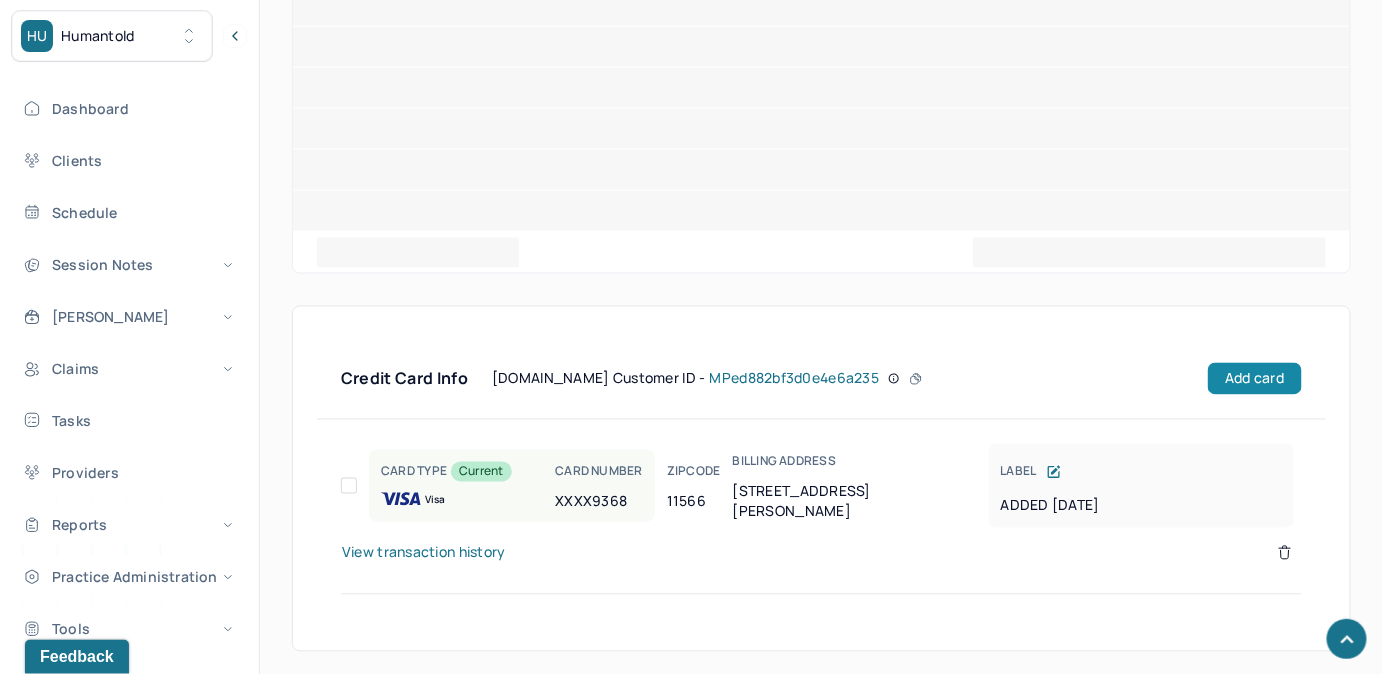 click on "Add card" at bounding box center [1254, 379] 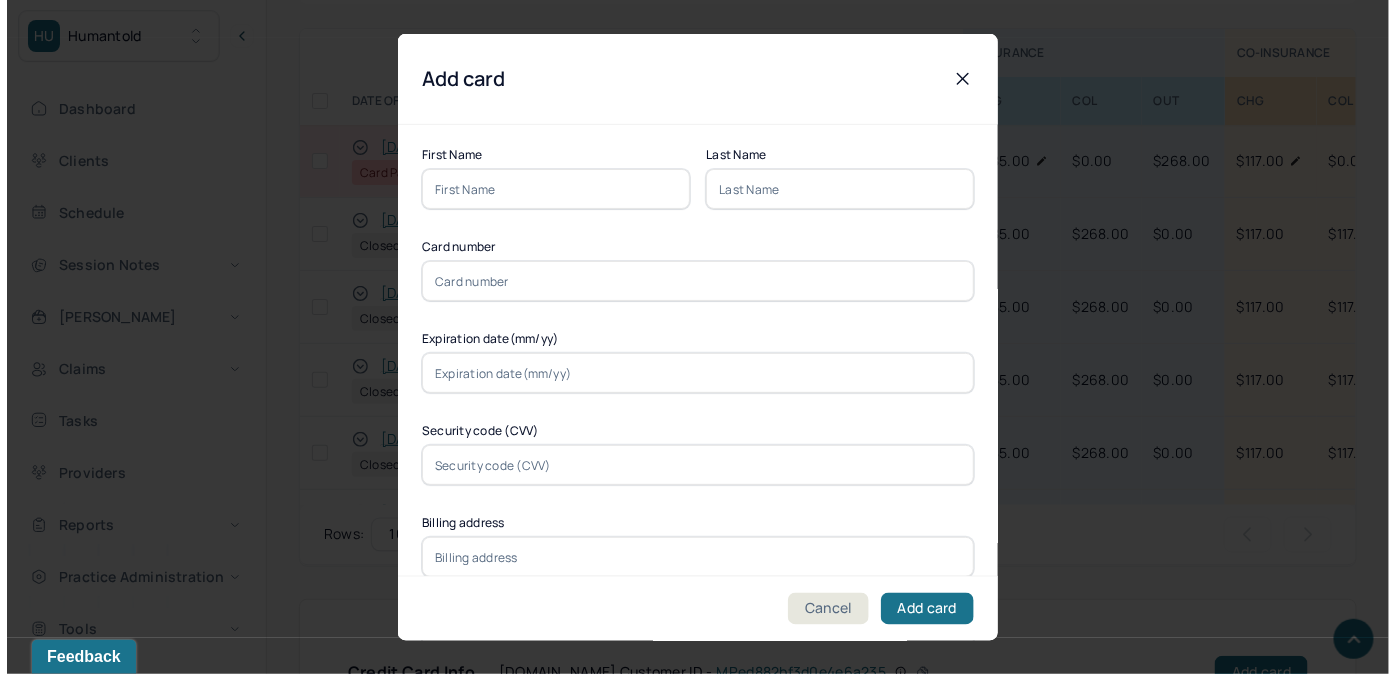 scroll, scrollTop: 1340, scrollLeft: 0, axis: vertical 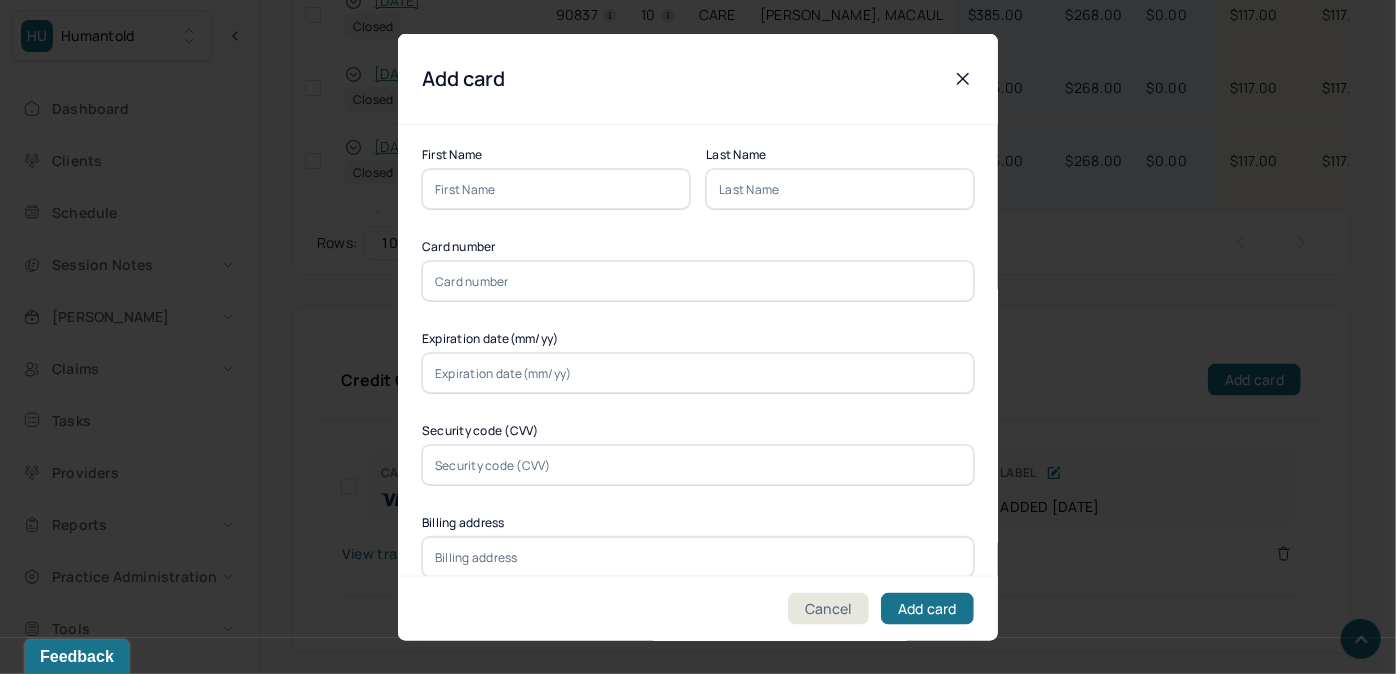 click at bounding box center [556, 189] 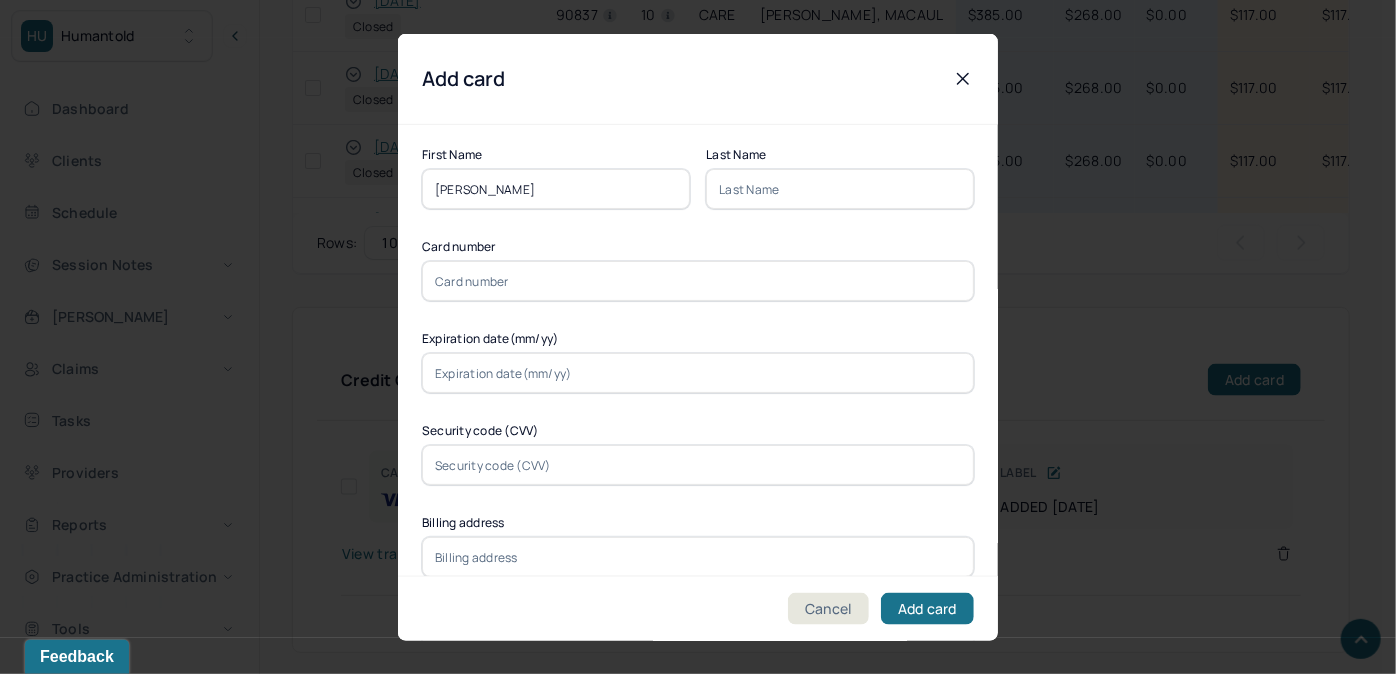drag, startPoint x: 512, startPoint y: 186, endPoint x: 477, endPoint y: 189, distance: 35.128338 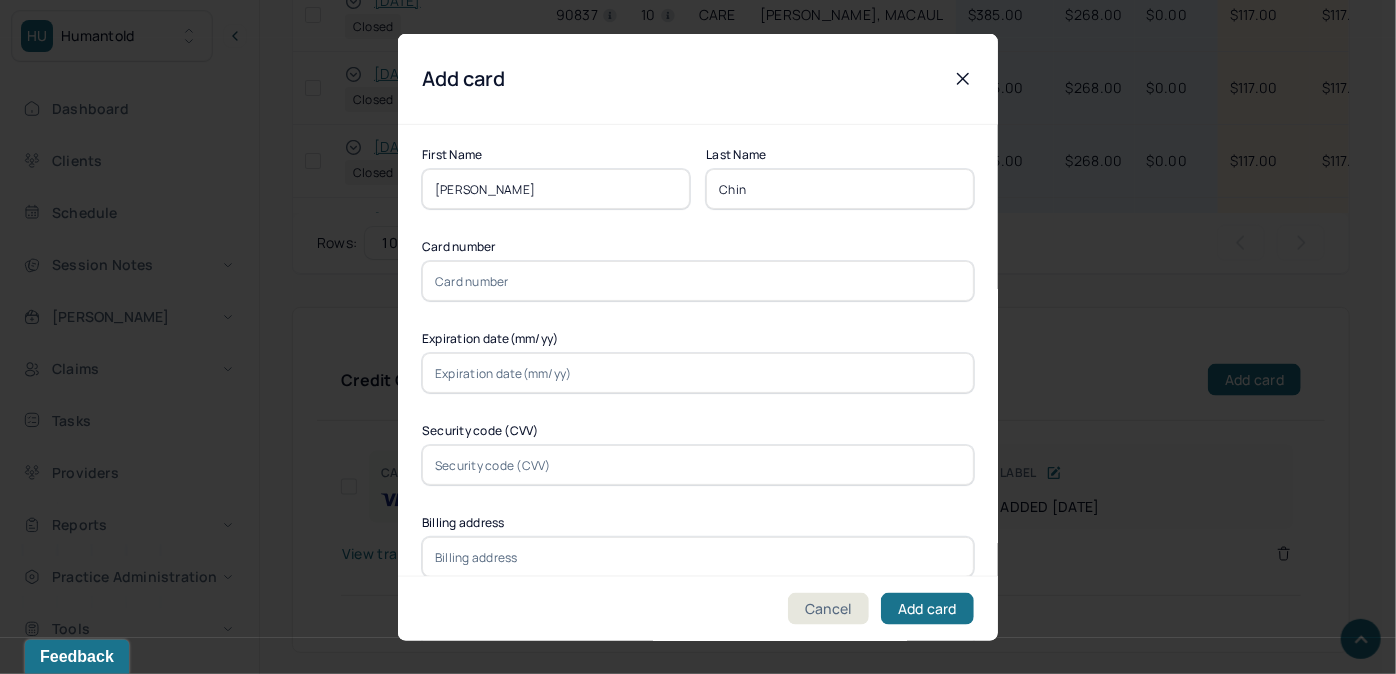 type on "Chin" 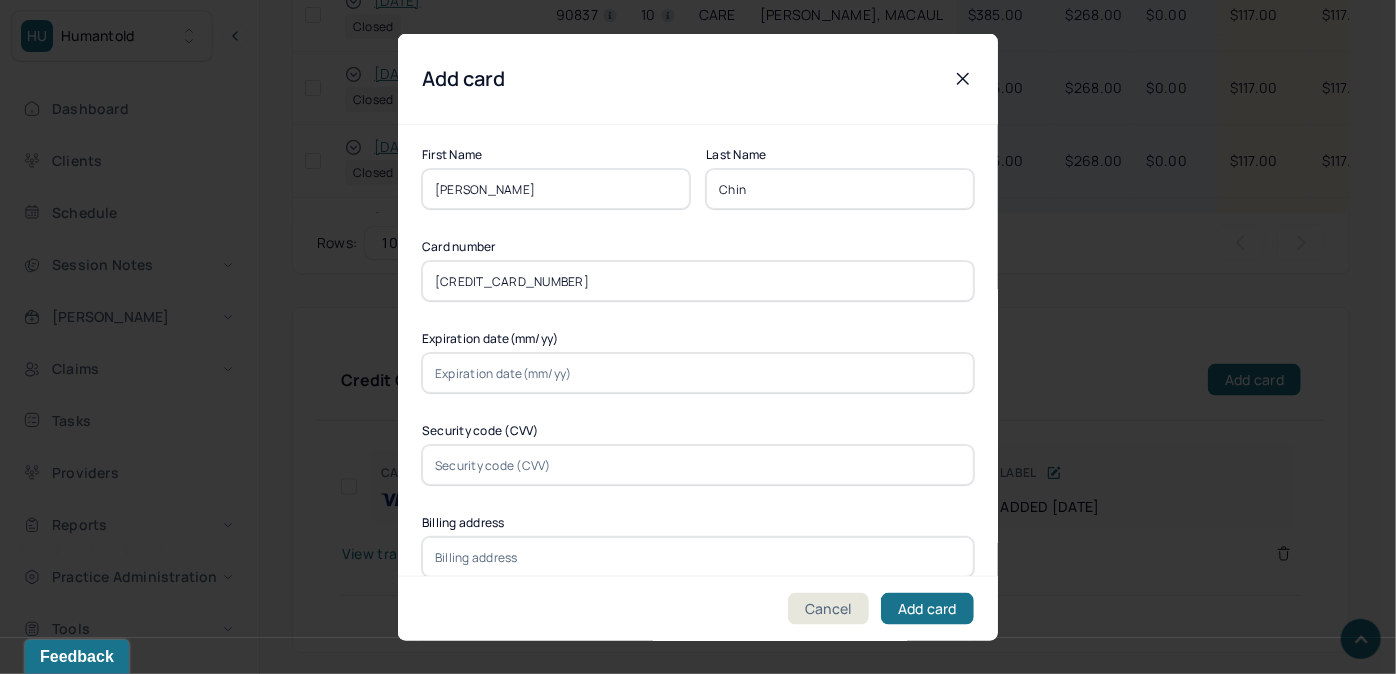 type on "5424181578894888" 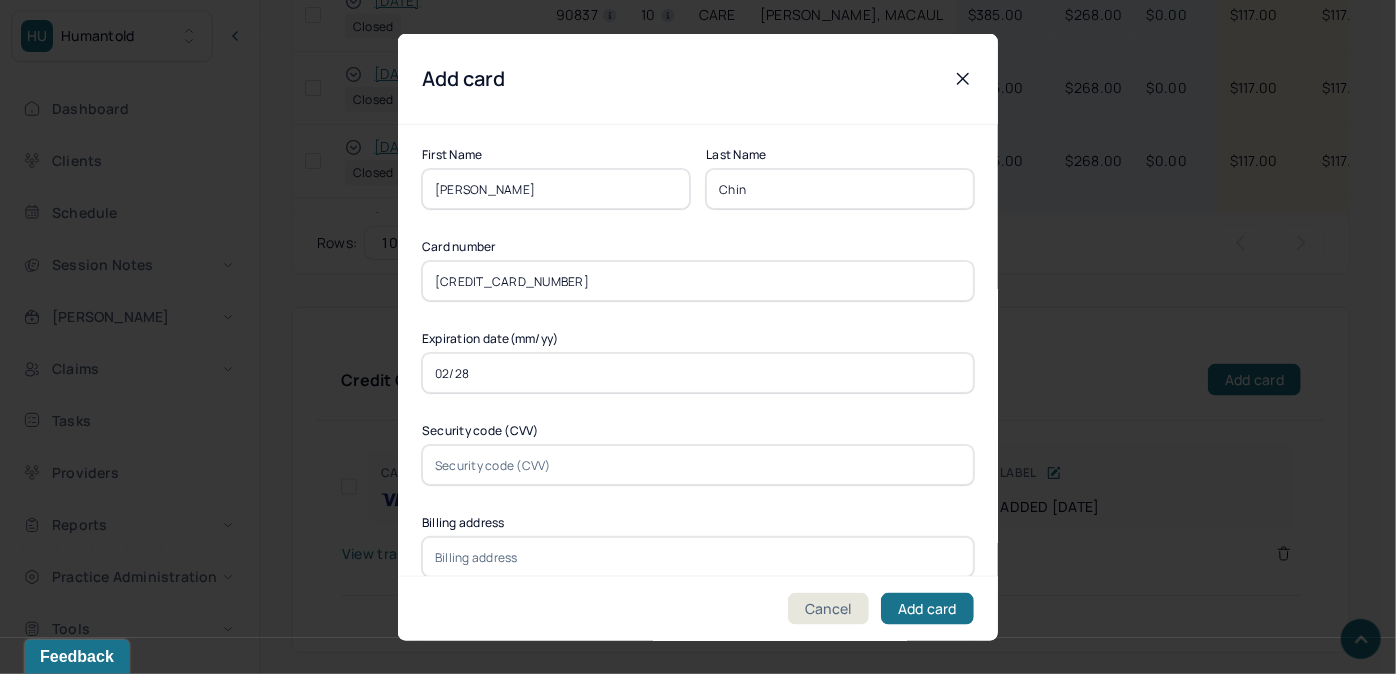 type on "02/28" 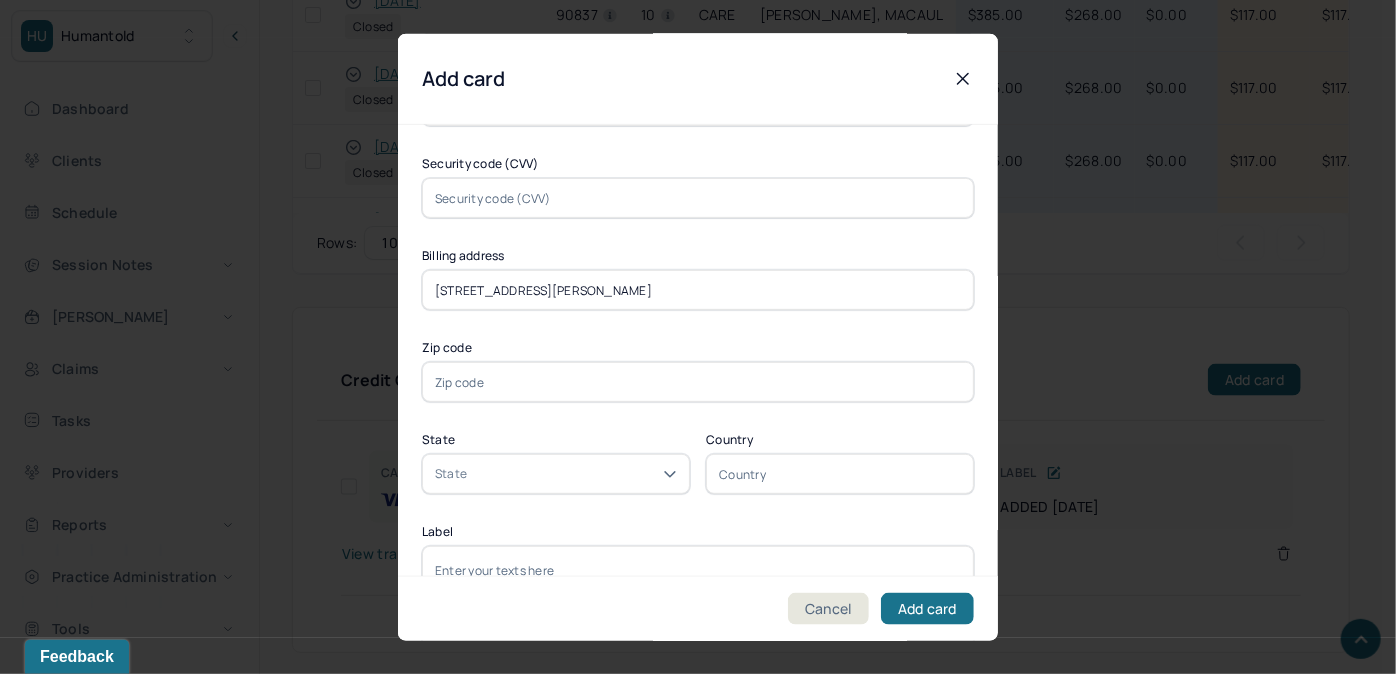 scroll, scrollTop: 272, scrollLeft: 0, axis: vertical 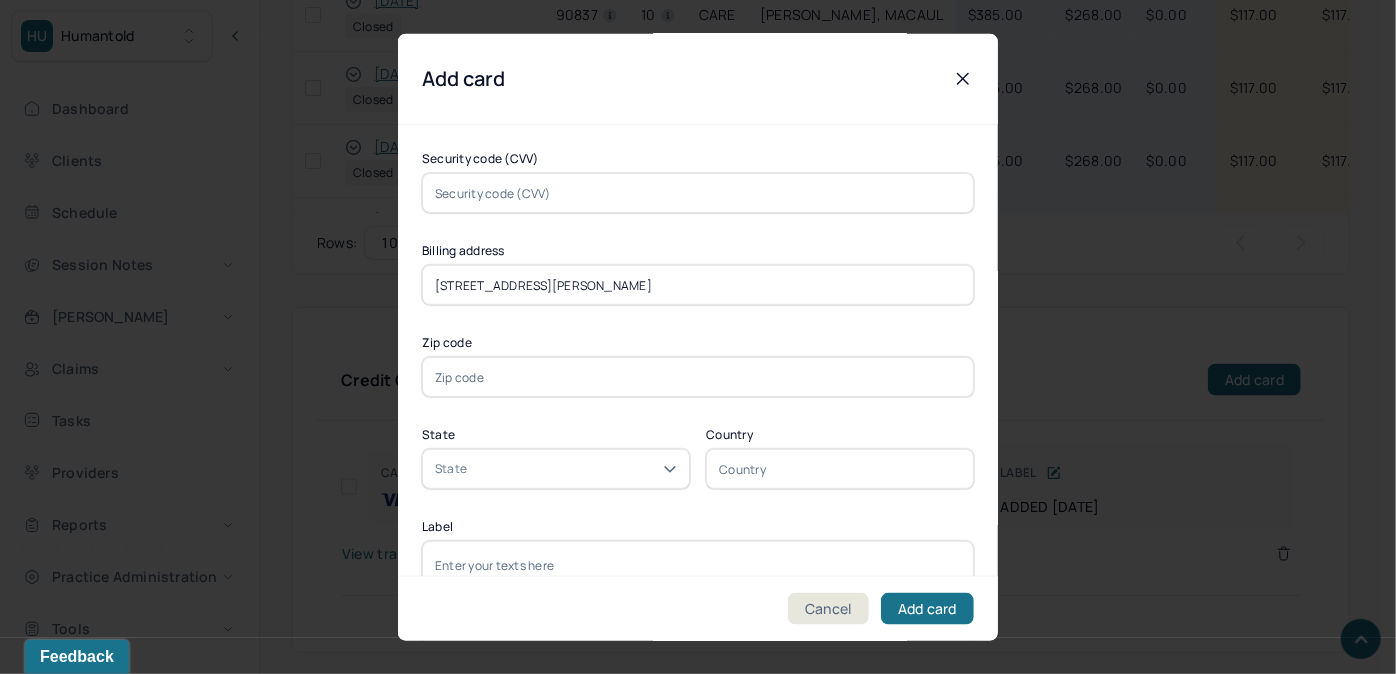 type on "218 Richard Ave" 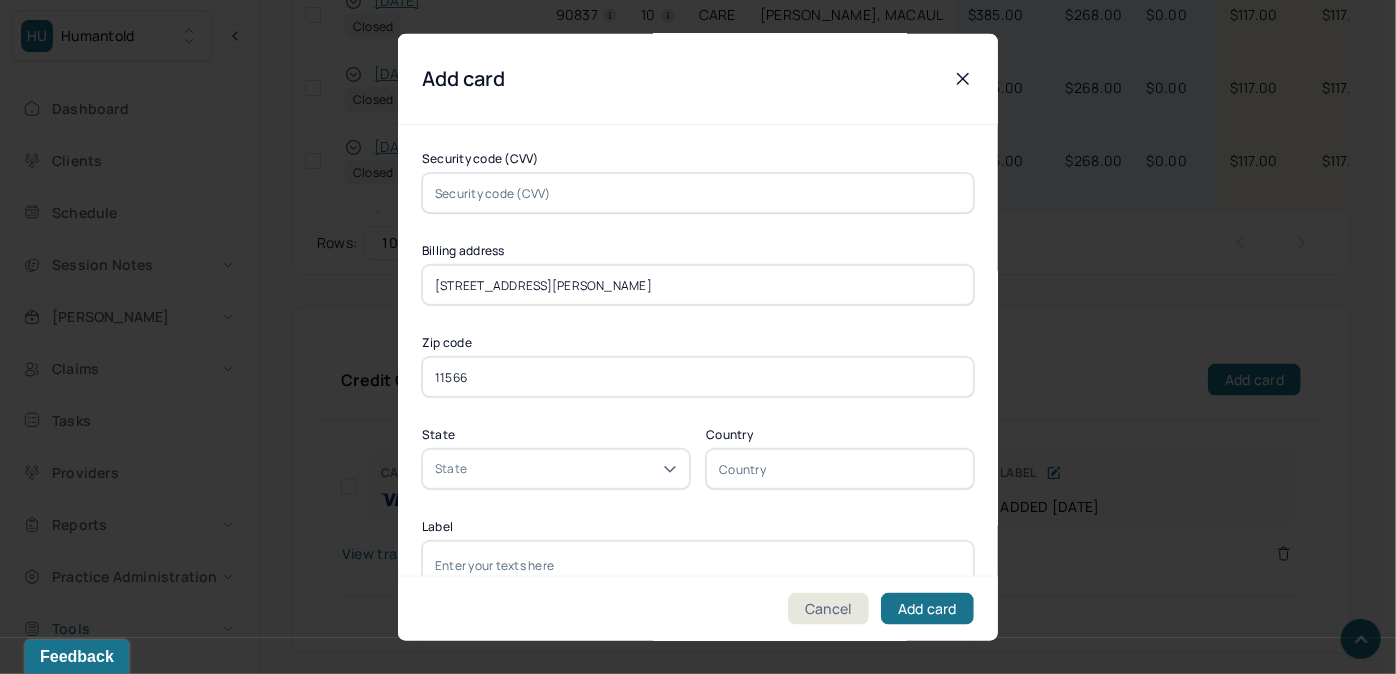 type on "11566" 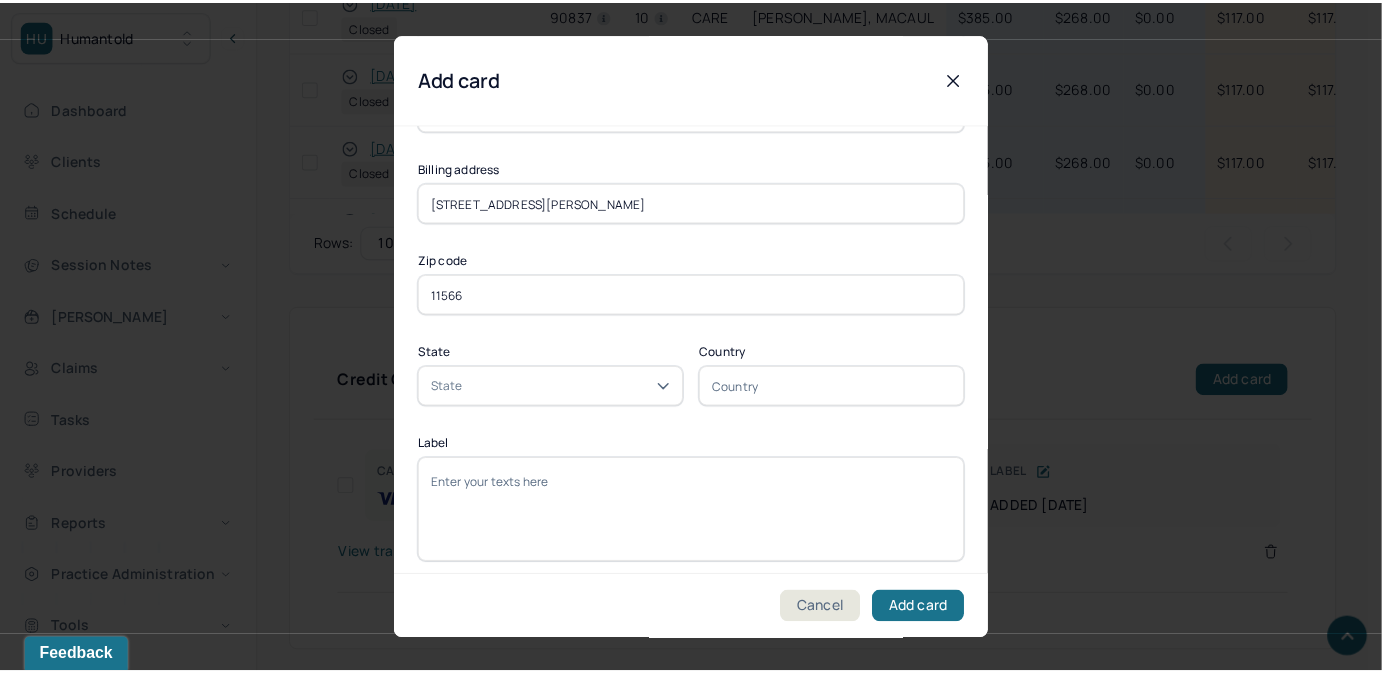 scroll, scrollTop: 365, scrollLeft: 0, axis: vertical 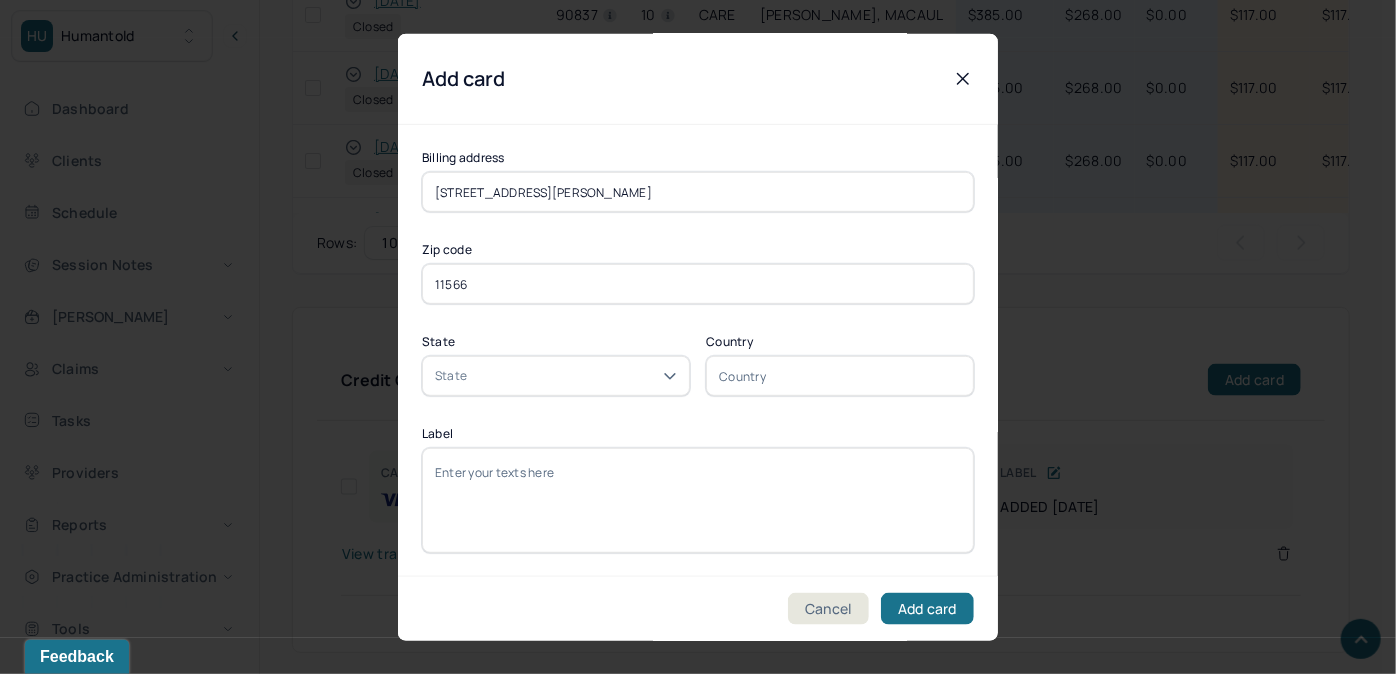 type on "224" 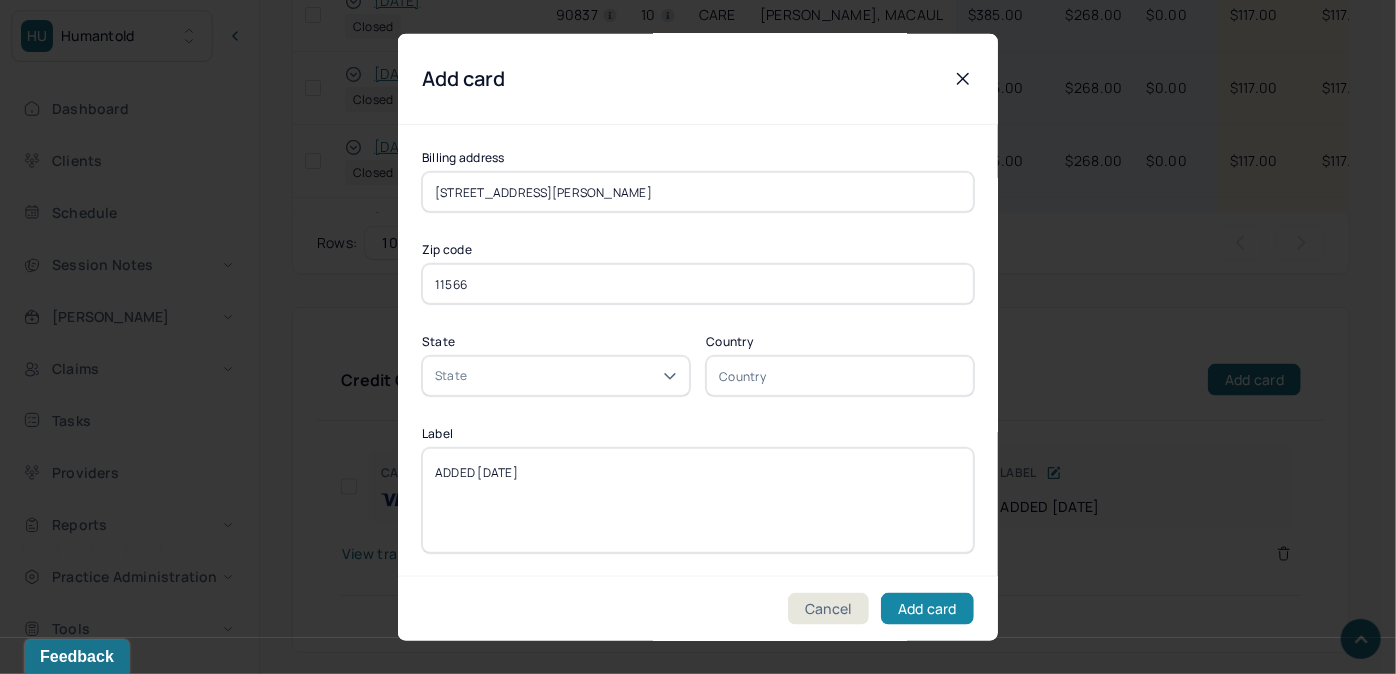 type on "ADDED [DATE]" 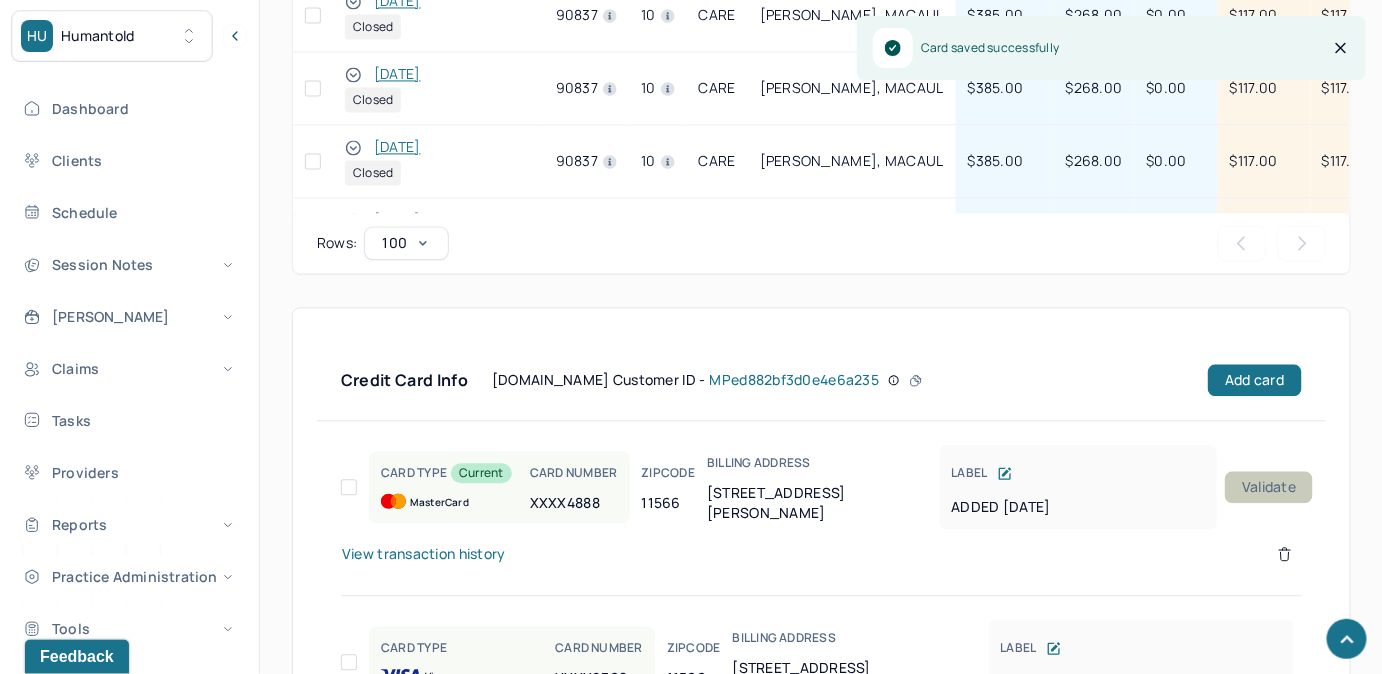 click on "Validate" at bounding box center [1269, 487] 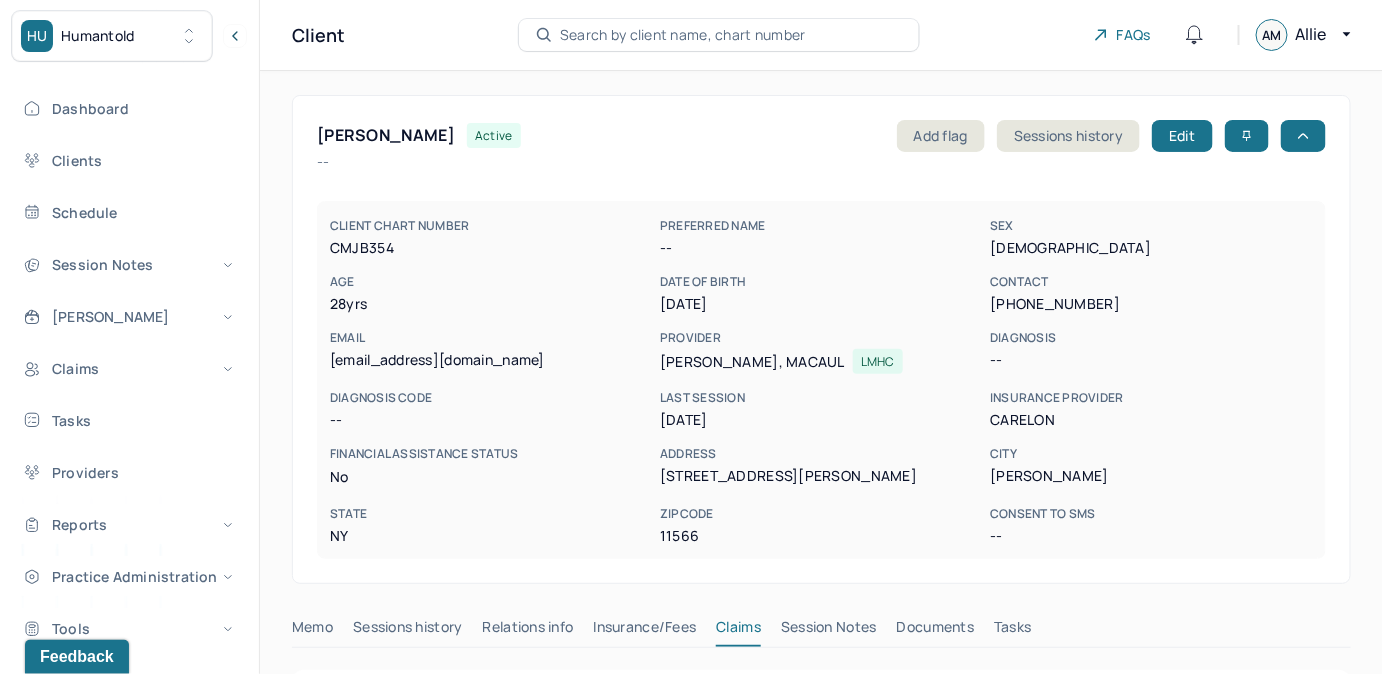 scroll, scrollTop: 0, scrollLeft: 0, axis: both 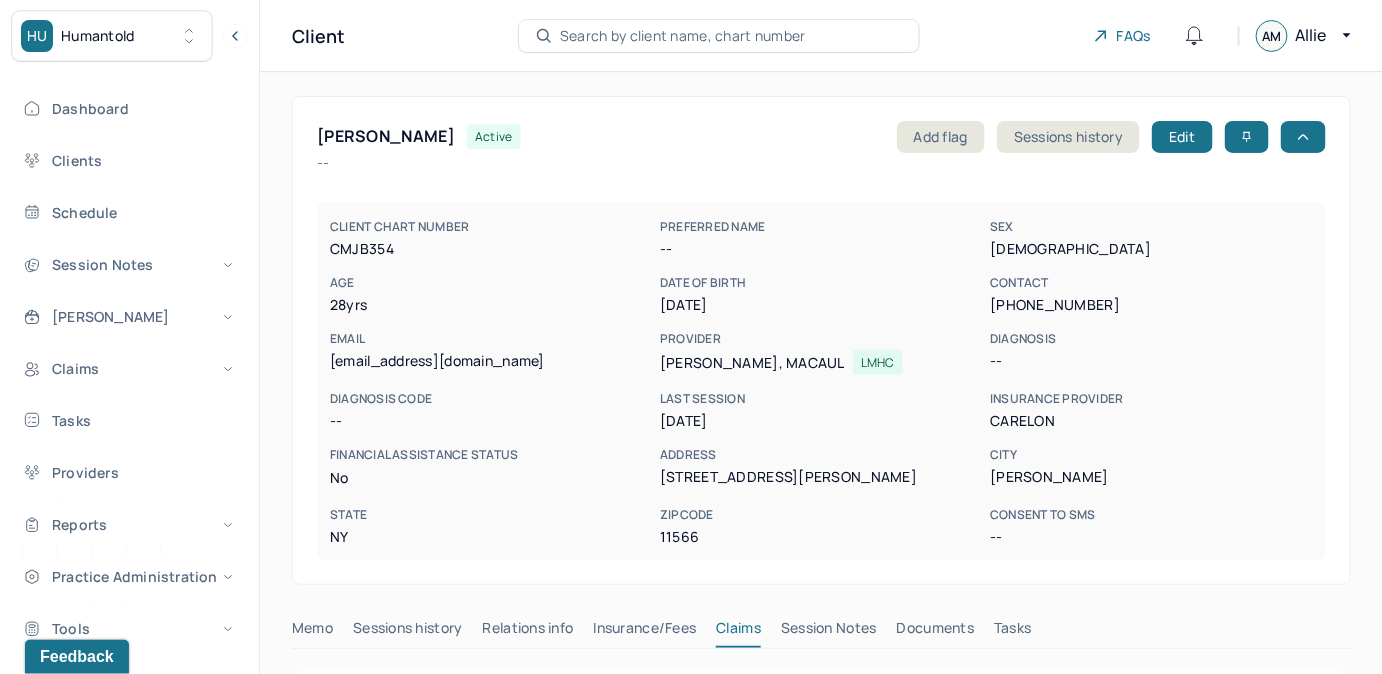 click on "Search by client name, chart number" at bounding box center (683, 36) 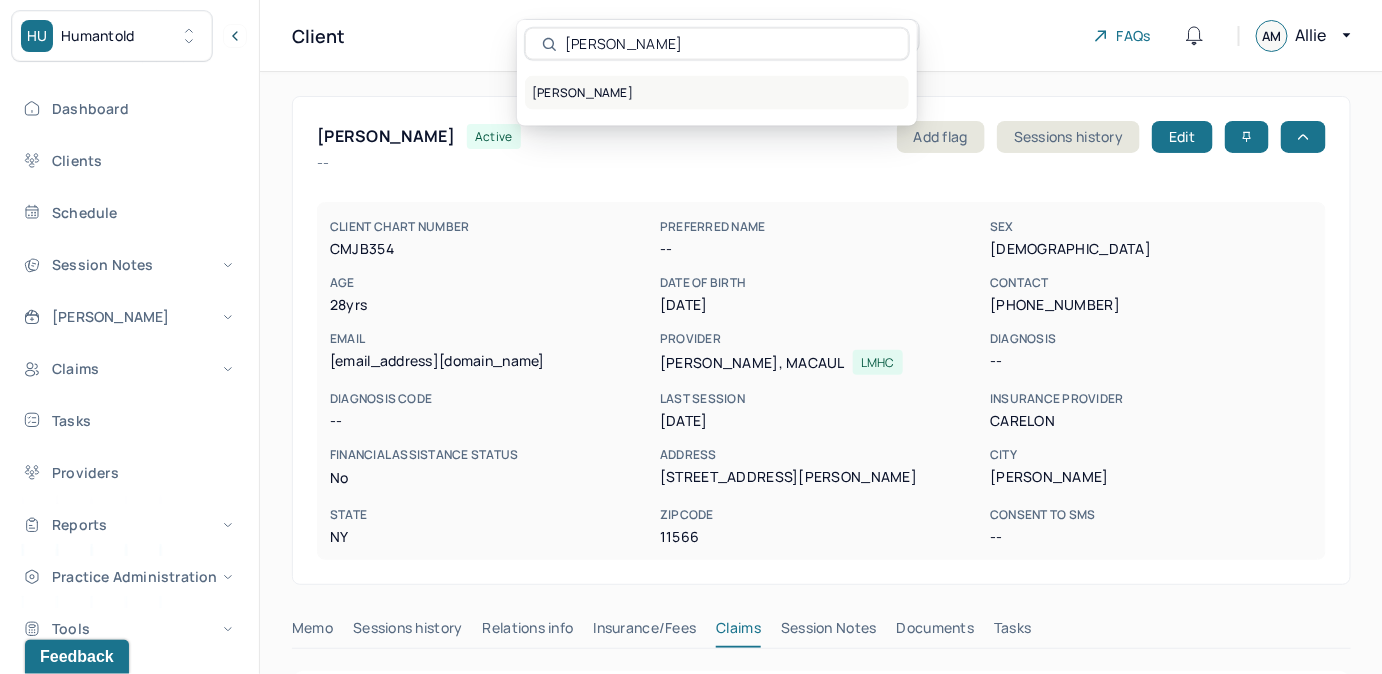 type on "Catherine jakubik" 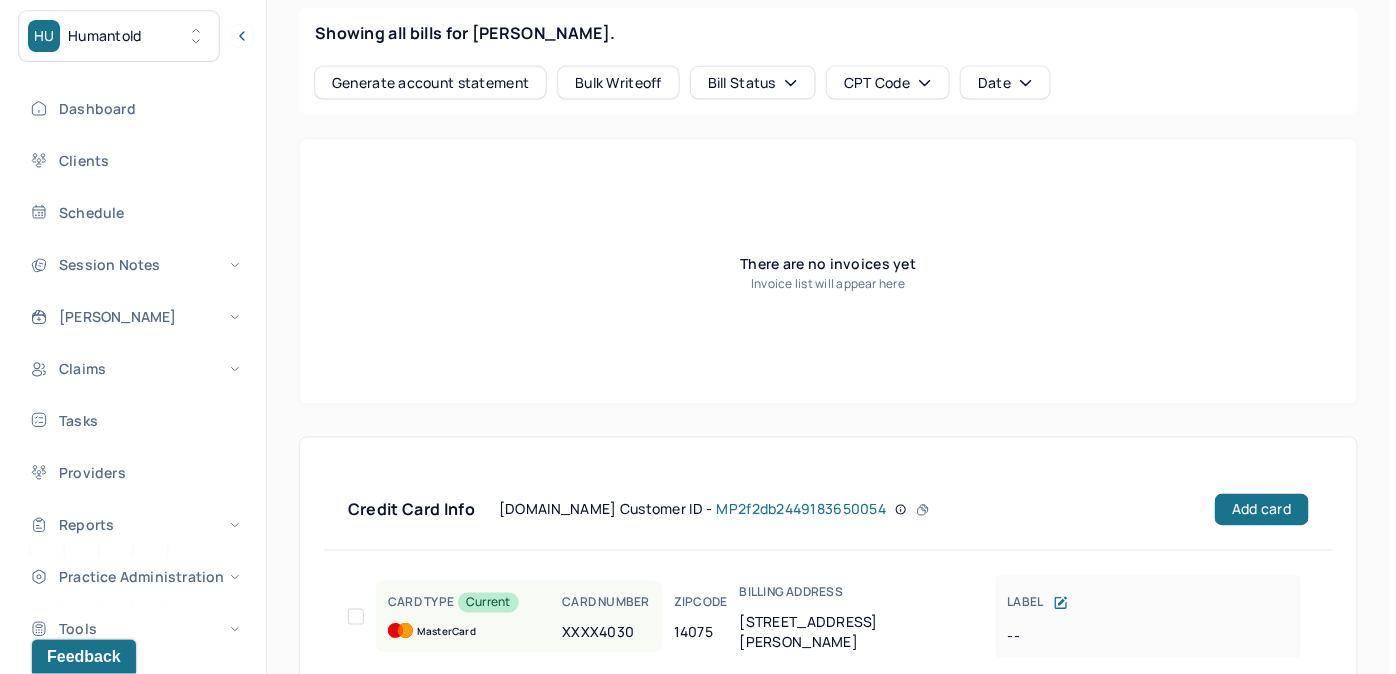 scroll, scrollTop: 1062, scrollLeft: 0, axis: vertical 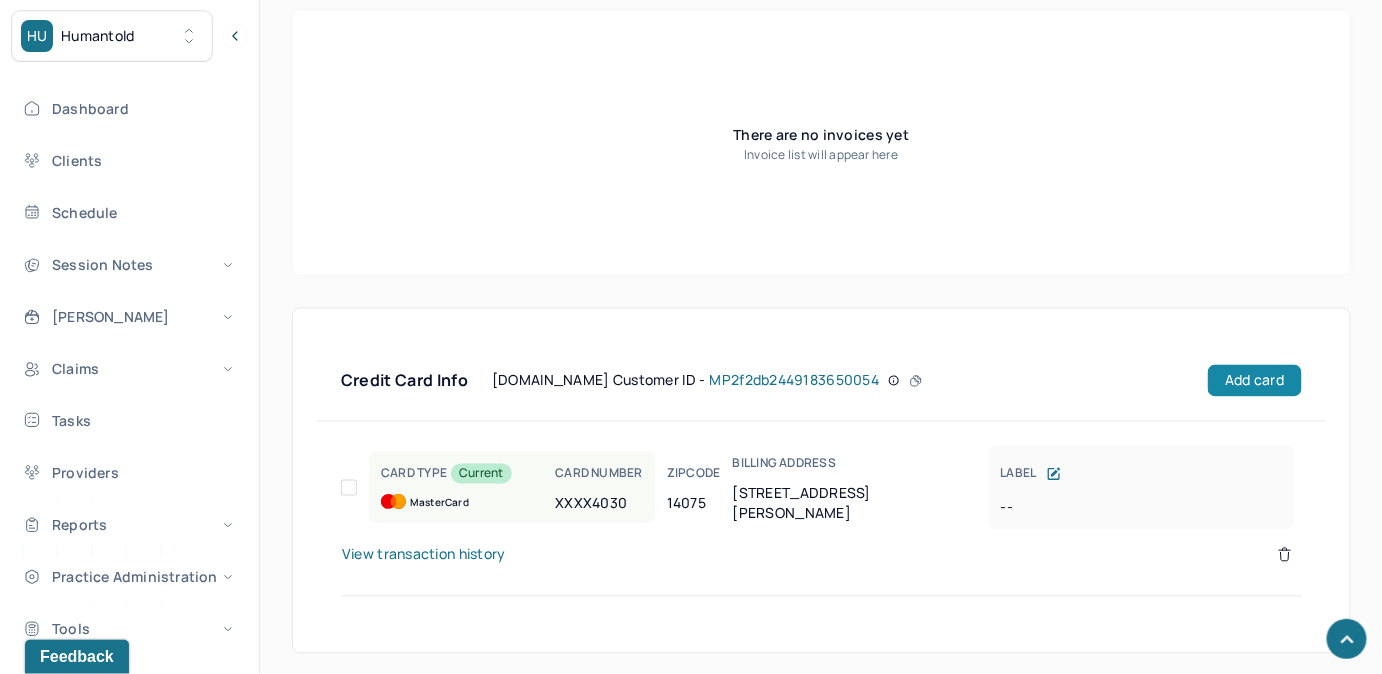 click on "Add card" at bounding box center (1254, 381) 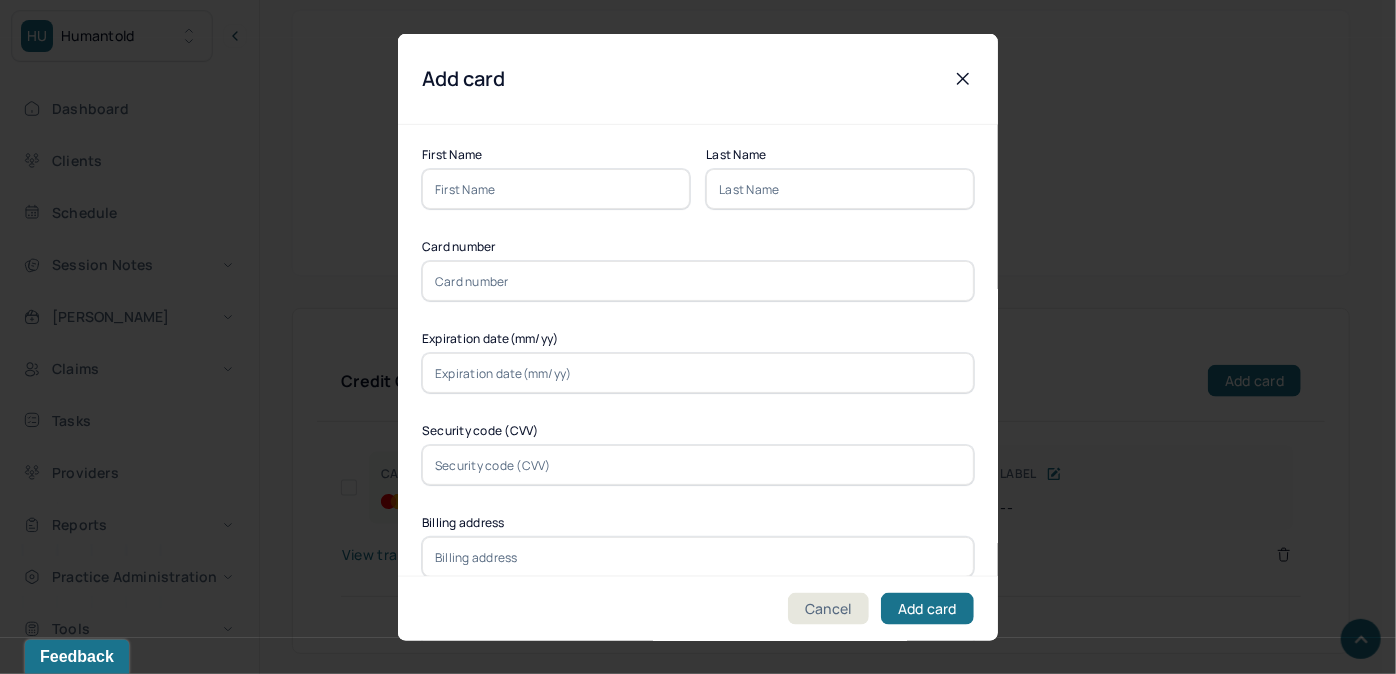 drag, startPoint x: 504, startPoint y: 166, endPoint x: 508, endPoint y: 182, distance: 16.492422 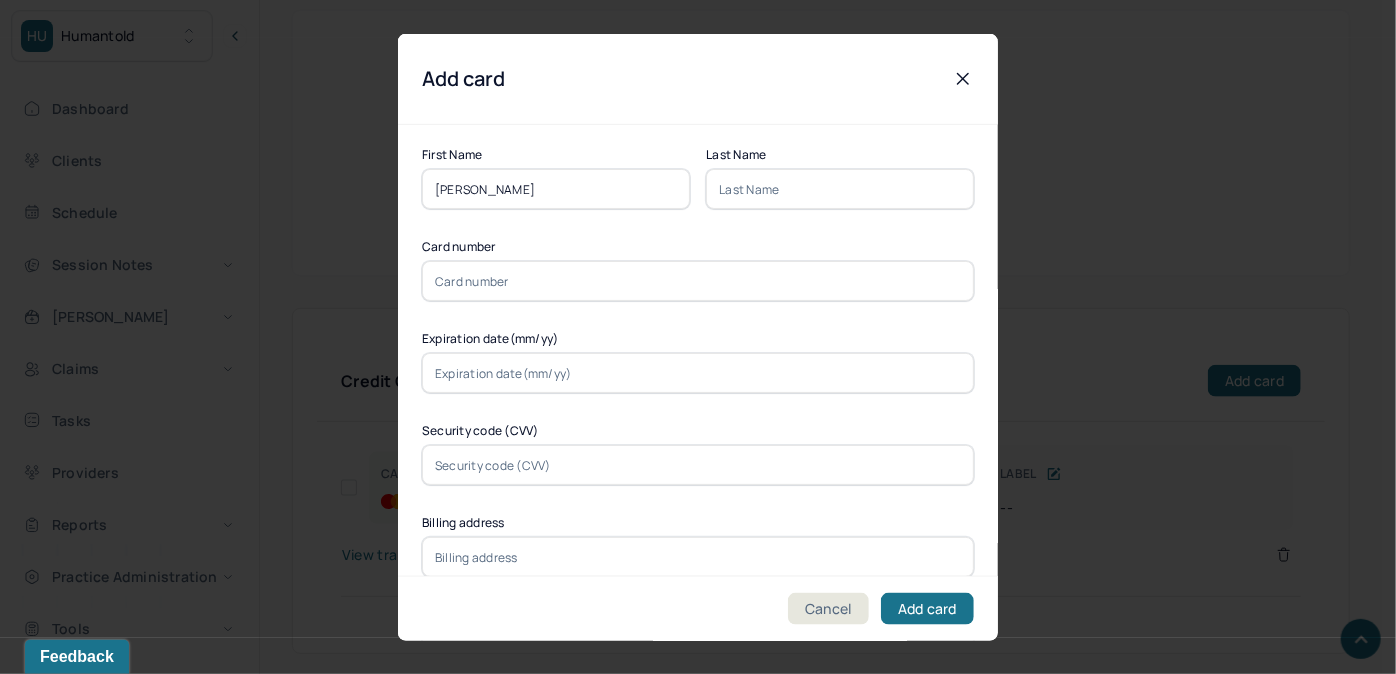 drag, startPoint x: 538, startPoint y: 182, endPoint x: 497, endPoint y: 196, distance: 43.32436 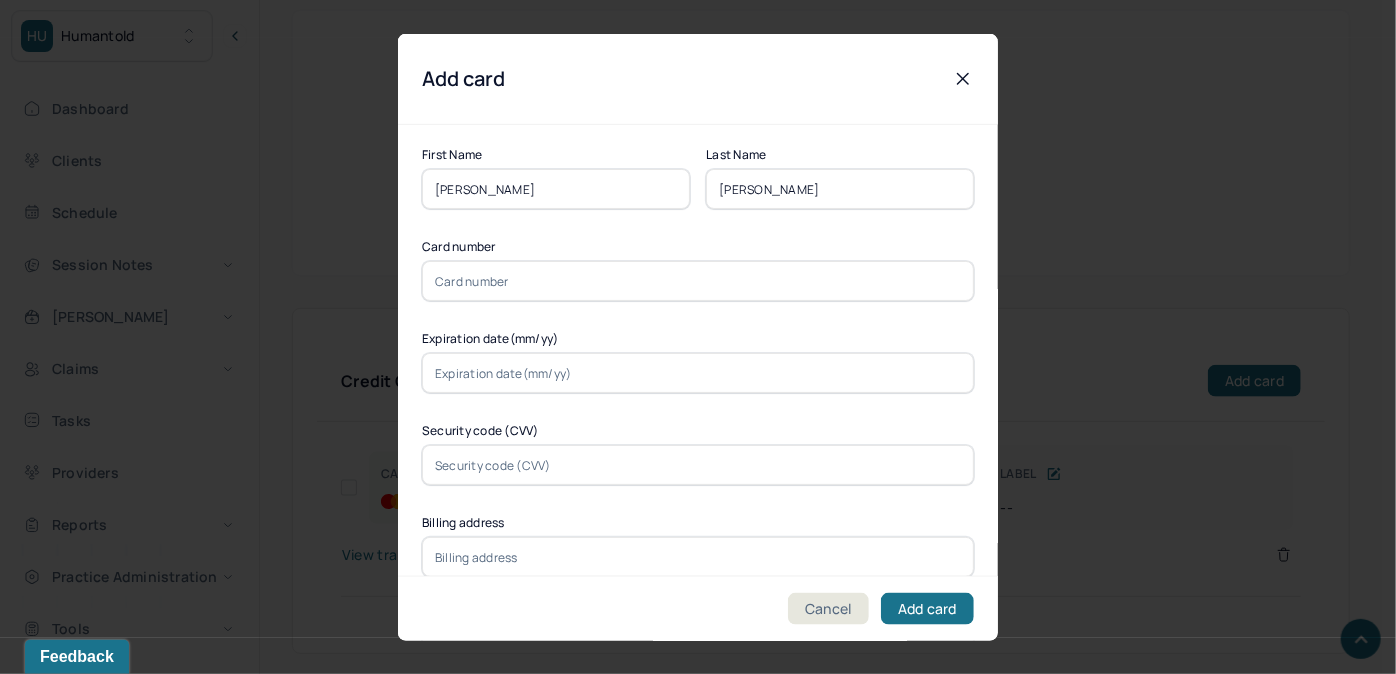 click on "jakubik" at bounding box center (840, 189) 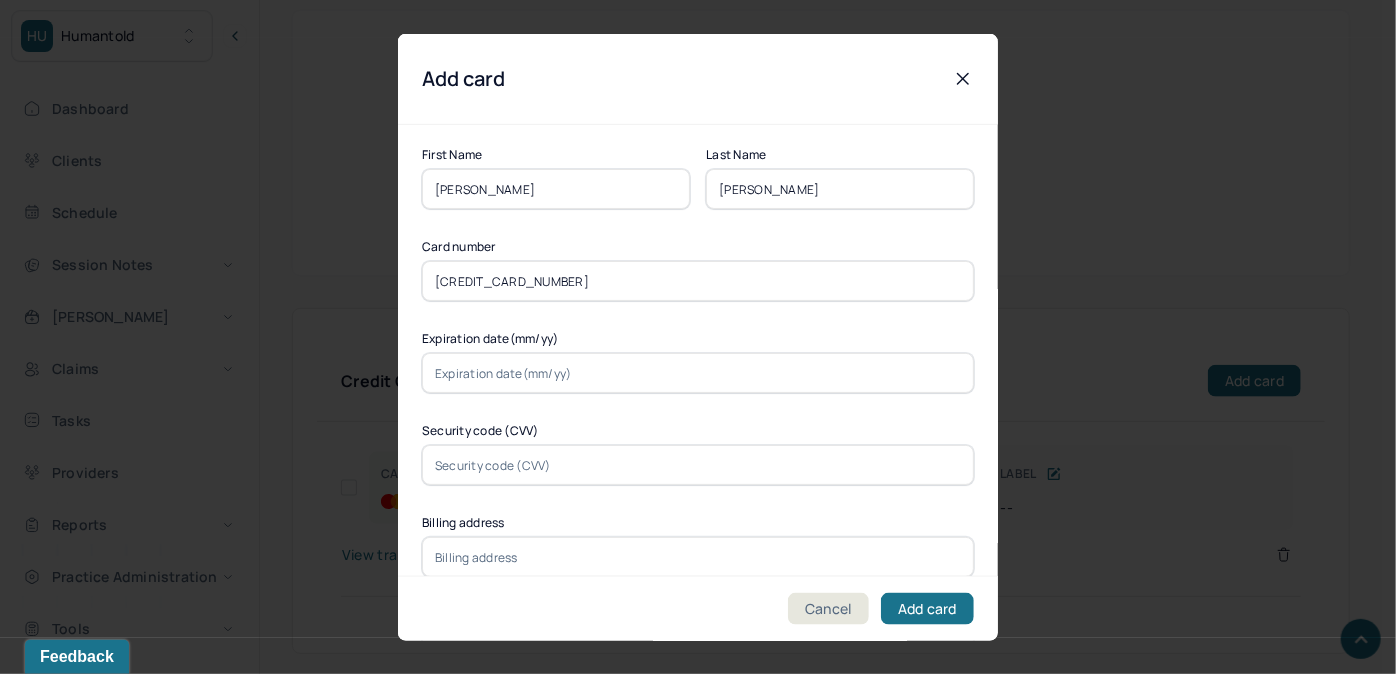 type on "5237820118088819" 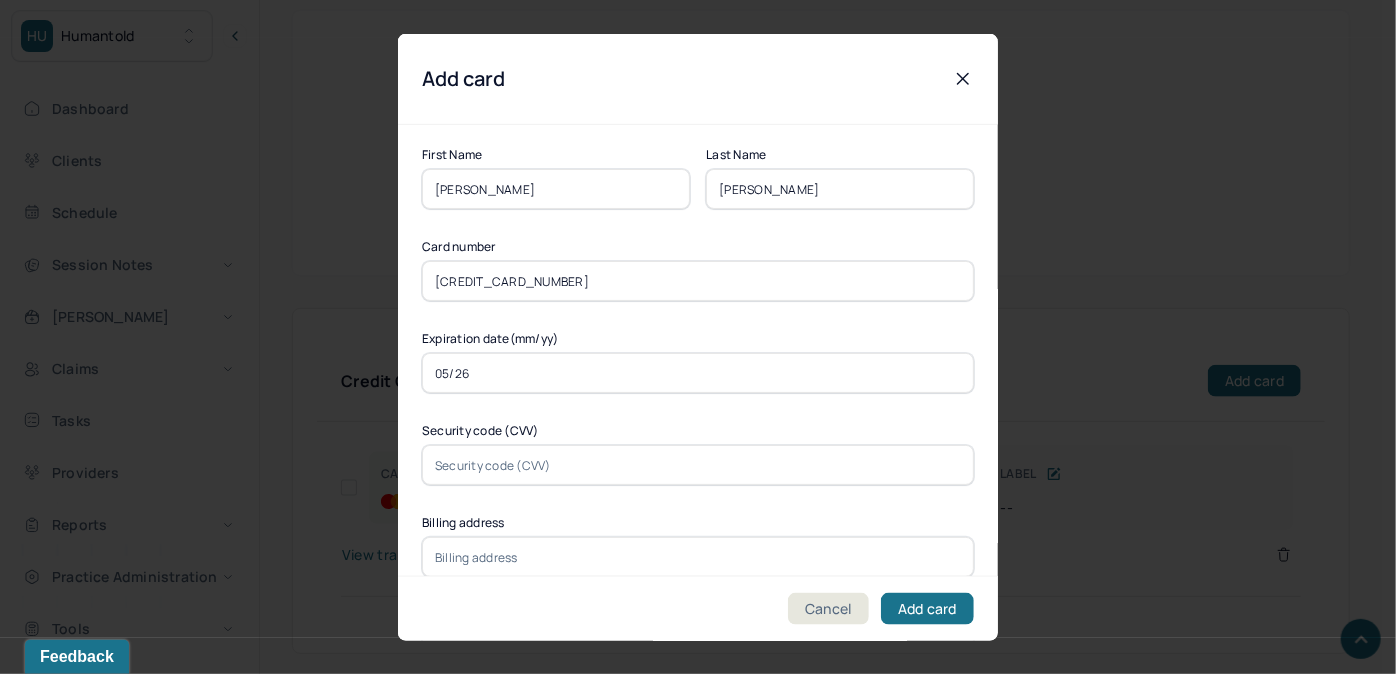 type on "05/26" 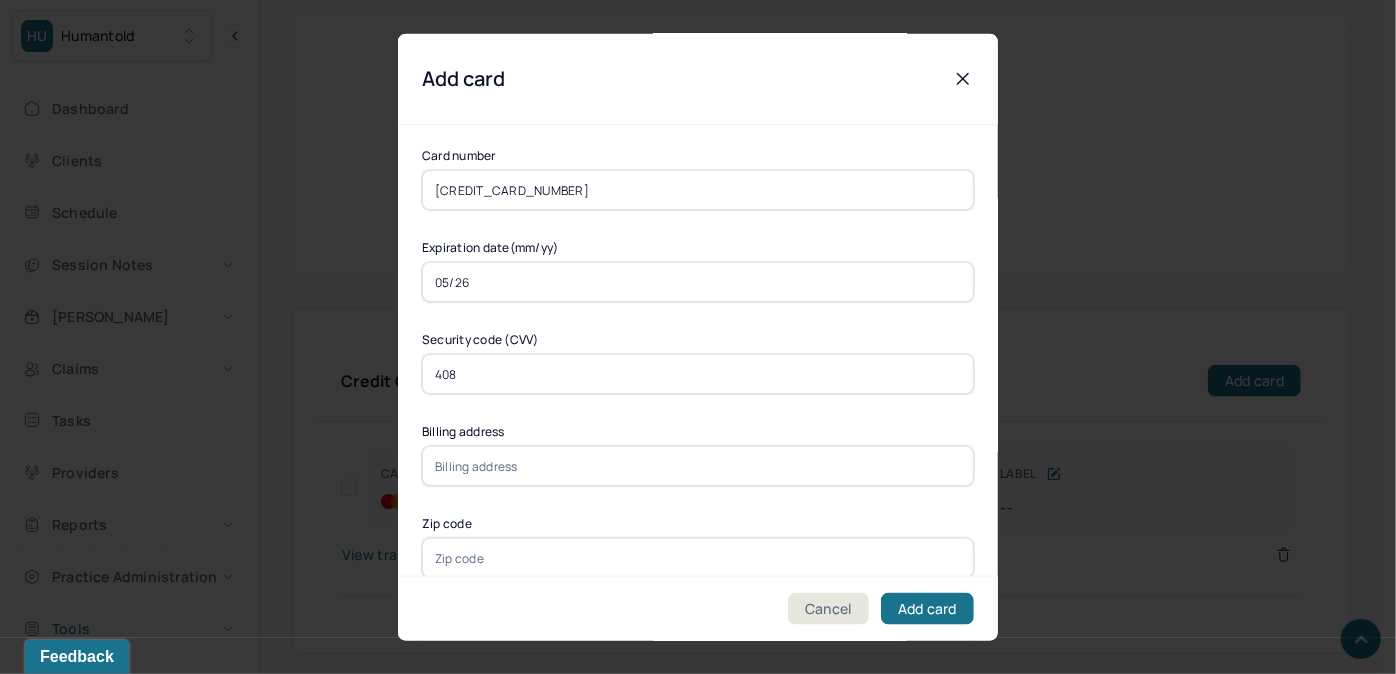 scroll, scrollTop: 272, scrollLeft: 0, axis: vertical 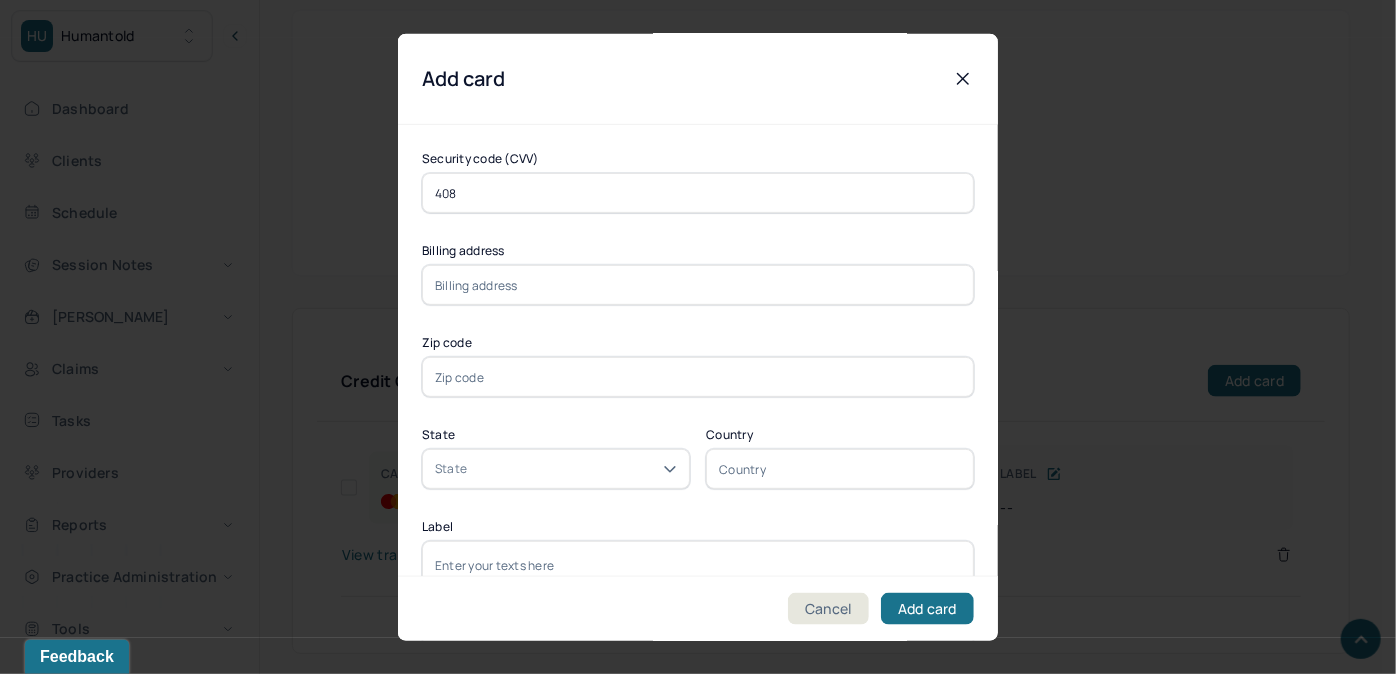 type on "408" 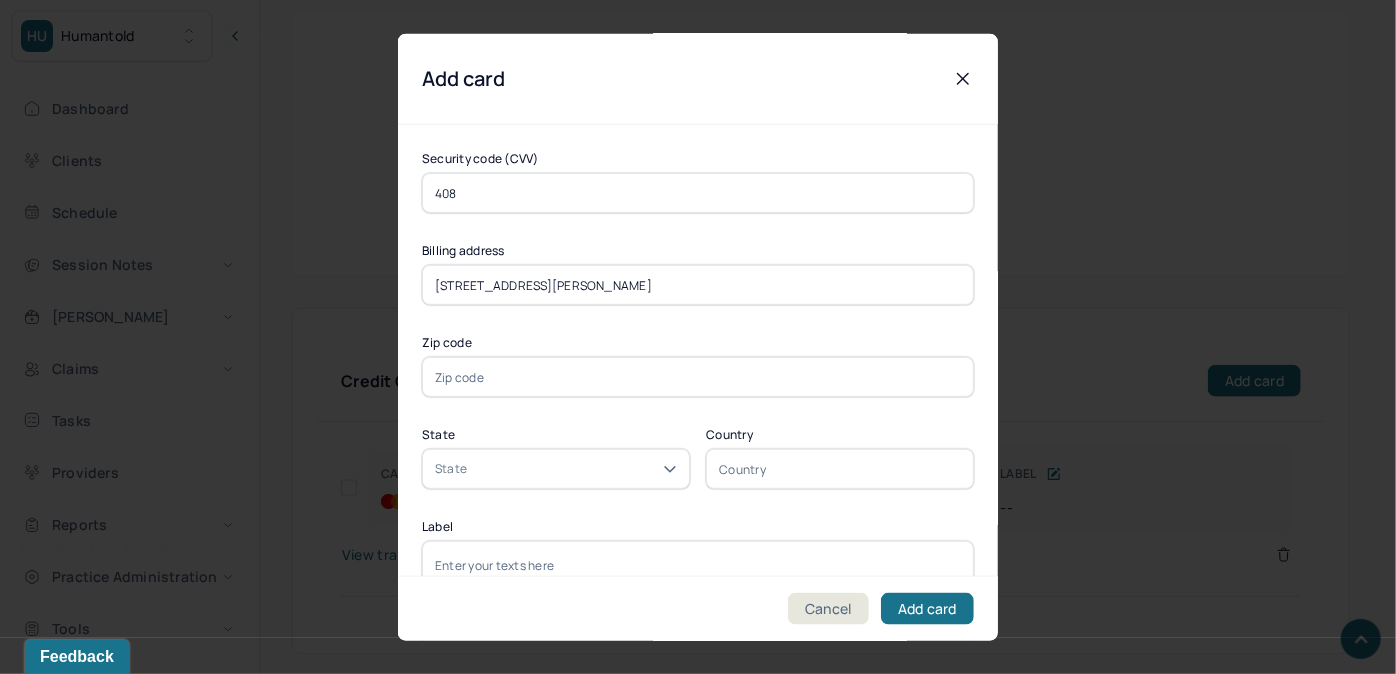 type on "28 Norwood Avenue" 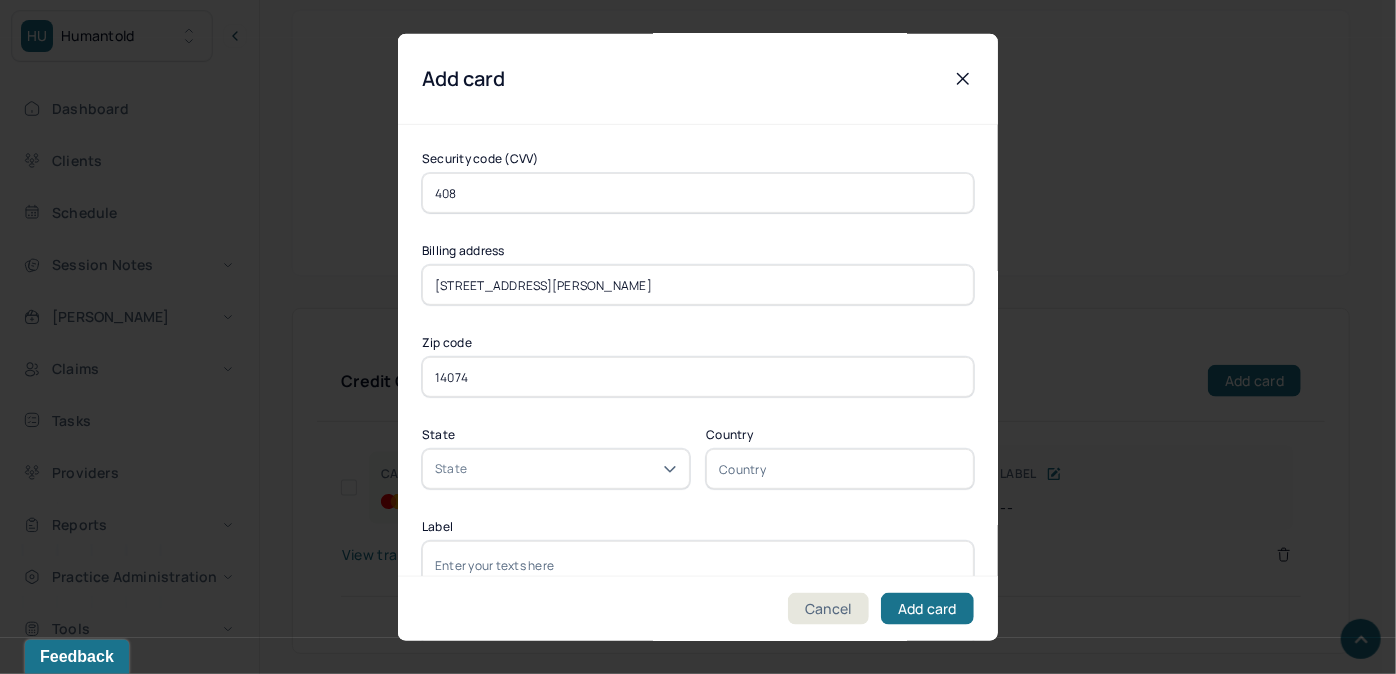 type on "14074" 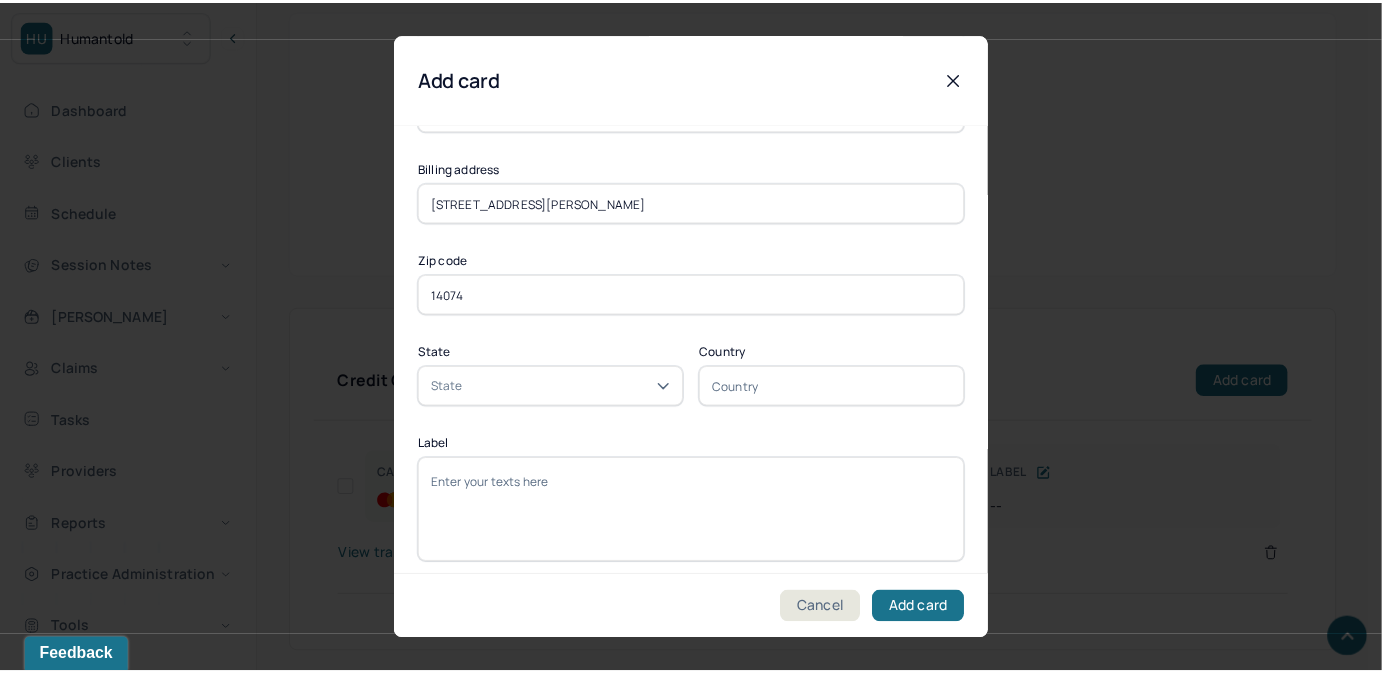 scroll, scrollTop: 365, scrollLeft: 0, axis: vertical 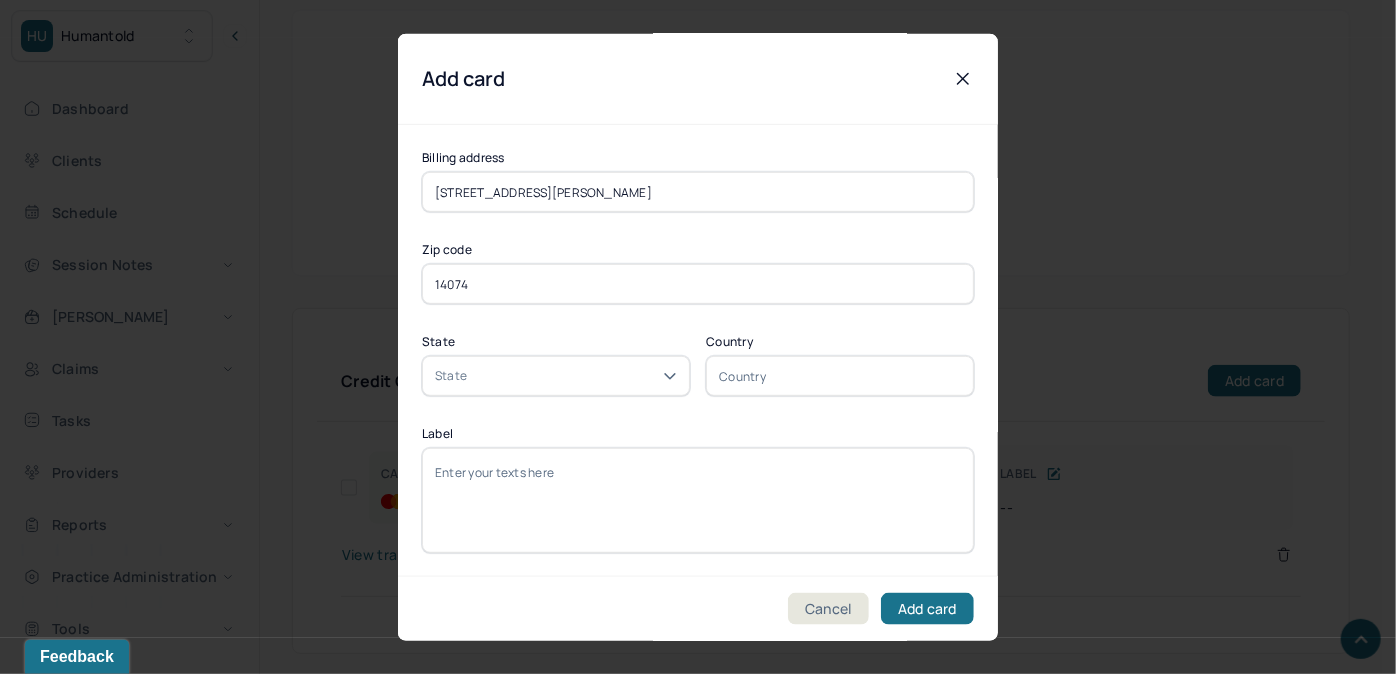 click on "Label" at bounding box center [698, 500] 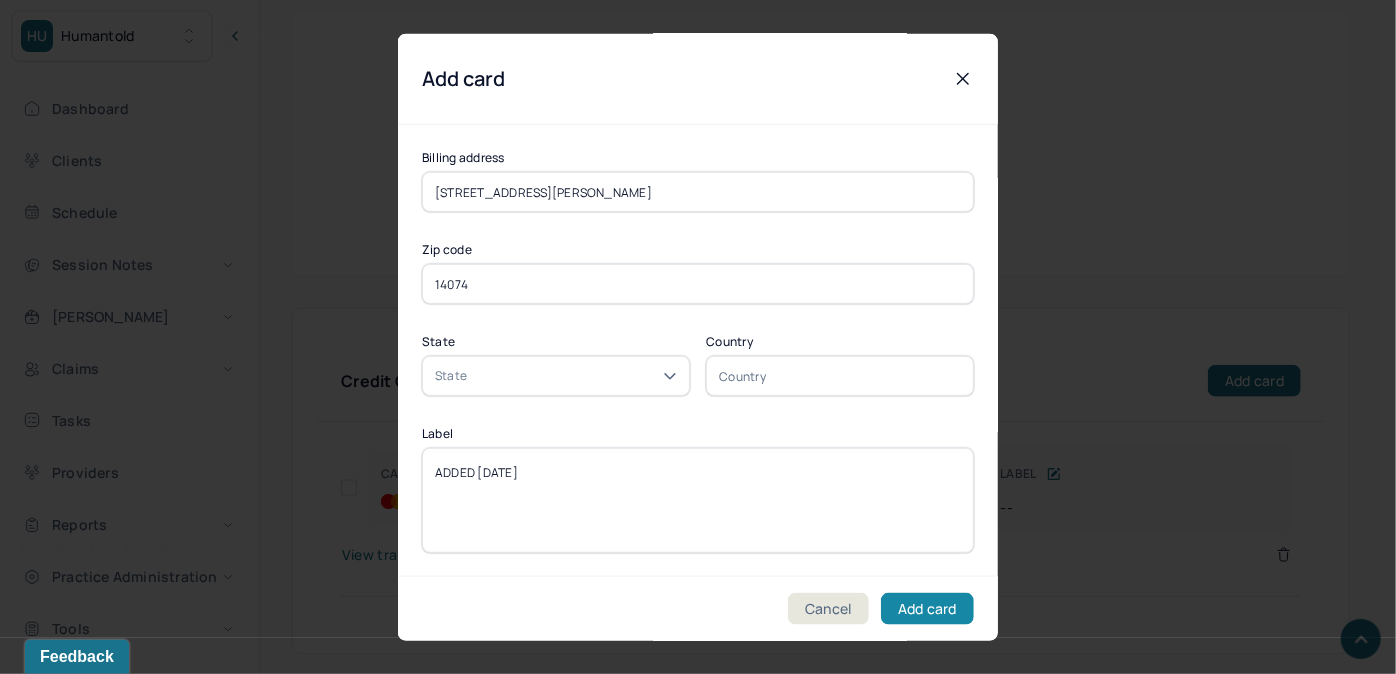 type on "ADDED [DATE]" 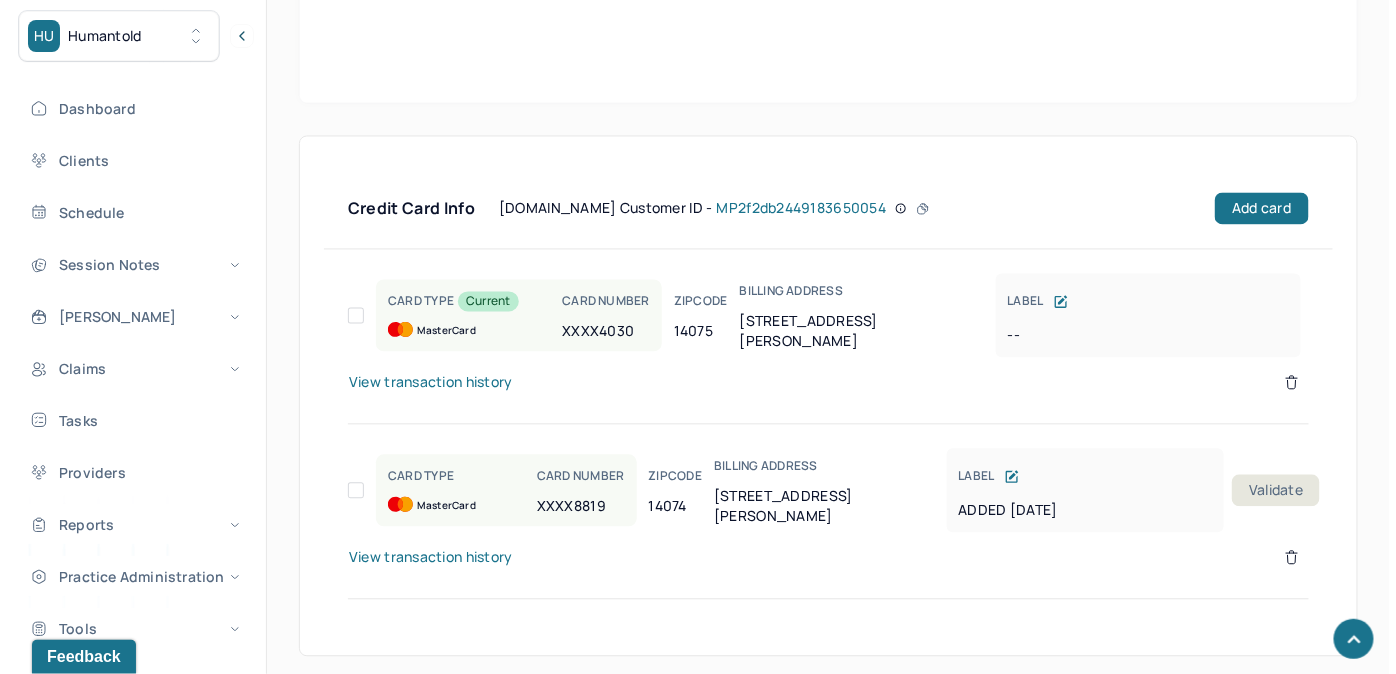 scroll, scrollTop: 1237, scrollLeft: 0, axis: vertical 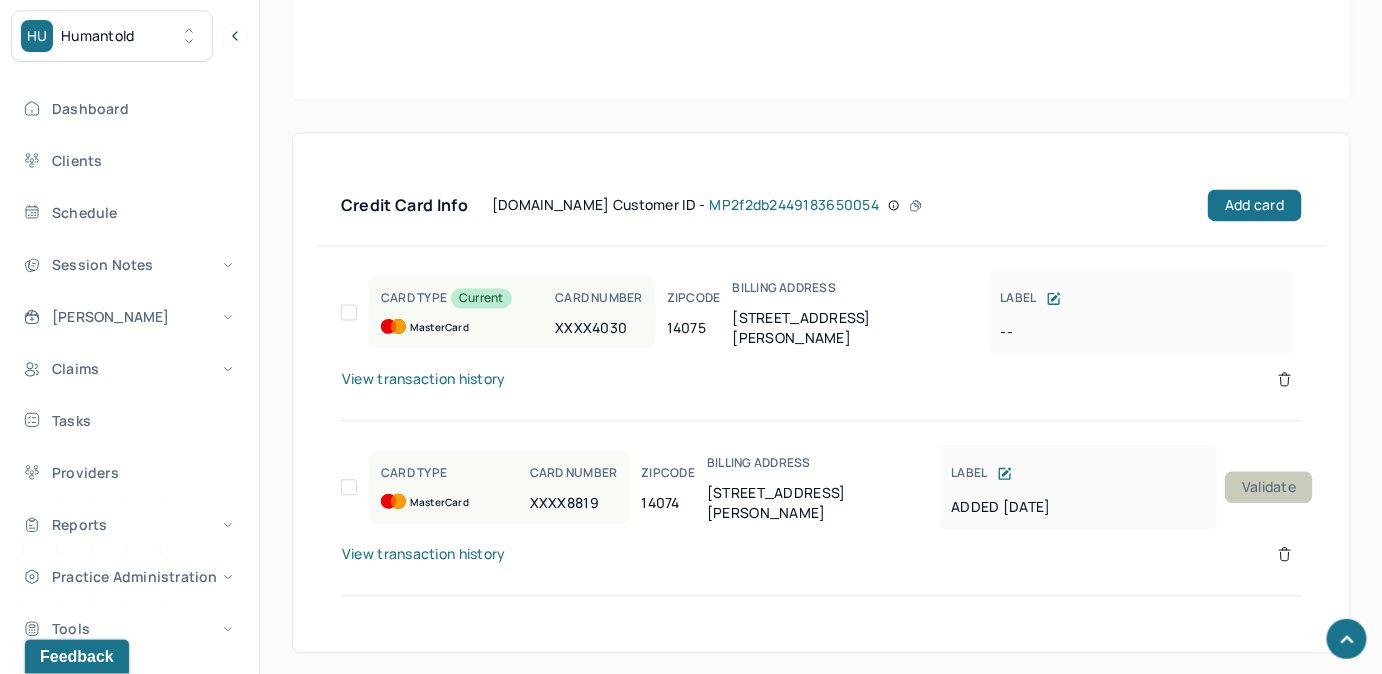 click on "Validate" at bounding box center [1269, 488] 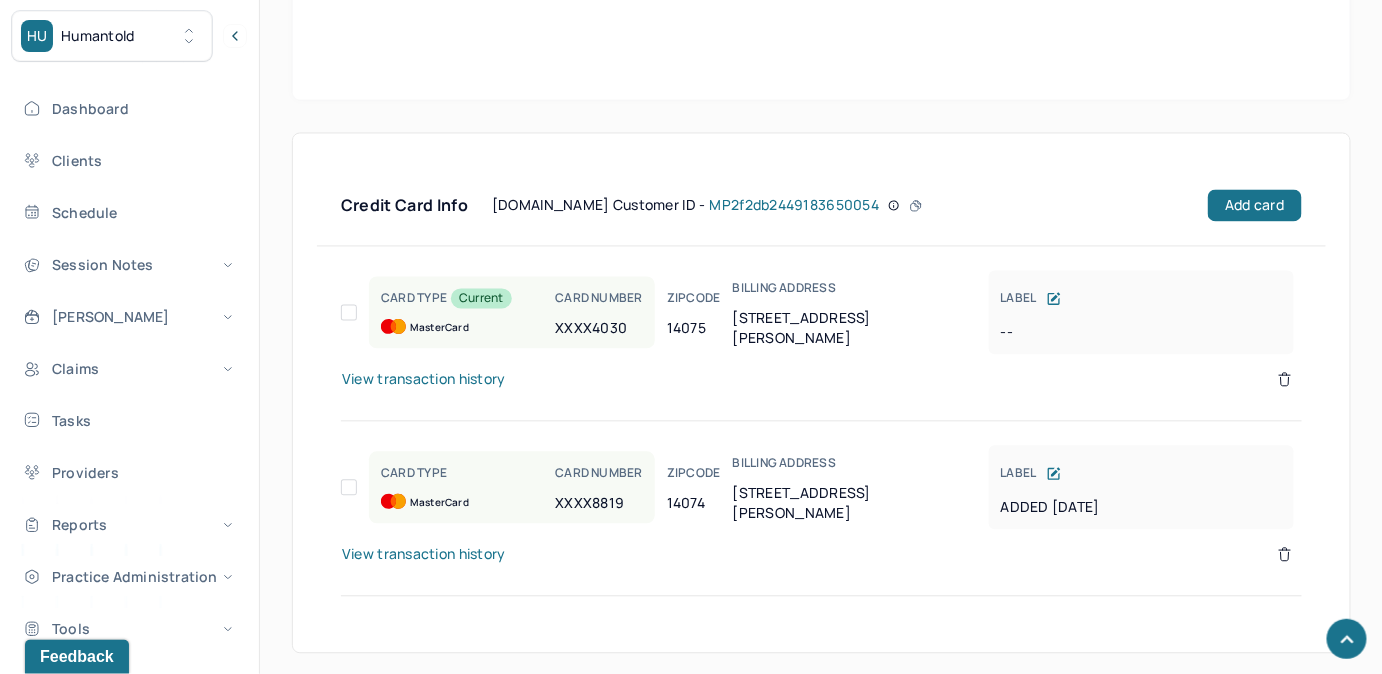 click on "HU Humantold" at bounding box center (112, 36) 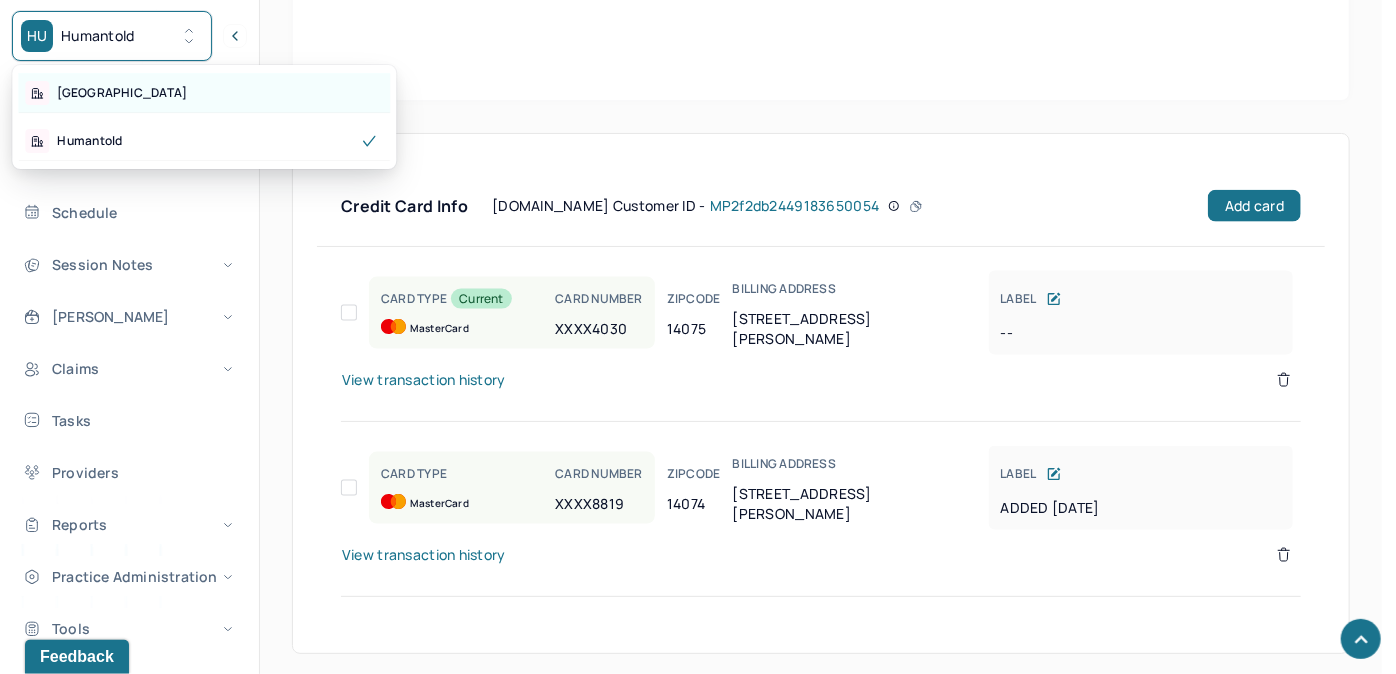 click on "Park Hill" at bounding box center [204, 93] 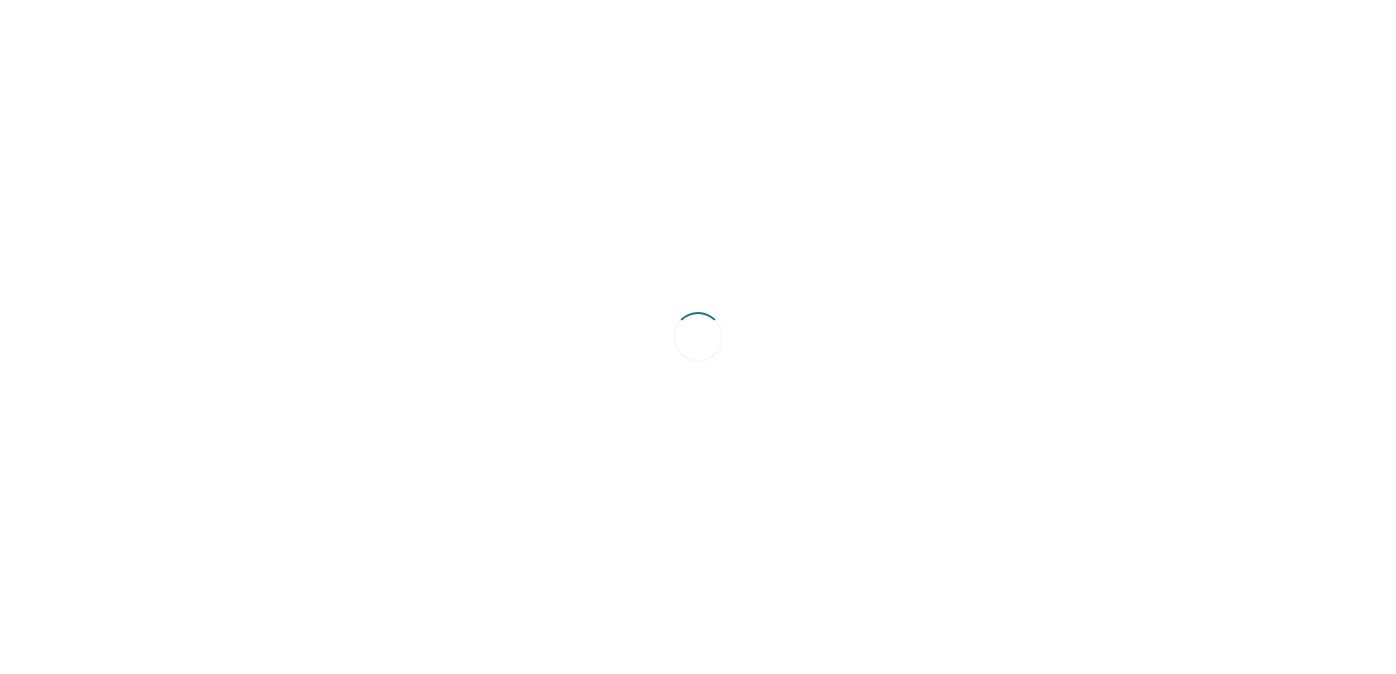 scroll, scrollTop: 0, scrollLeft: 0, axis: both 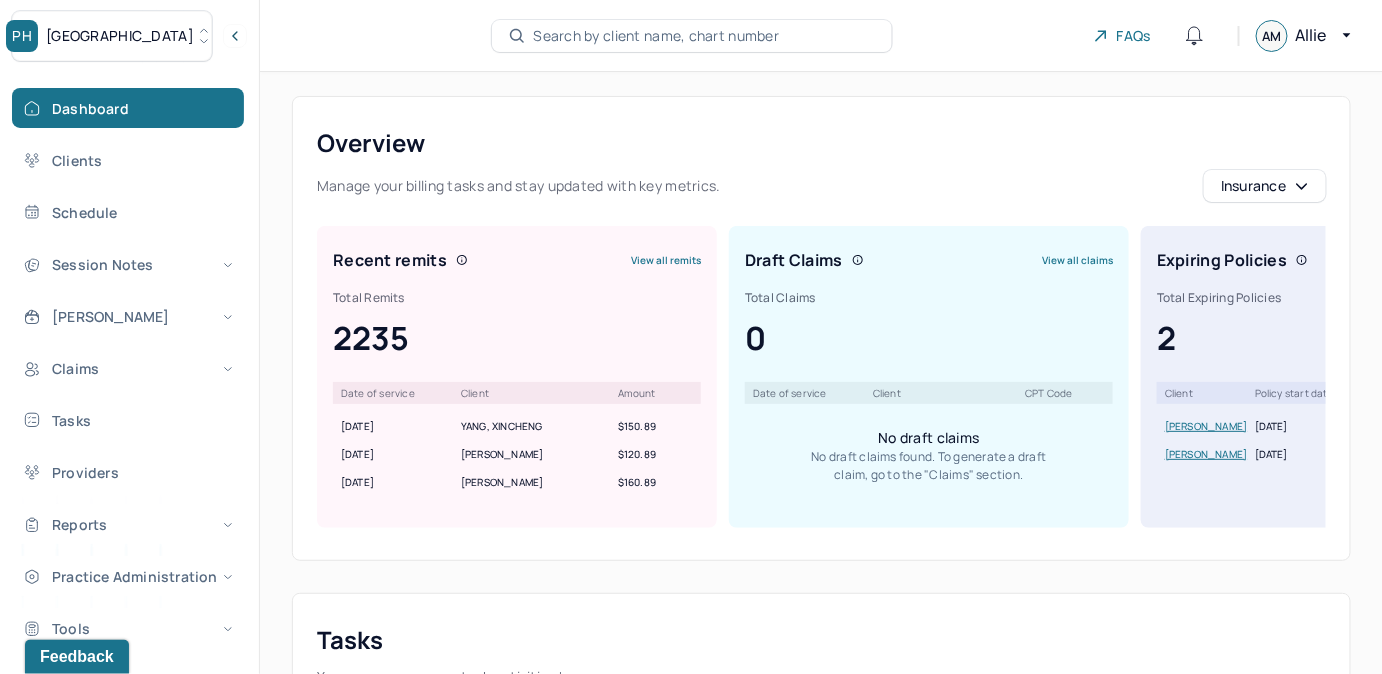 click on "Search by client name, chart number" at bounding box center [656, 36] 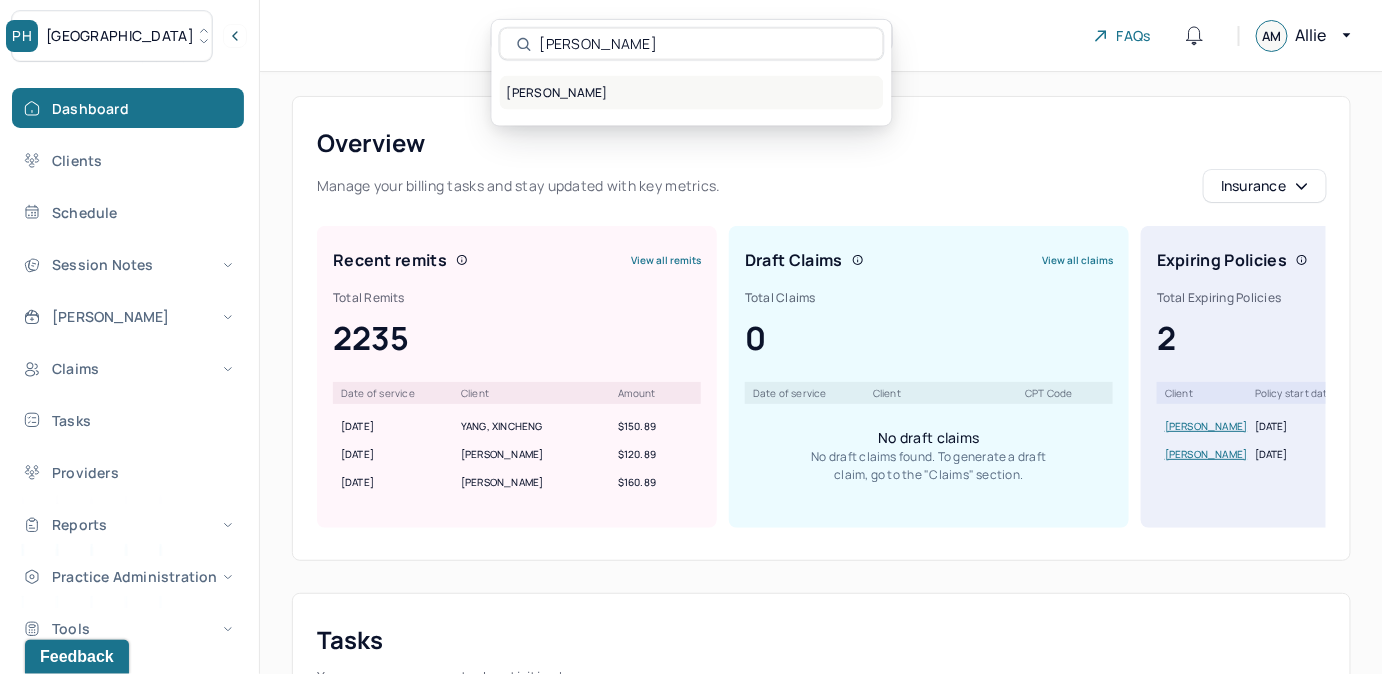 type on "Simone Klein" 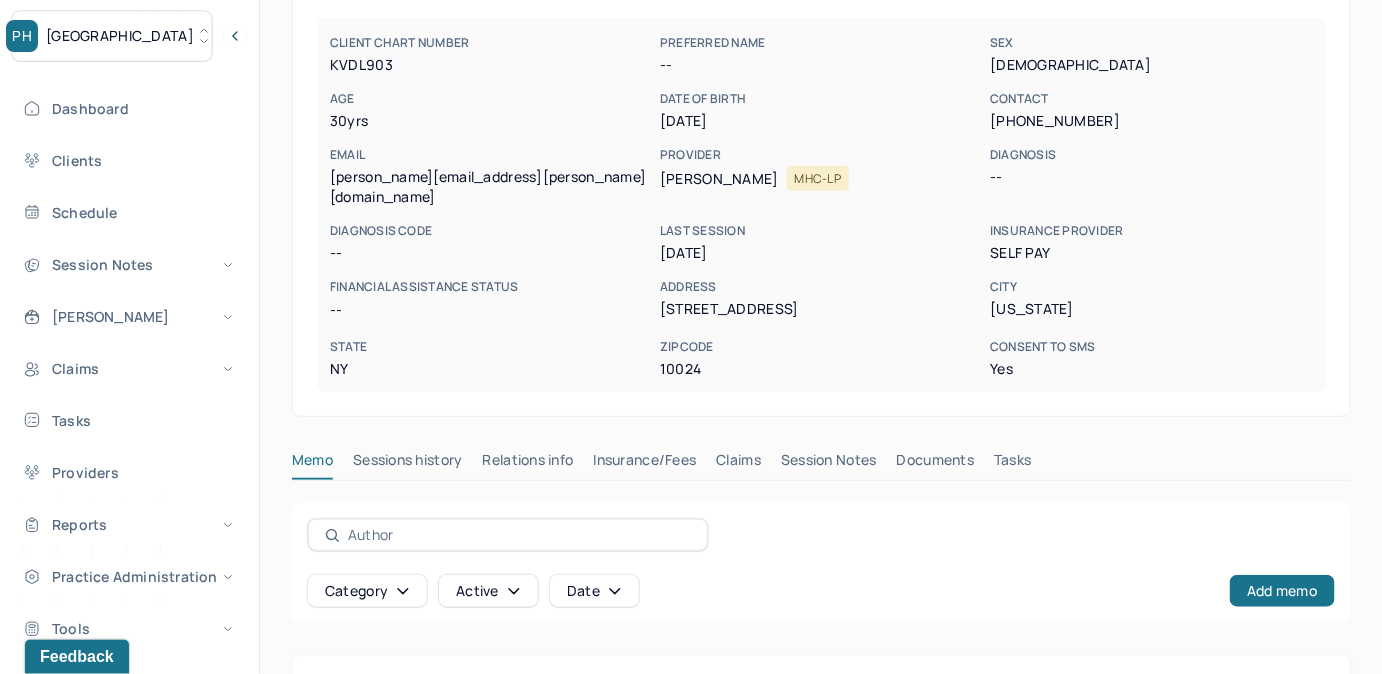scroll, scrollTop: 272, scrollLeft: 0, axis: vertical 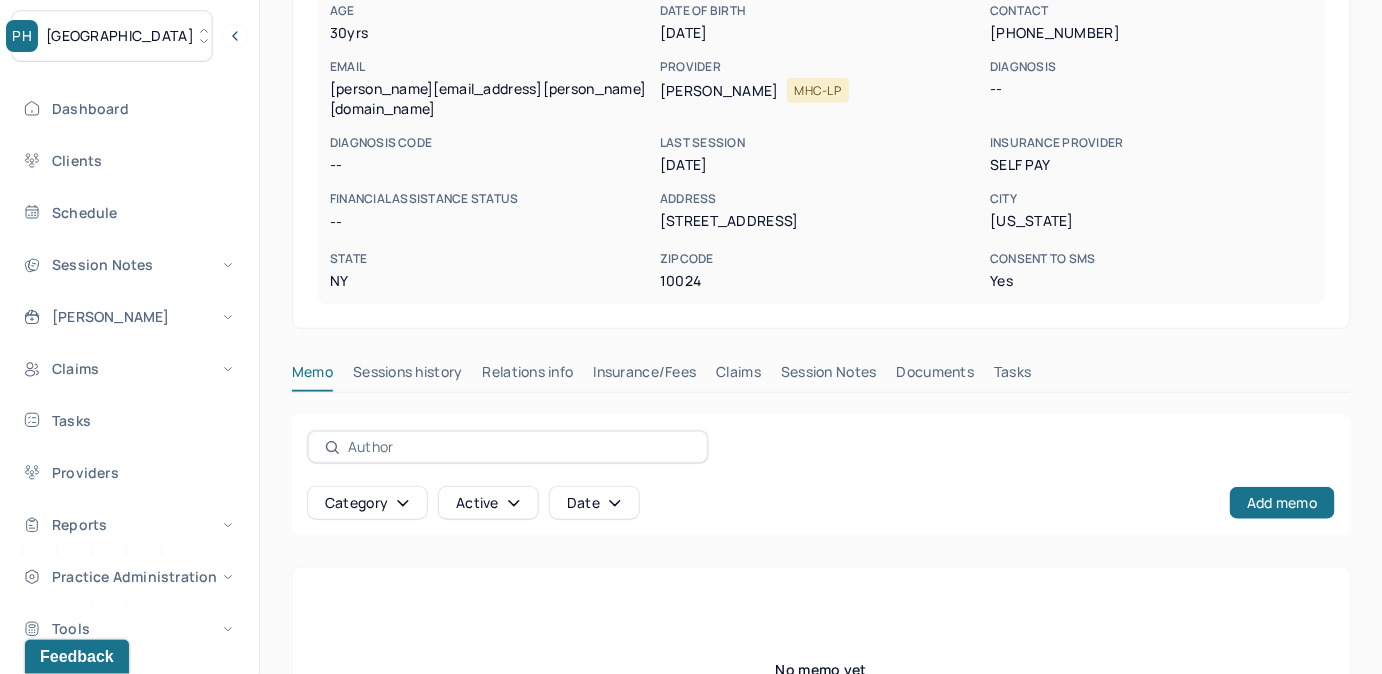 click on "Claims" at bounding box center [738, 376] 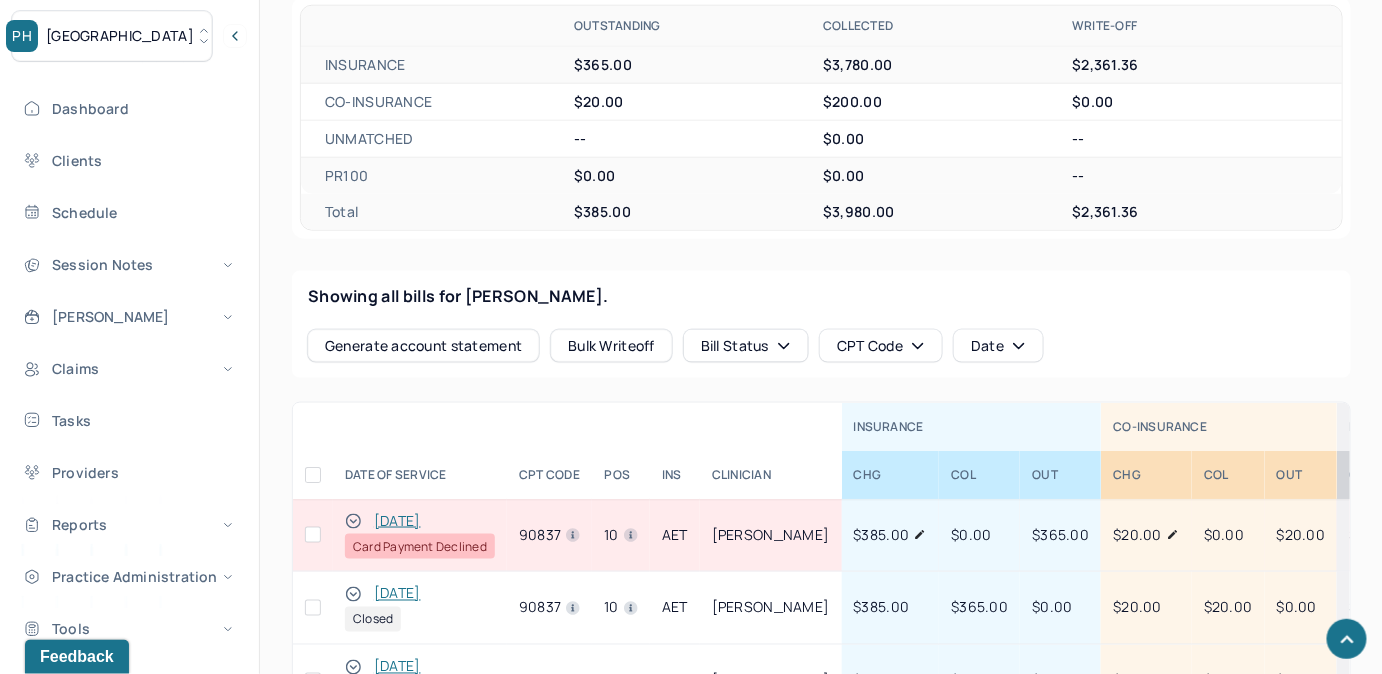 scroll, scrollTop: 909, scrollLeft: 0, axis: vertical 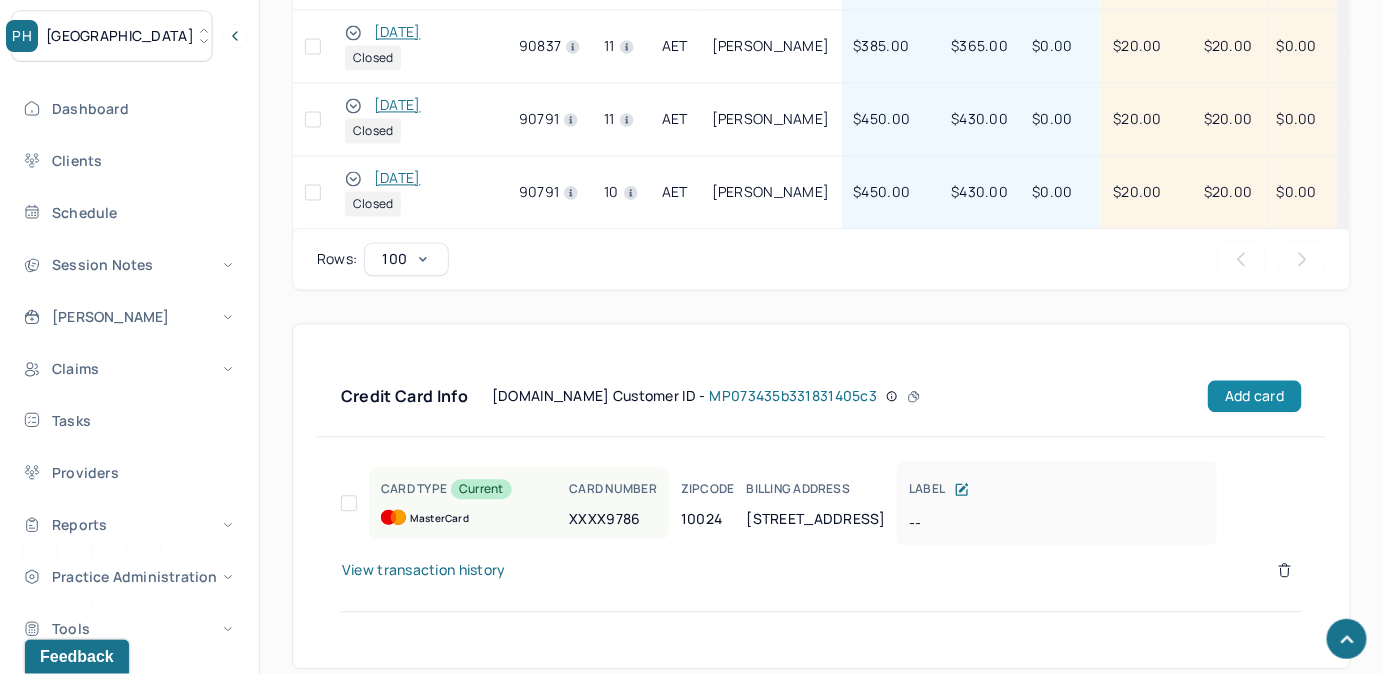 click on "Add card" at bounding box center (1254, 396) 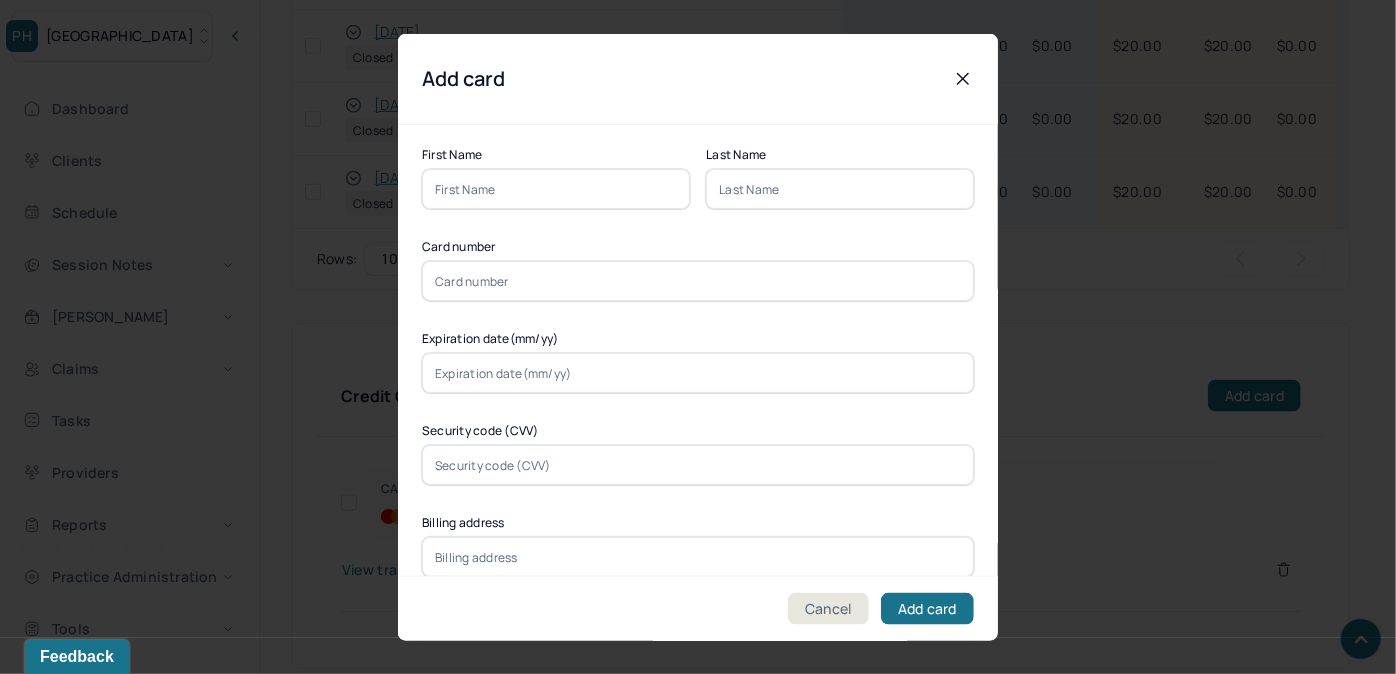 click at bounding box center (556, 189) 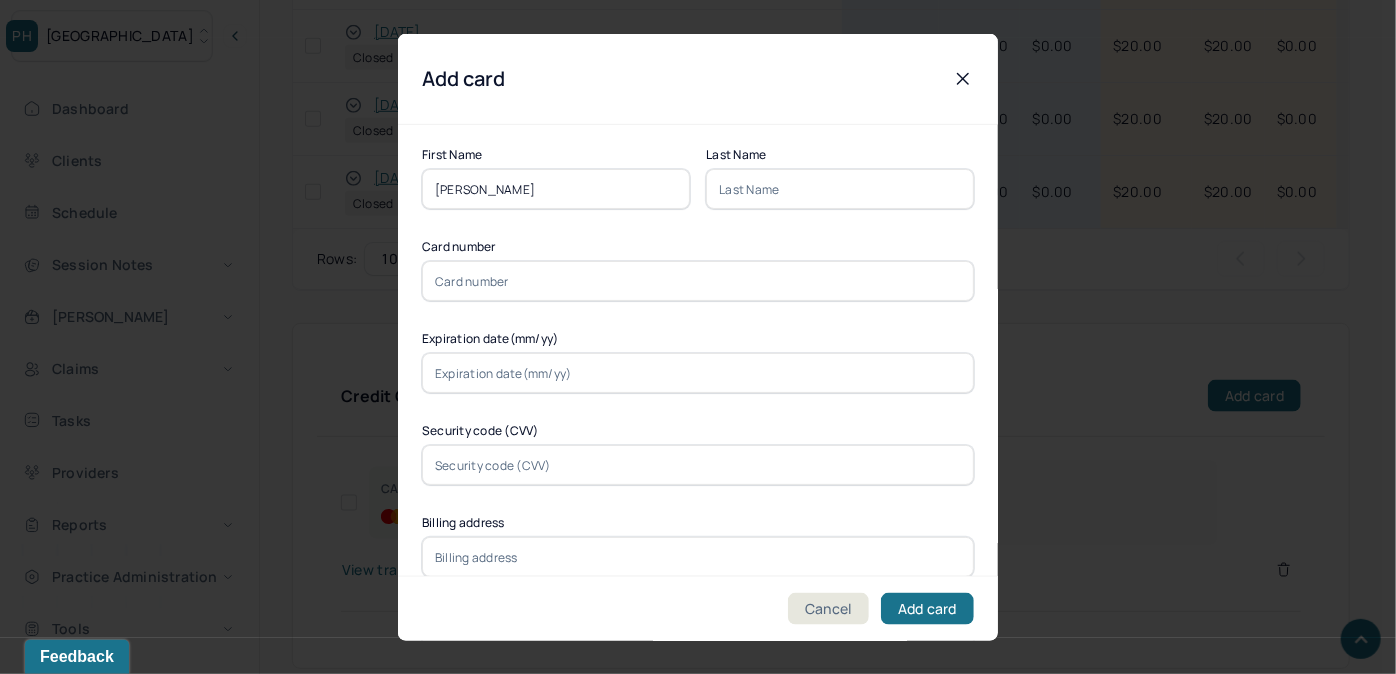 drag, startPoint x: 513, startPoint y: 183, endPoint x: 480, endPoint y: 190, distance: 33.734257 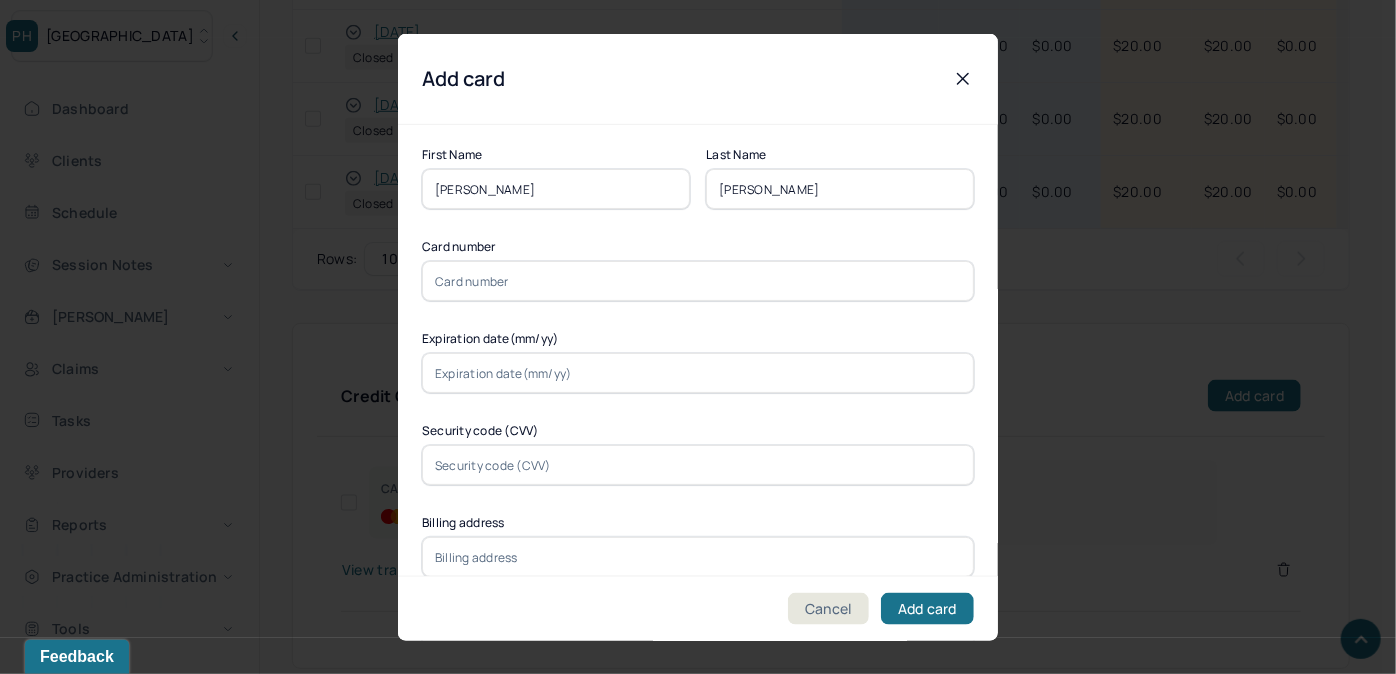 type on "Klein" 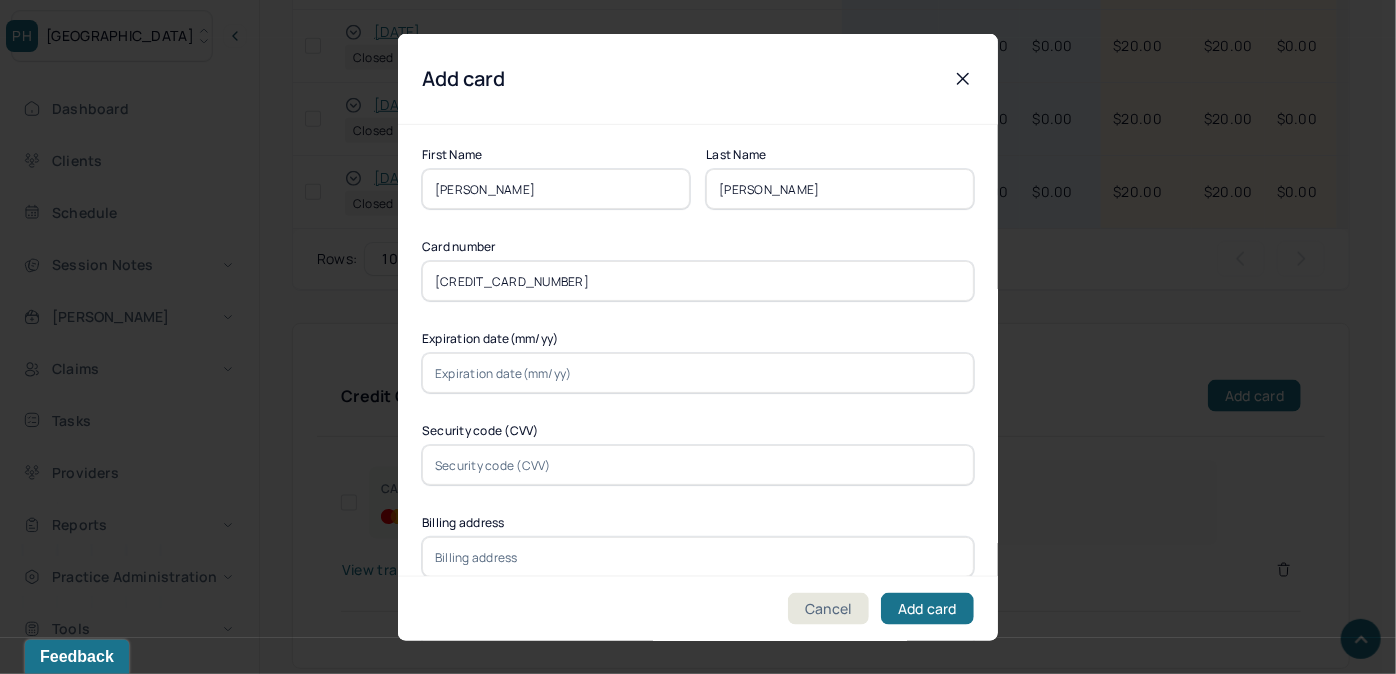 type on "5218760078482235" 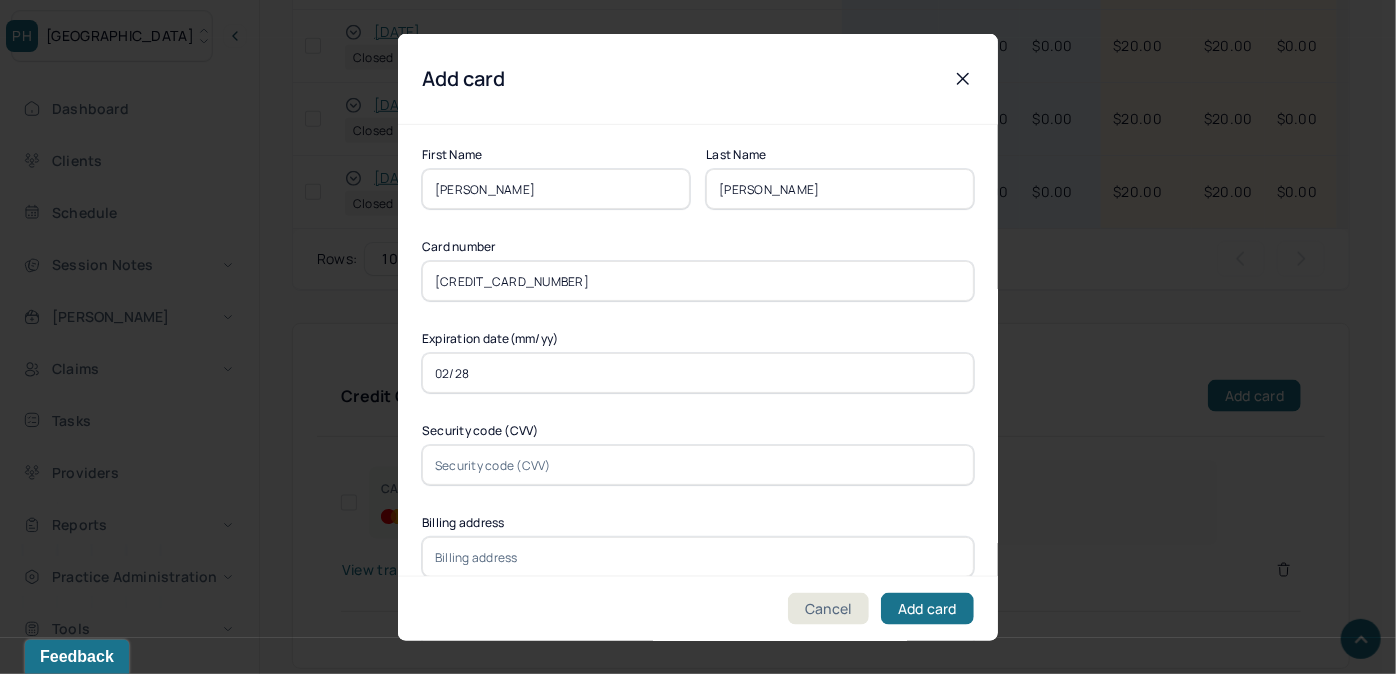 type on "02/28" 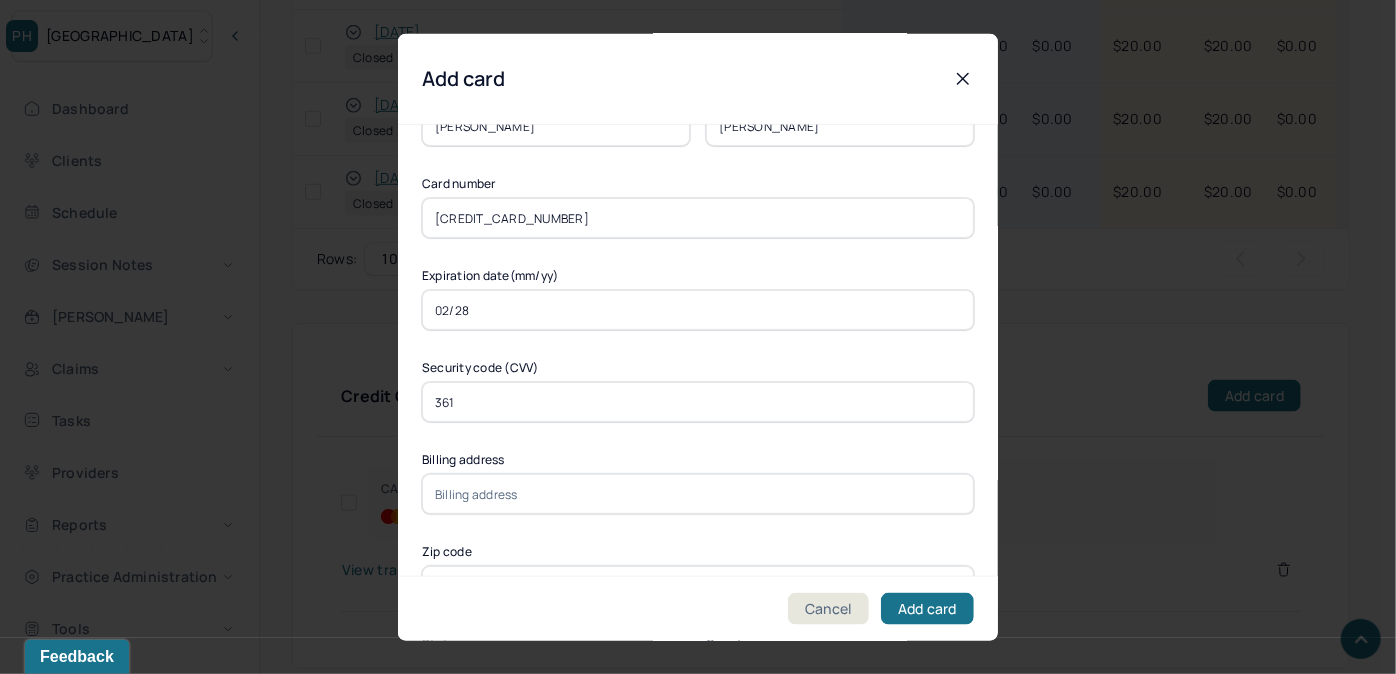 scroll, scrollTop: 181, scrollLeft: 0, axis: vertical 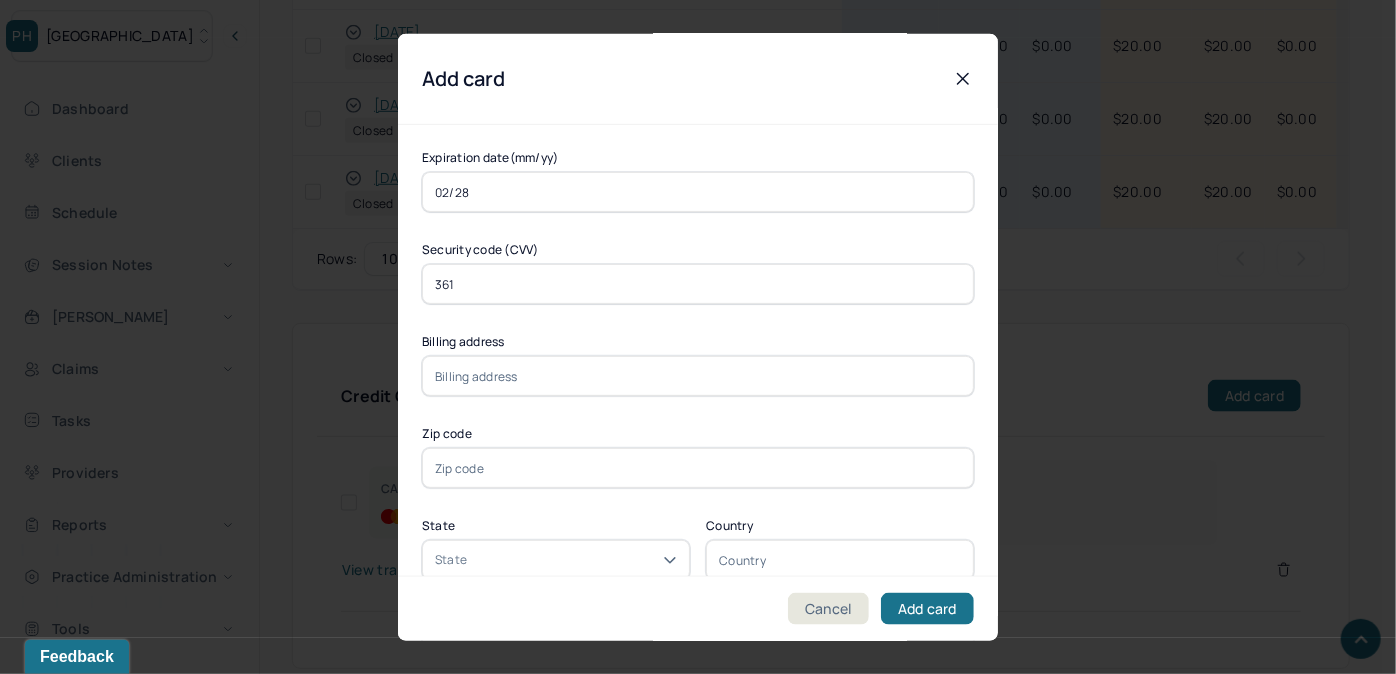 type on "361" 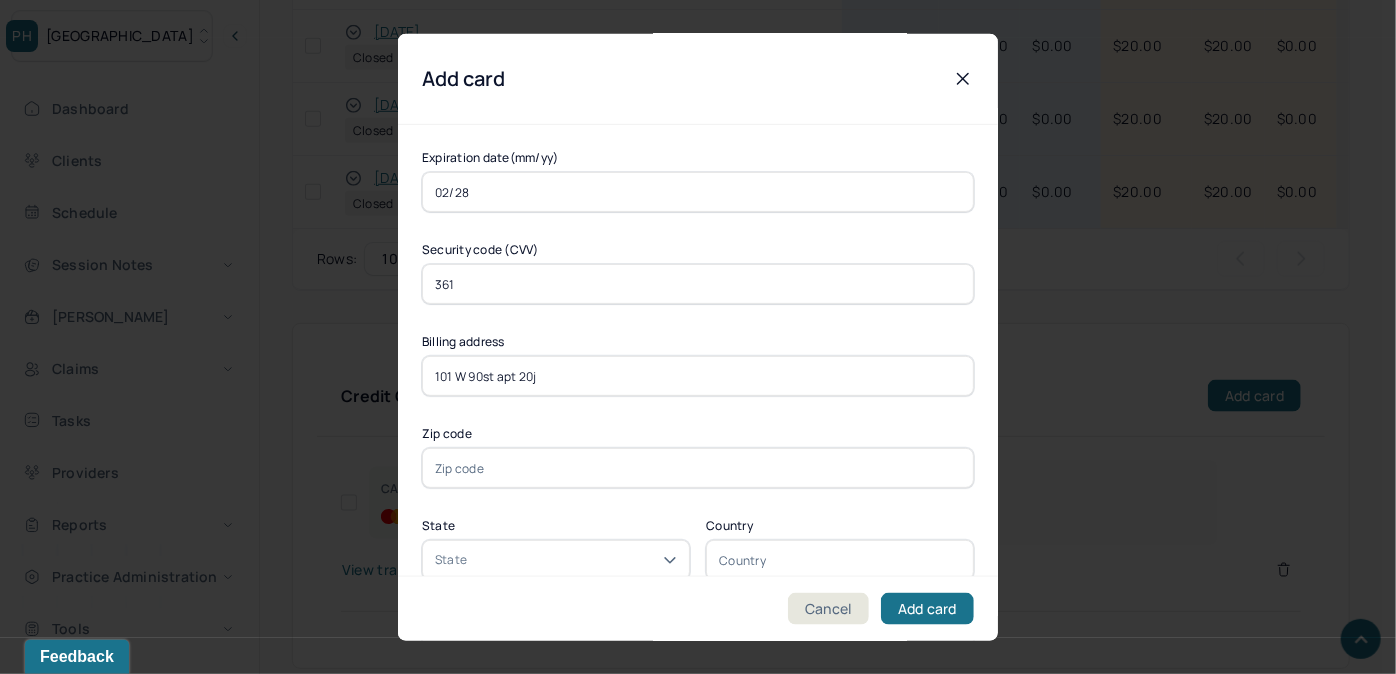 type on "101 W 90st apt 20j" 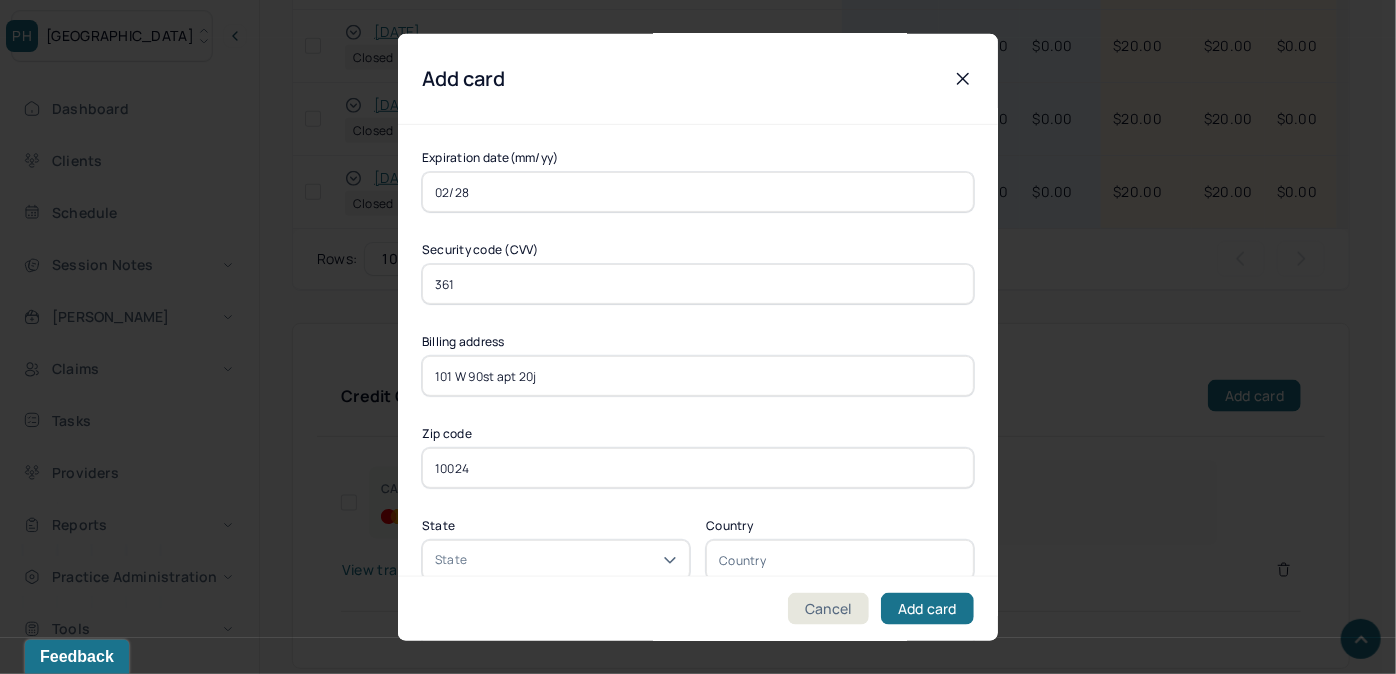 type on "10024" 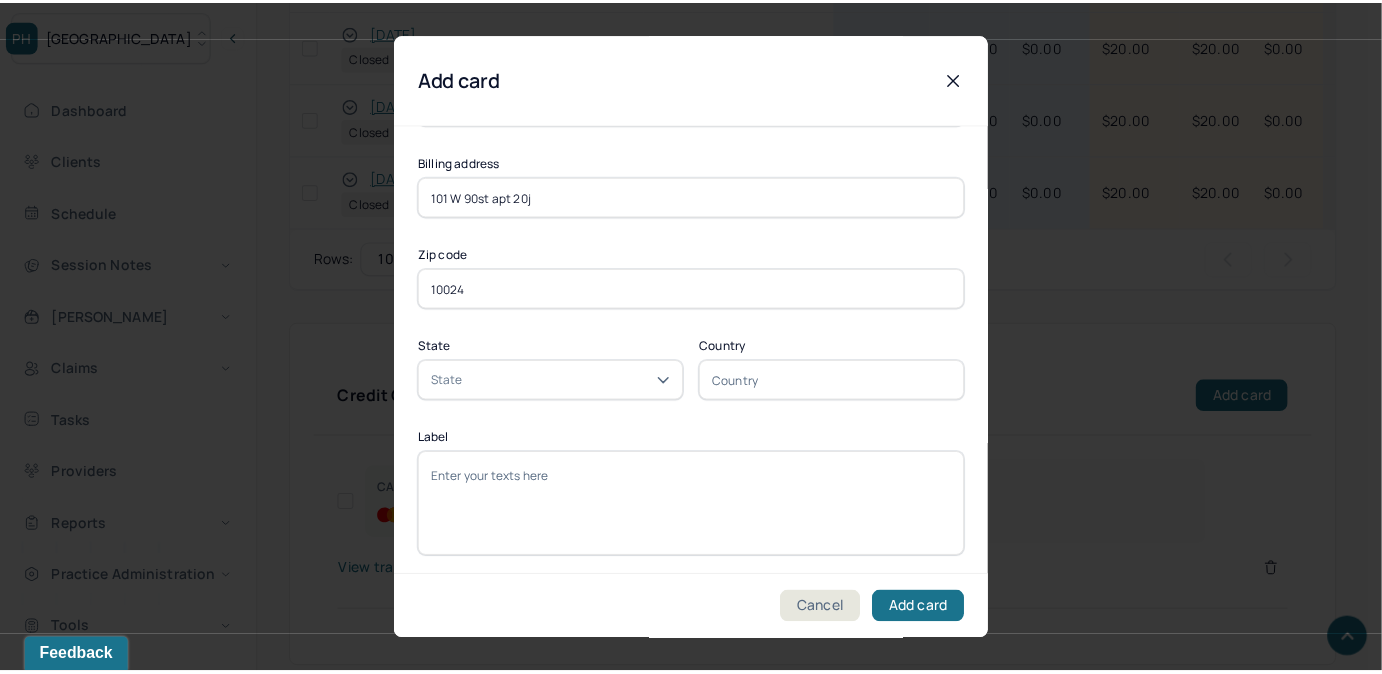 scroll, scrollTop: 365, scrollLeft: 0, axis: vertical 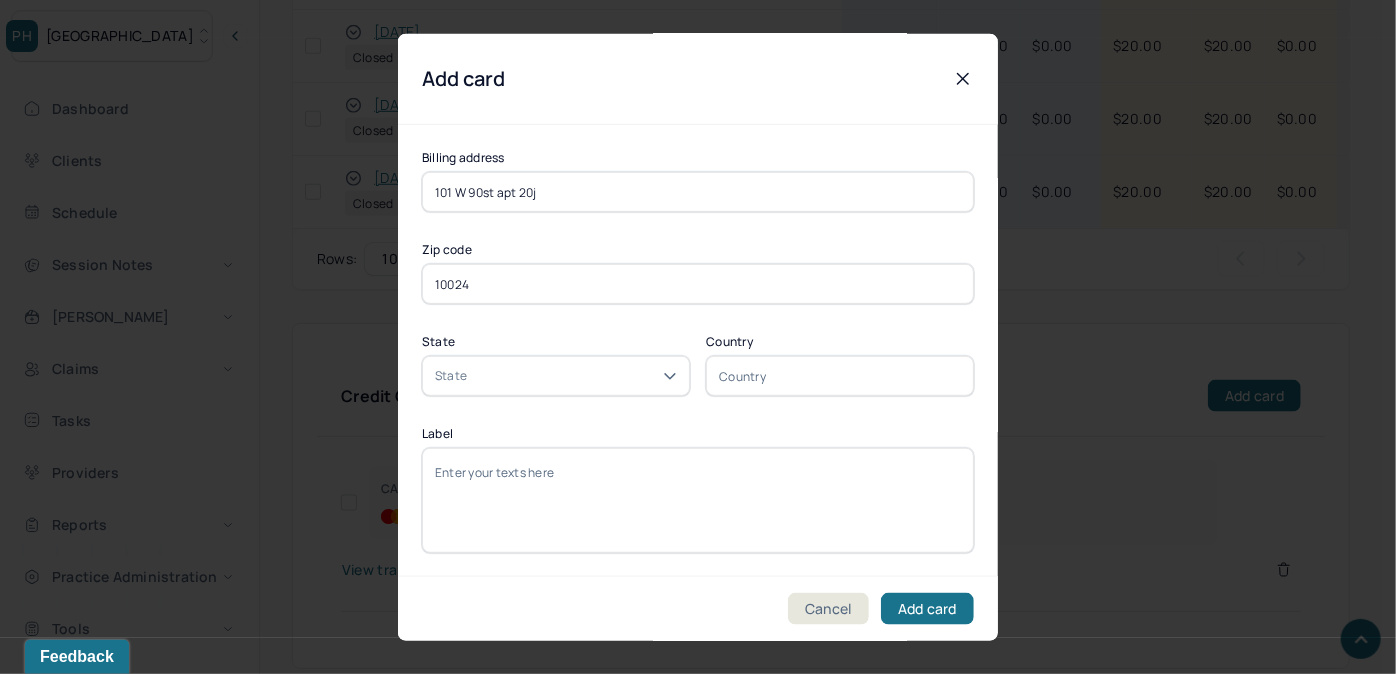 click on "Label" at bounding box center (698, 500) 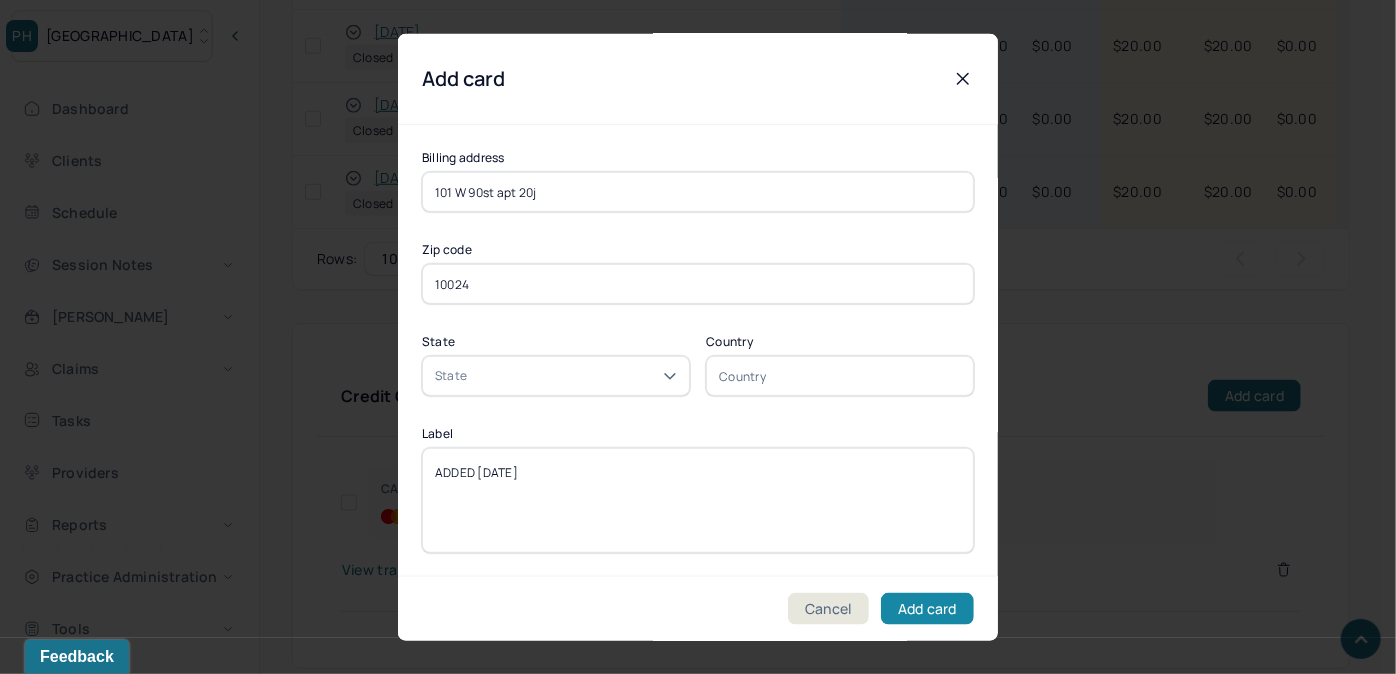 type on "ADDED [DATE]" 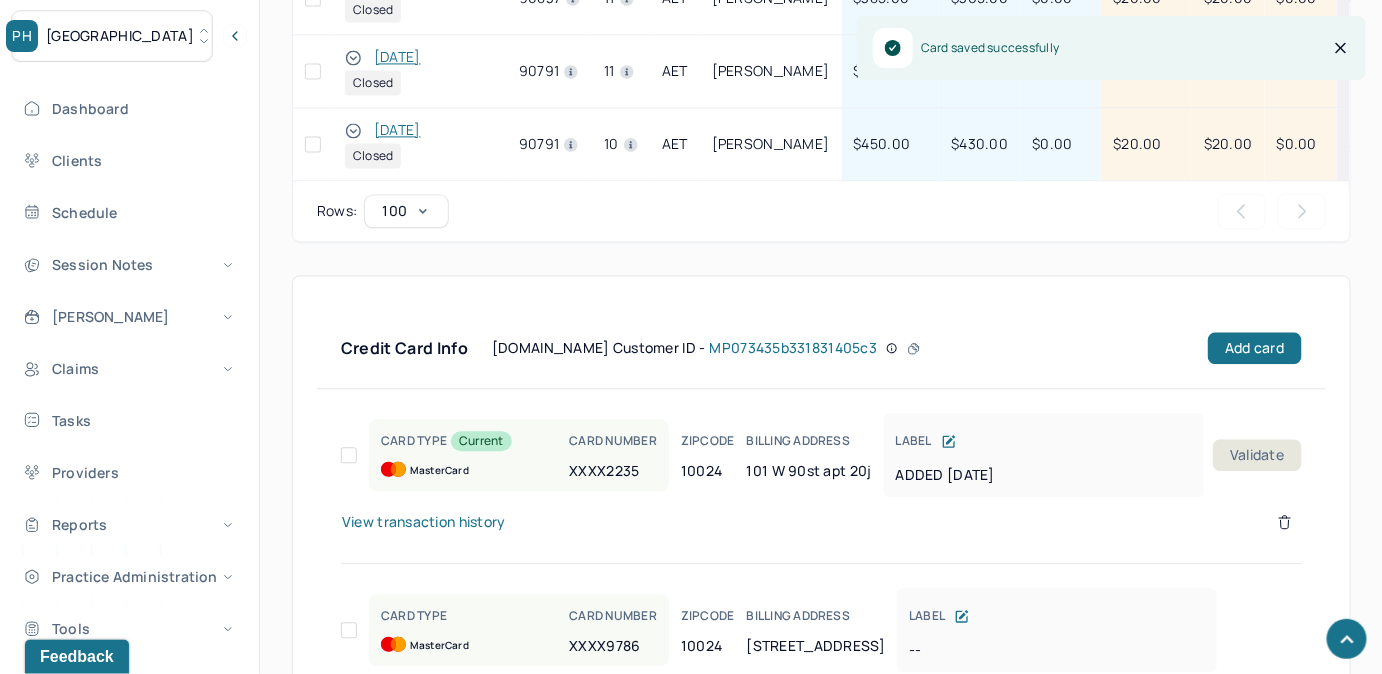 scroll, scrollTop: 1515, scrollLeft: 0, axis: vertical 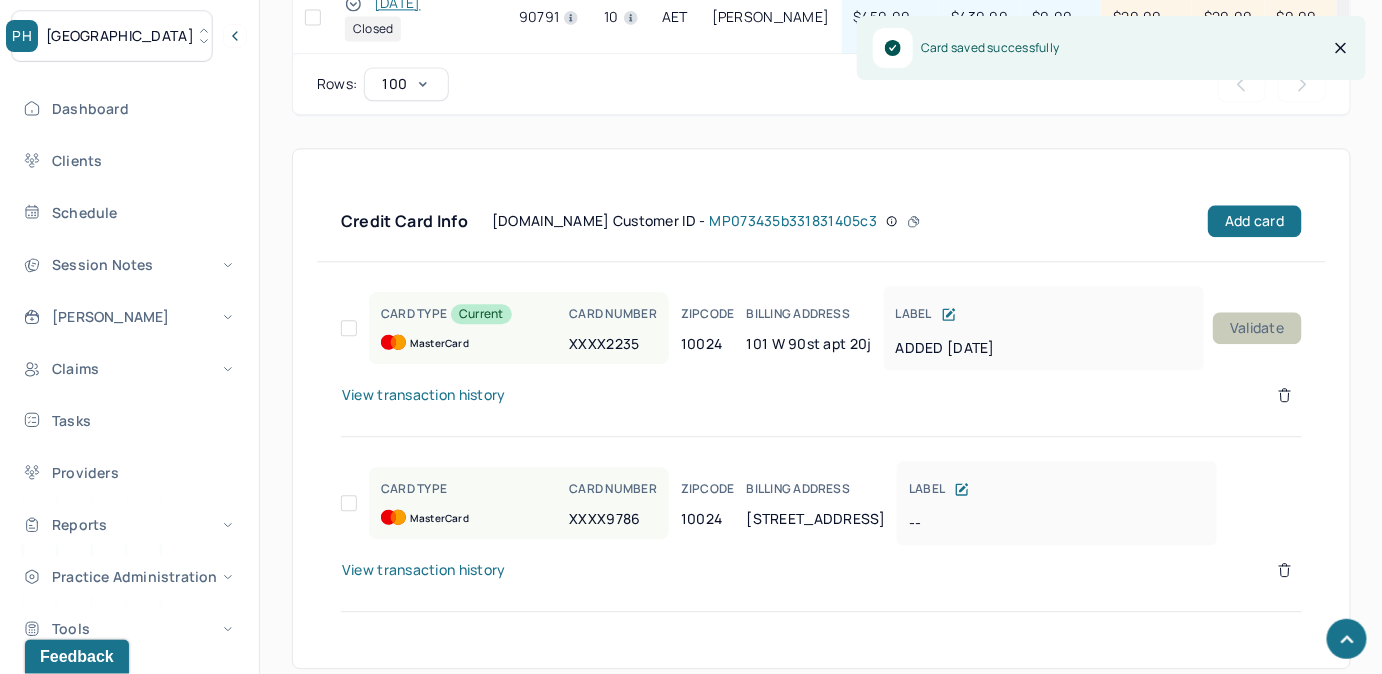 click on "Validate" at bounding box center [1257, 328] 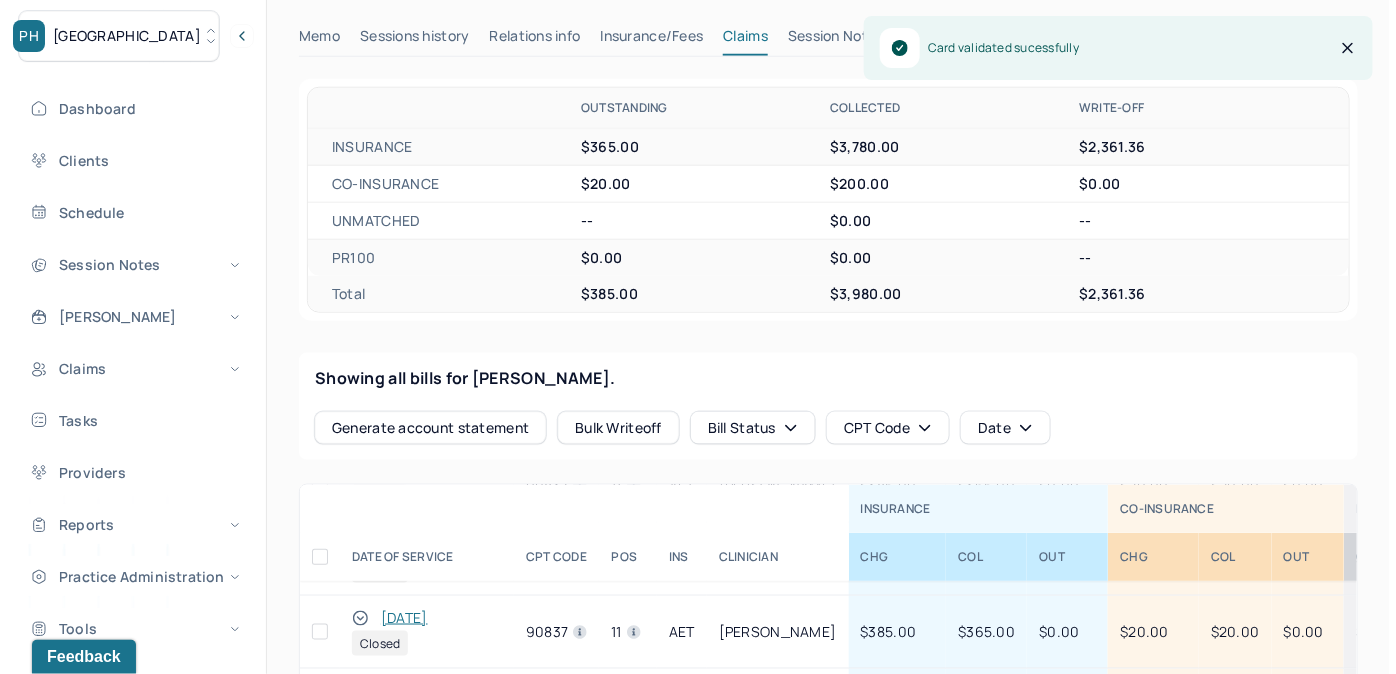 scroll, scrollTop: 333, scrollLeft: 0, axis: vertical 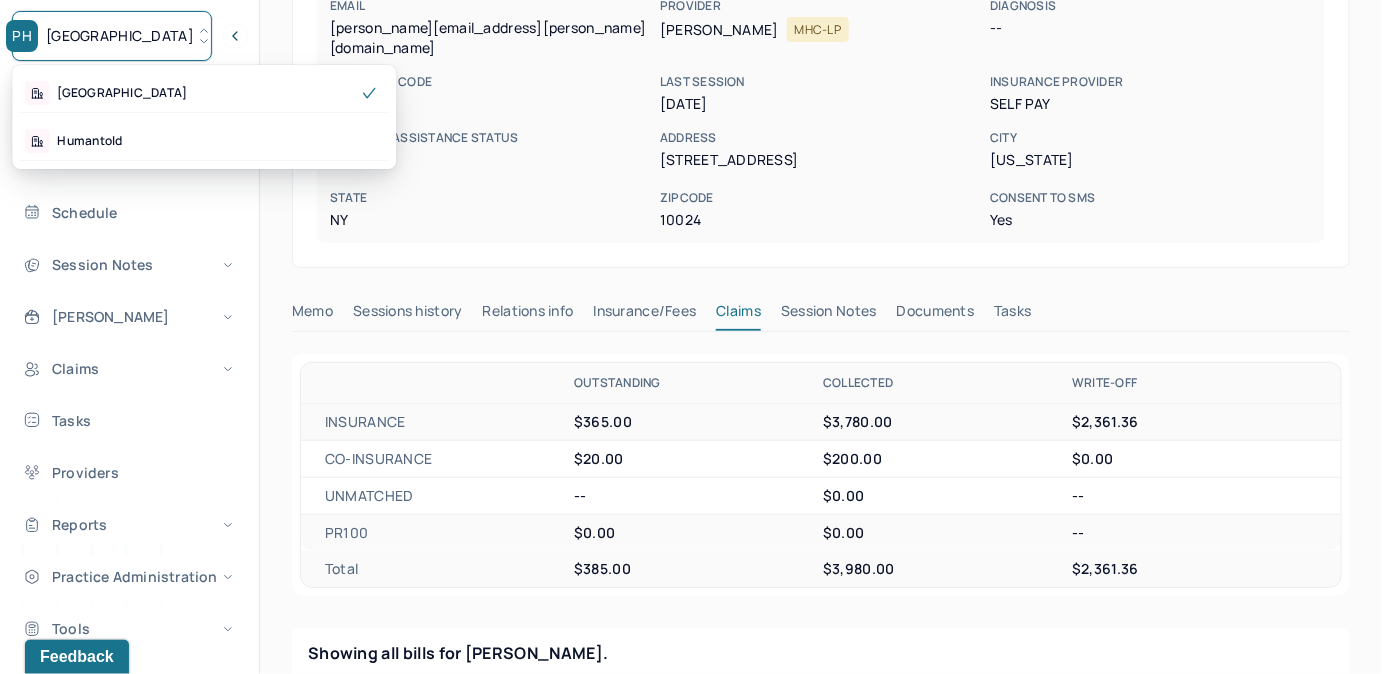 click on "PH Park Hill" at bounding box center (112, 36) 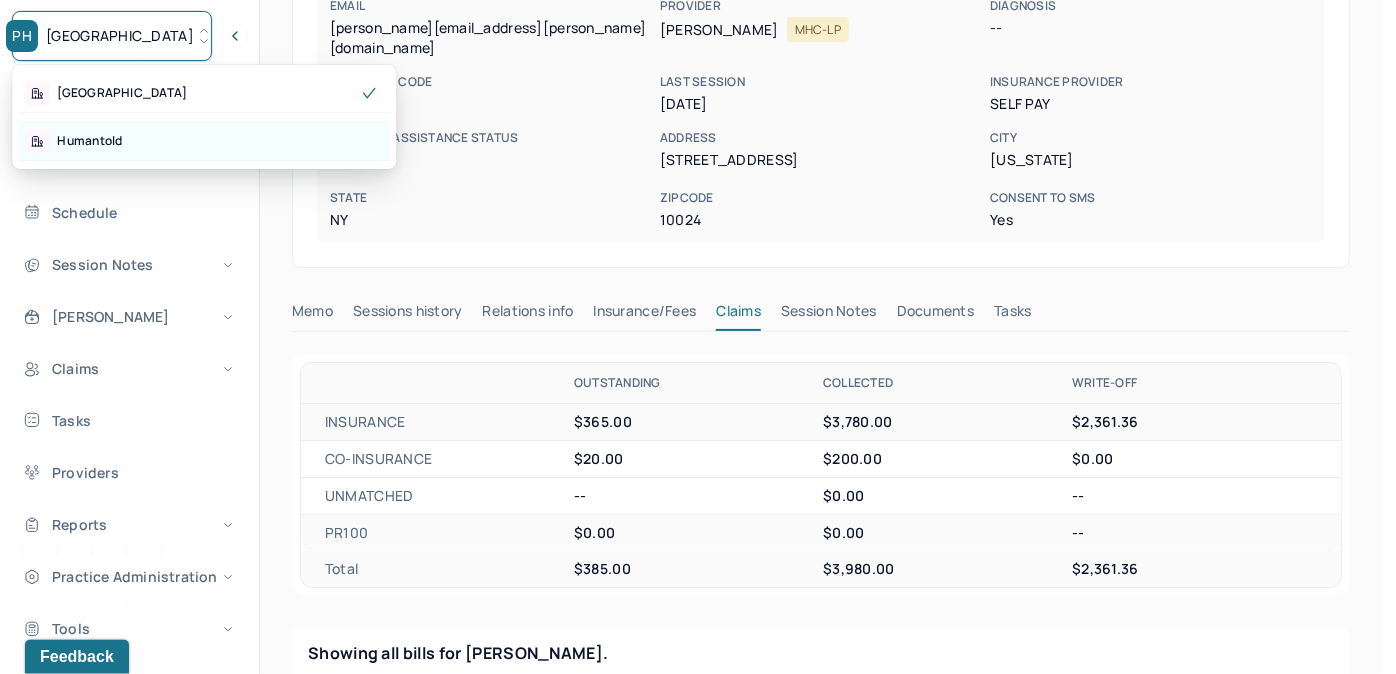 click on "Humantold" at bounding box center [204, 141] 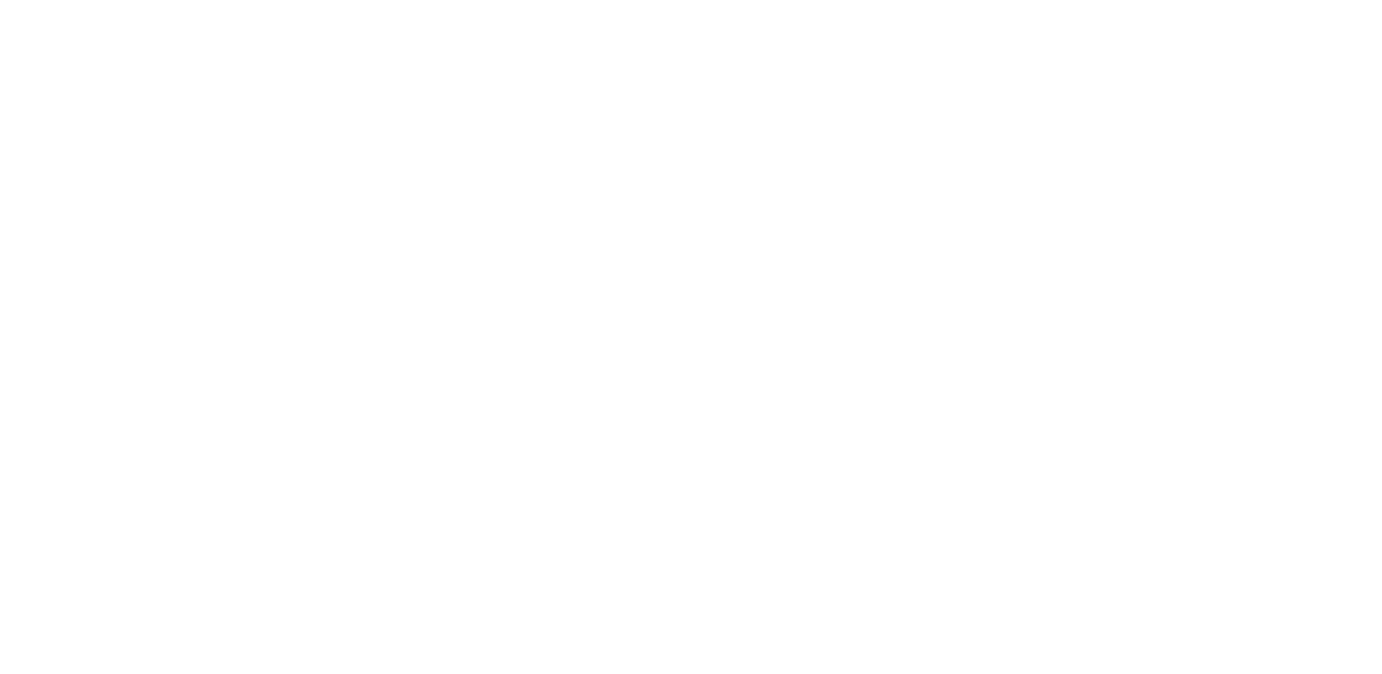 scroll, scrollTop: 0, scrollLeft: 0, axis: both 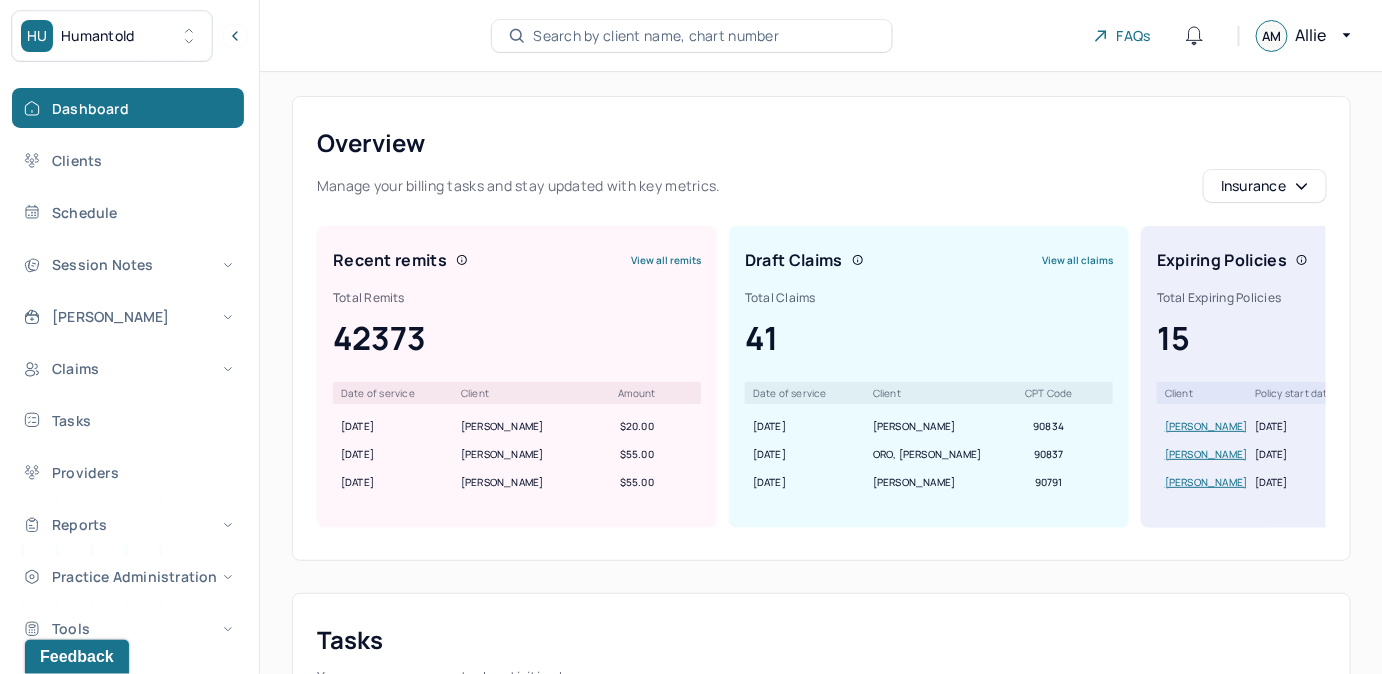 click on "Search by client name, chart number" at bounding box center (656, 36) 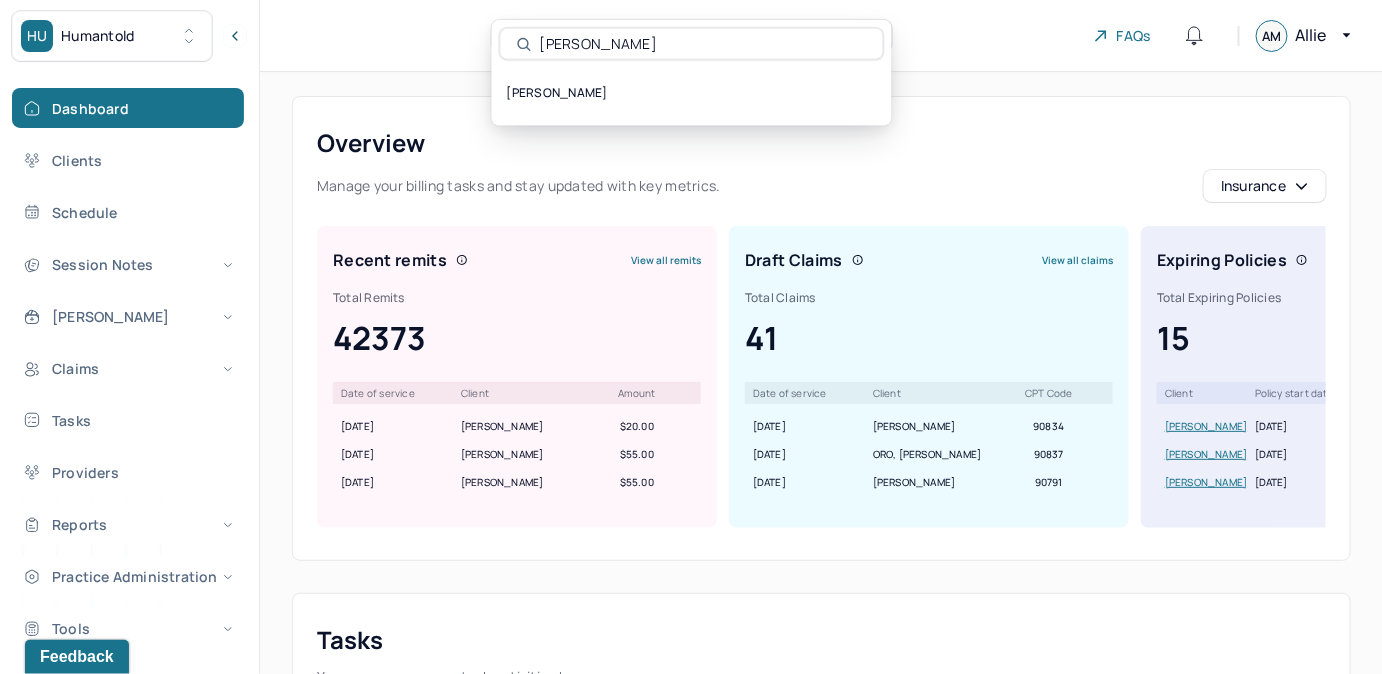 type on "[PERSON_NAME]" 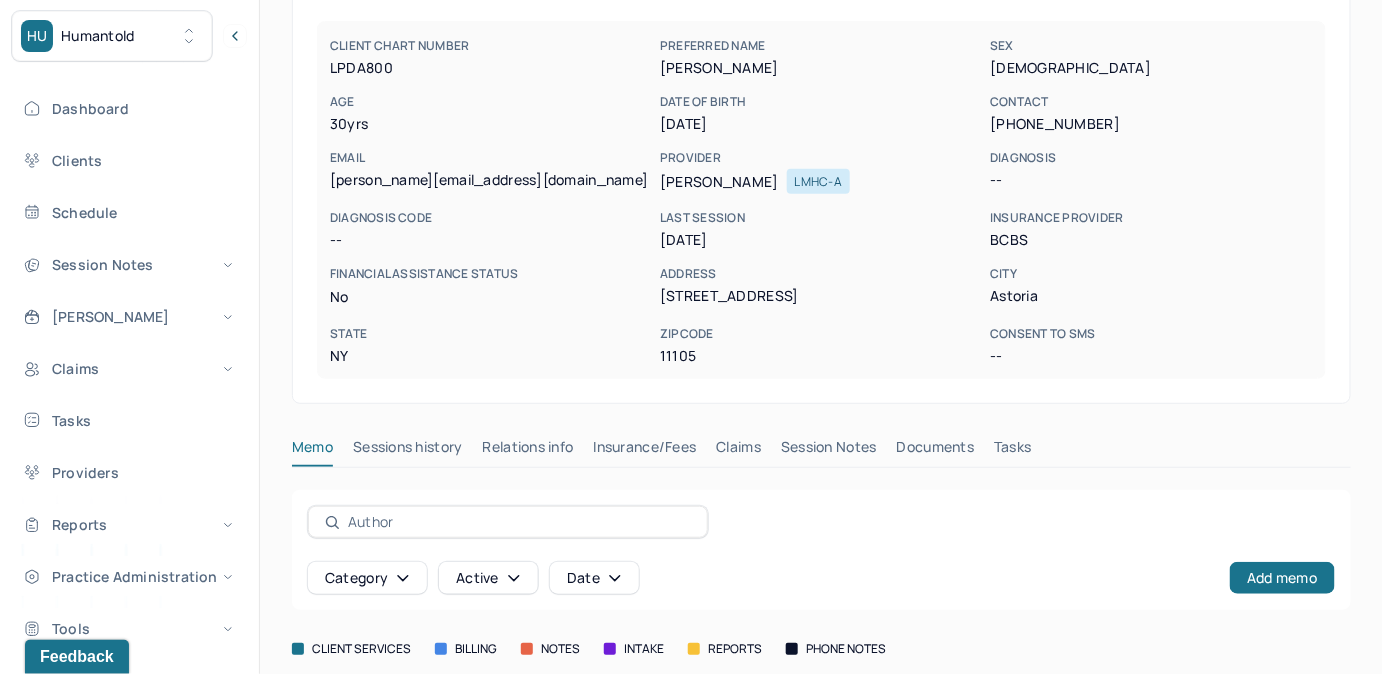 drag, startPoint x: 746, startPoint y: 452, endPoint x: 811, endPoint y: 296, distance: 169 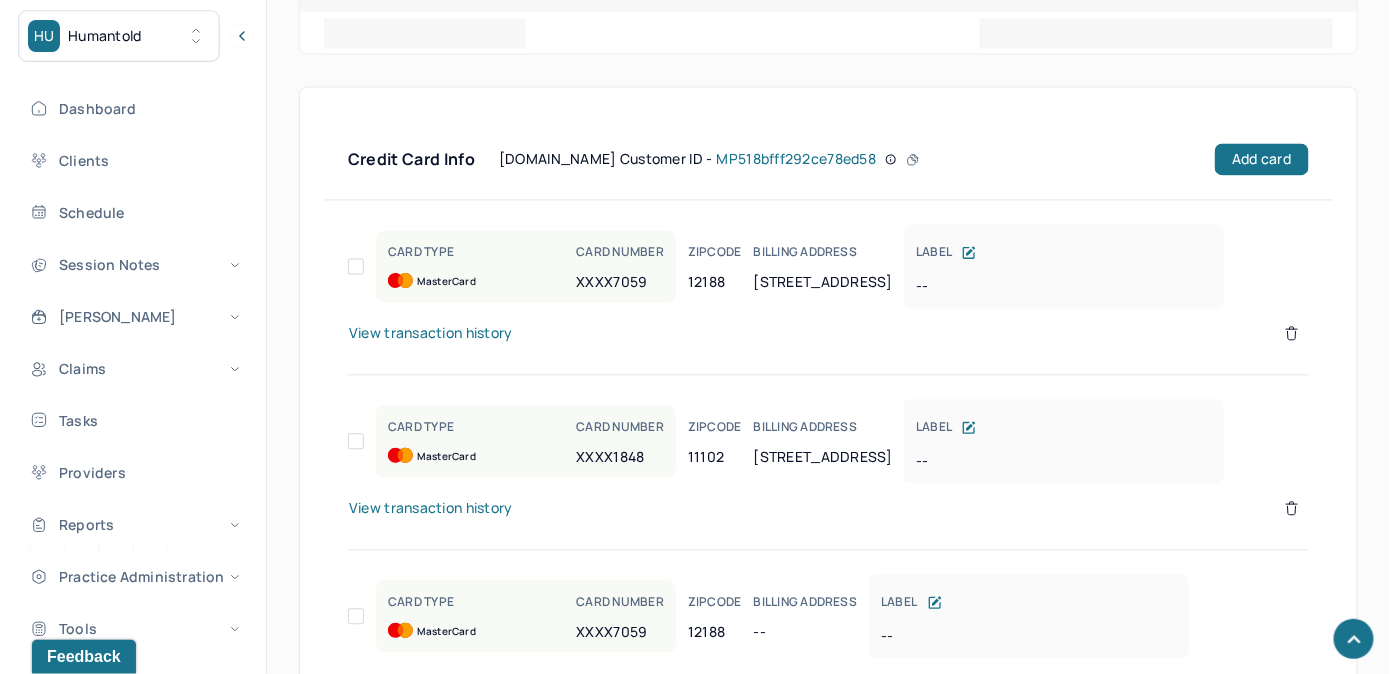 scroll, scrollTop: 1531, scrollLeft: 0, axis: vertical 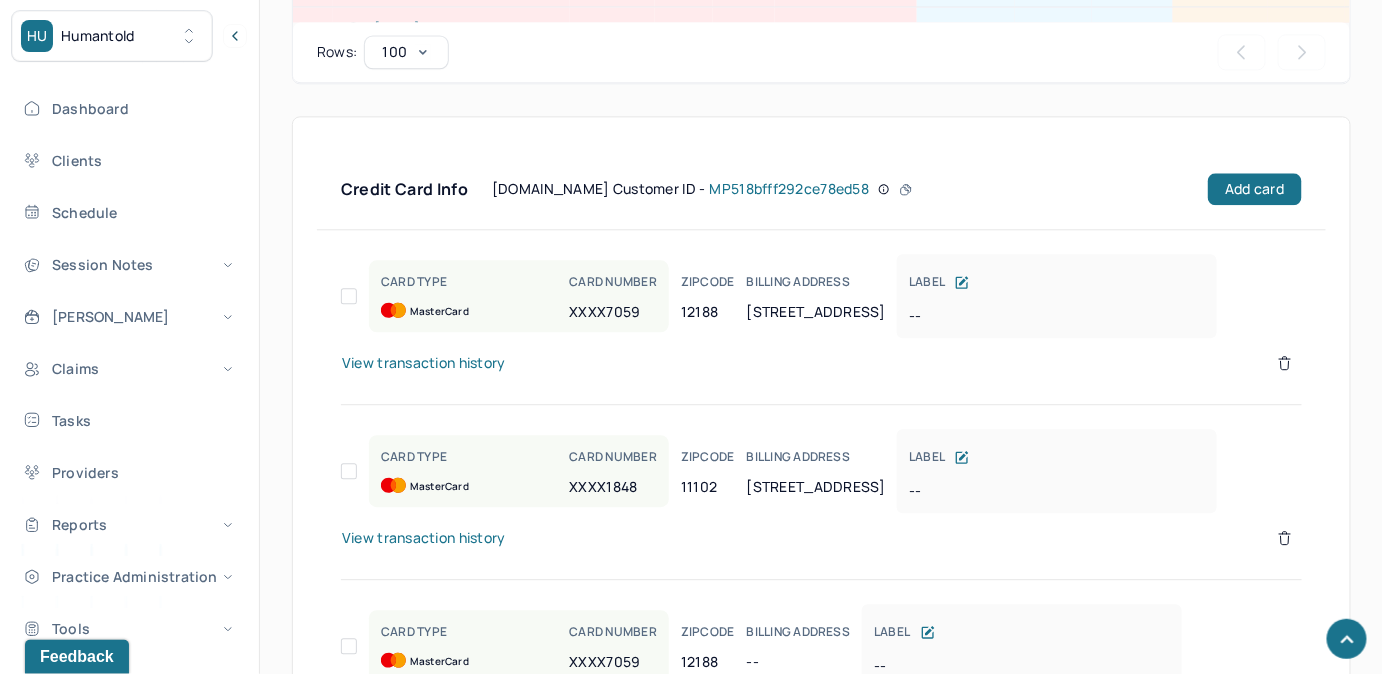 click on "Credit Card Info   Authorize.net Customer ID -     MP518bfff292ce78ed58           Add card" at bounding box center (821, 189) 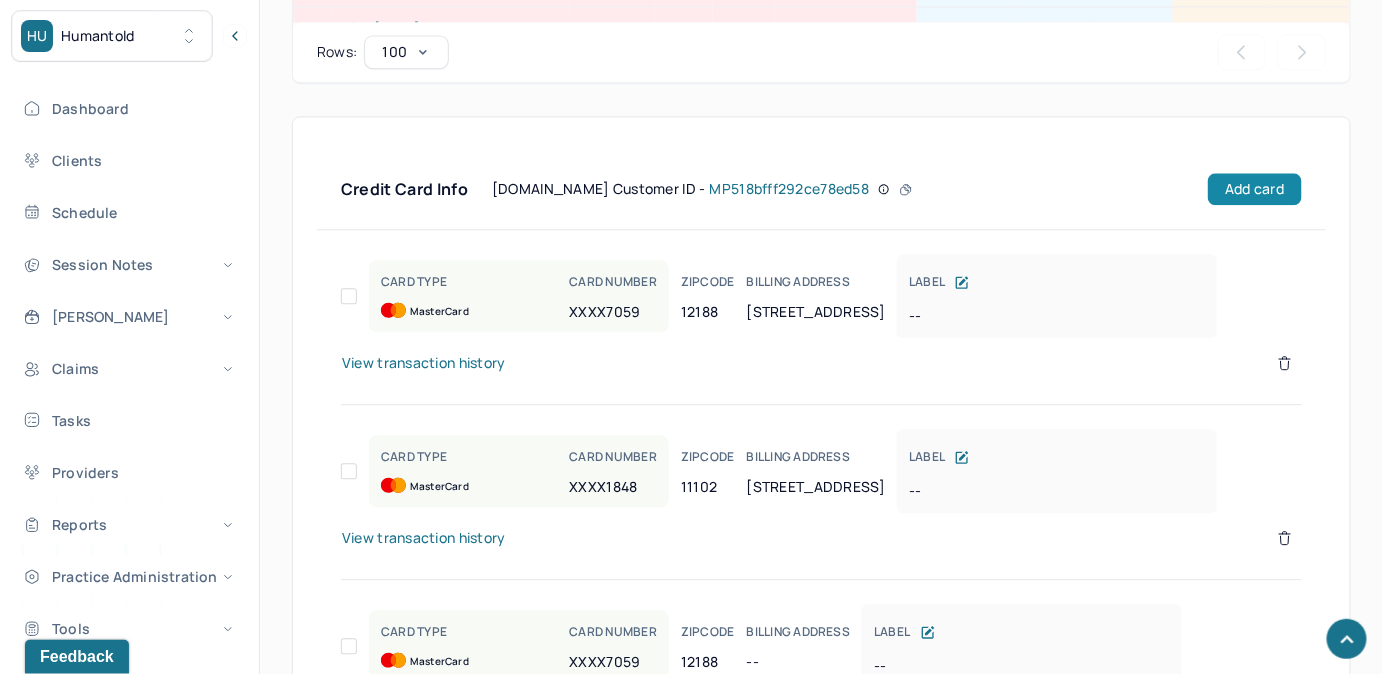 click on "Add card" at bounding box center (1254, 189) 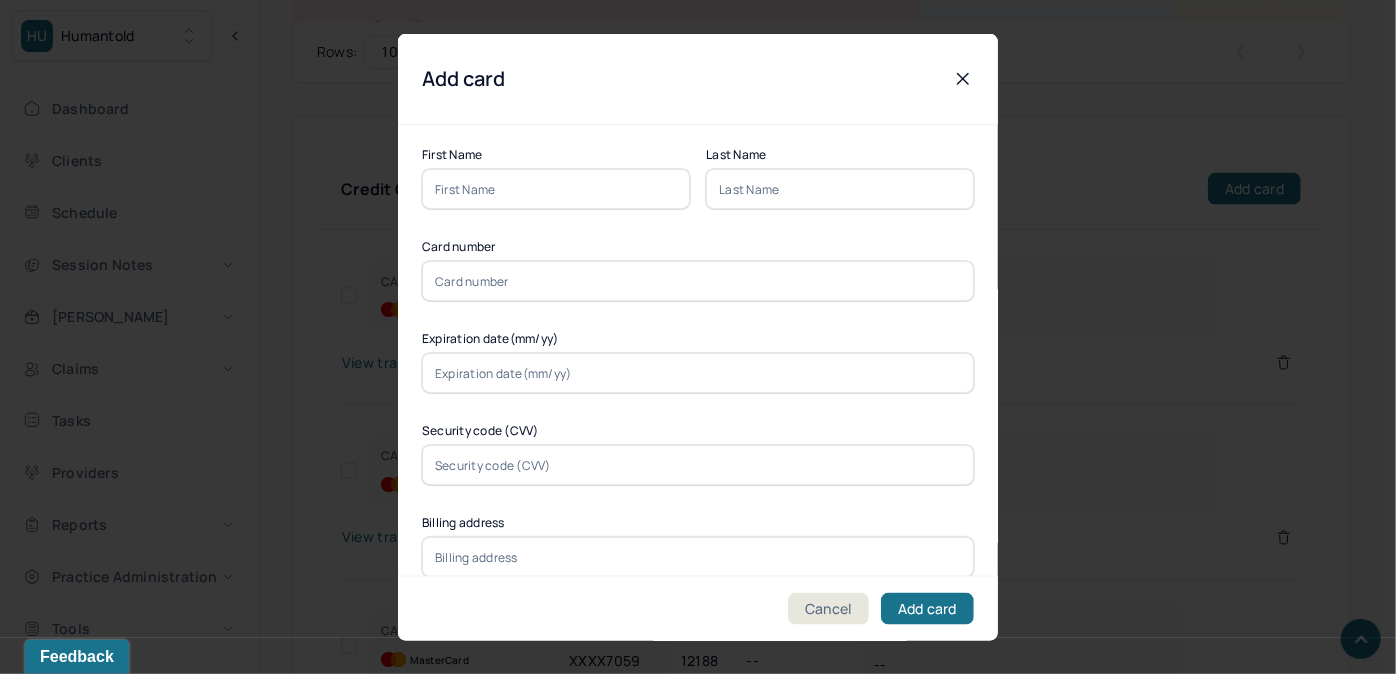click at bounding box center [556, 189] 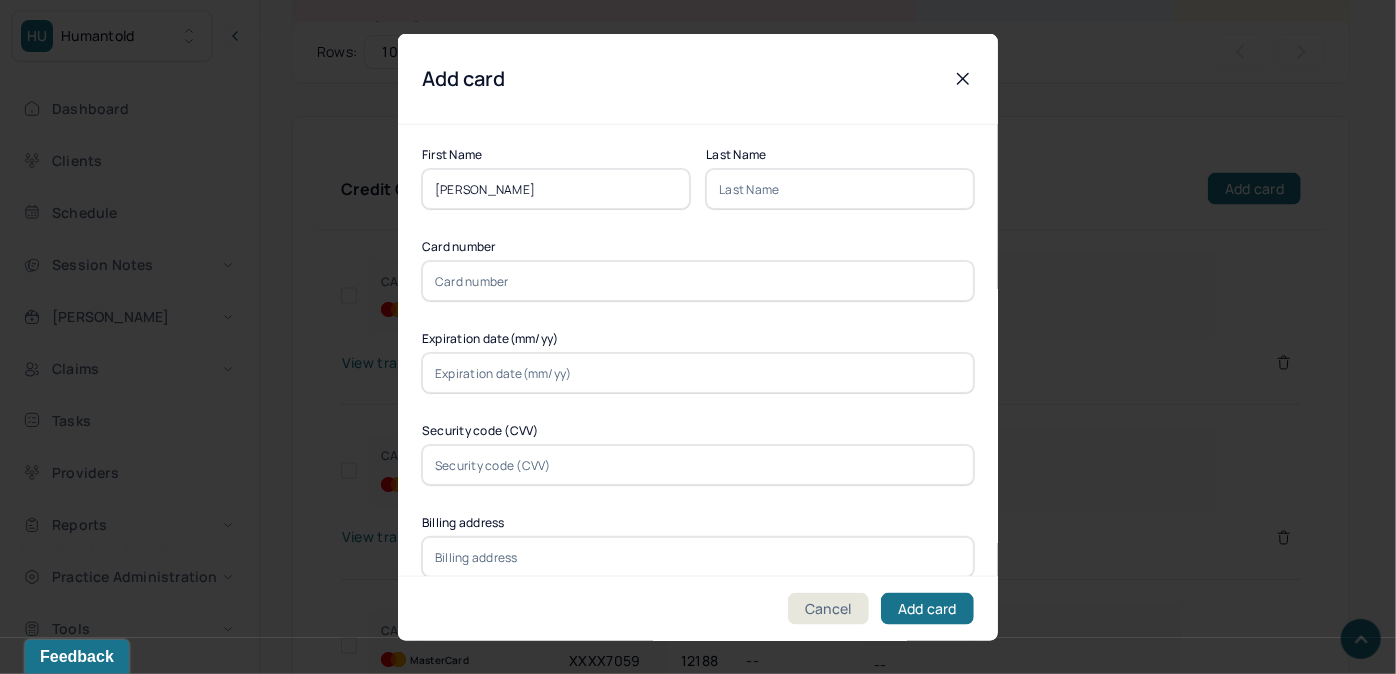 drag, startPoint x: 530, startPoint y: 195, endPoint x: 470, endPoint y: 197, distance: 60.033325 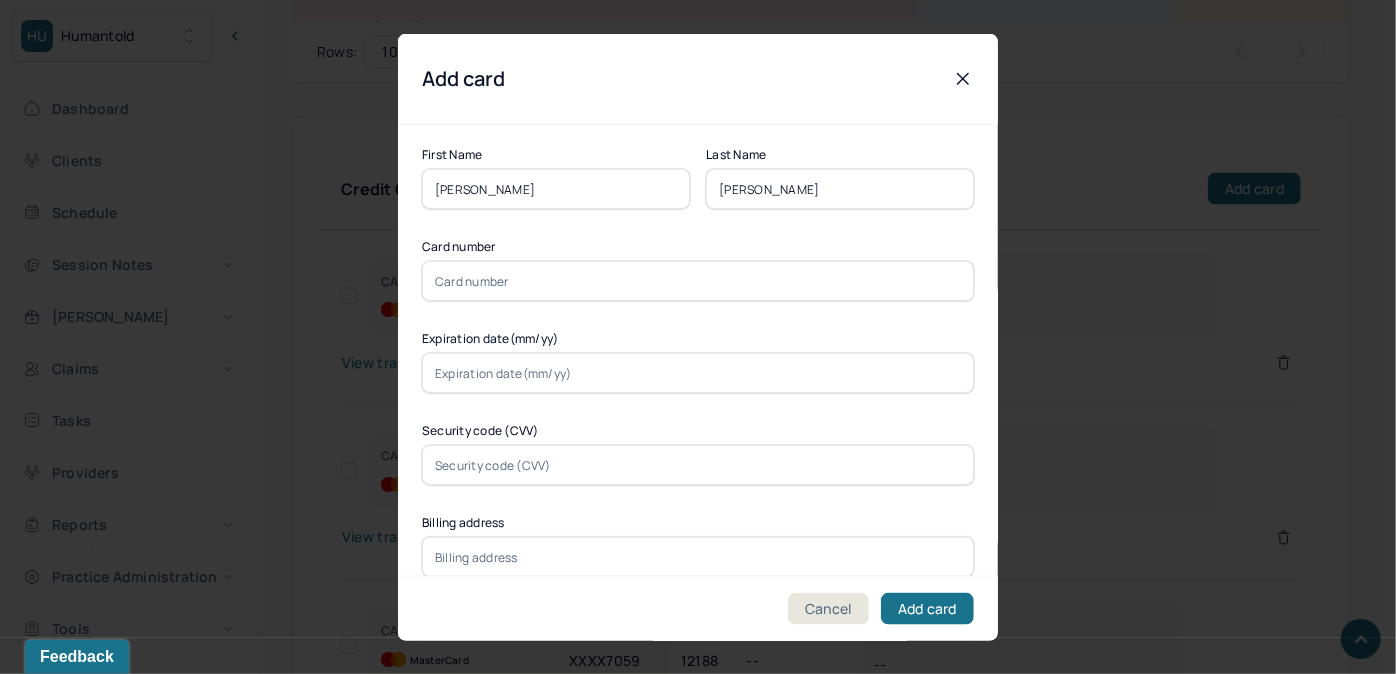 type on "Lefebvre" 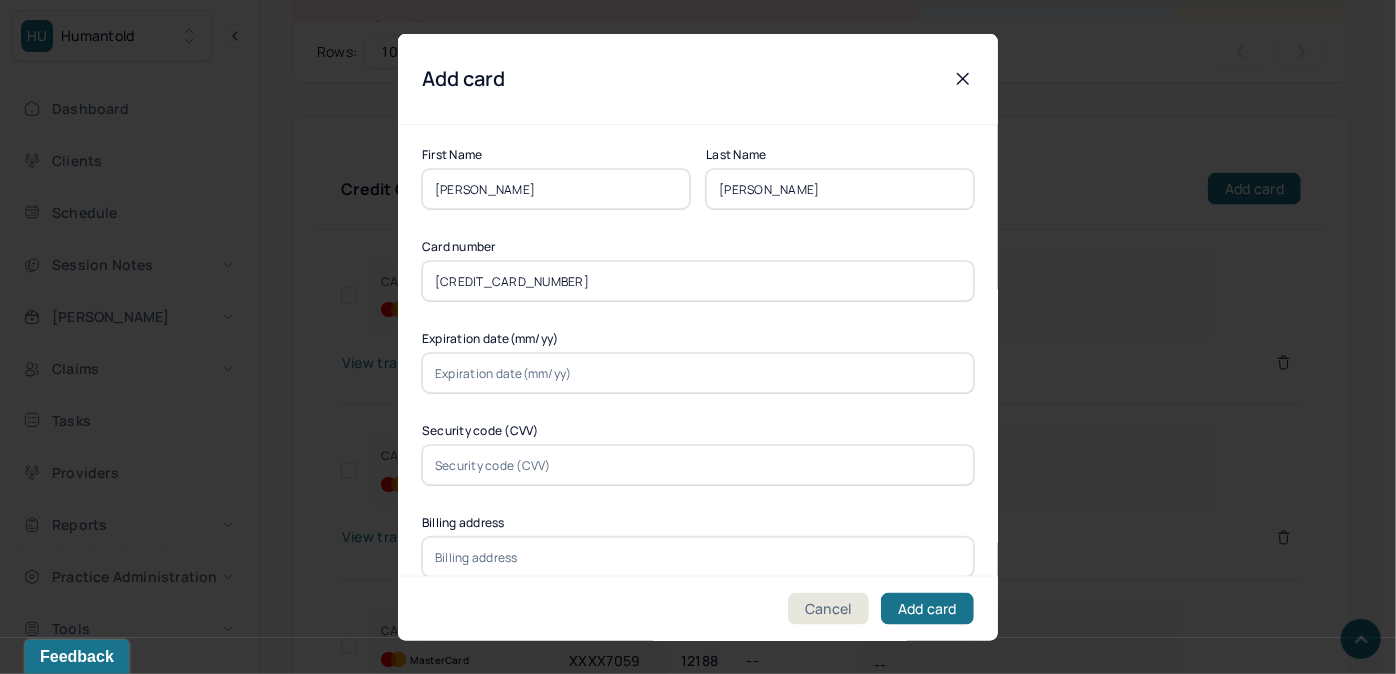type on "5122309303487059" 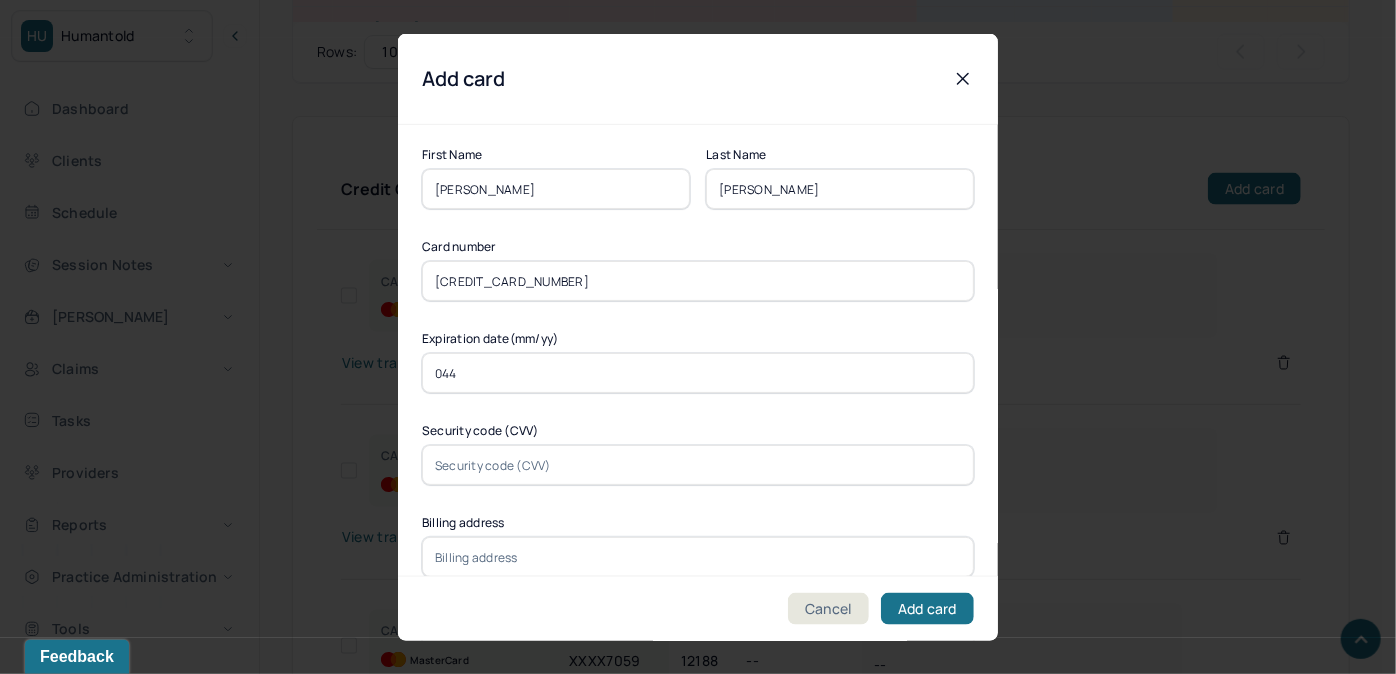 drag, startPoint x: 570, startPoint y: 373, endPoint x: 422, endPoint y: 377, distance: 148.05405 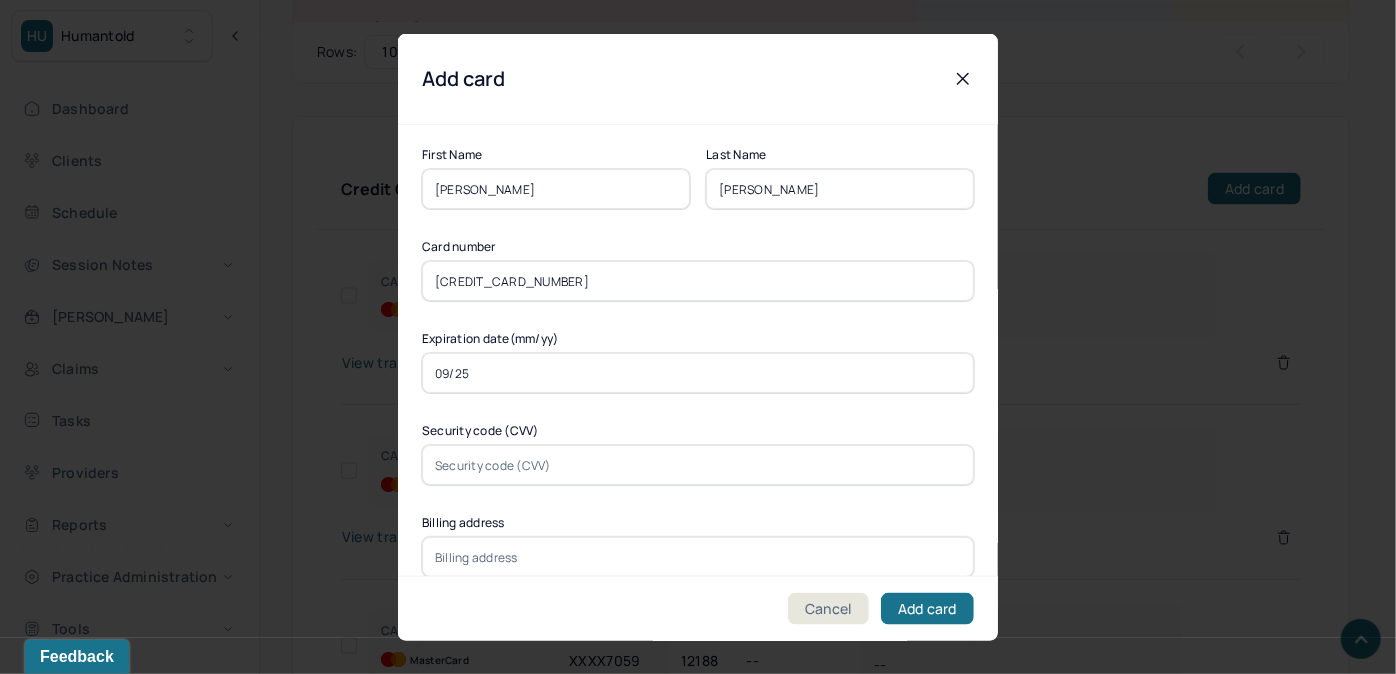 type on "09/25" 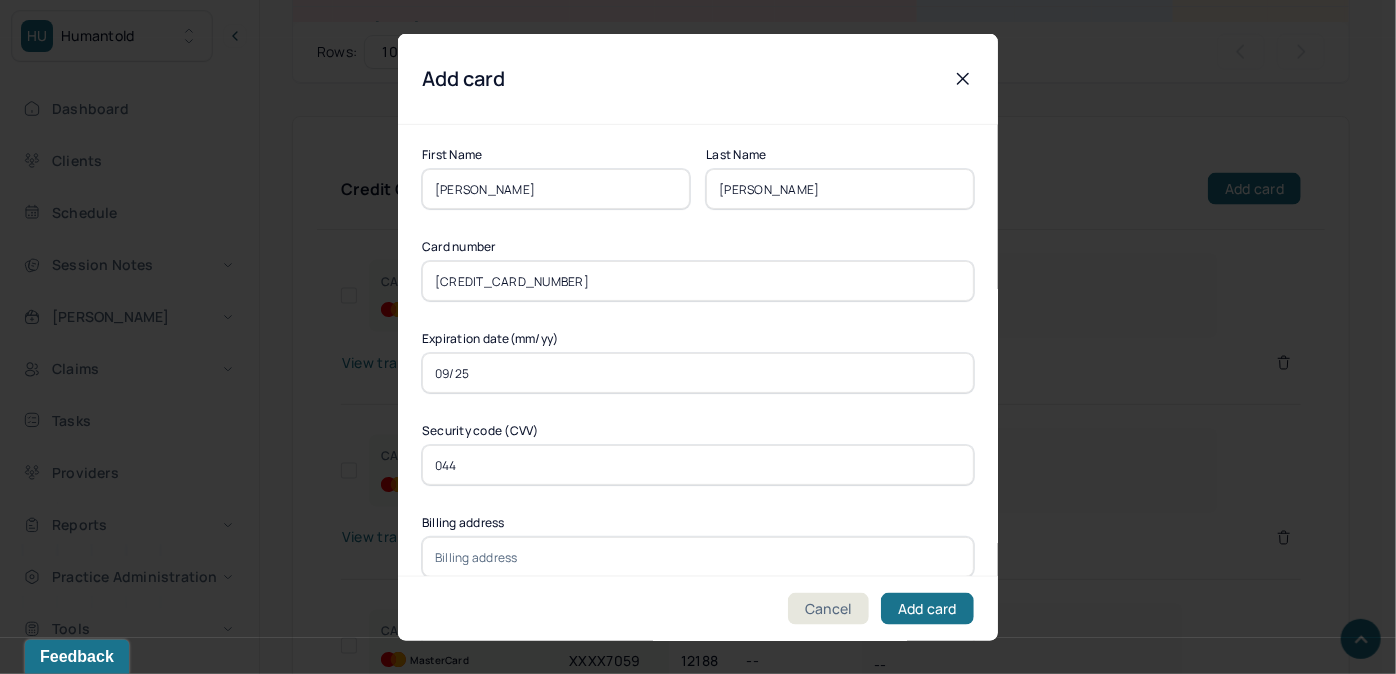type on "044" 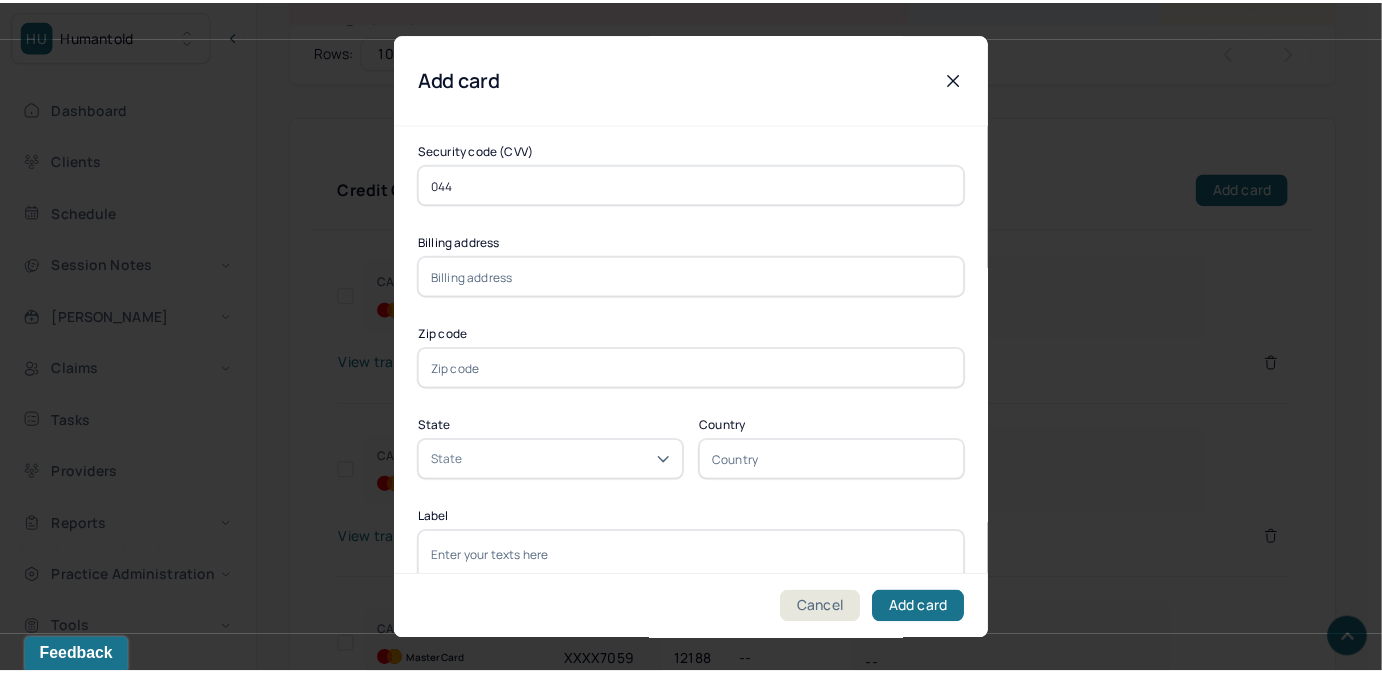 scroll, scrollTop: 363, scrollLeft: 0, axis: vertical 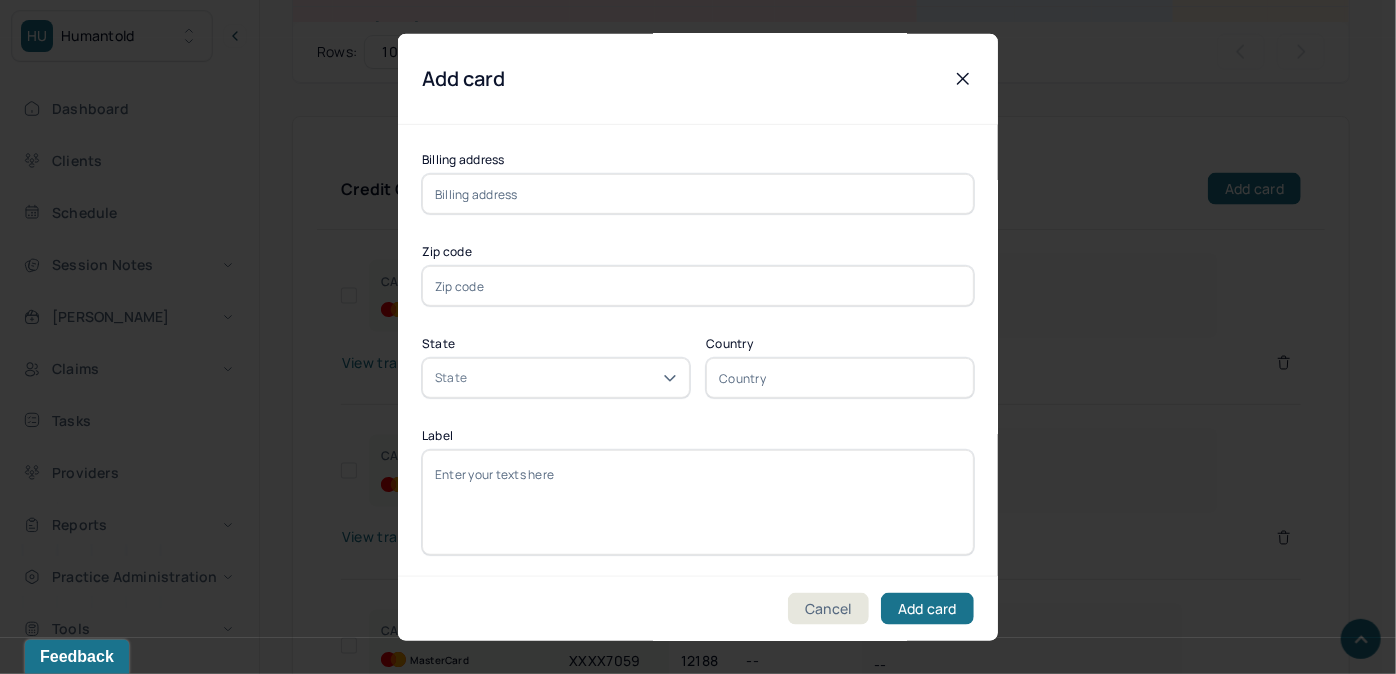 click at bounding box center (698, 194) 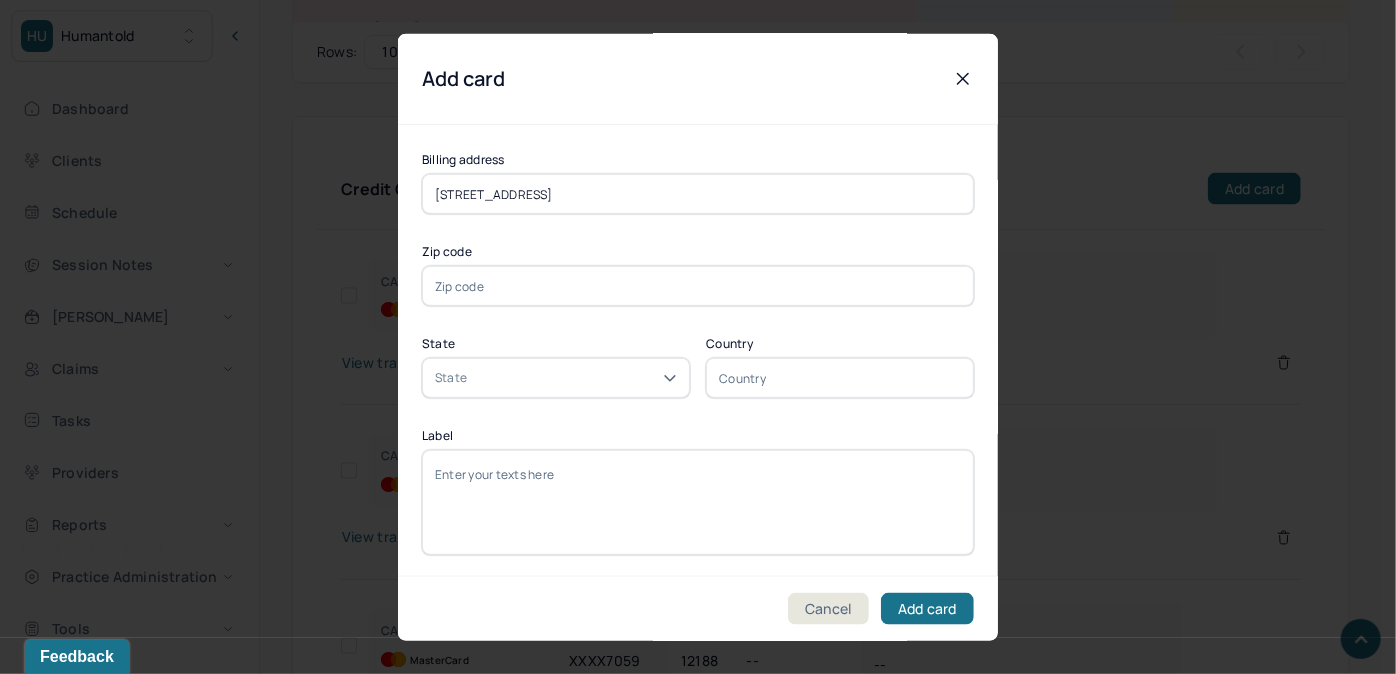 type on "[STREET_ADDRESS]" 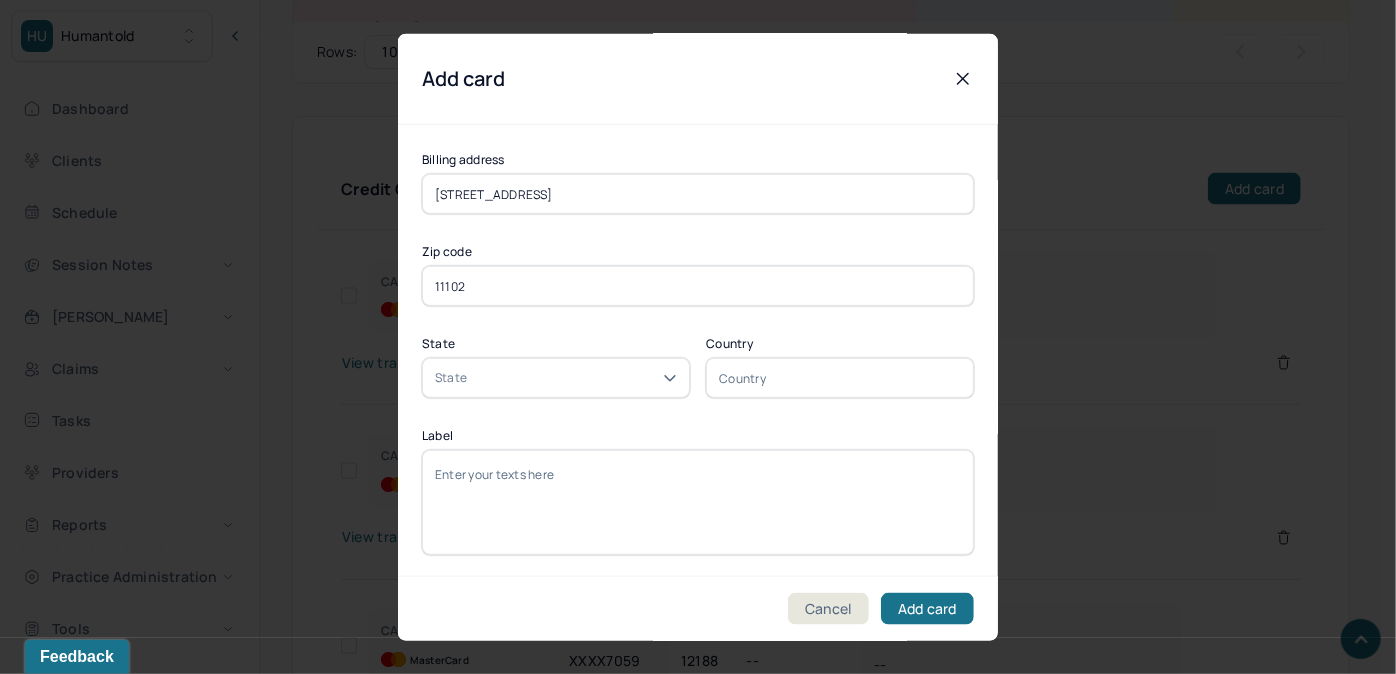 type on "11102" 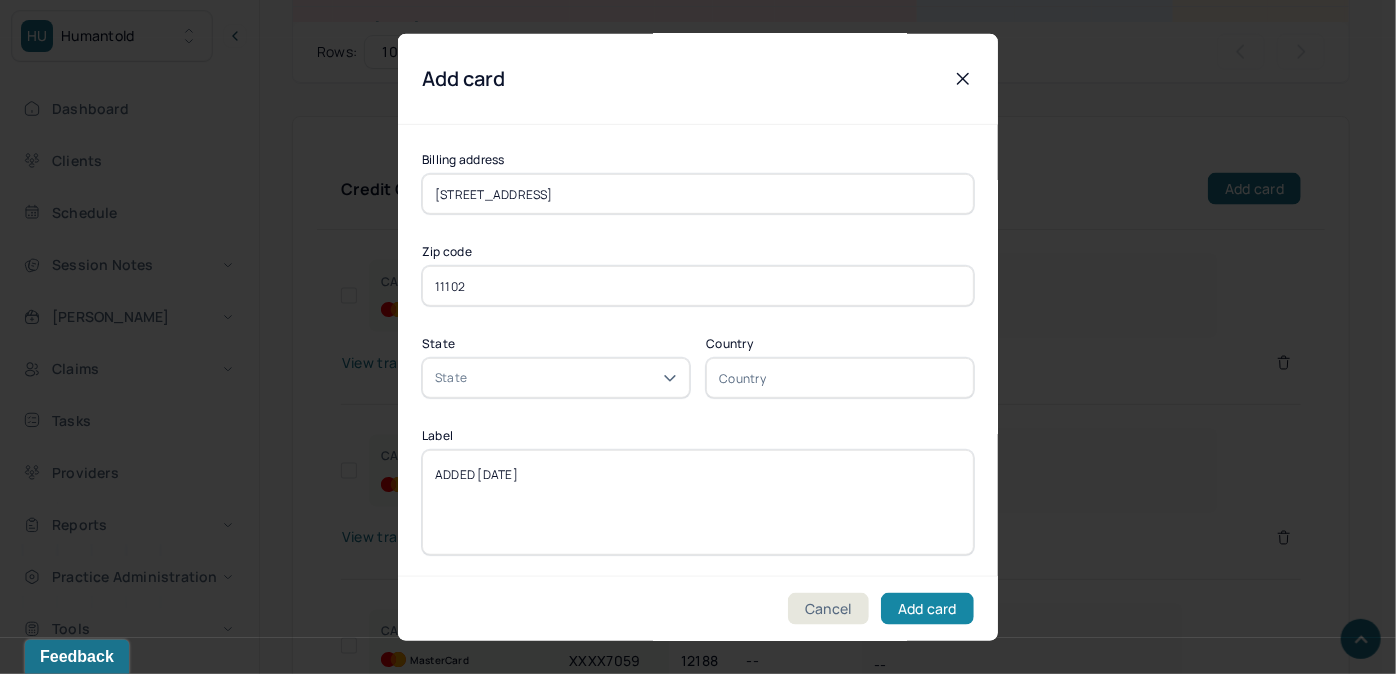 type on "ADDED [DATE]" 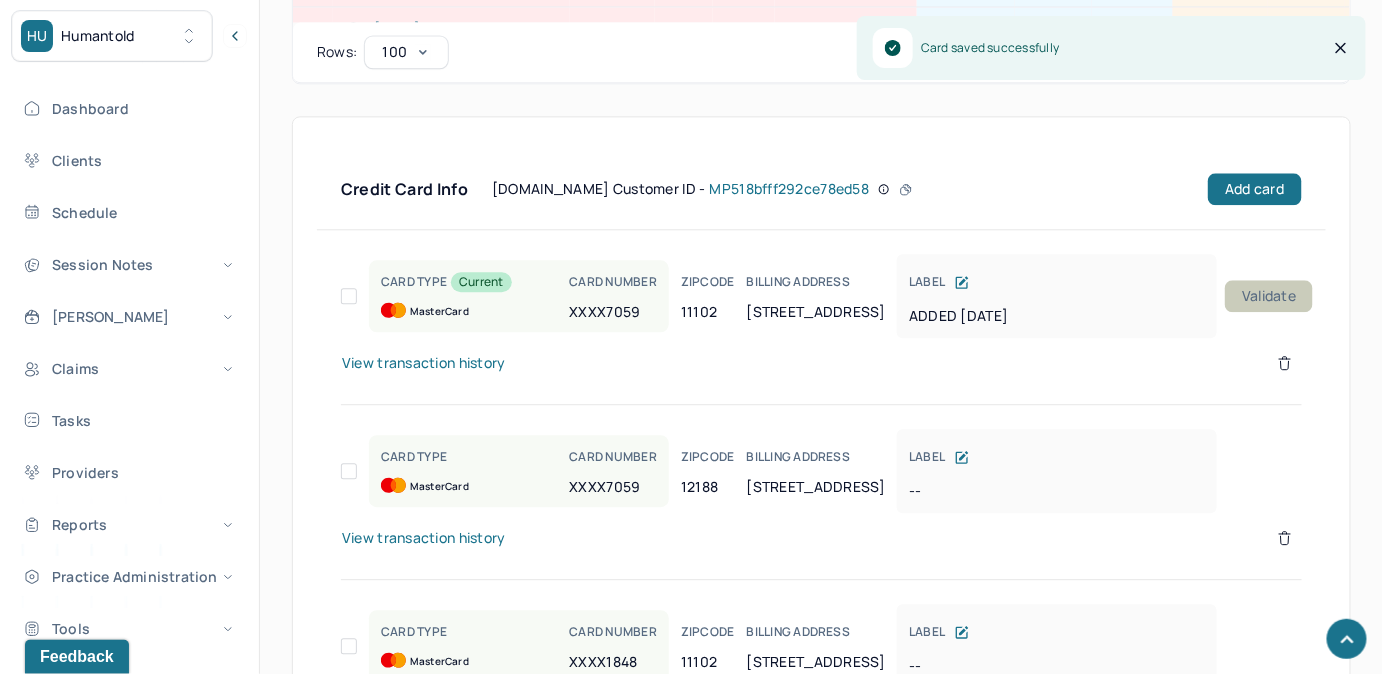 click on "Validate" at bounding box center [1269, 296] 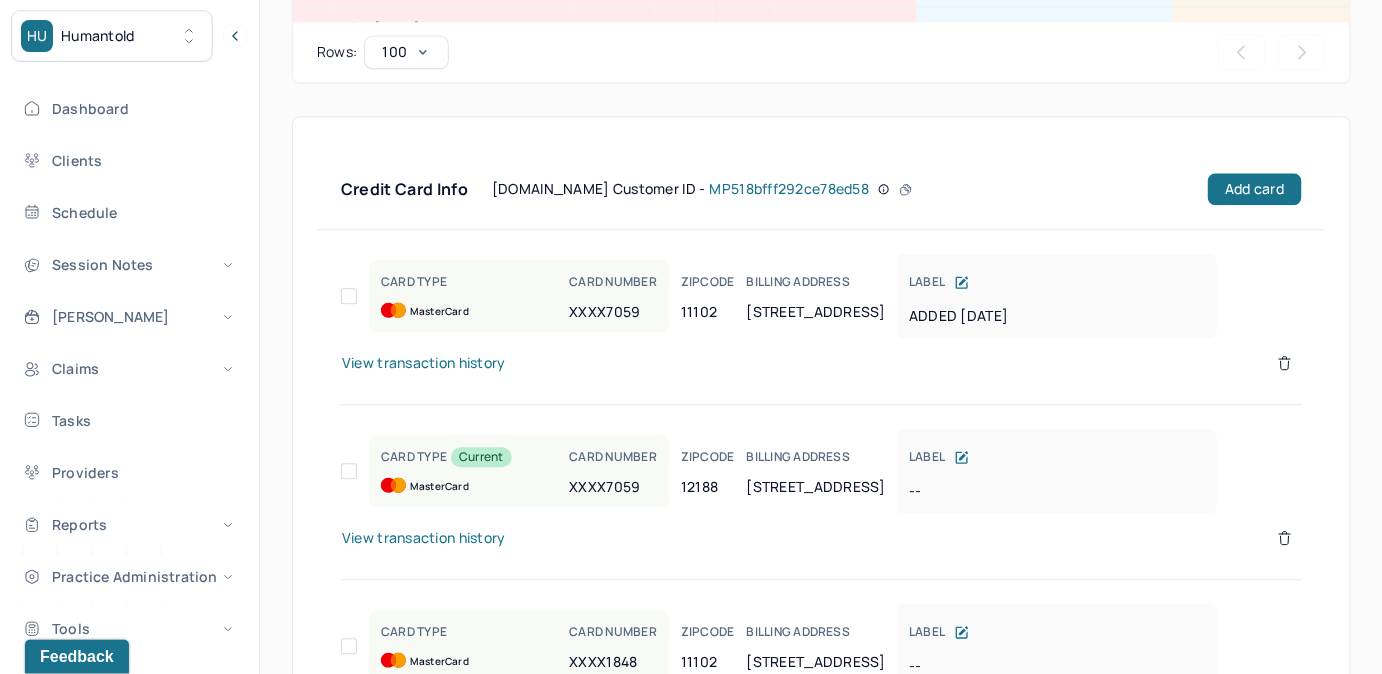 scroll, scrollTop: 0, scrollLeft: 0, axis: both 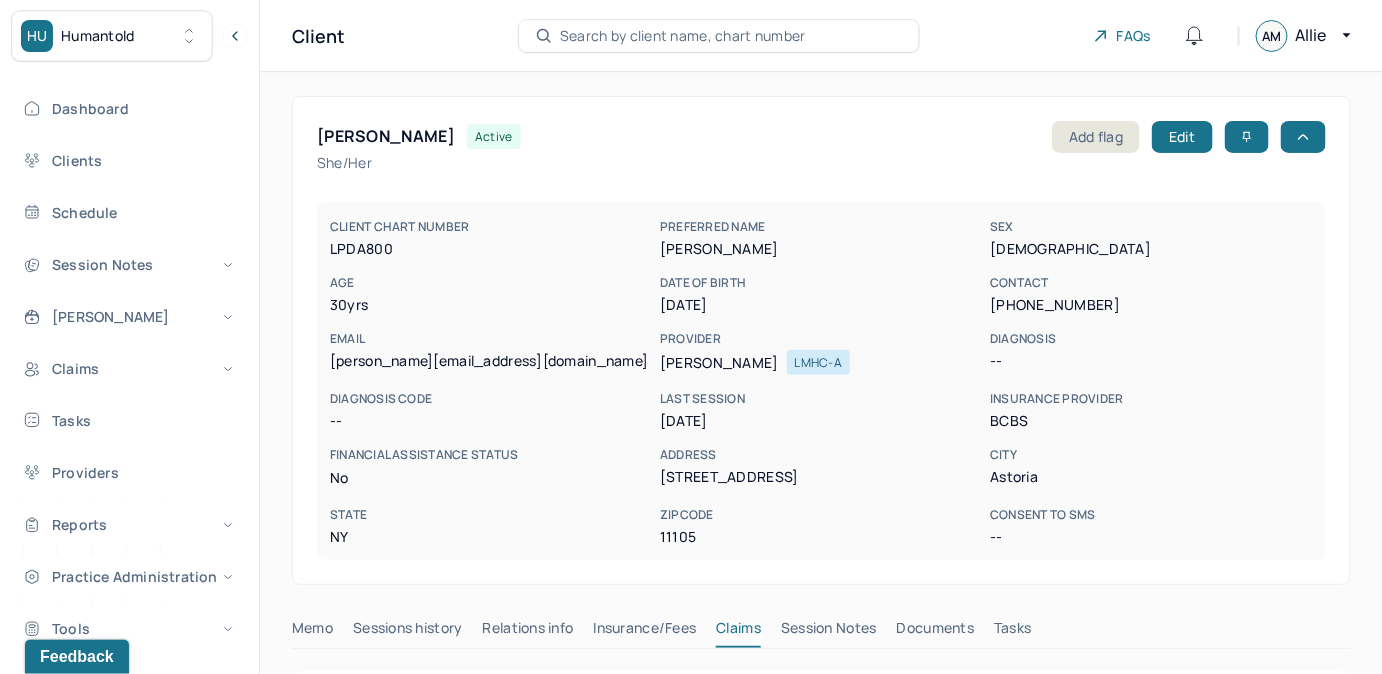 click on "Search by client name, chart number" at bounding box center (683, 36) 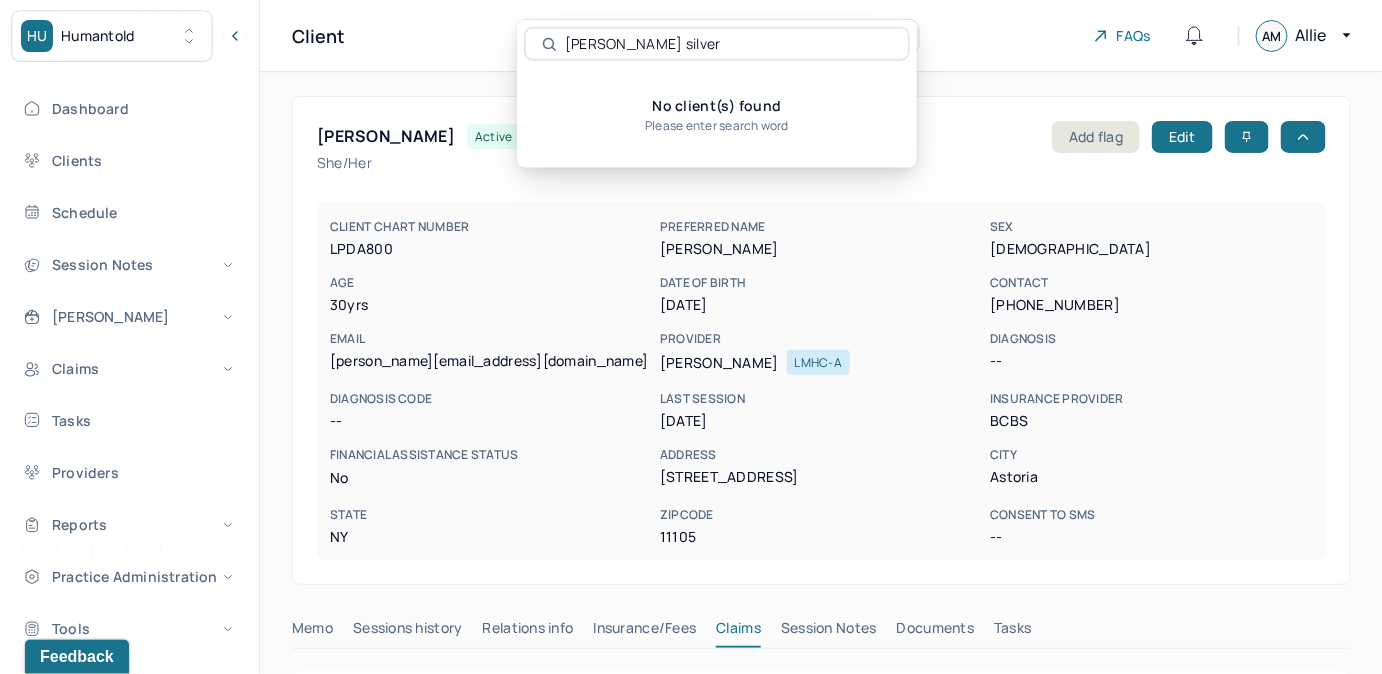 drag, startPoint x: 604, startPoint y: 41, endPoint x: 592, endPoint y: 42, distance: 12.0415945 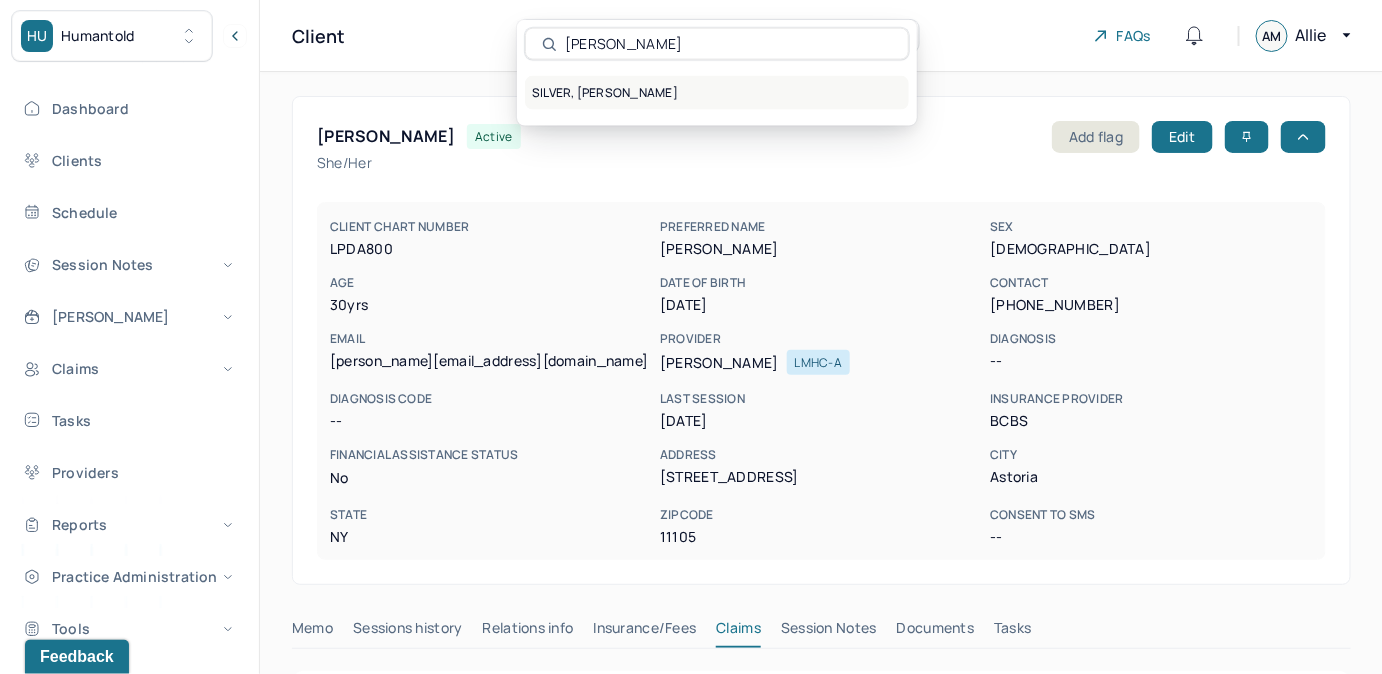type on "hillary silver" 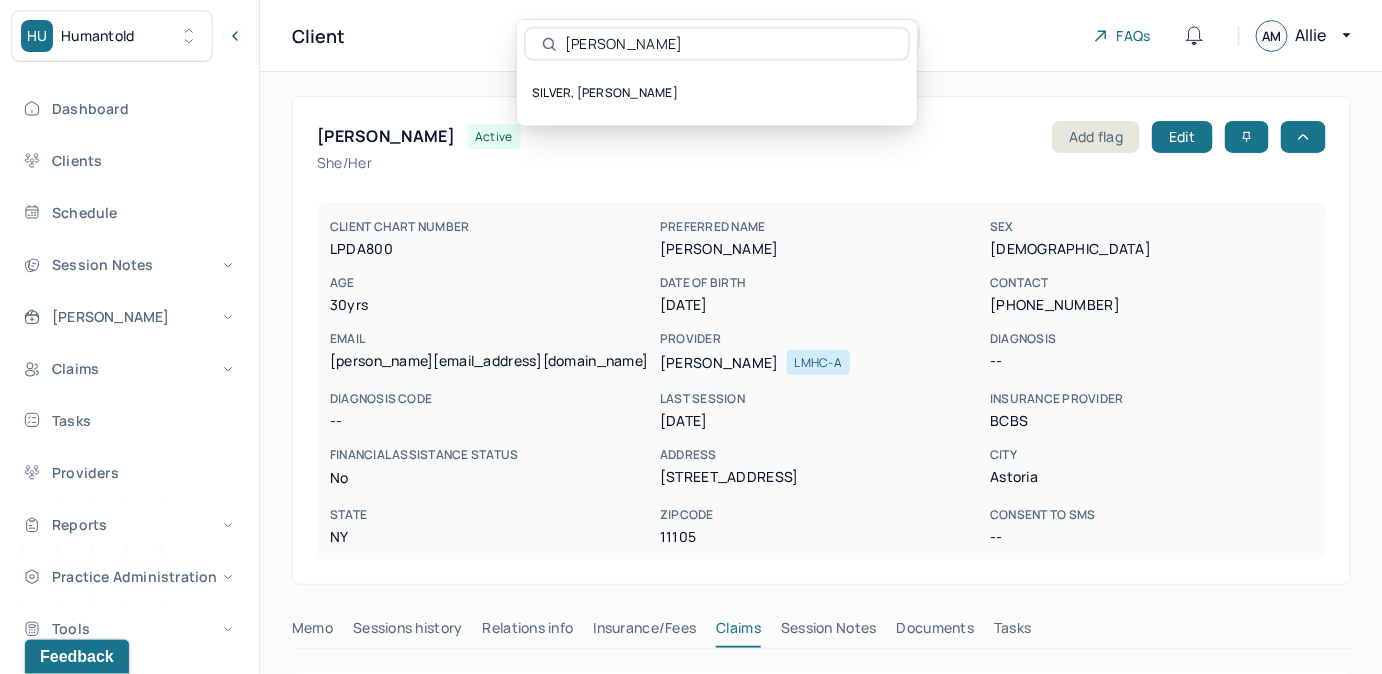 click on "SILVER, HILLARY" at bounding box center (717, 93) 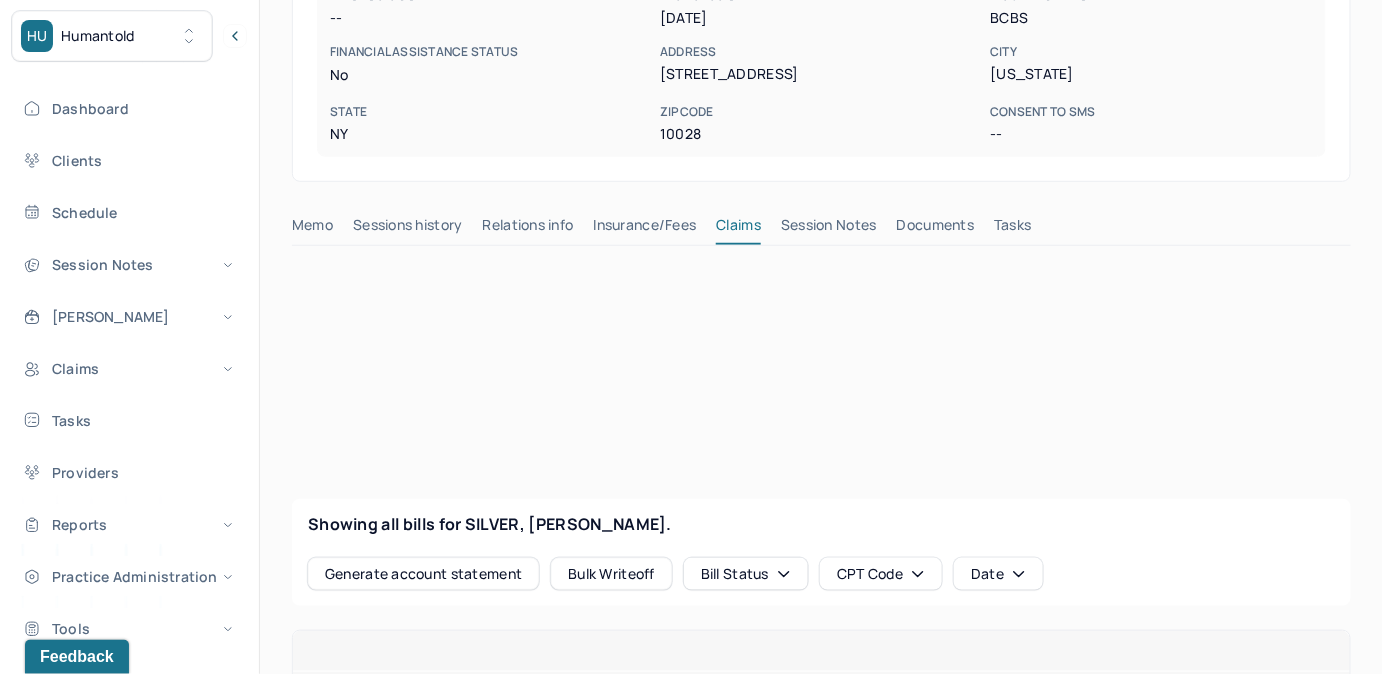 scroll, scrollTop: 454, scrollLeft: 0, axis: vertical 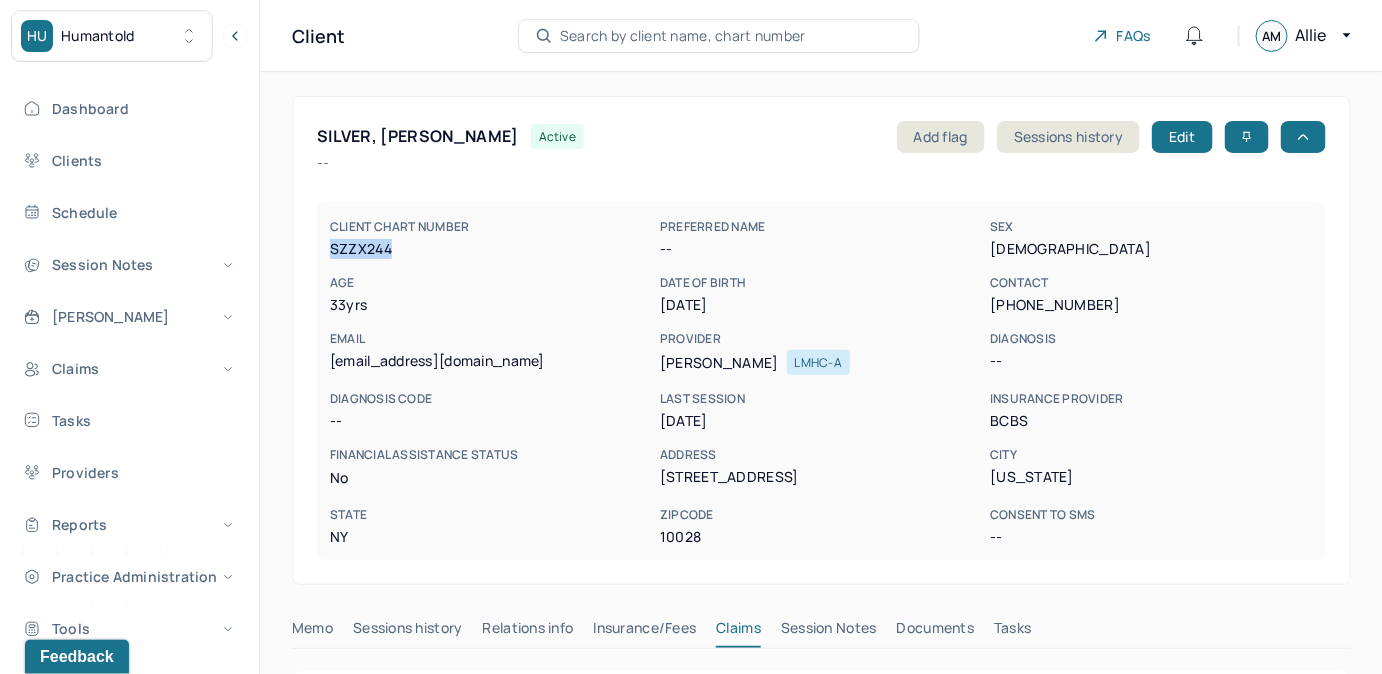 drag, startPoint x: 325, startPoint y: 248, endPoint x: 395, endPoint y: 251, distance: 70.064255 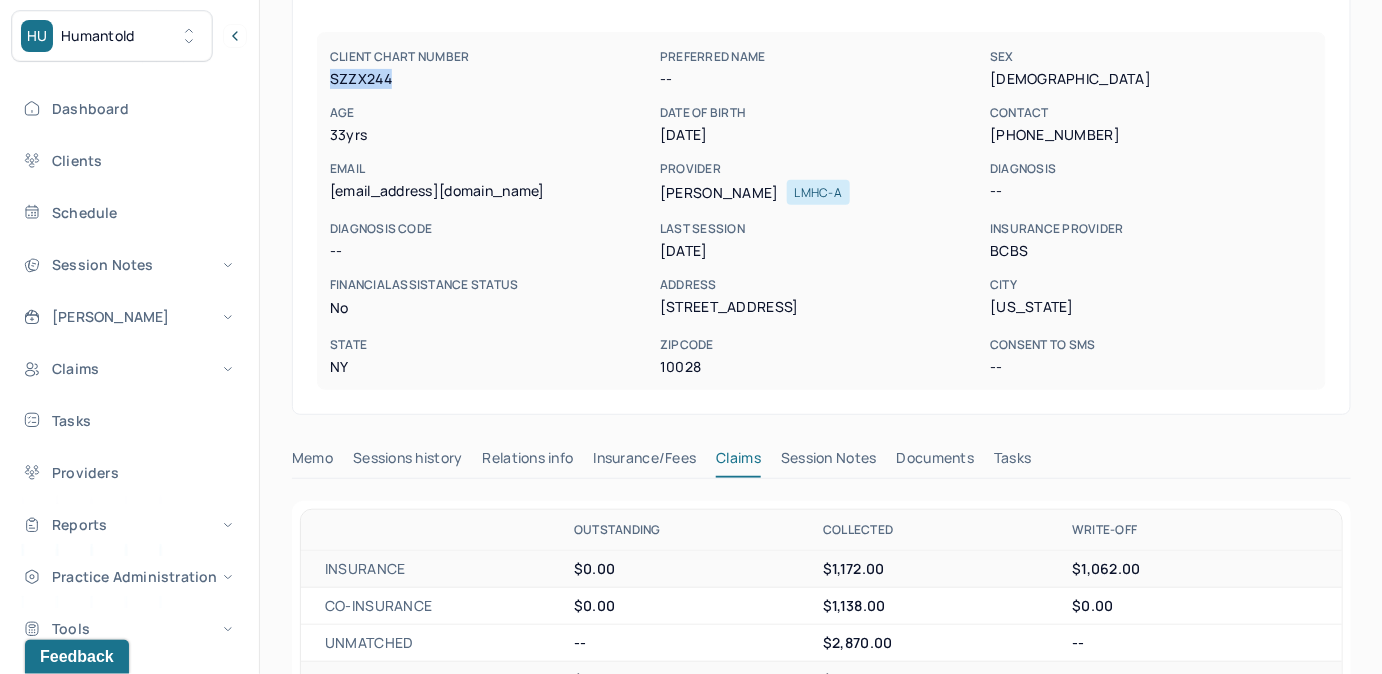 scroll, scrollTop: 272, scrollLeft: 0, axis: vertical 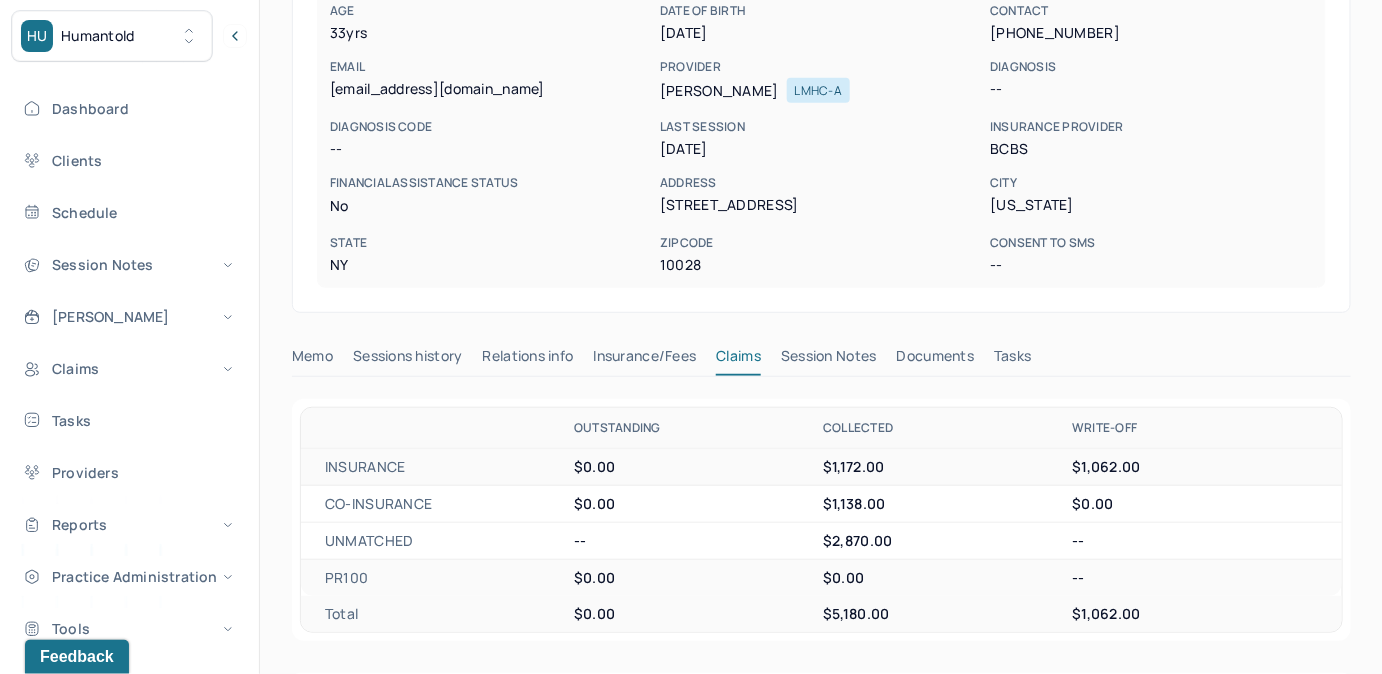 click on "Documents" at bounding box center [936, 360] 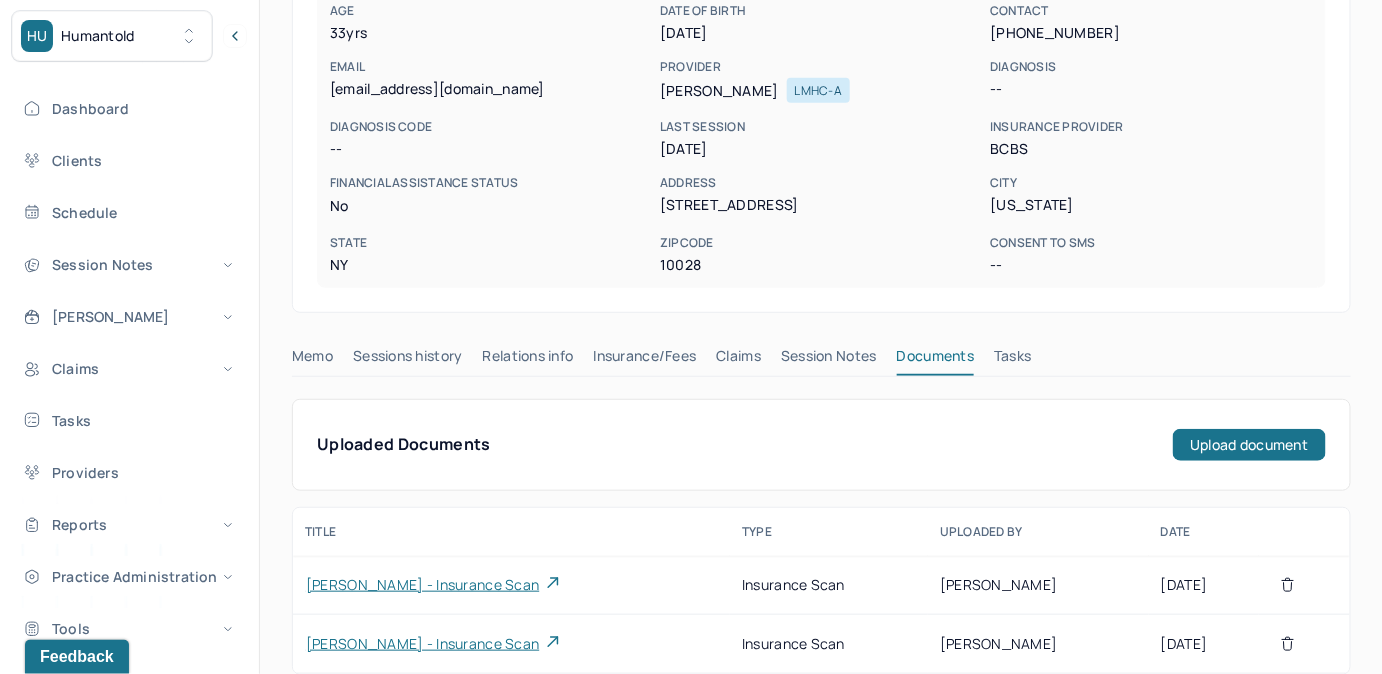 scroll, scrollTop: 295, scrollLeft: 0, axis: vertical 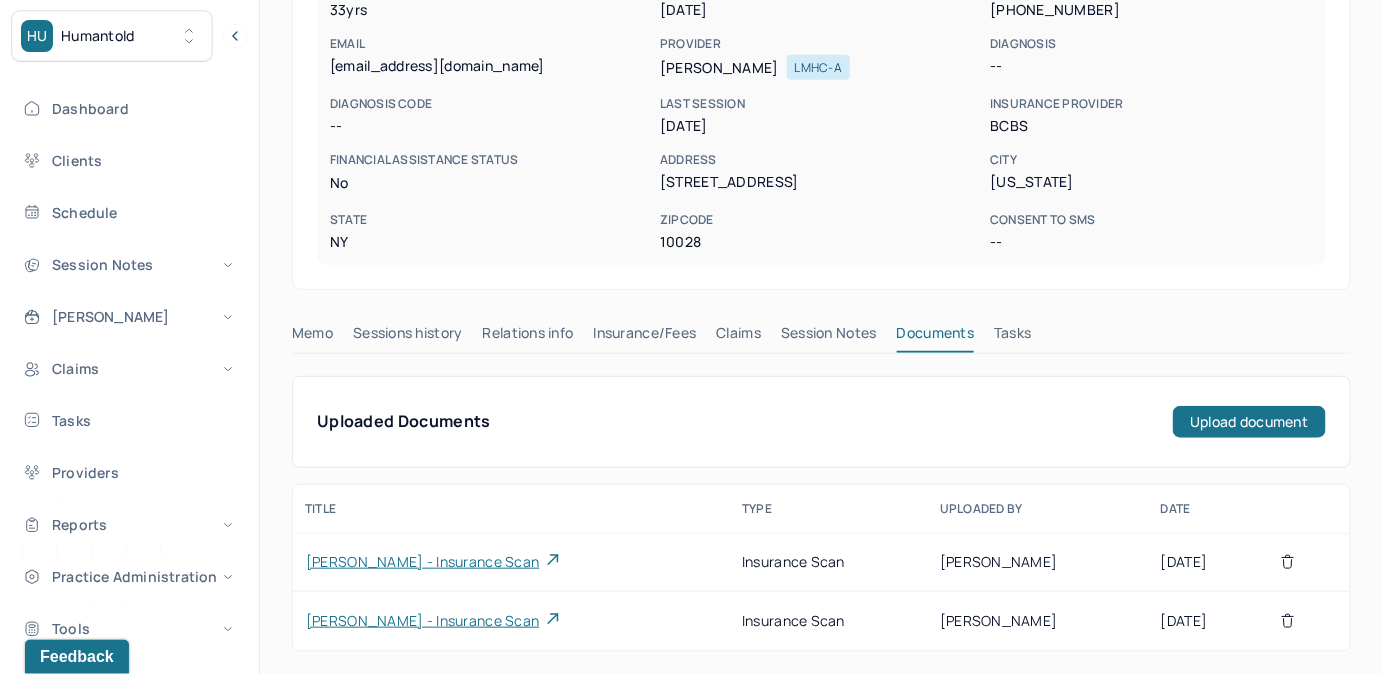 click on "Hillary Silver - insurance scan" at bounding box center (422, 562) 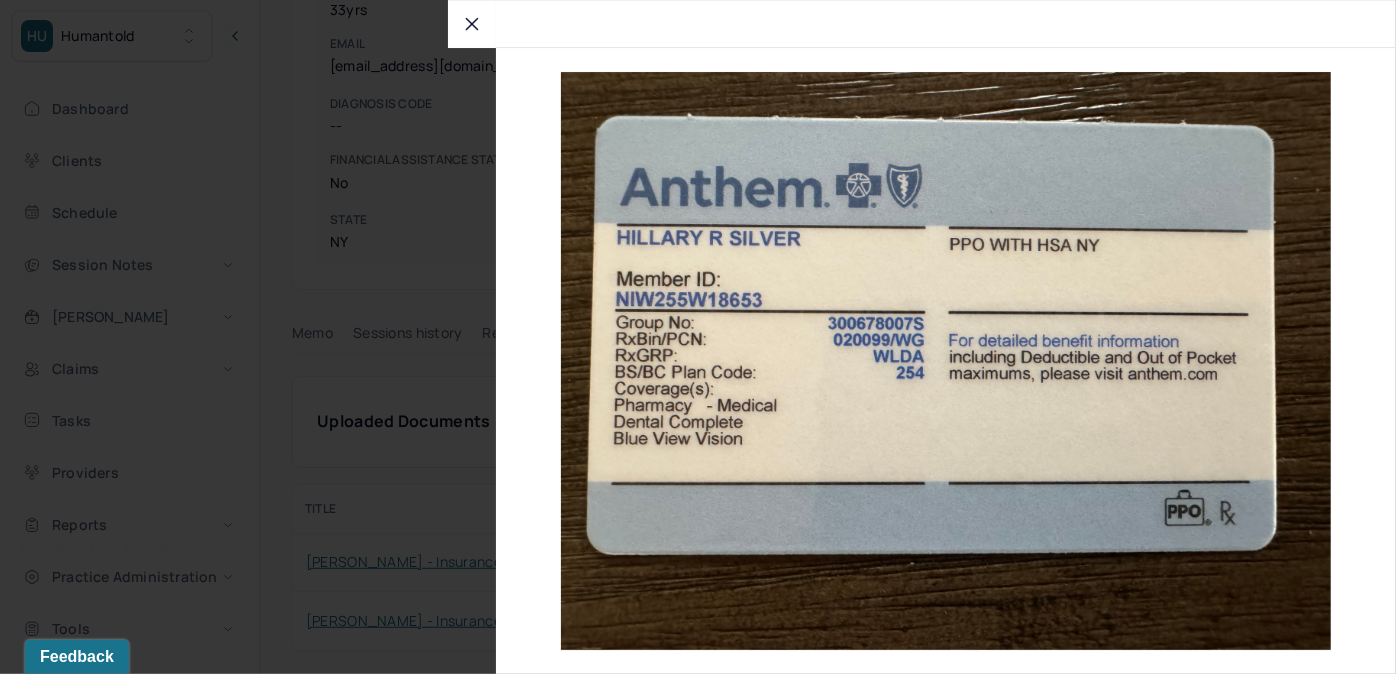 click 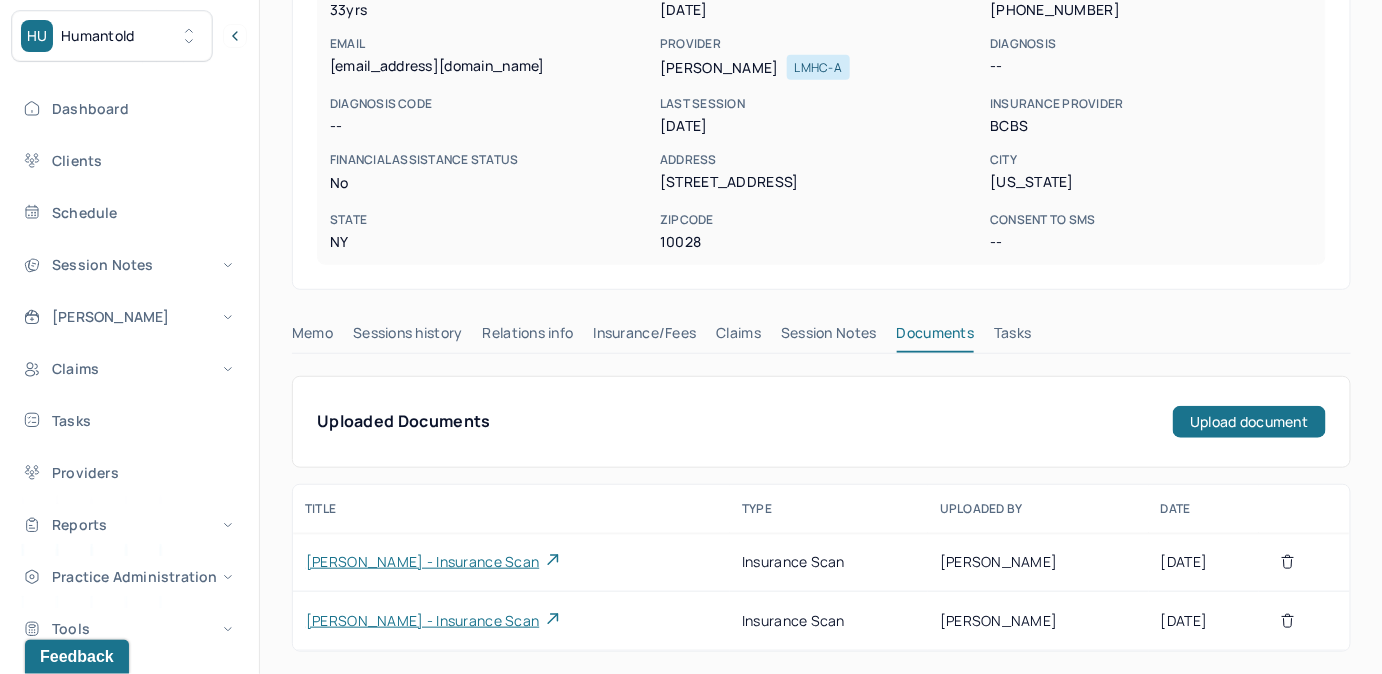 click on "Hillary Silver - insurance scan" at bounding box center (422, 621) 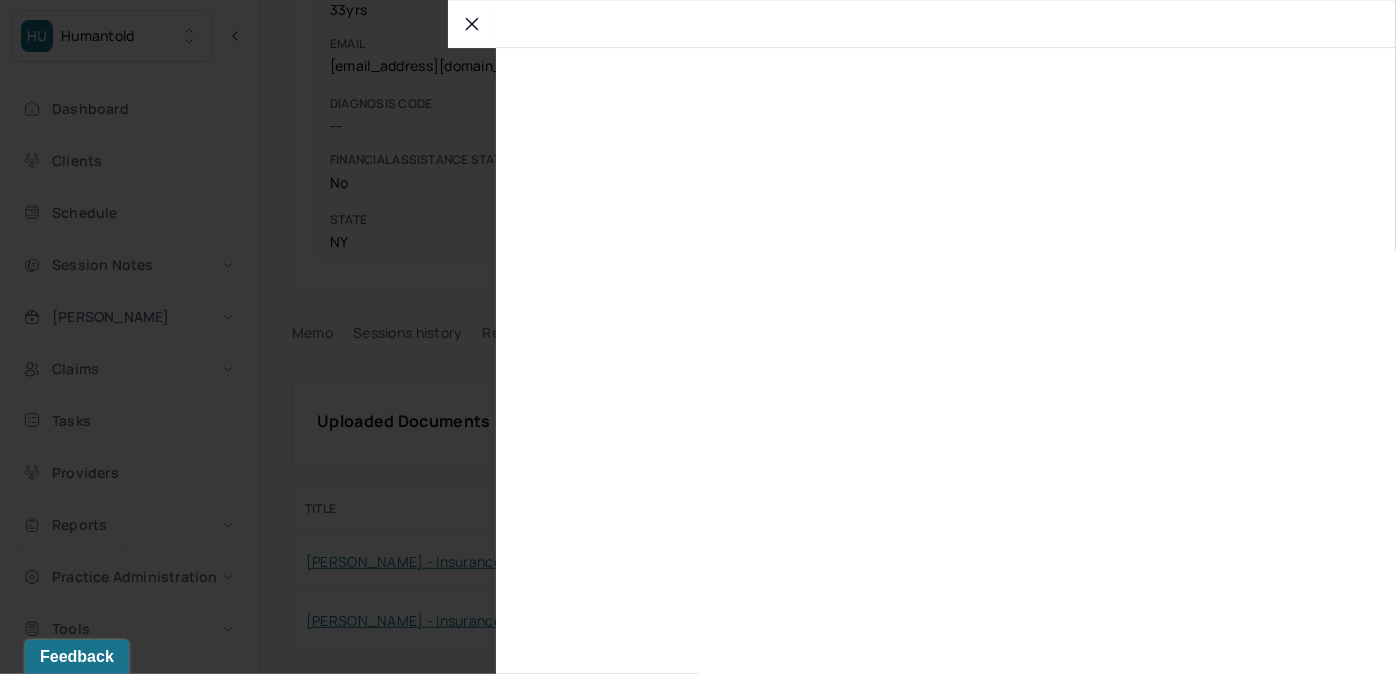 click 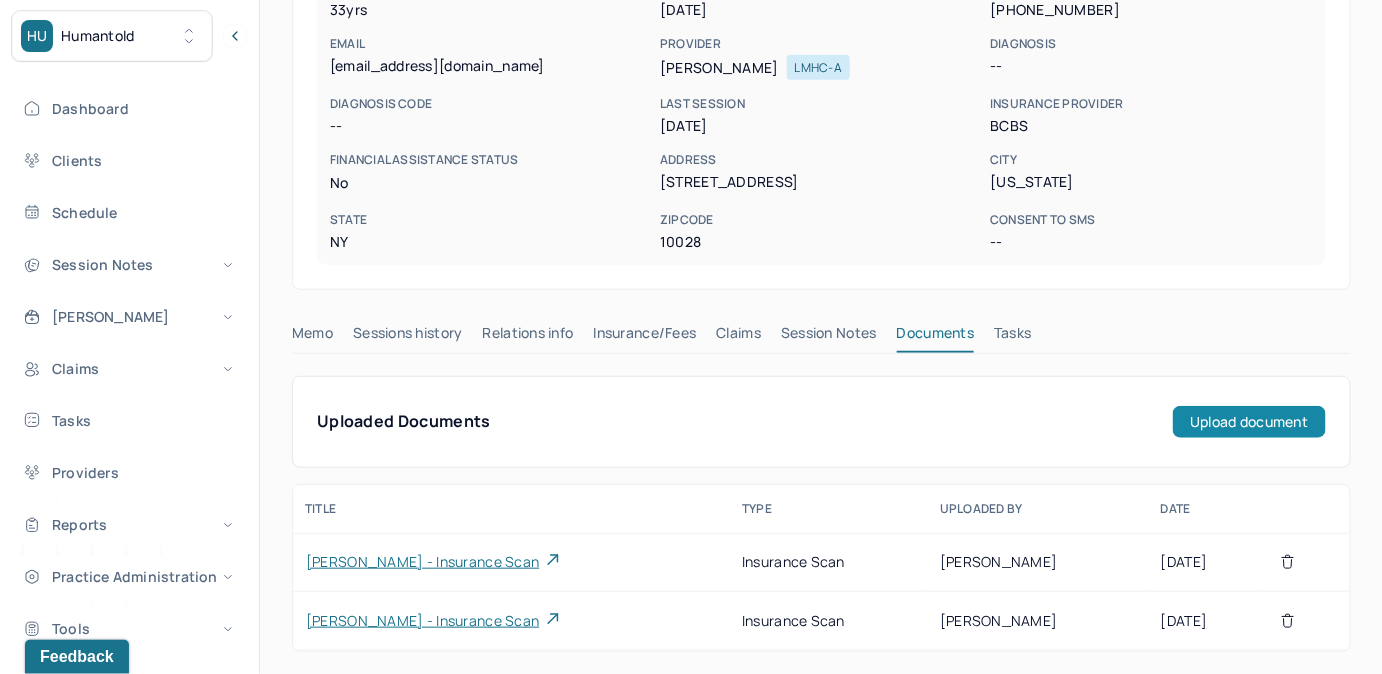 click on "Upload document" at bounding box center (1249, 422) 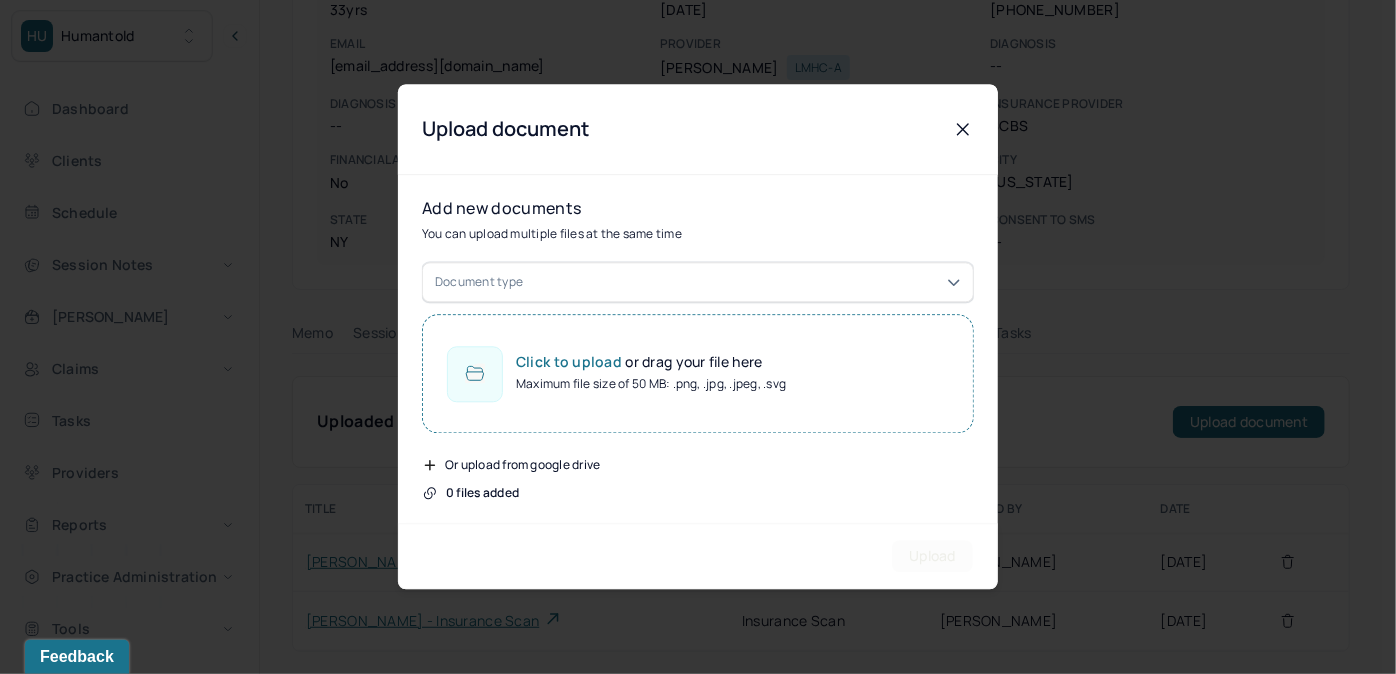 click on "Document type" at bounding box center (698, 283) 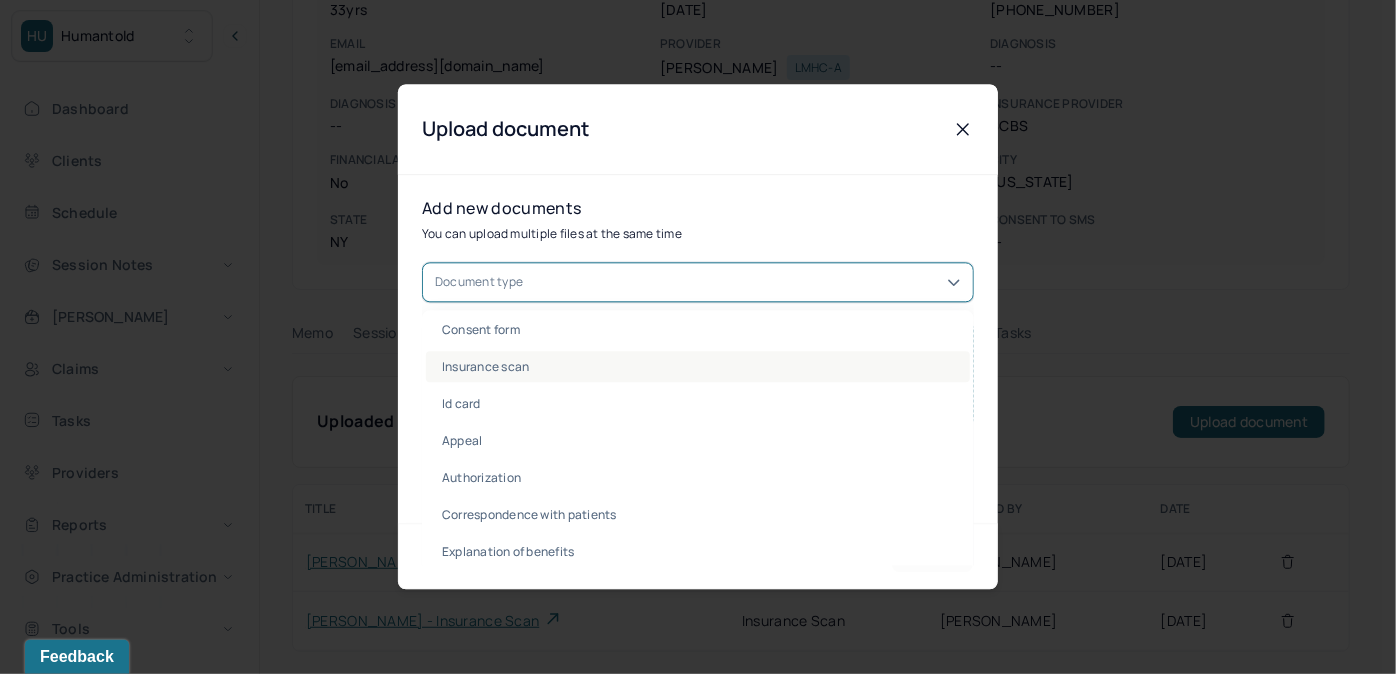 click on "Insurance scan" at bounding box center (698, 367) 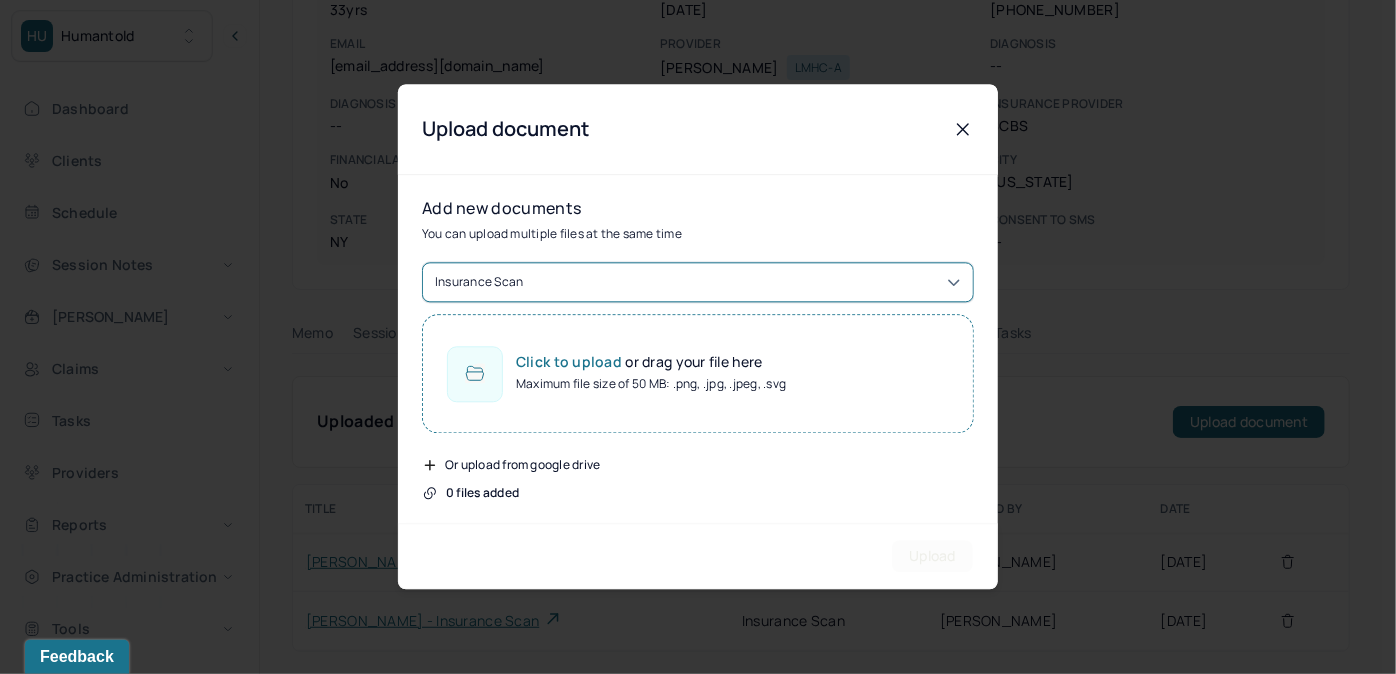 click on "Maximum file size of 50 MB: .png, .jpg, .jpeg, .svg" at bounding box center (651, 385) 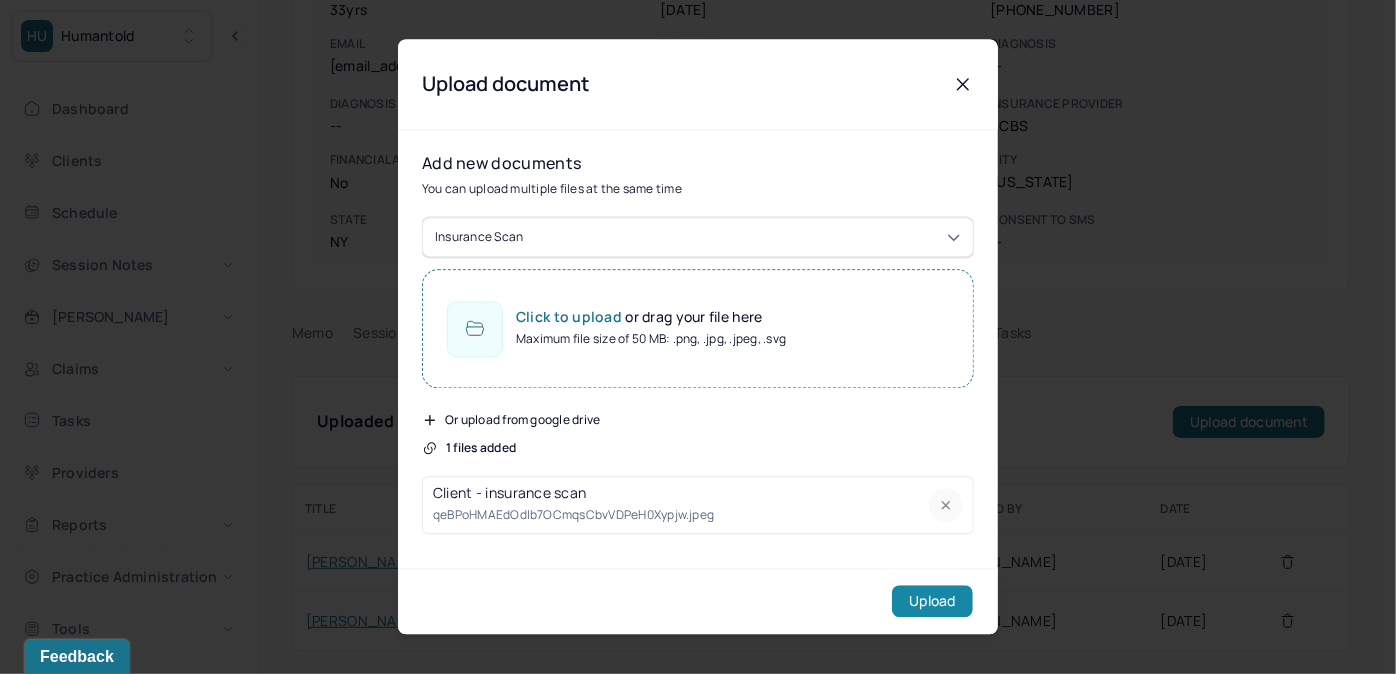 click on "Upload" at bounding box center (932, 602) 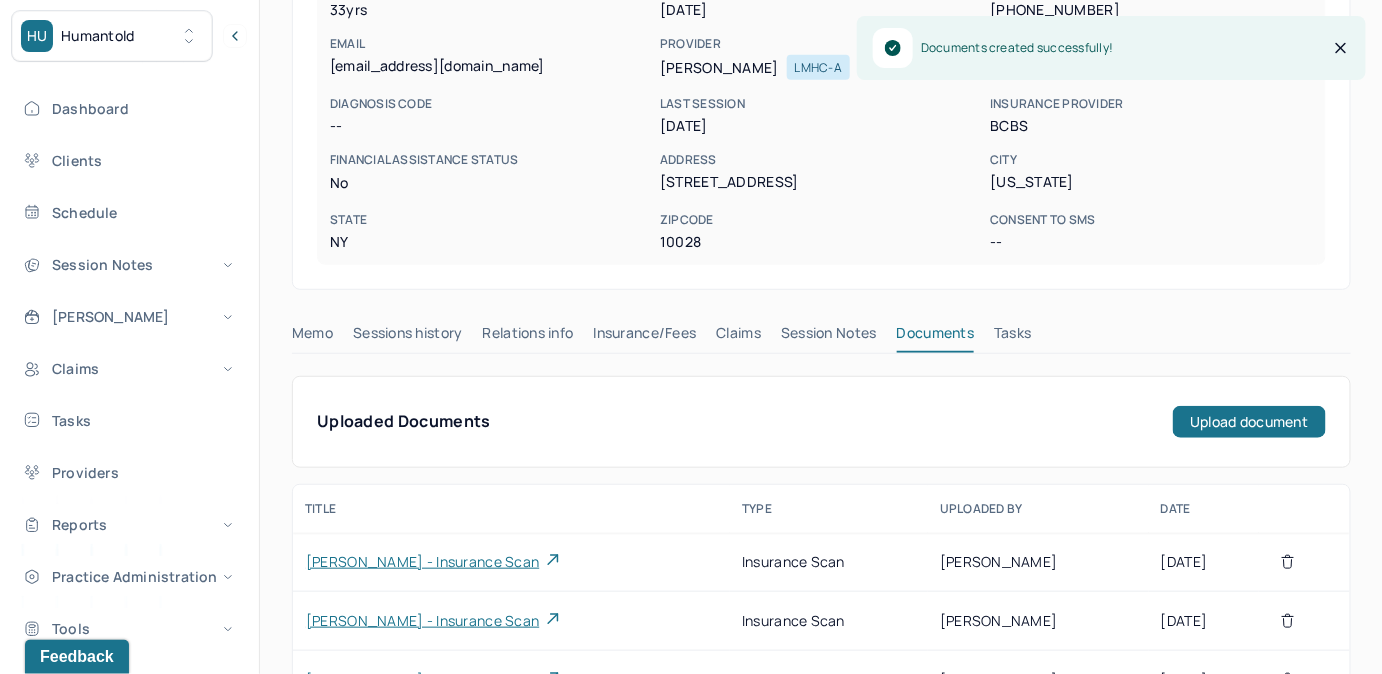 drag, startPoint x: 1189, startPoint y: 421, endPoint x: 1133, endPoint y: 413, distance: 56.568542 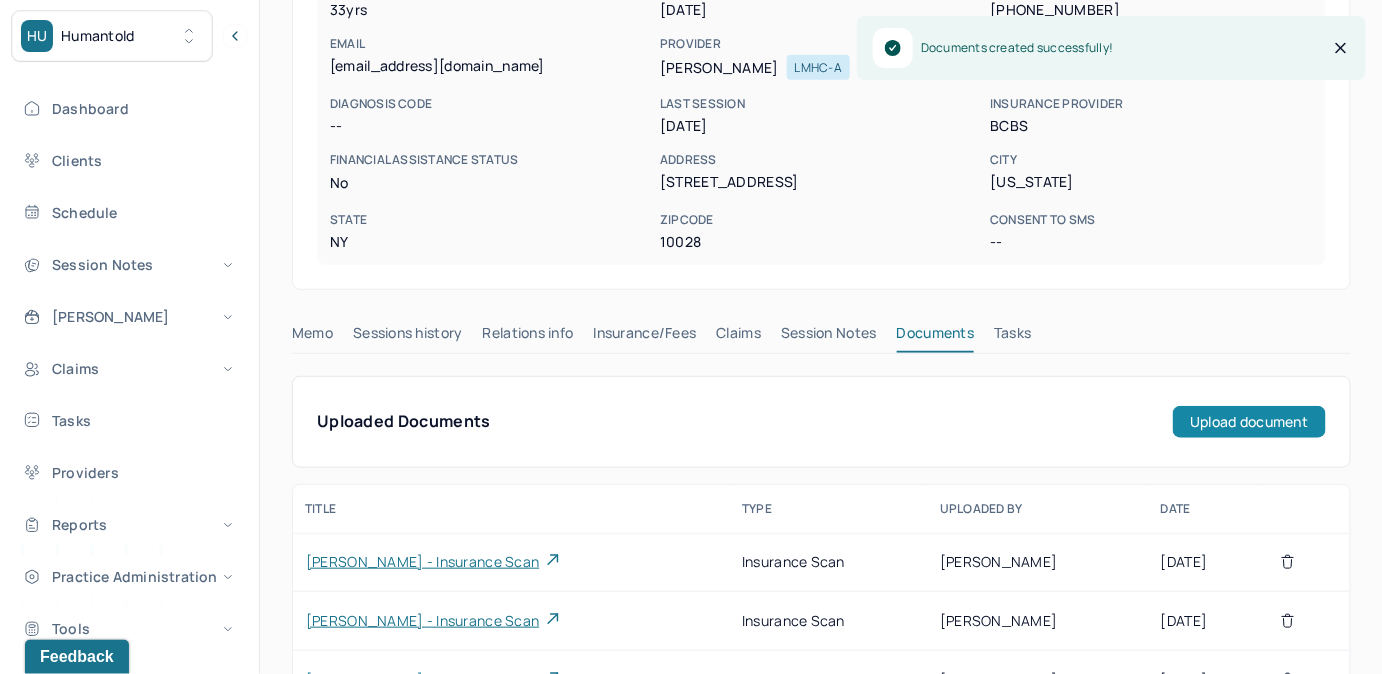 click on "Upload document" at bounding box center (1249, 422) 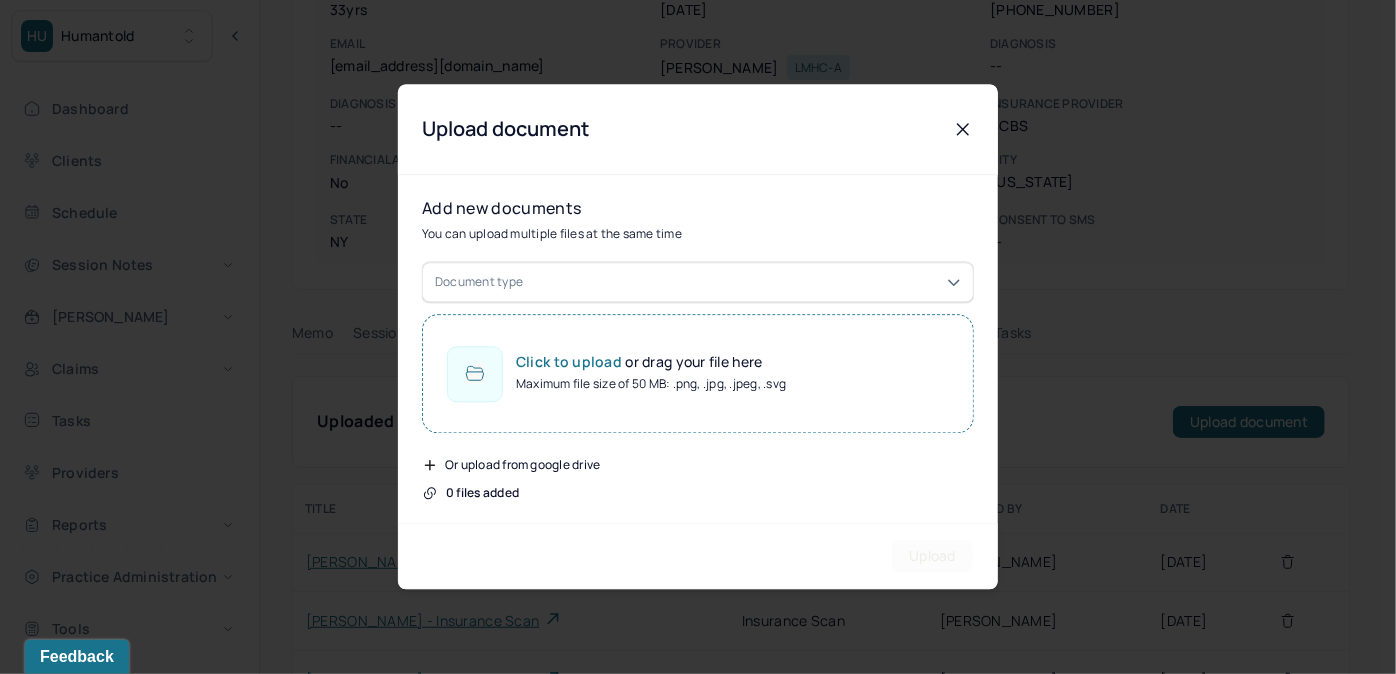 click on "Document type" at bounding box center [698, 283] 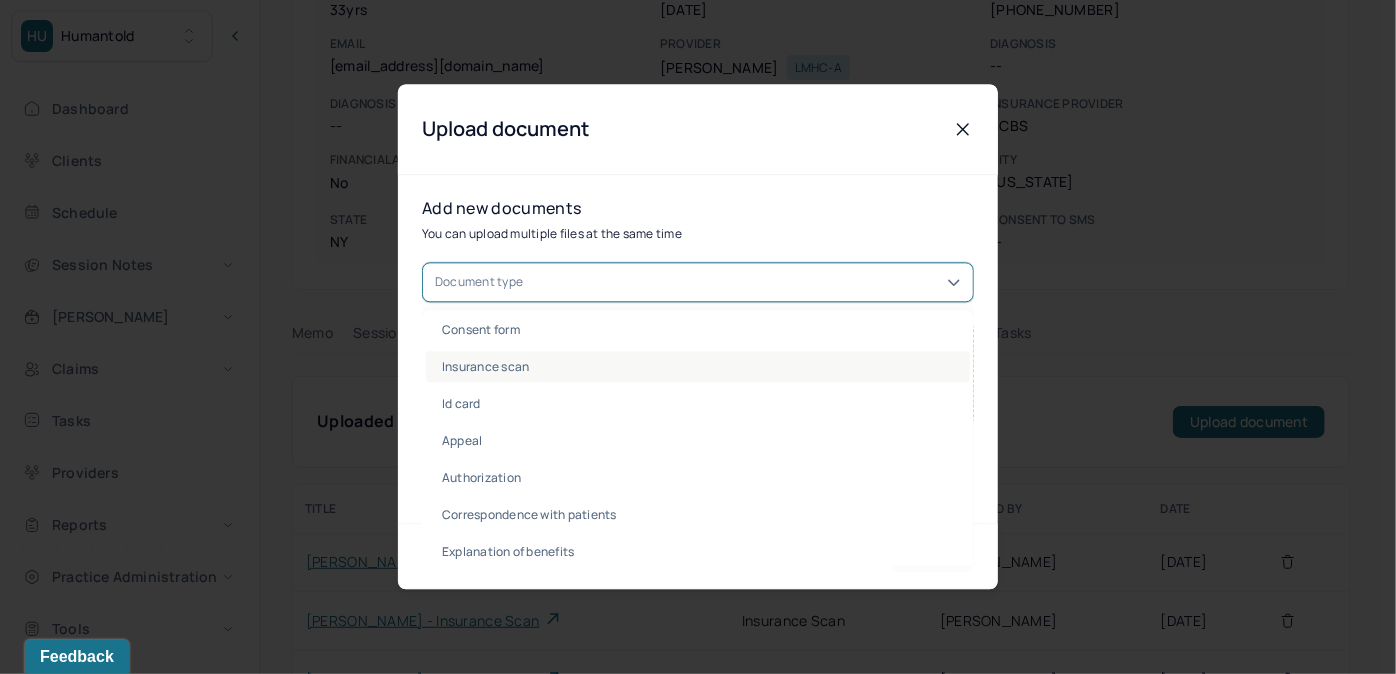 click on "Insurance scan" at bounding box center [698, 367] 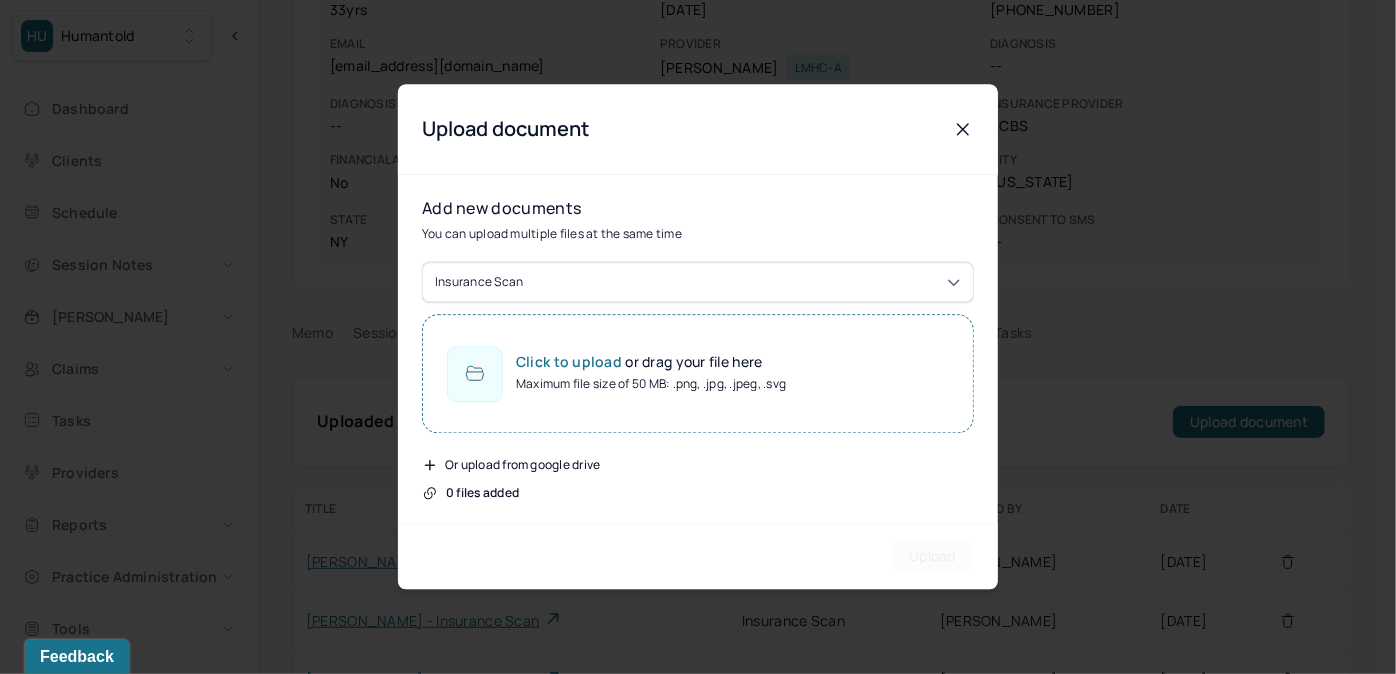 click on "Click to upload   or drag your file here Maximum file size of 50 MB: .png, .jpg, .jpeg, .svg" at bounding box center (698, 374) 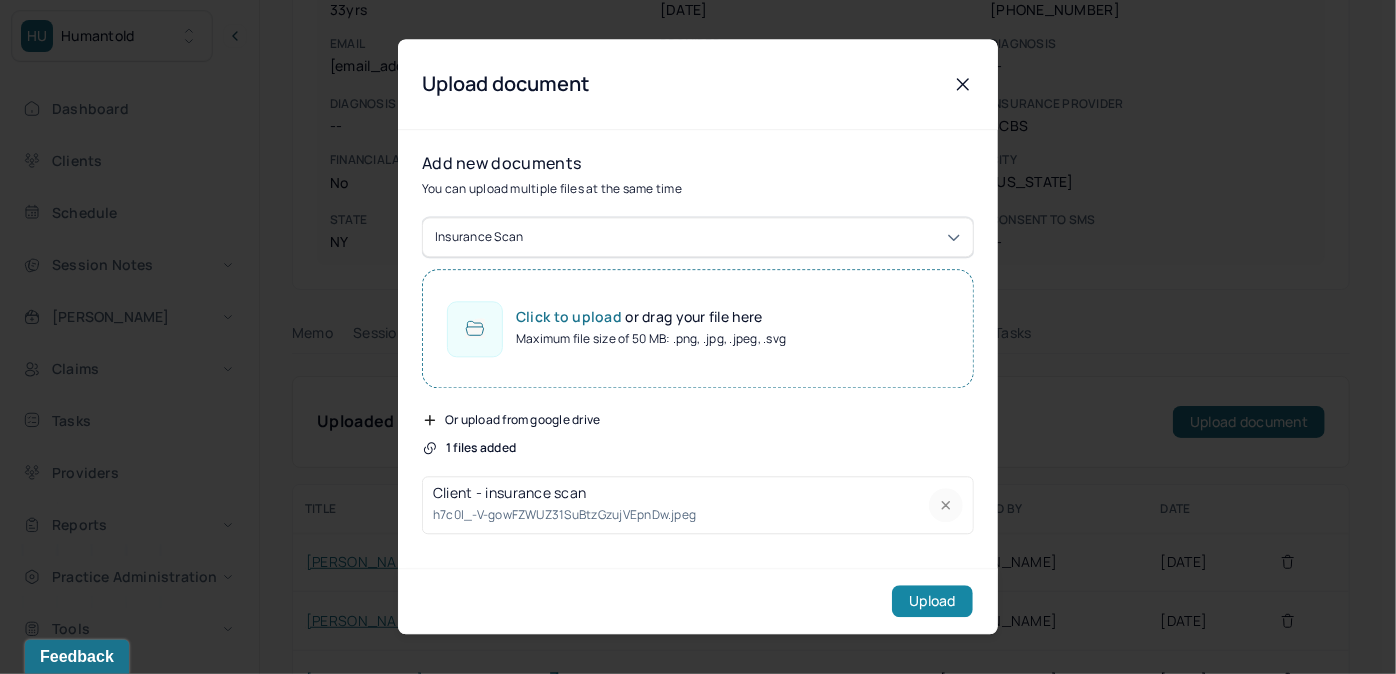 click on "Upload" at bounding box center [932, 602] 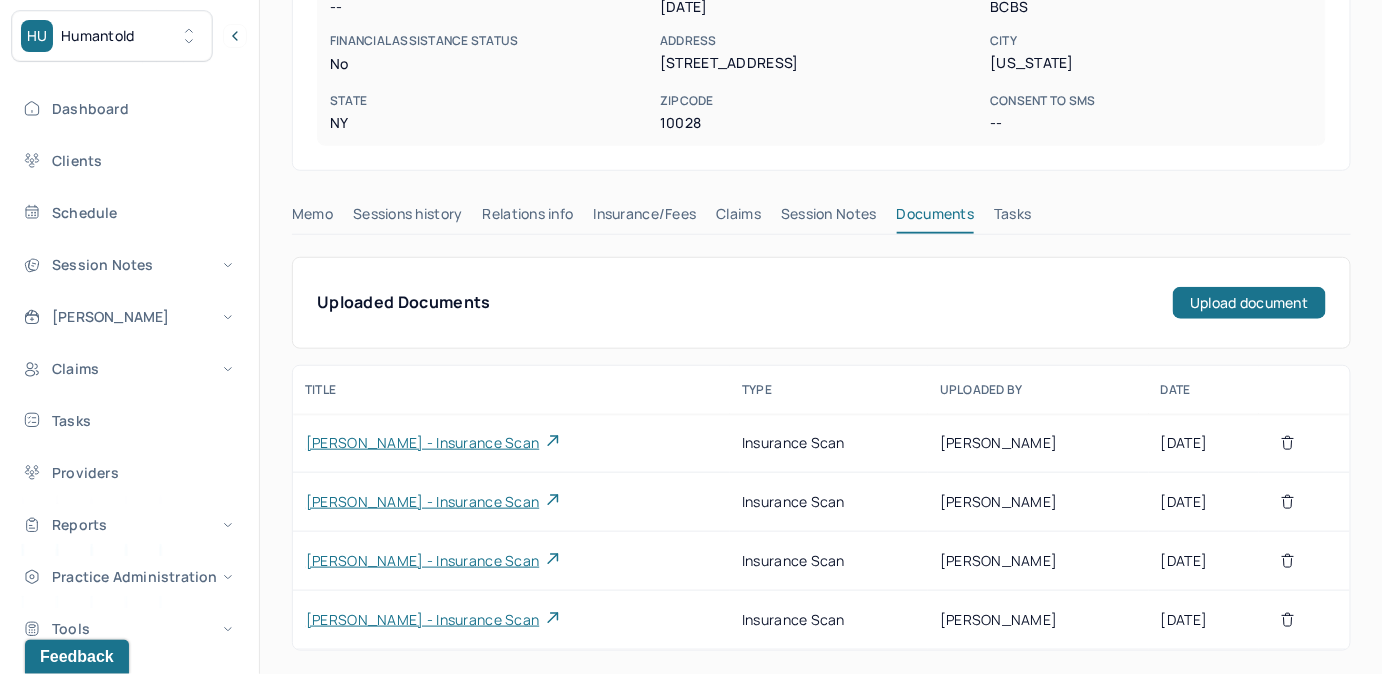 scroll, scrollTop: 0, scrollLeft: 0, axis: both 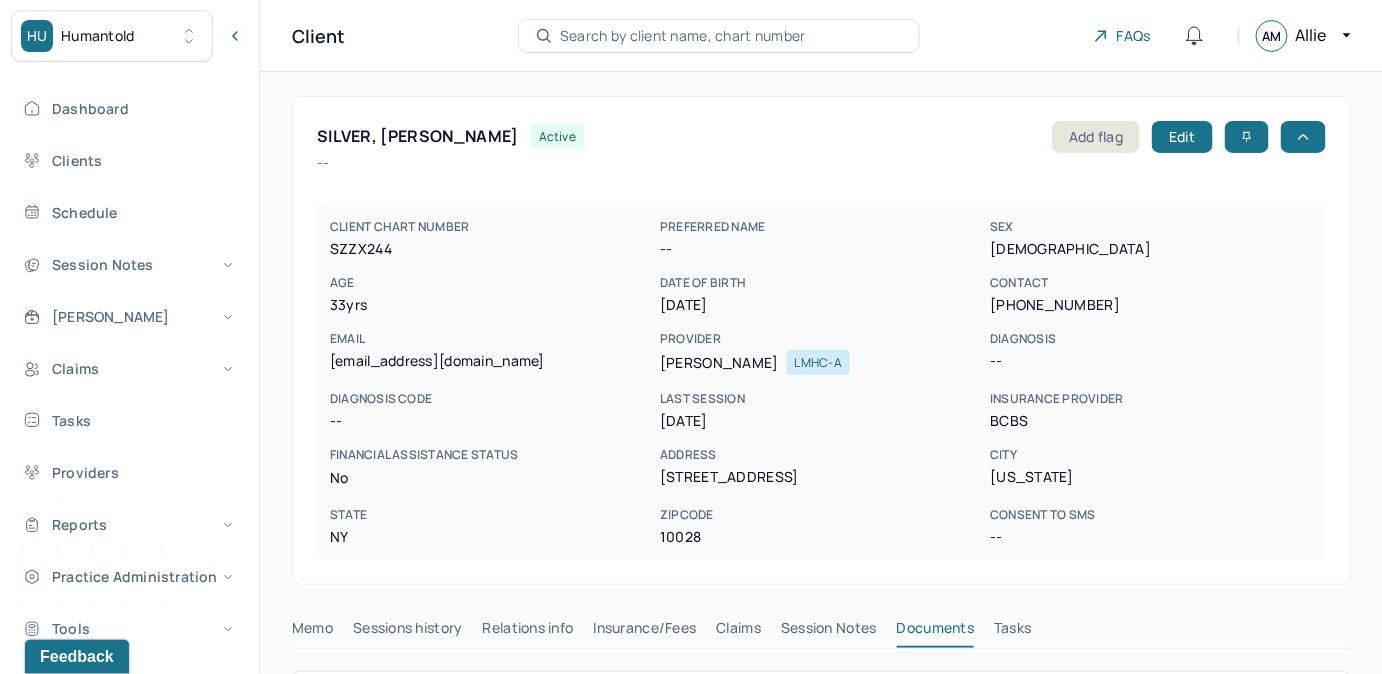 click on "Search by client name, chart number" at bounding box center [683, 36] 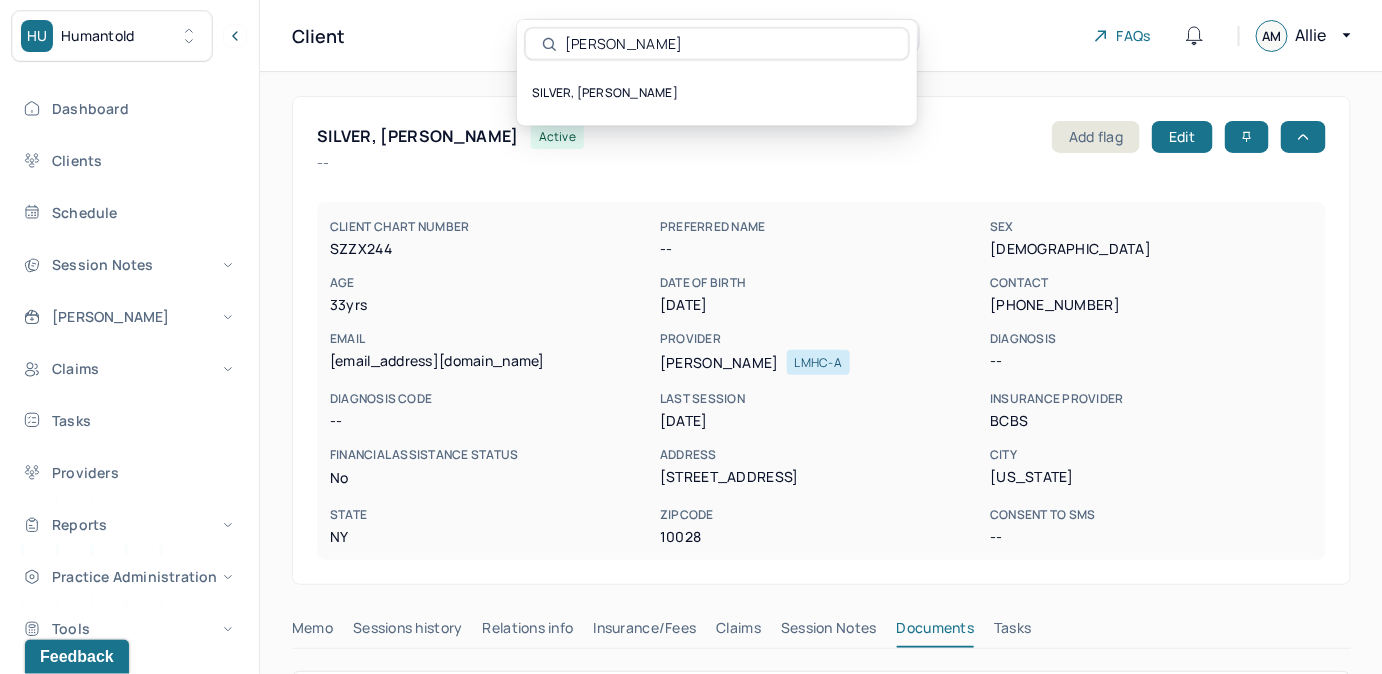 drag, startPoint x: 586, startPoint y: 36, endPoint x: 581, endPoint y: 47, distance: 12.083046 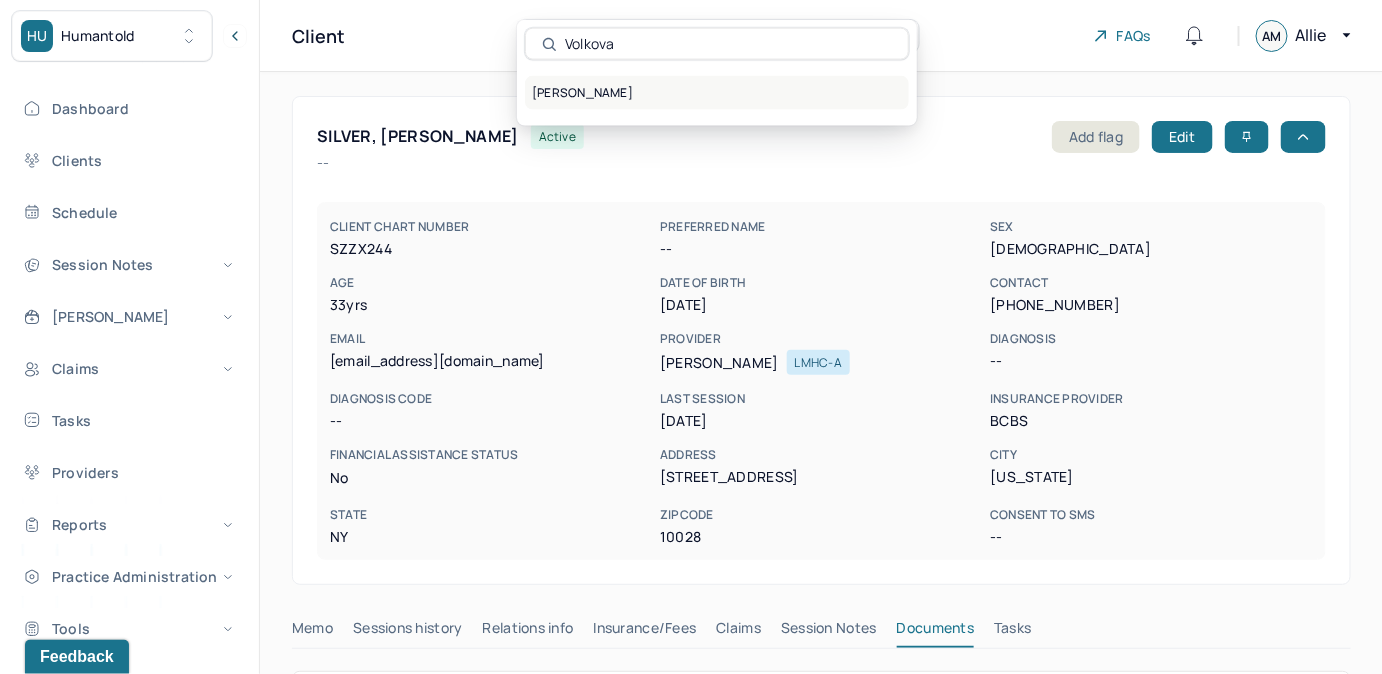 type on "Volkova" 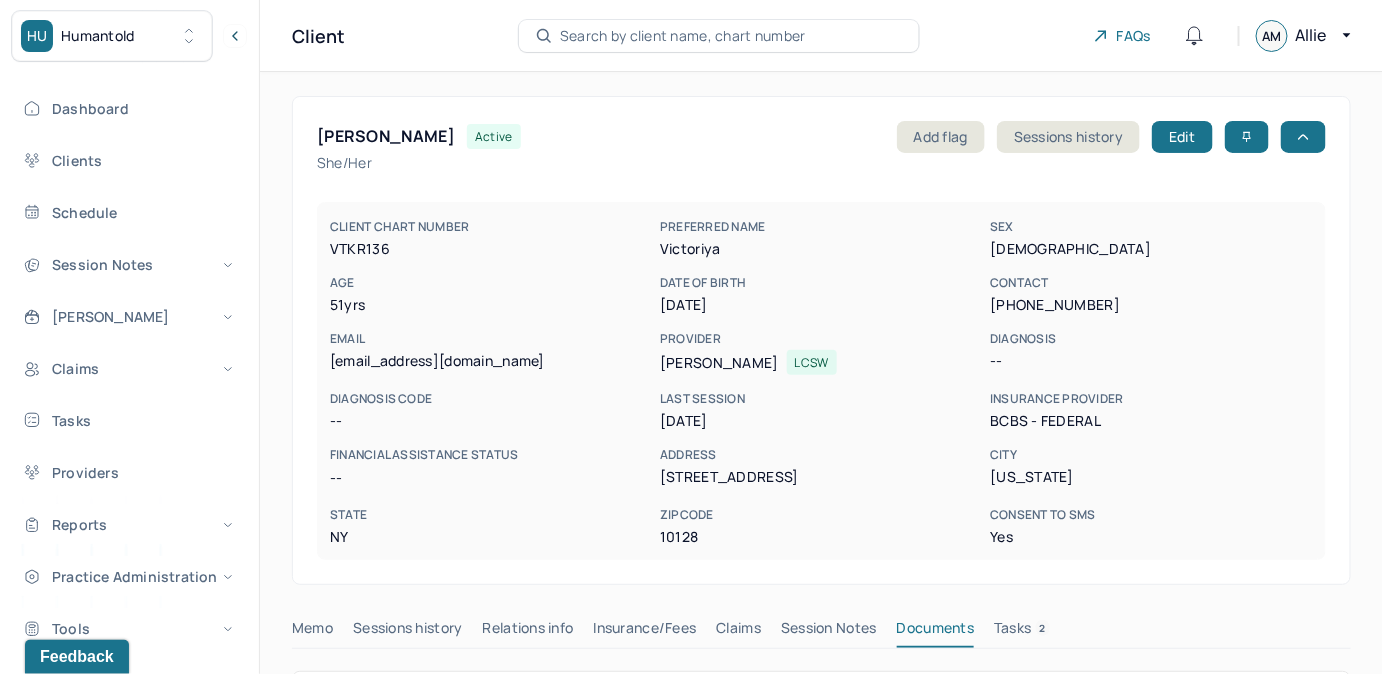 drag, startPoint x: 659, startPoint y: 477, endPoint x: 821, endPoint y: 477, distance: 162 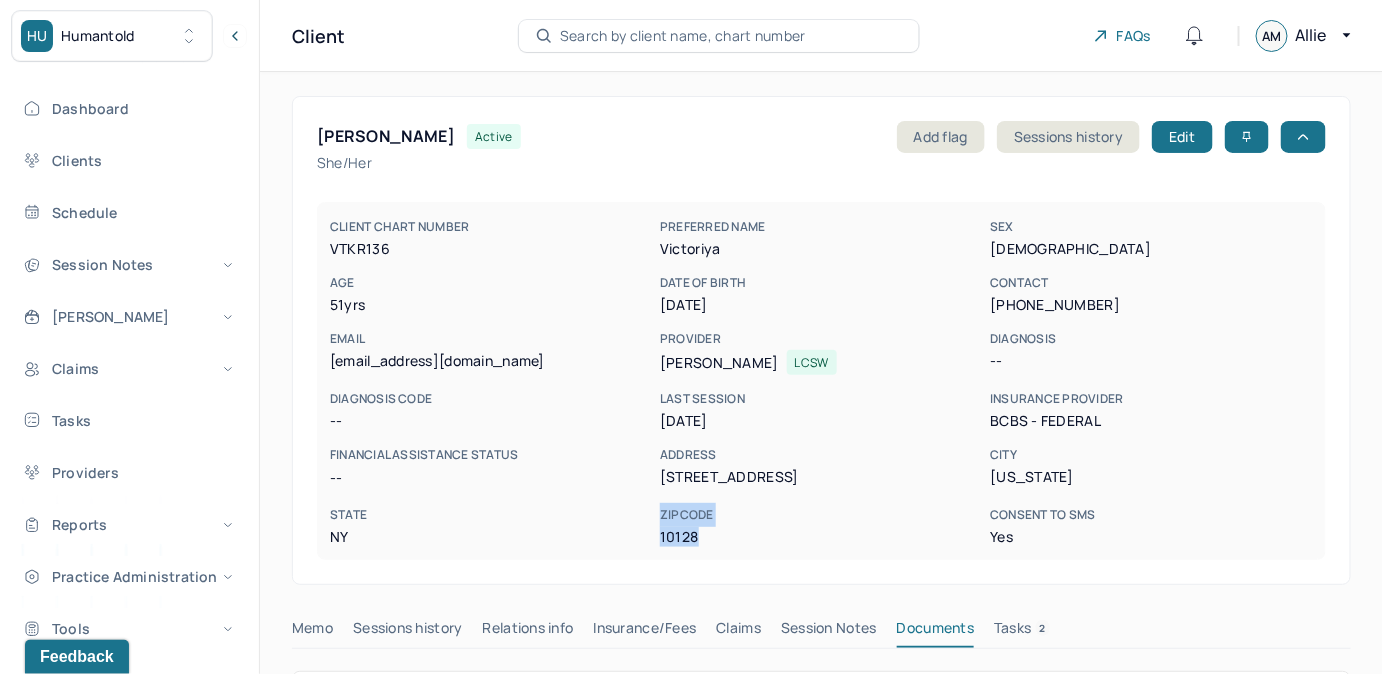 drag, startPoint x: 653, startPoint y: 534, endPoint x: 709, endPoint y: 539, distance: 56.22277 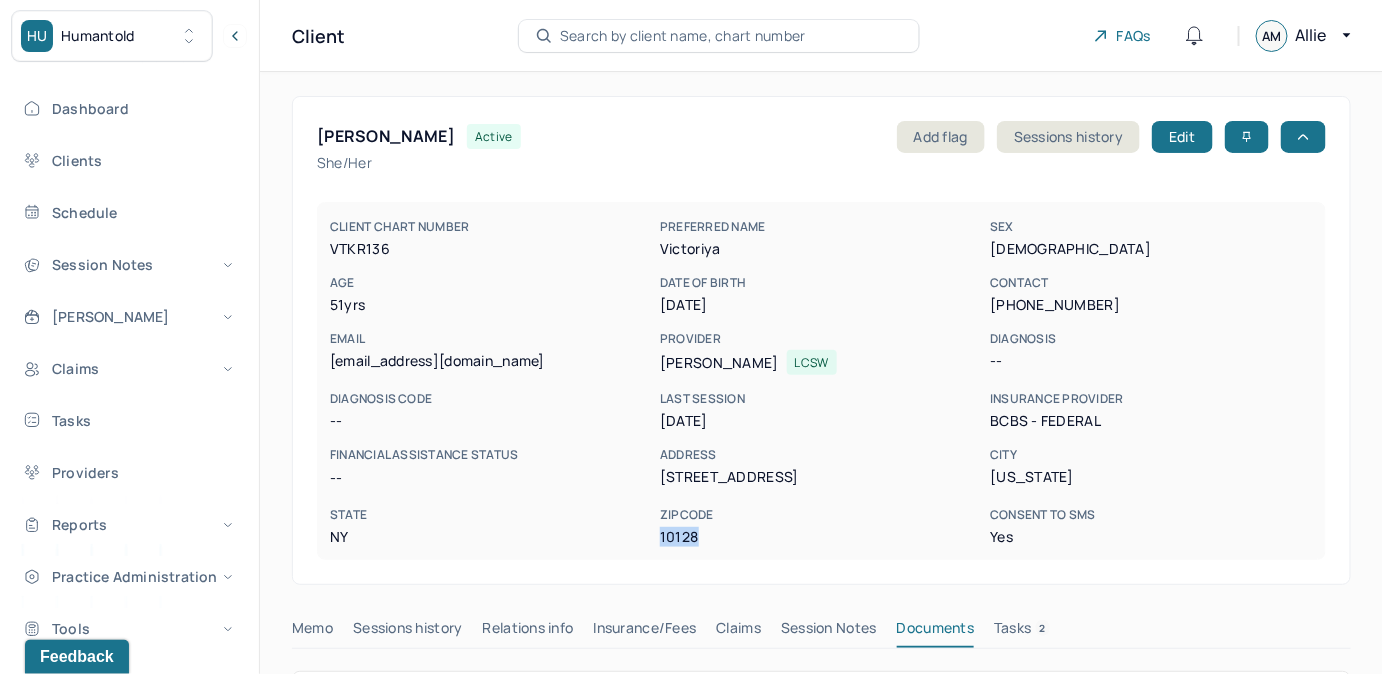 drag, startPoint x: 661, startPoint y: 539, endPoint x: 692, endPoint y: 540, distance: 31.016125 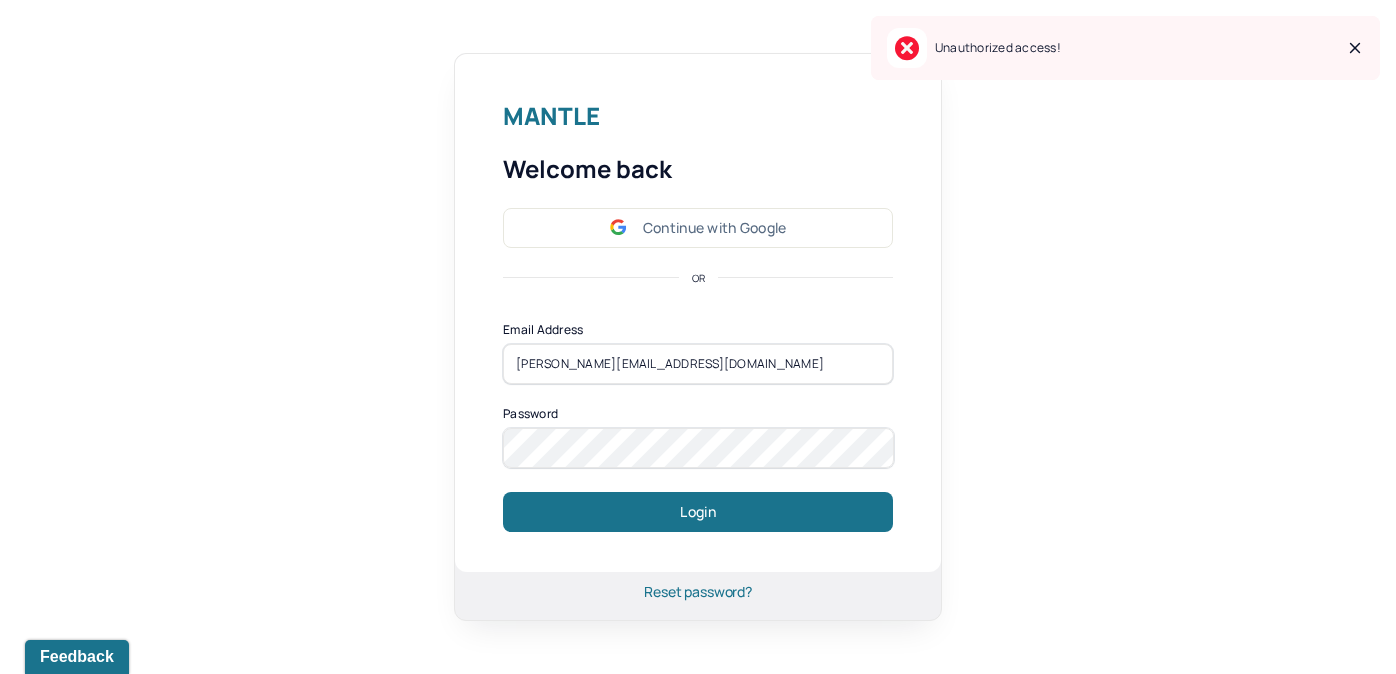 scroll, scrollTop: 0, scrollLeft: 0, axis: both 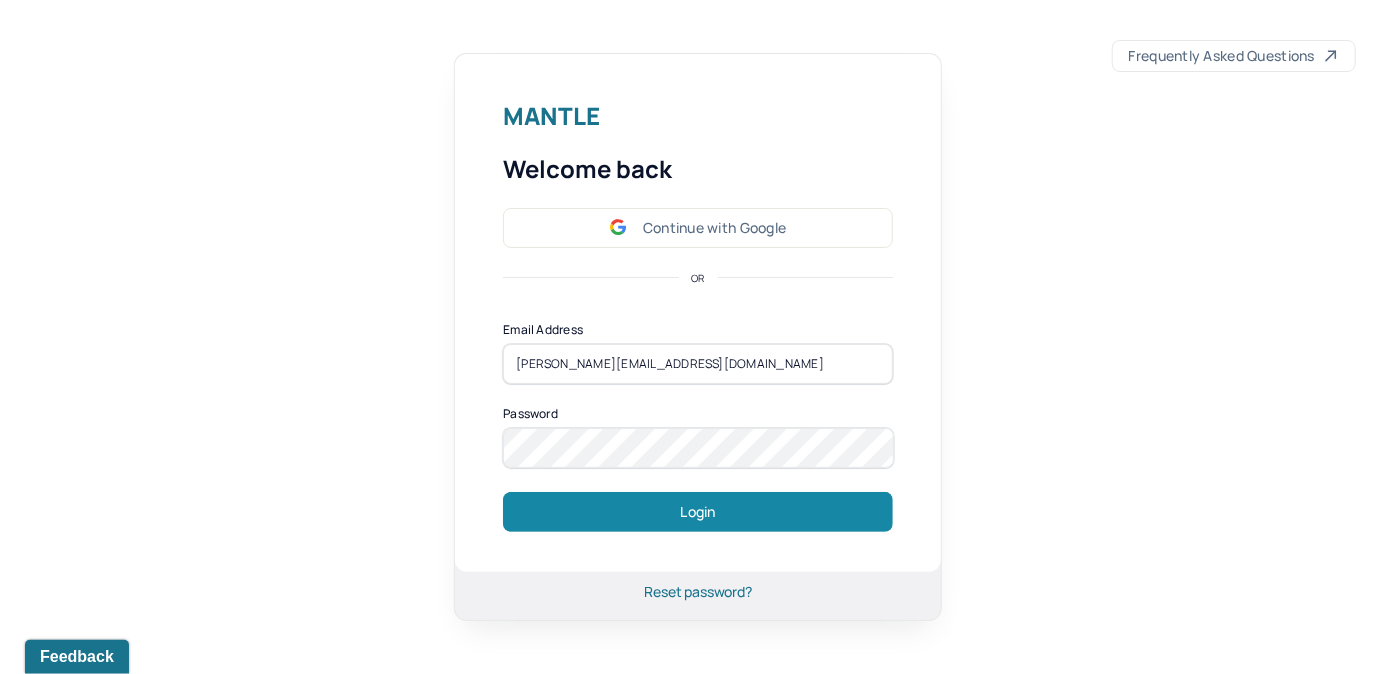 click on "Login" at bounding box center (698, 512) 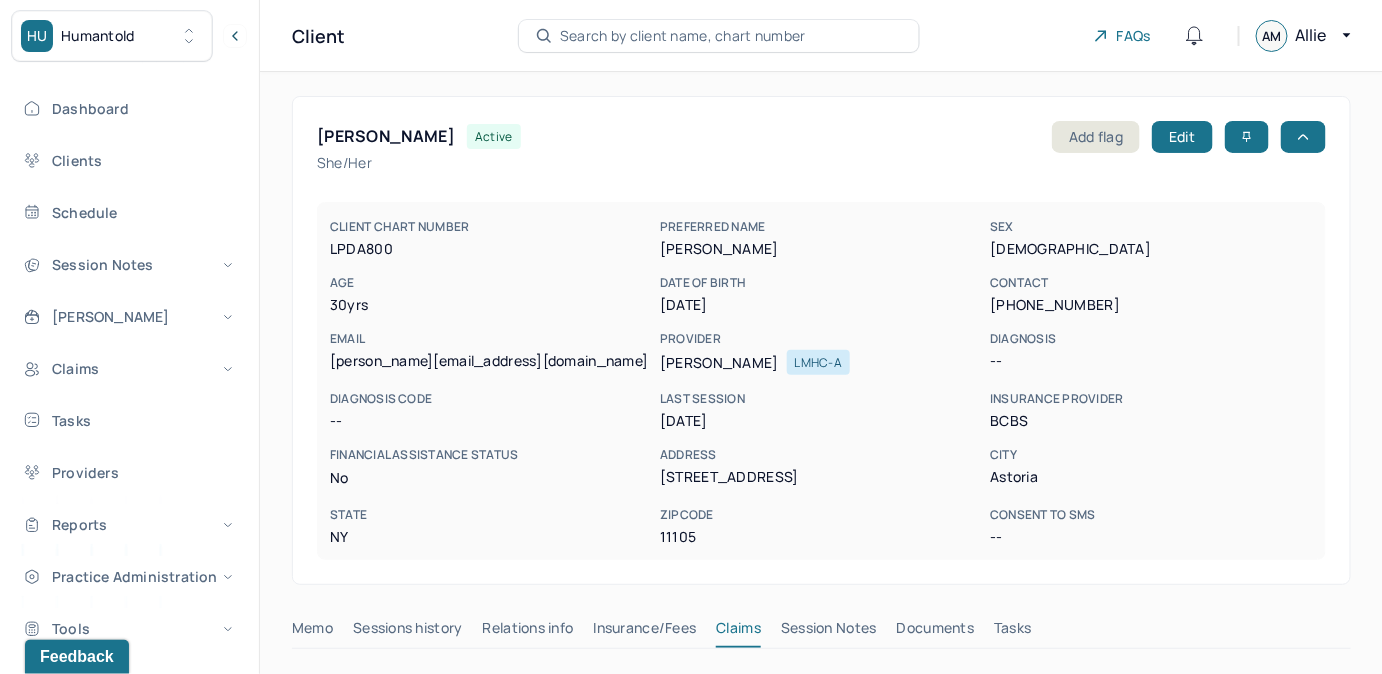 click on "Search by client name, chart number" at bounding box center (683, 36) 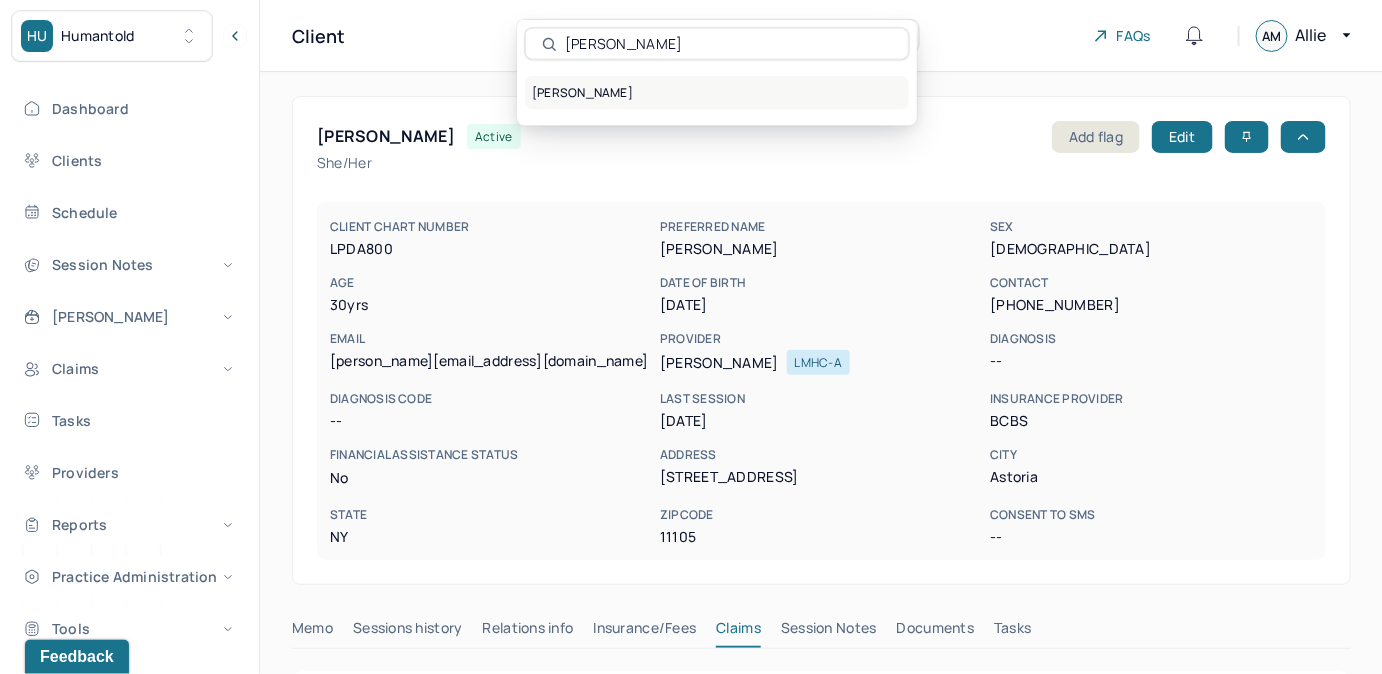 type on "[PERSON_NAME]" 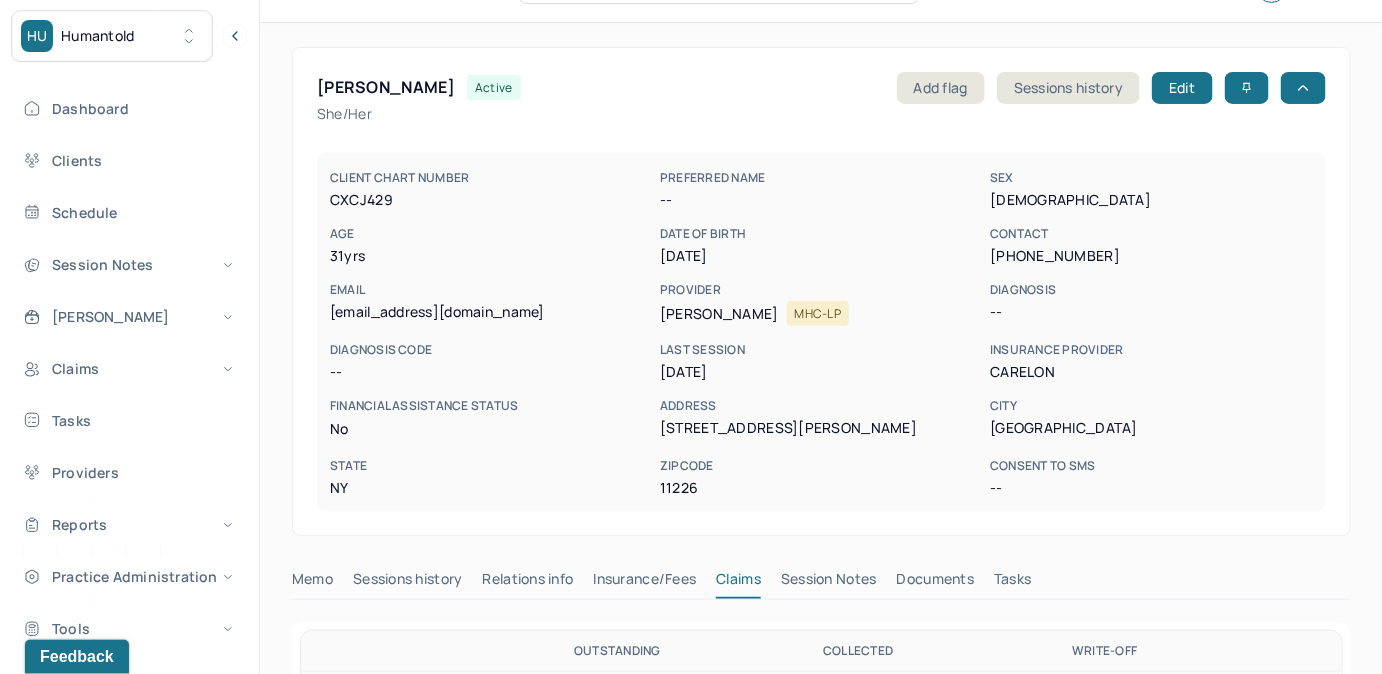 scroll, scrollTop: 363, scrollLeft: 0, axis: vertical 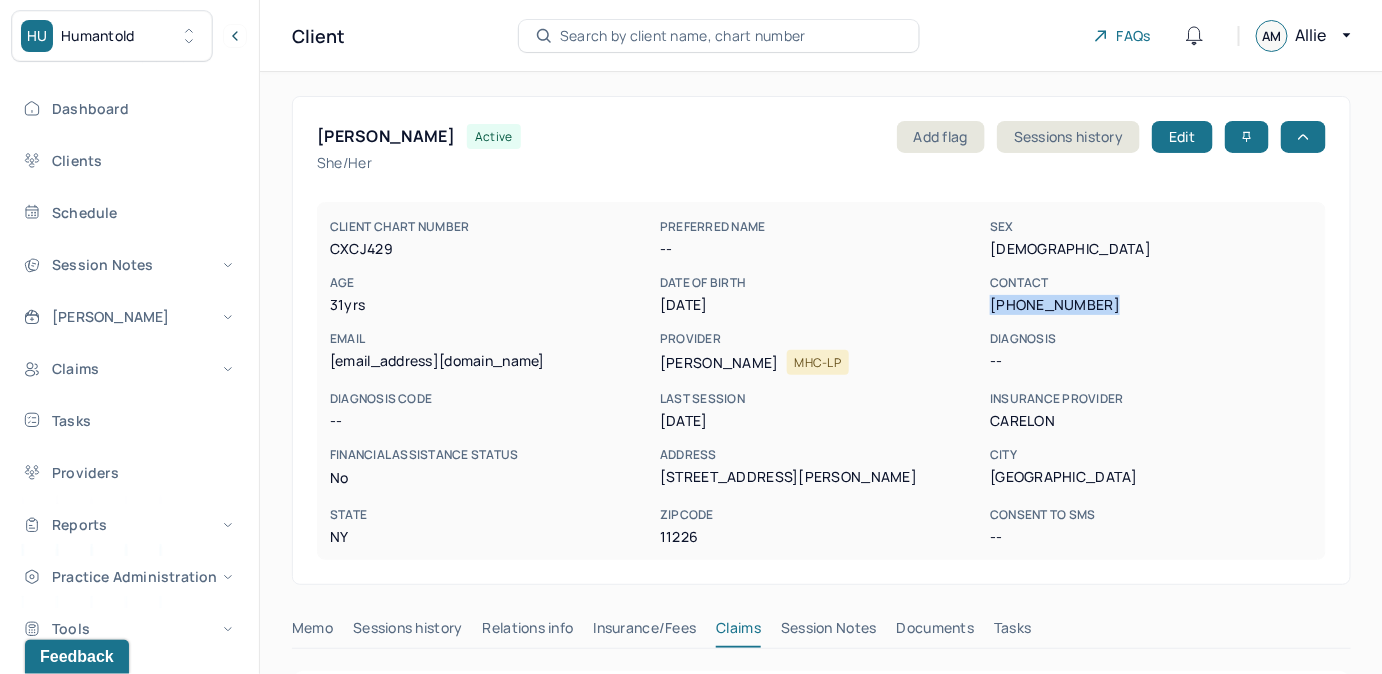 drag, startPoint x: 992, startPoint y: 301, endPoint x: 1125, endPoint y: 302, distance: 133.00375 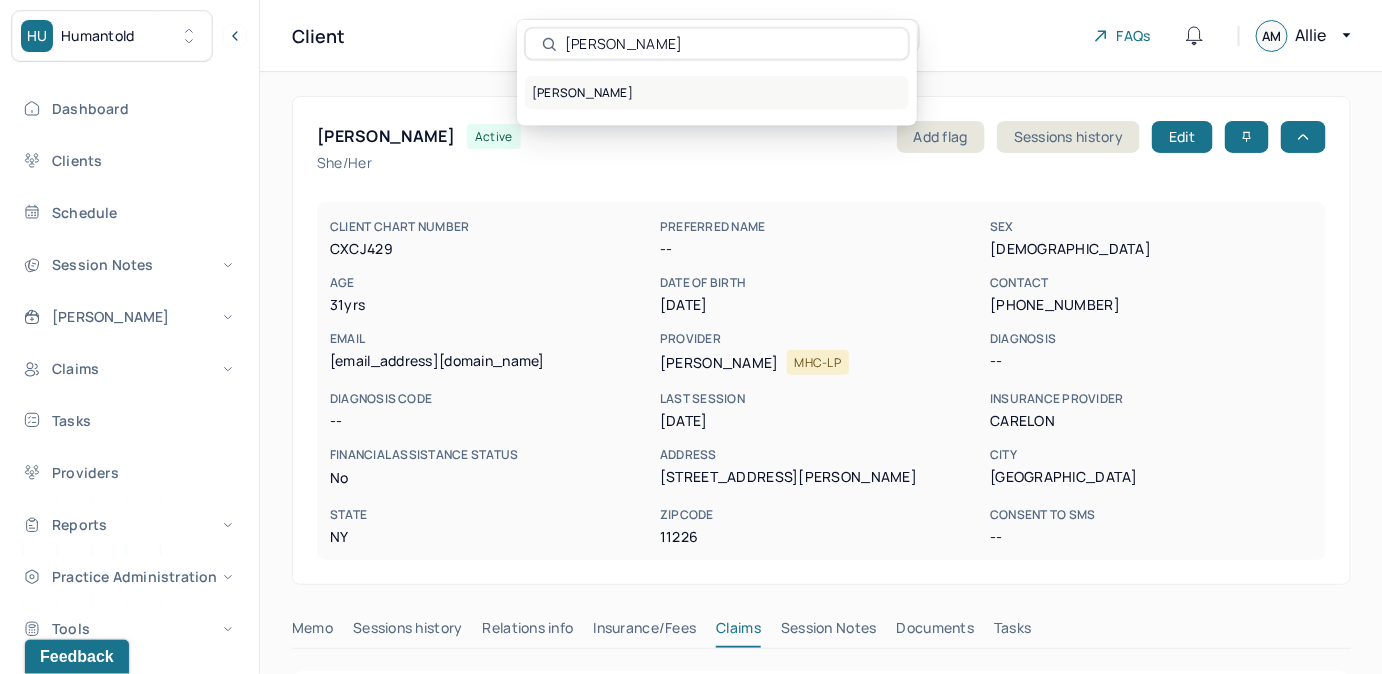type on "[PERSON_NAME]" 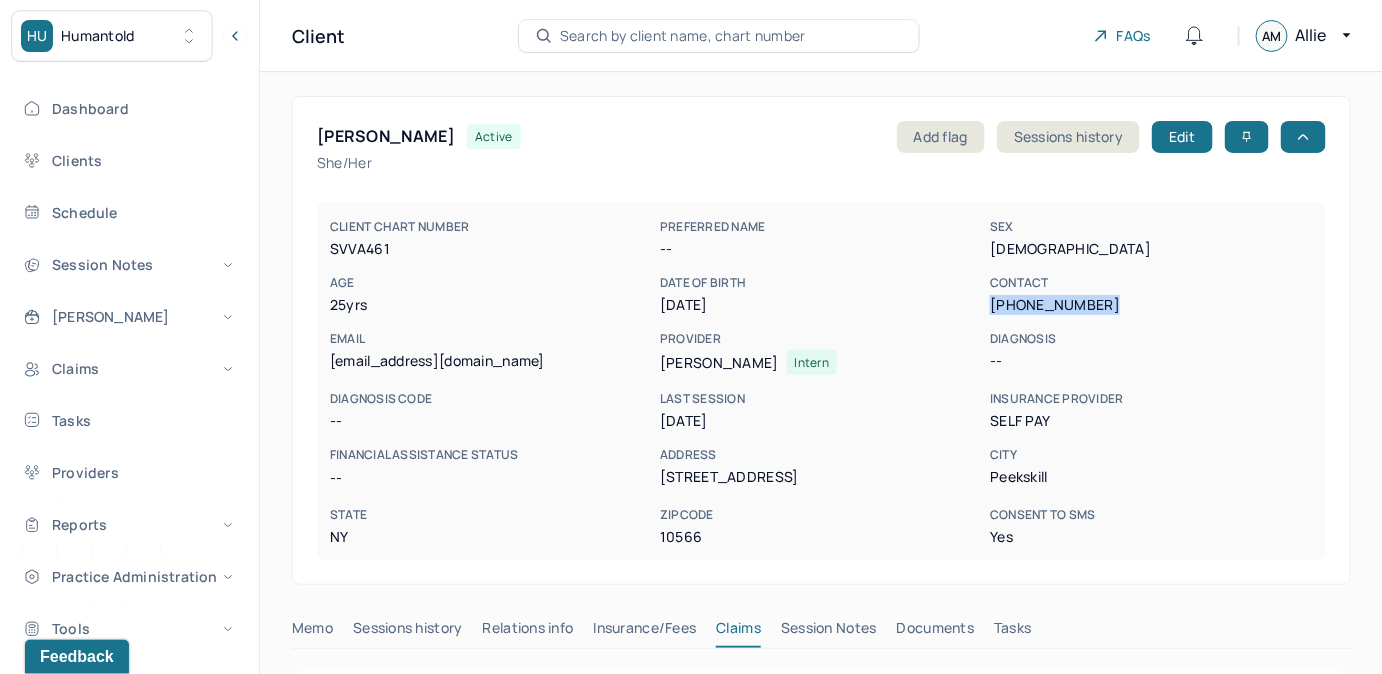 drag, startPoint x: 992, startPoint y: 309, endPoint x: 1095, endPoint y: 310, distance: 103.00485 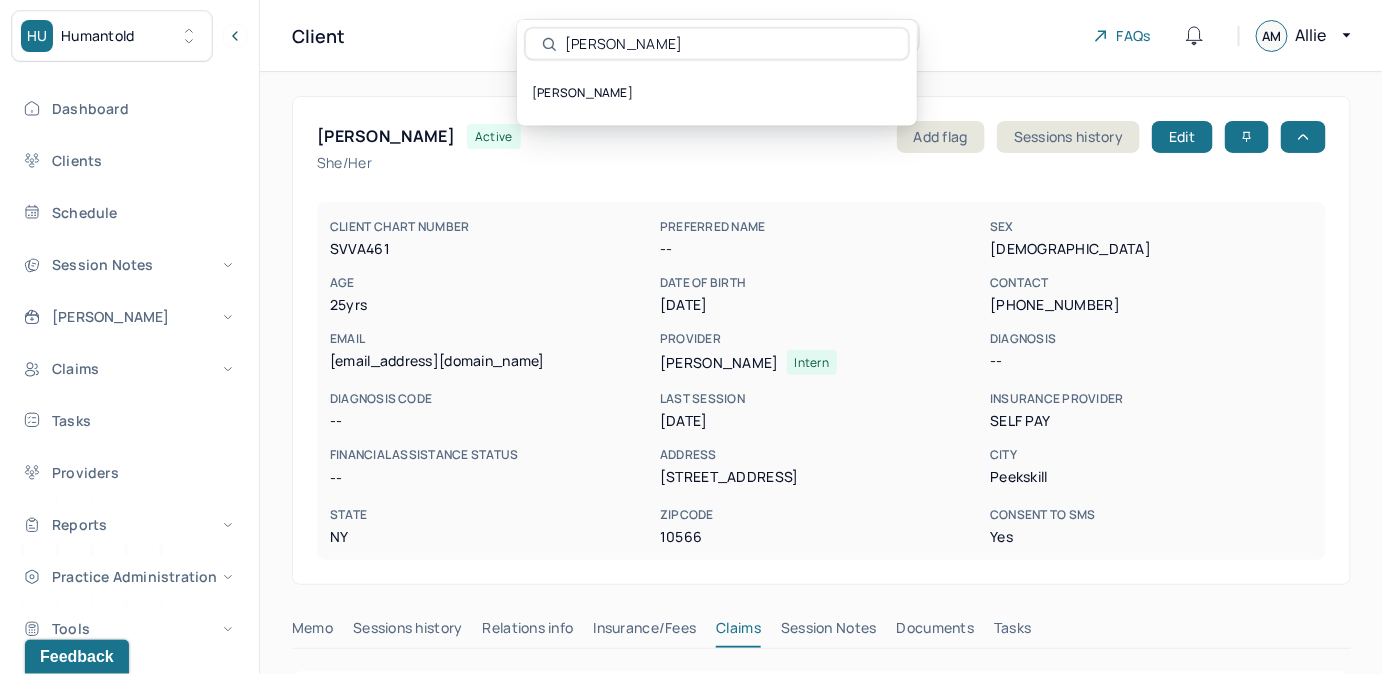 type on "[PERSON_NAME]" 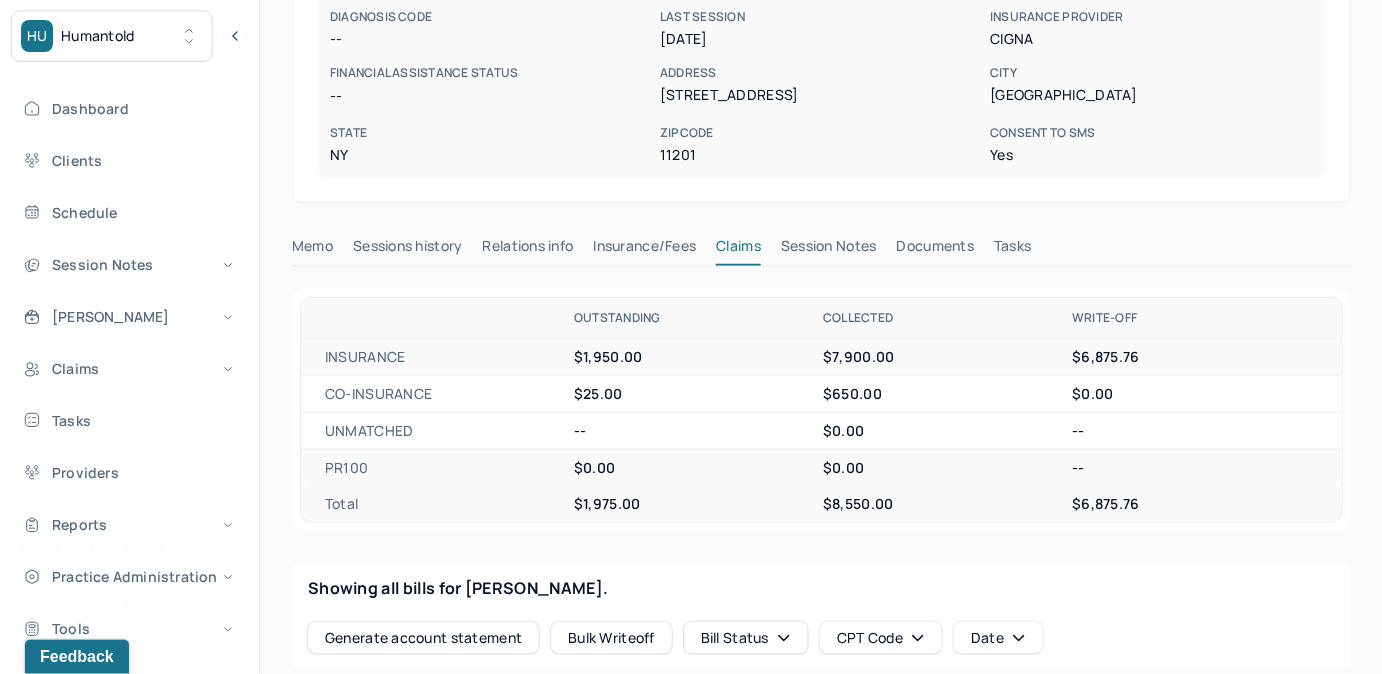 scroll, scrollTop: 454, scrollLeft: 0, axis: vertical 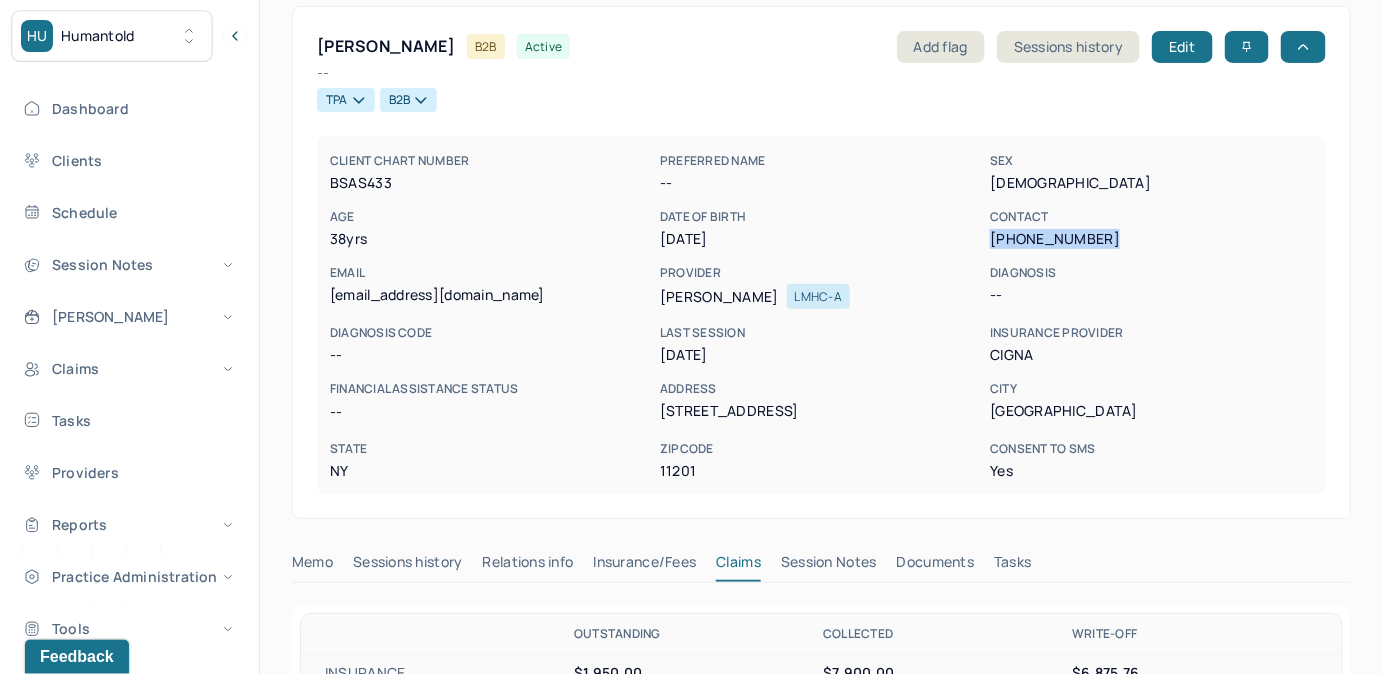 drag, startPoint x: 991, startPoint y: 229, endPoint x: 1106, endPoint y: 232, distance: 115.03912 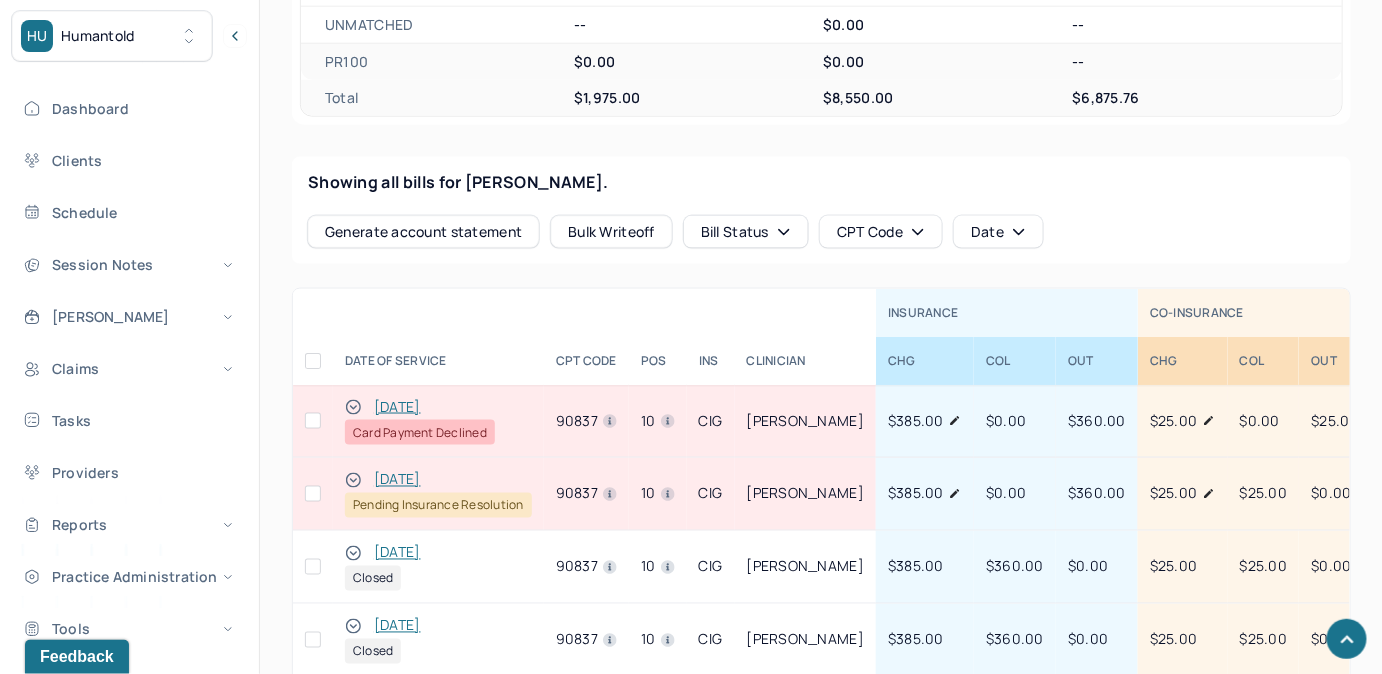 scroll, scrollTop: 1090, scrollLeft: 0, axis: vertical 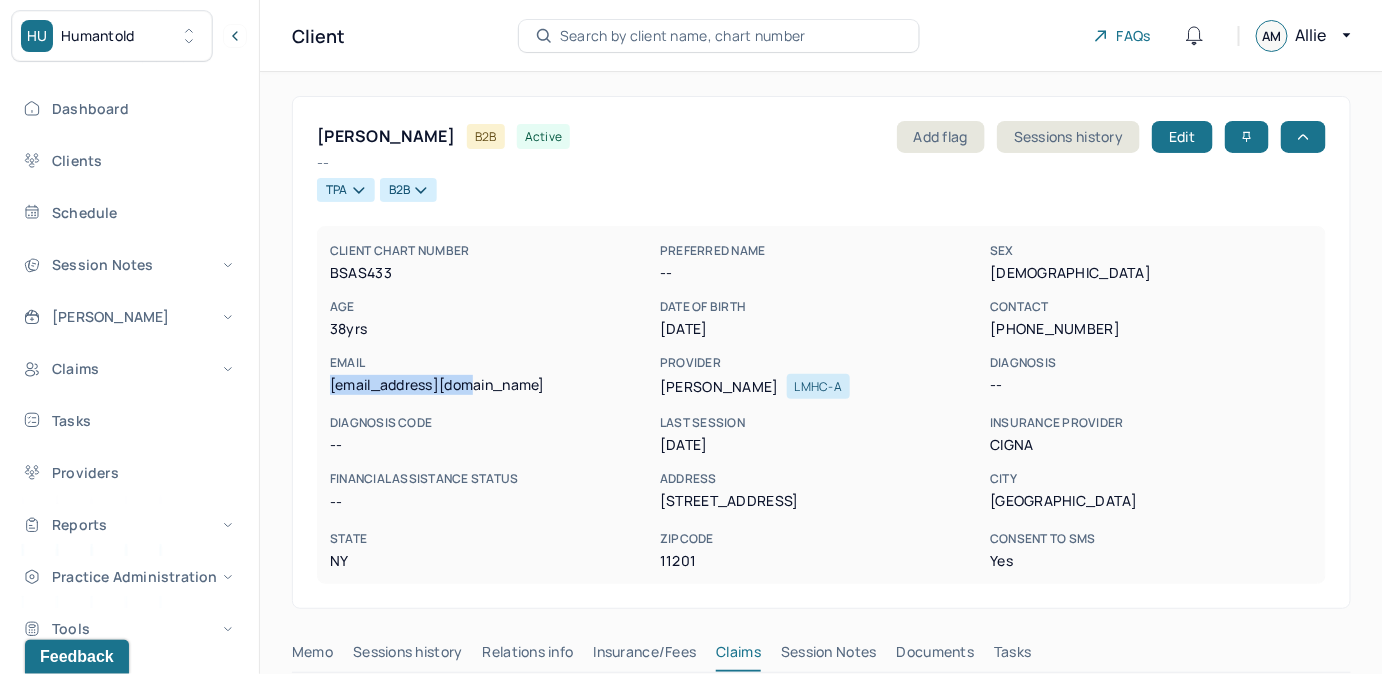 drag, startPoint x: 329, startPoint y: 386, endPoint x: 486, endPoint y: 383, distance: 157.02866 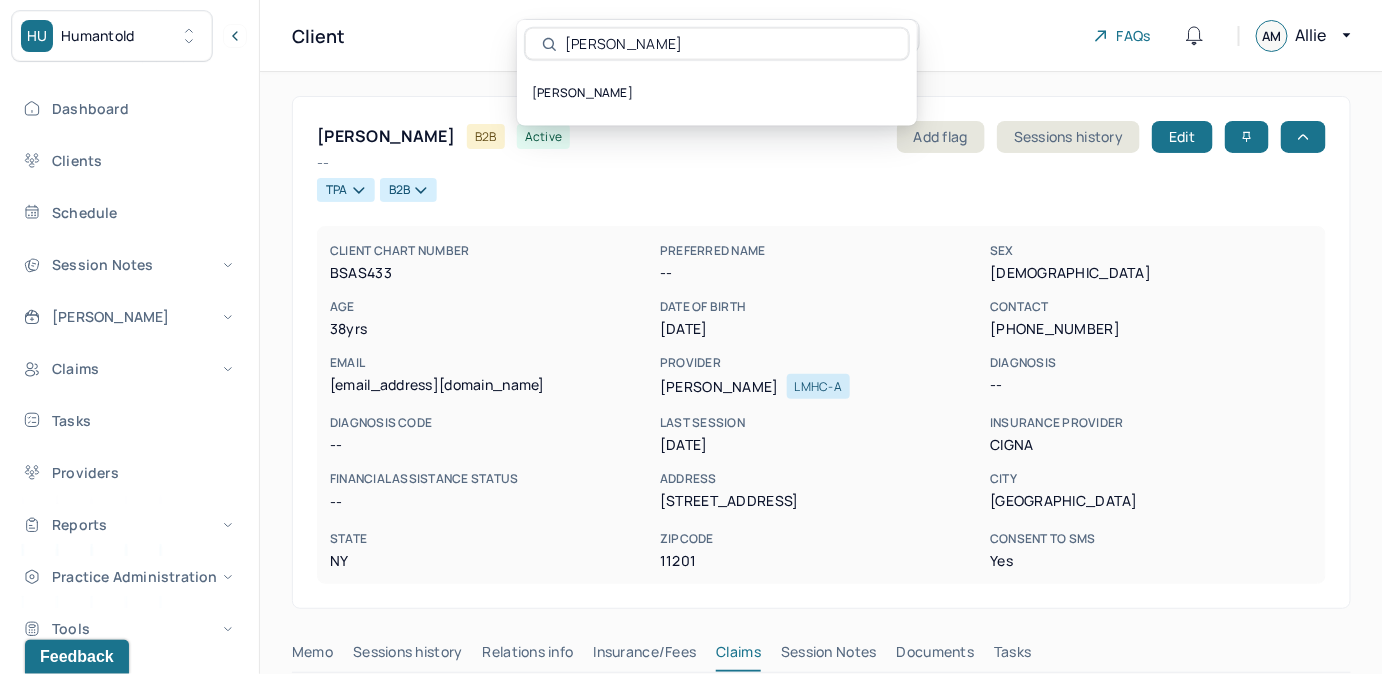type on "[PERSON_NAME]" 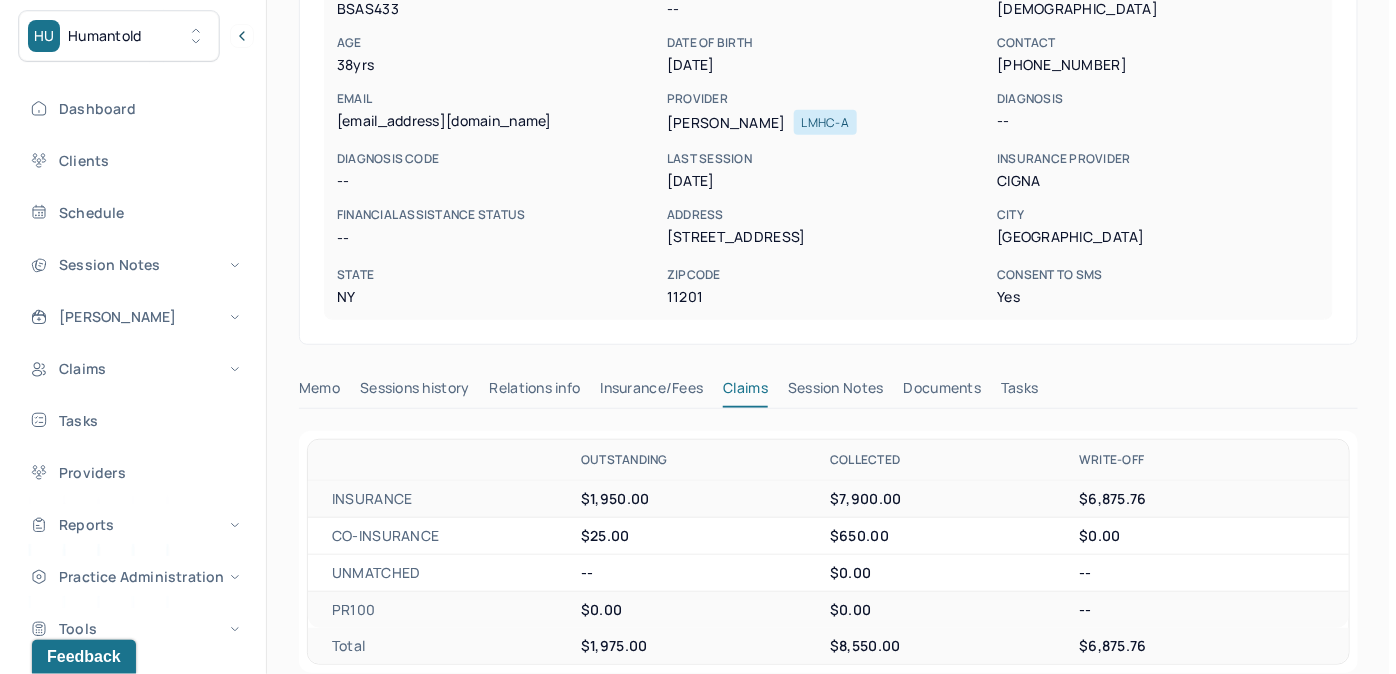 scroll, scrollTop: 272, scrollLeft: 0, axis: vertical 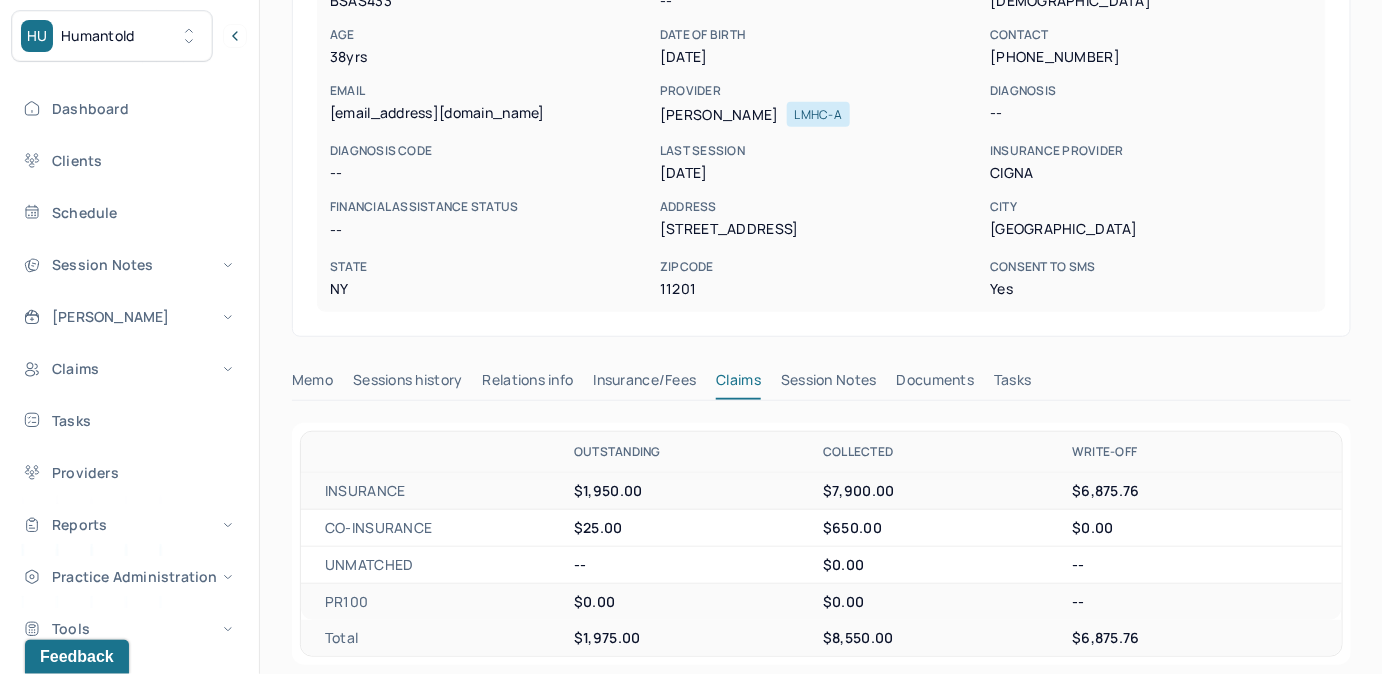 click on "Tasks" at bounding box center [1012, 384] 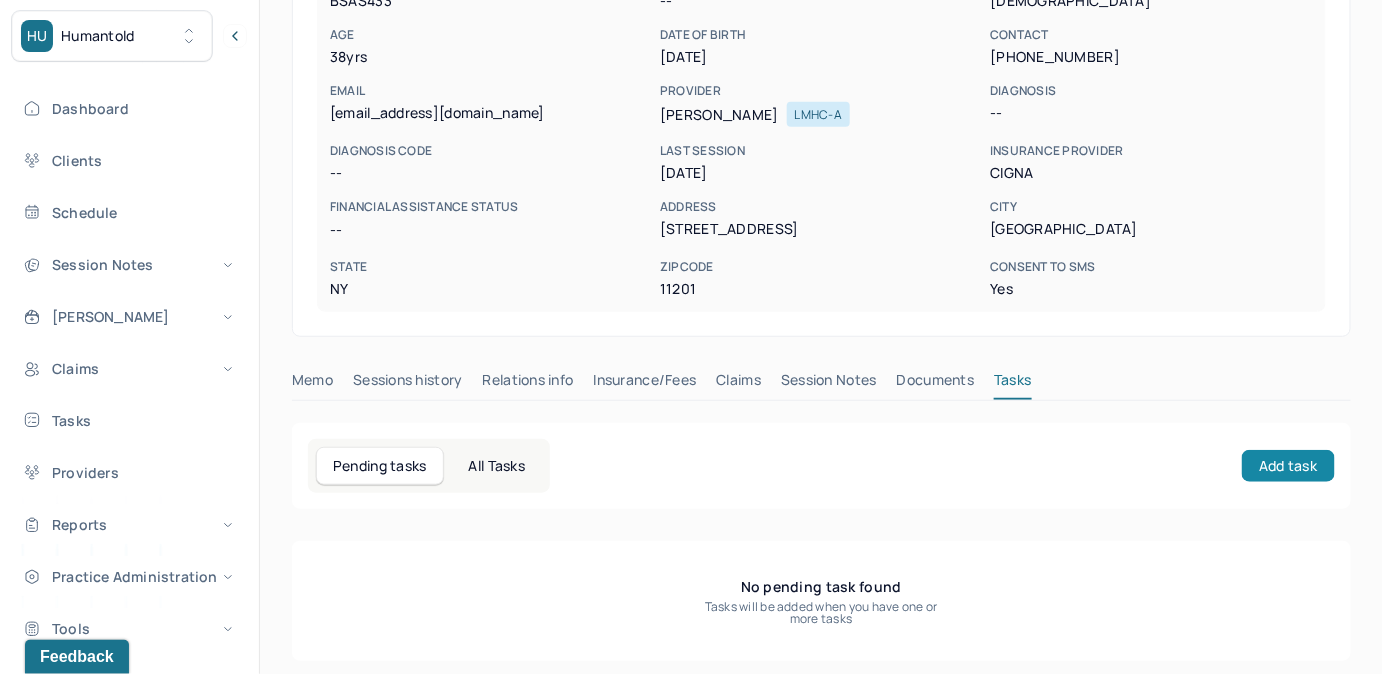 click on "Add task" at bounding box center (1288, 466) 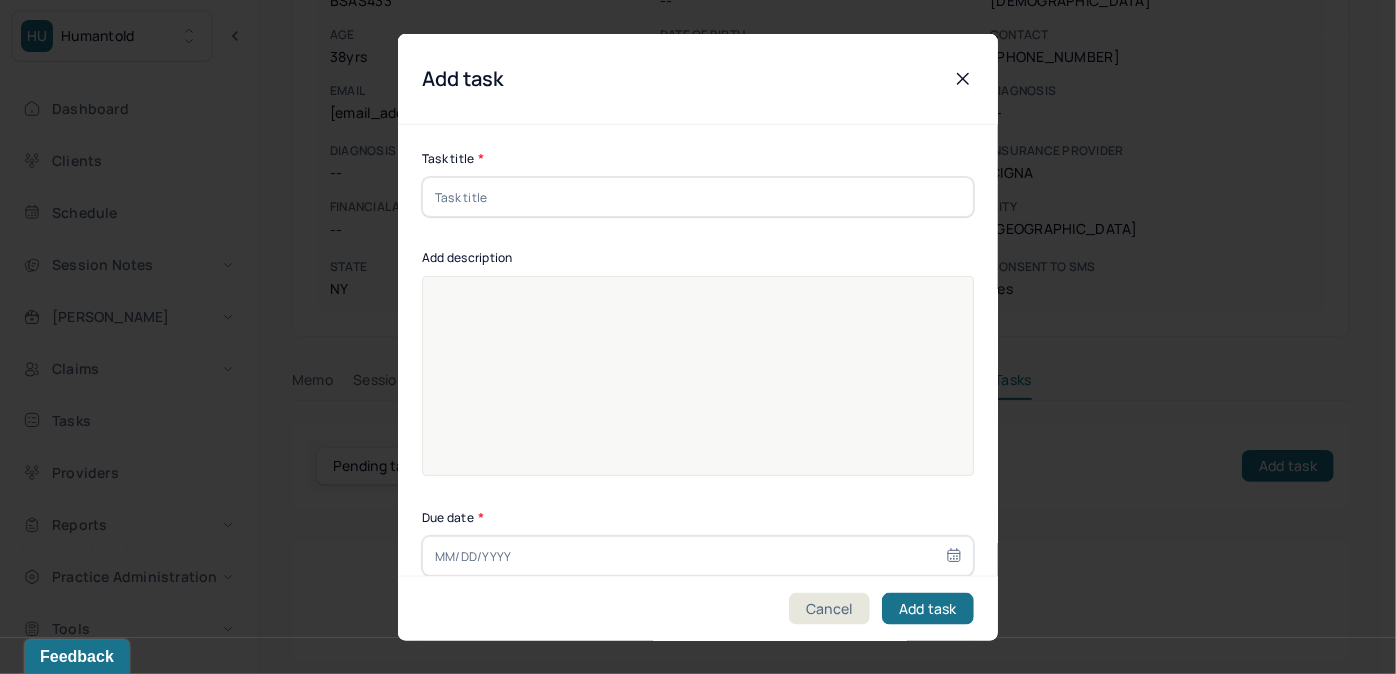 click at bounding box center (698, 197) 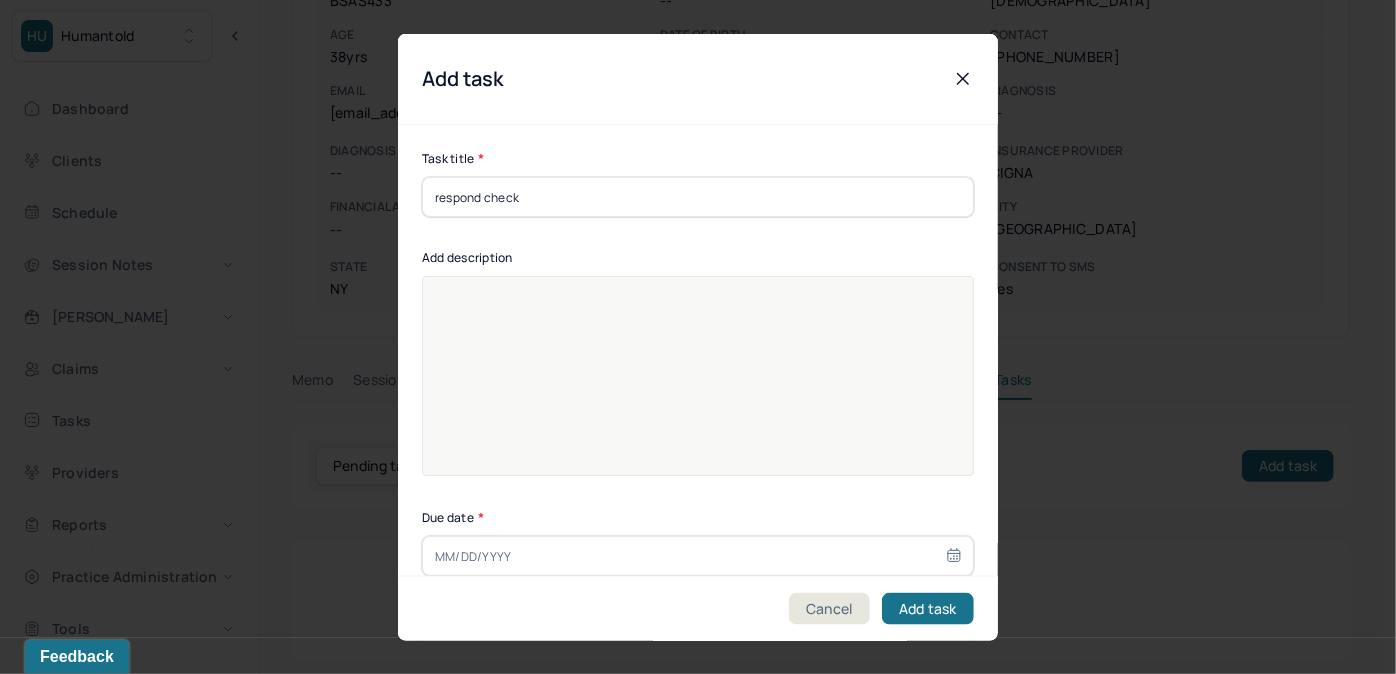 type on "[DATE]" 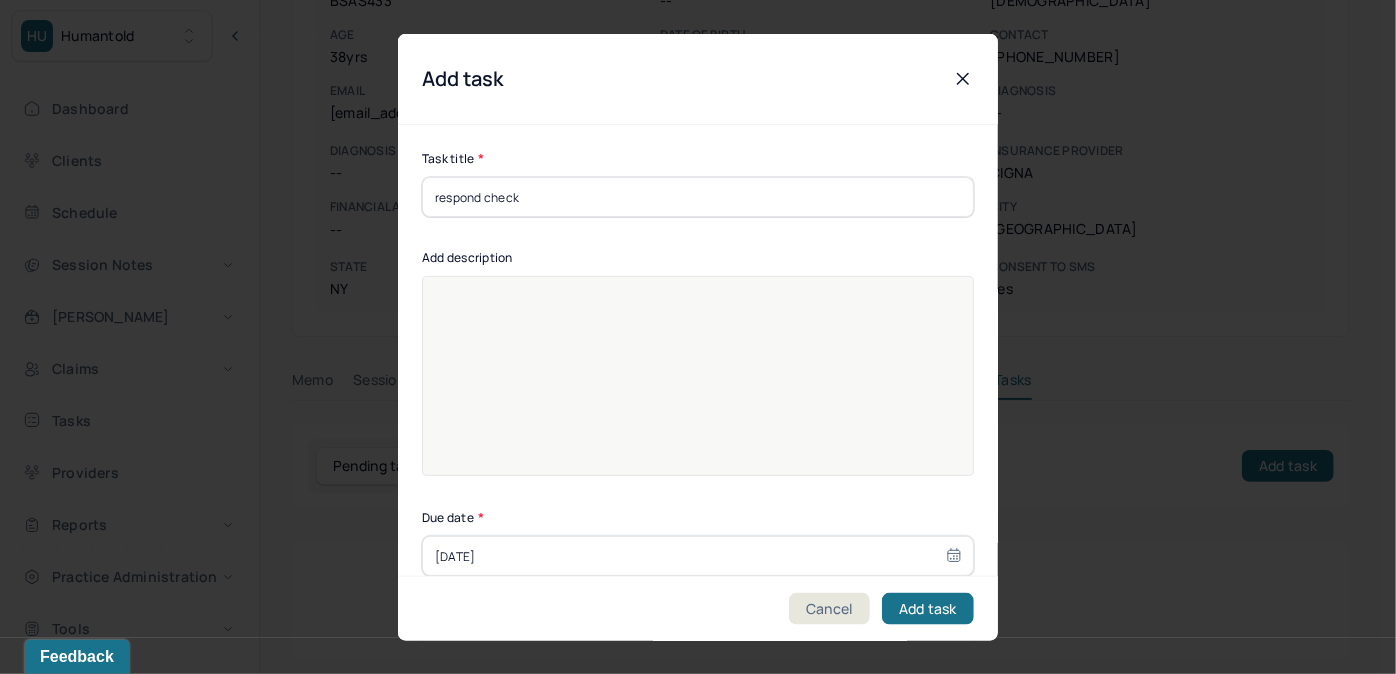 click at bounding box center [698, 389] 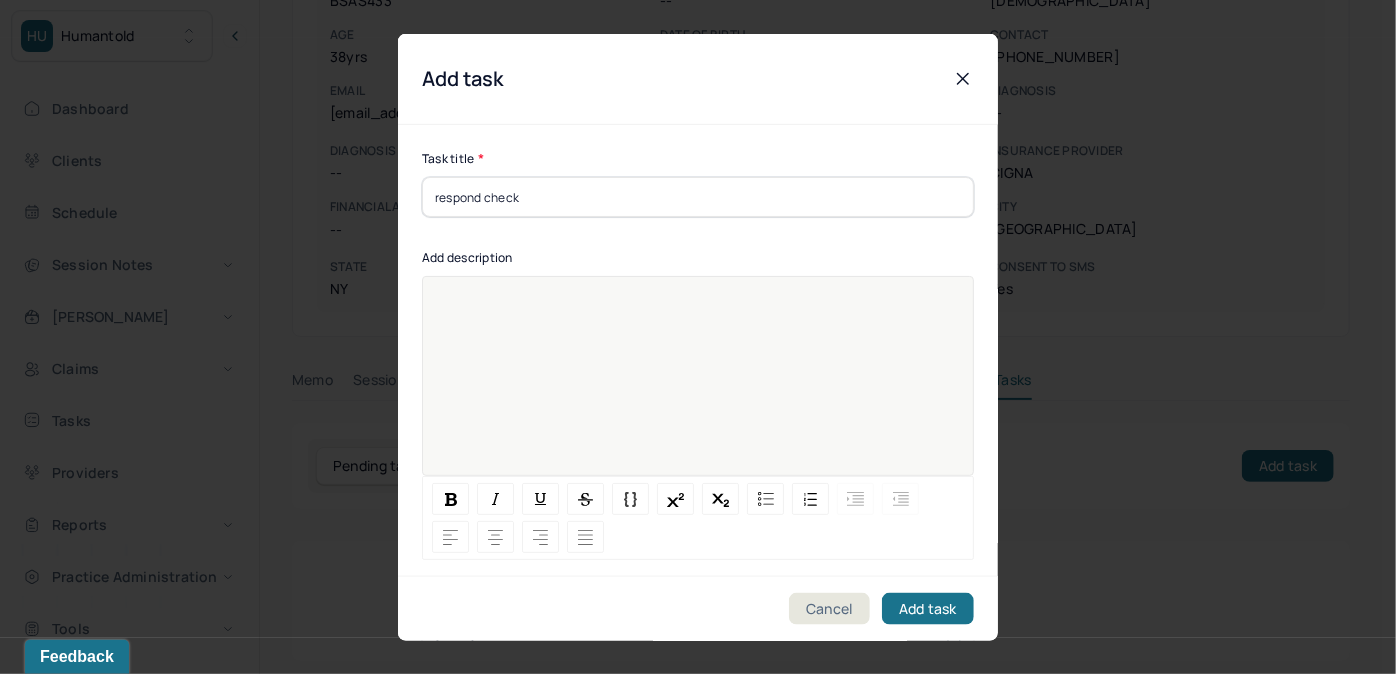 type 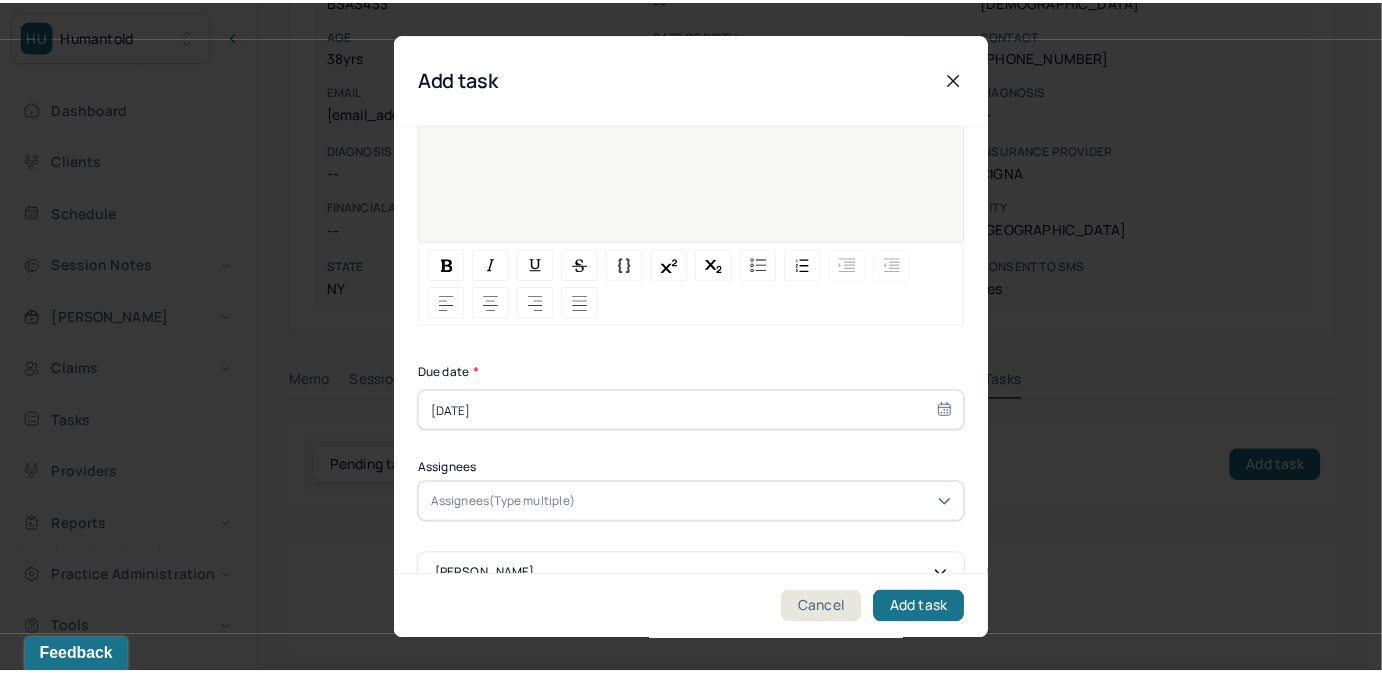 scroll, scrollTop: 274, scrollLeft: 0, axis: vertical 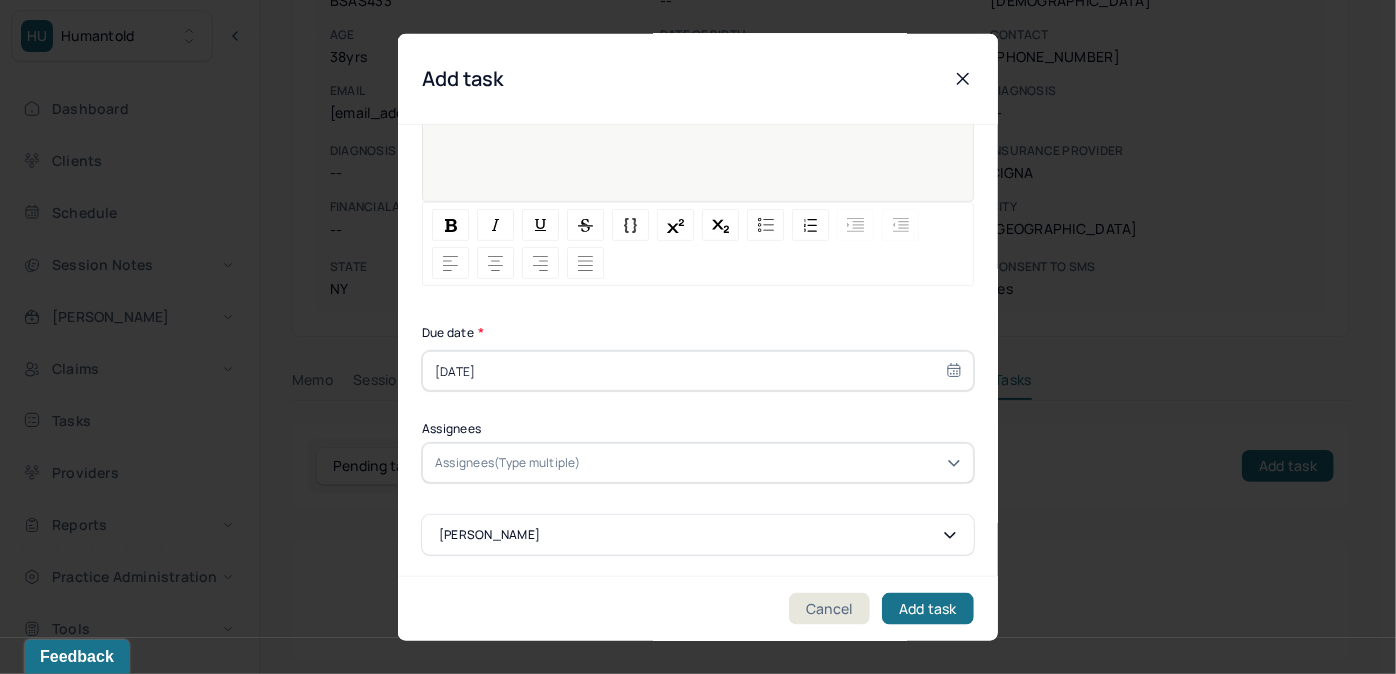 click at bounding box center (773, 463) 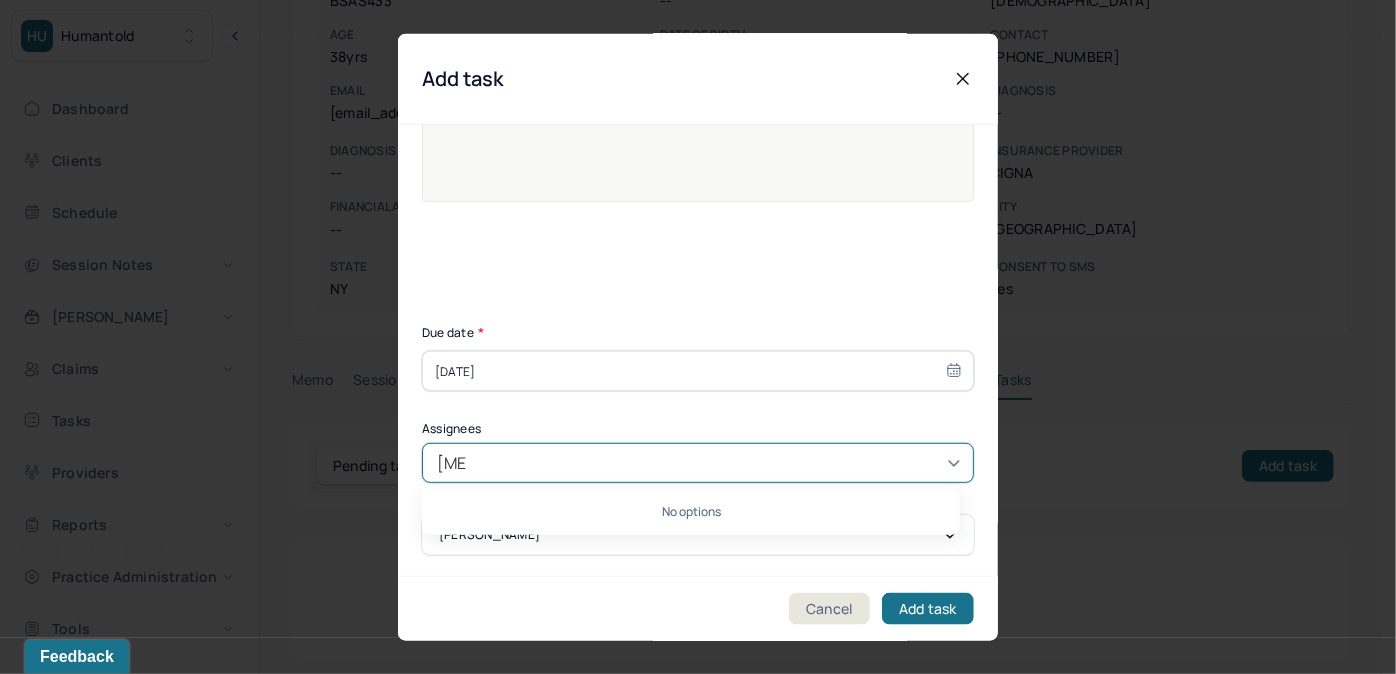 type on "ALLIE" 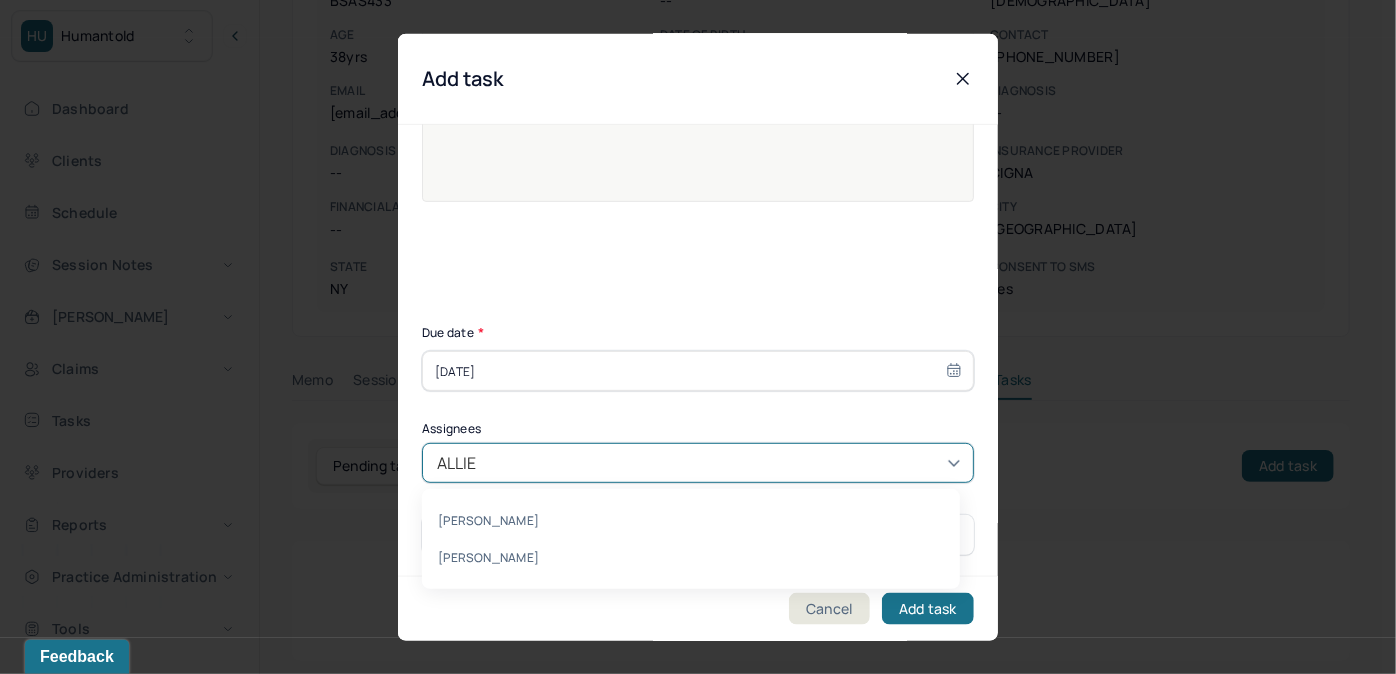 click on "[PERSON_NAME]" at bounding box center (691, 557) 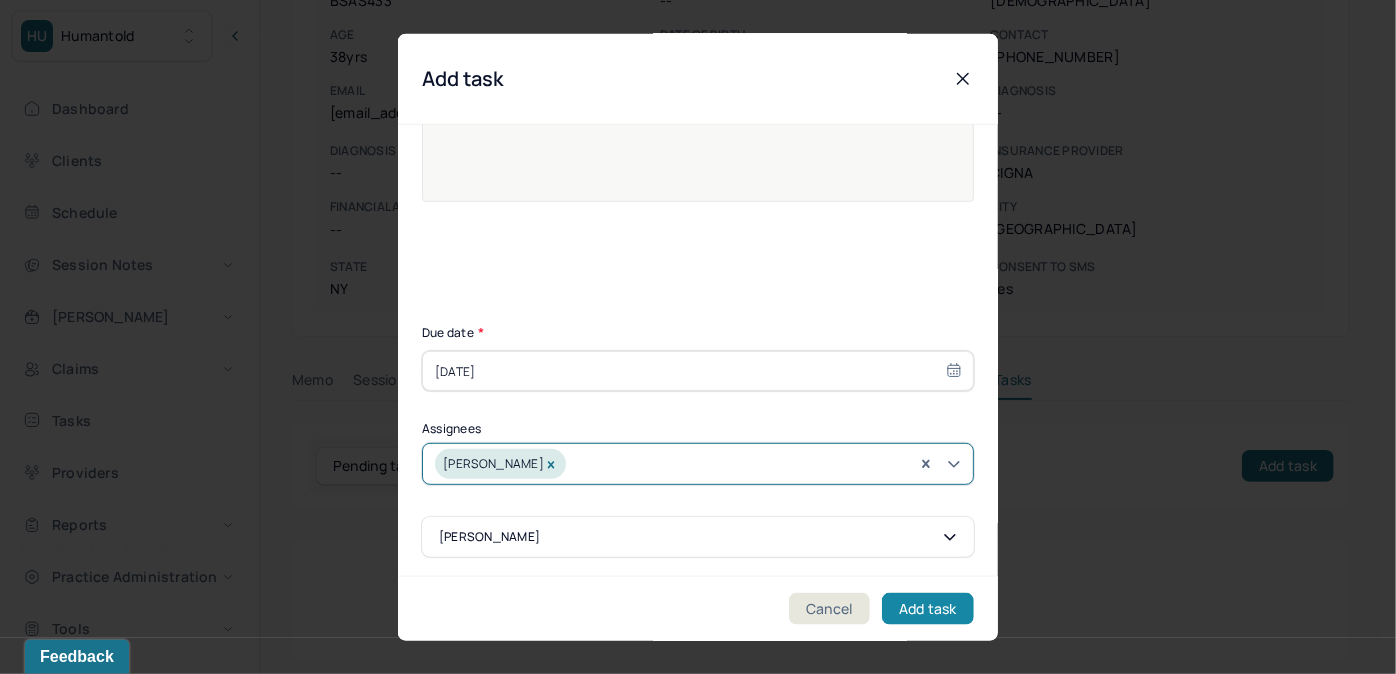 click on "Add task" at bounding box center [928, 608] 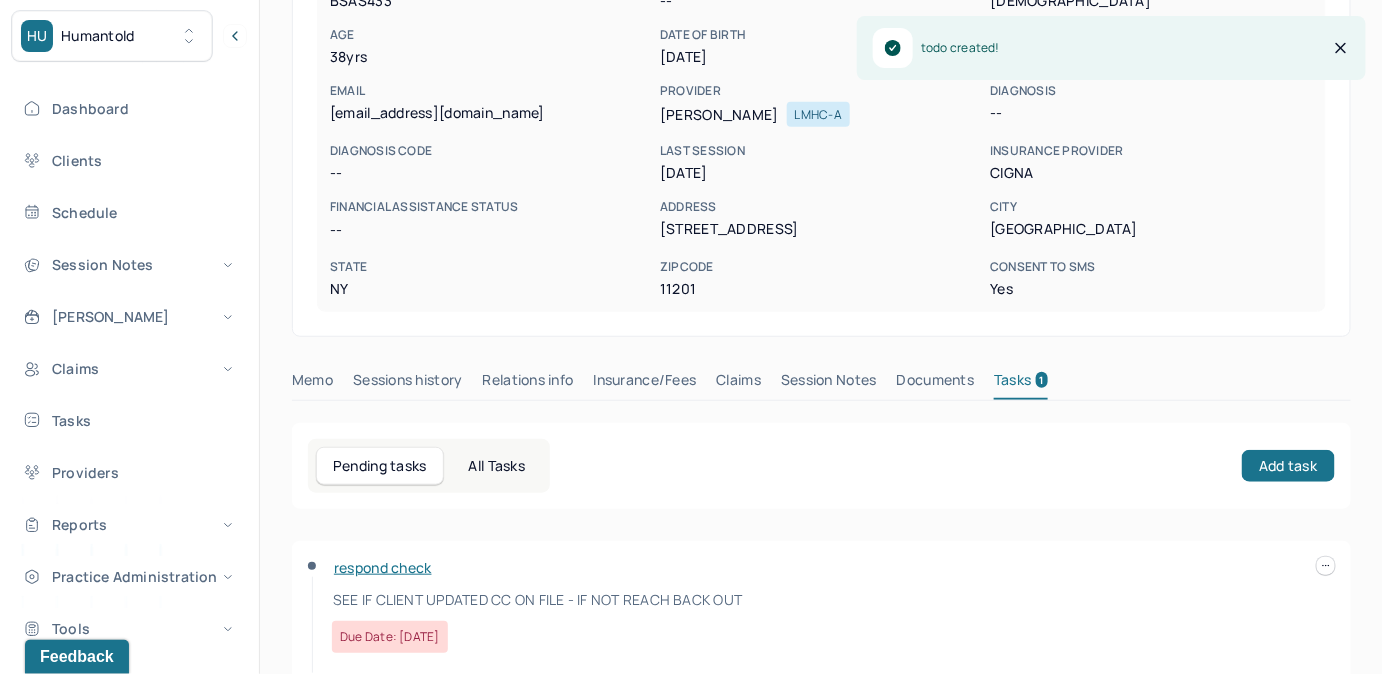 scroll, scrollTop: 0, scrollLeft: 0, axis: both 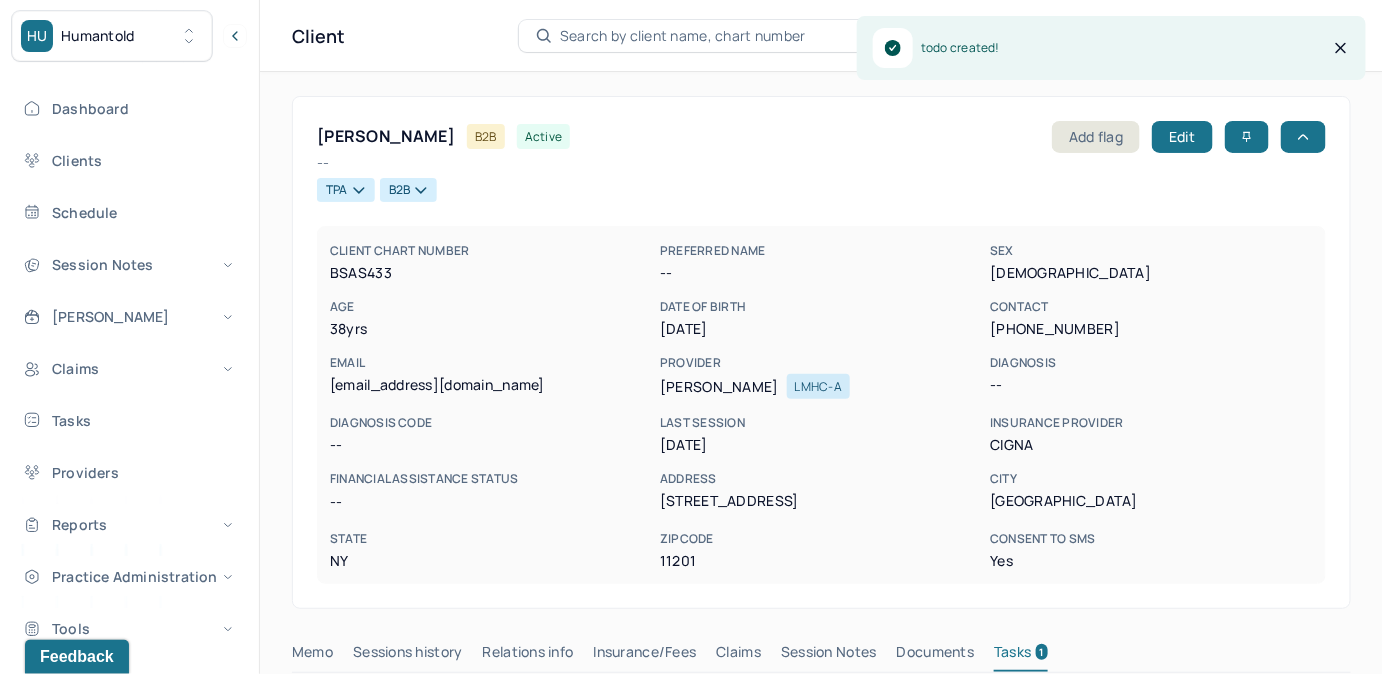 click on "Search by client name, chart number" at bounding box center (683, 36) 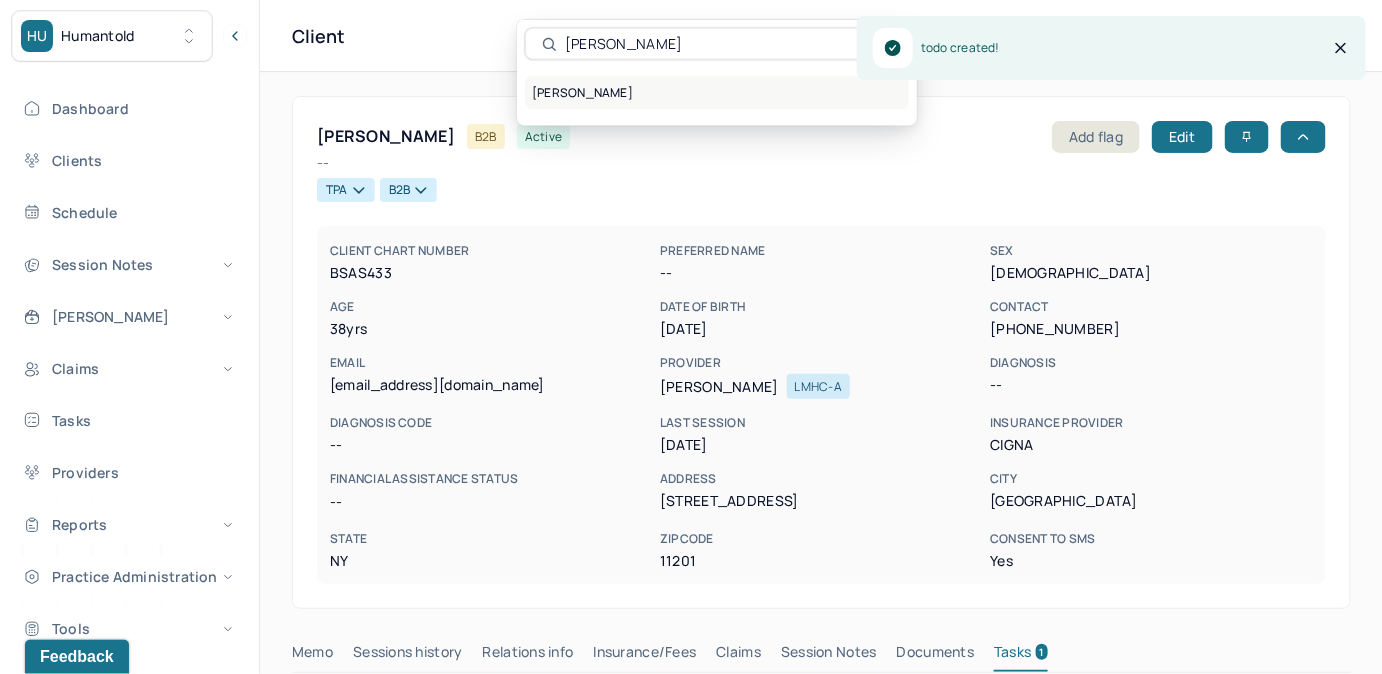click on "[PERSON_NAME]" at bounding box center (717, 93) 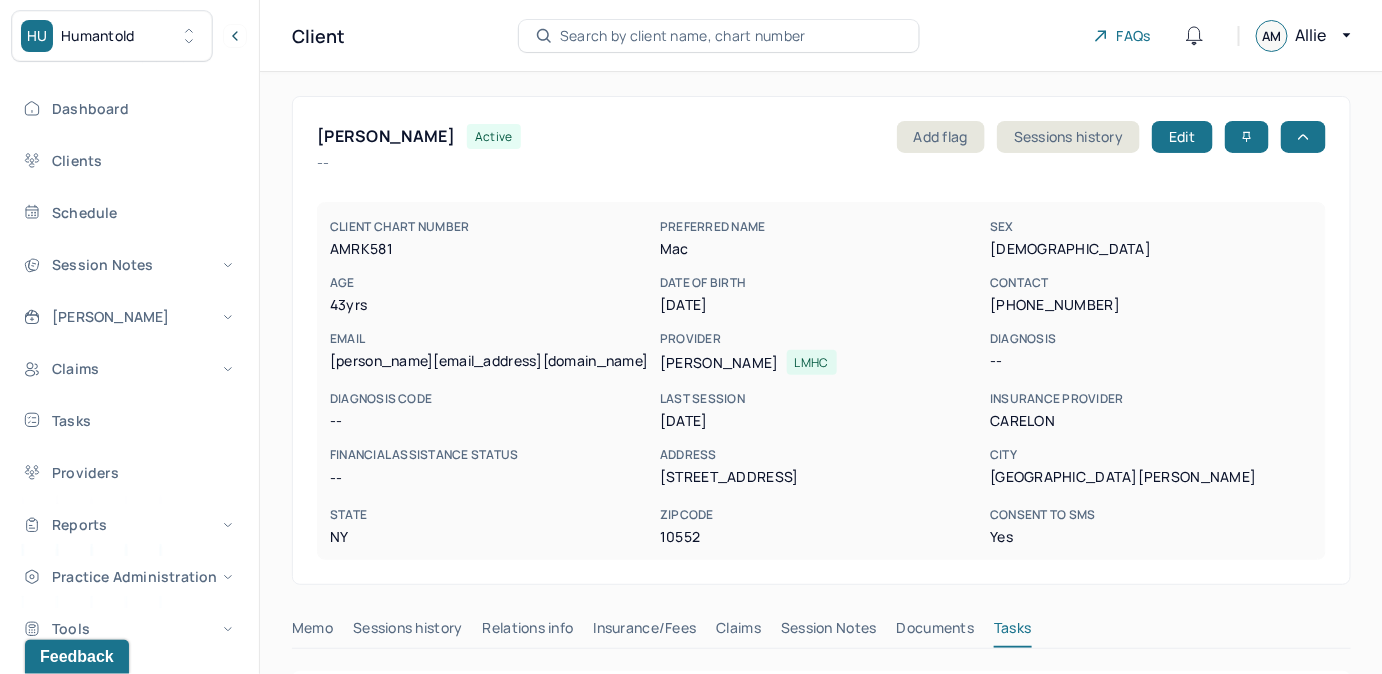 click on "Claims" at bounding box center [738, 632] 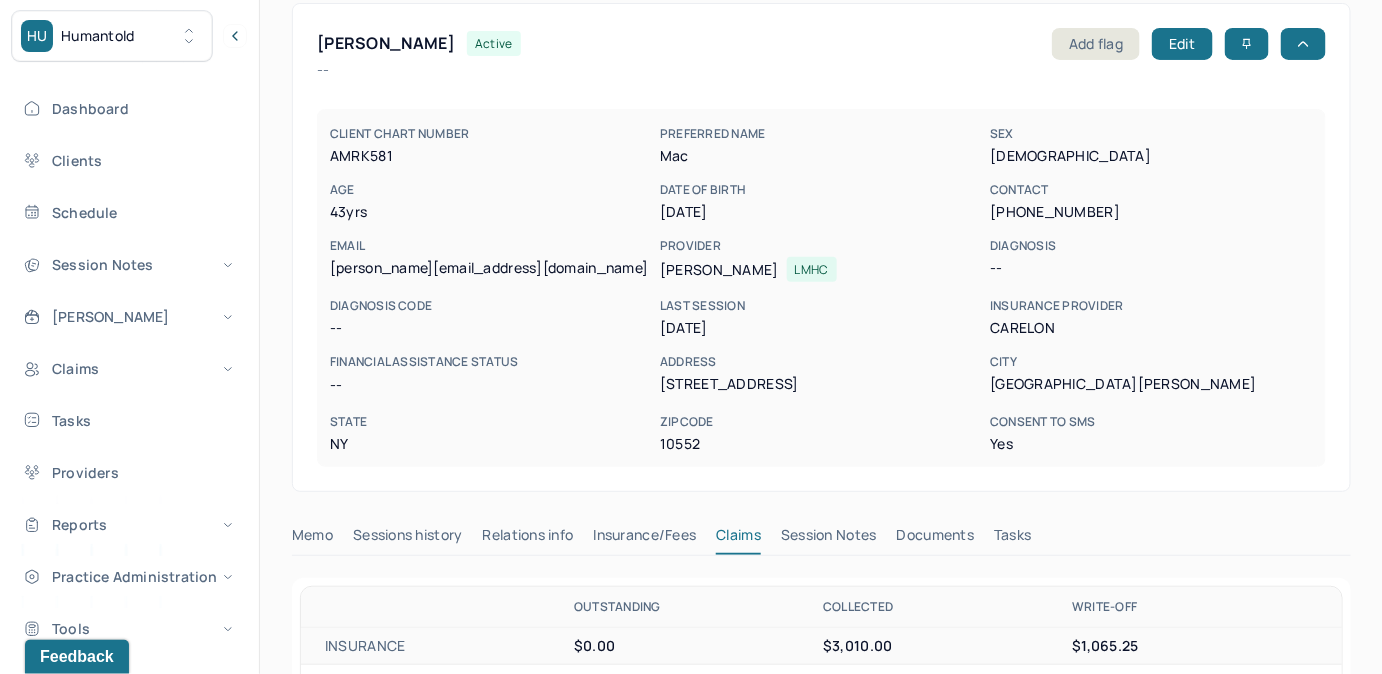 scroll, scrollTop: 90, scrollLeft: 0, axis: vertical 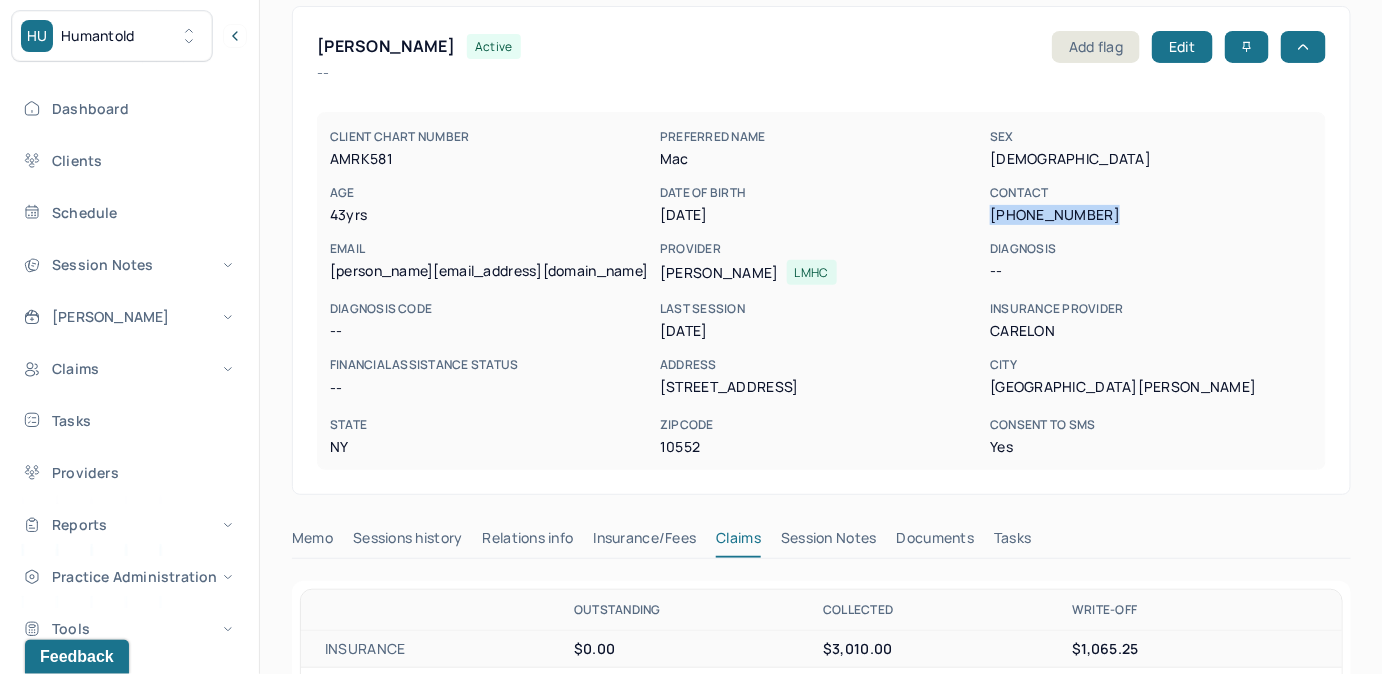drag, startPoint x: 989, startPoint y: 215, endPoint x: 1104, endPoint y: 215, distance: 115 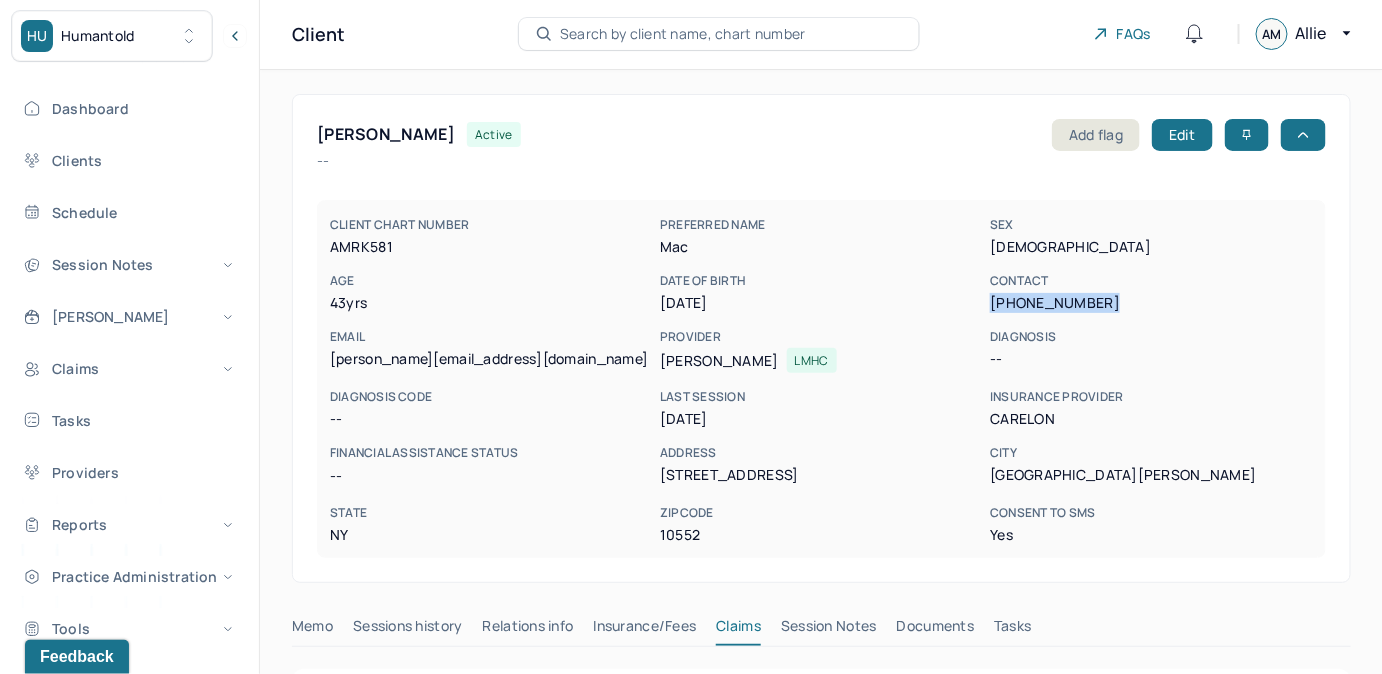scroll, scrollTop: 0, scrollLeft: 0, axis: both 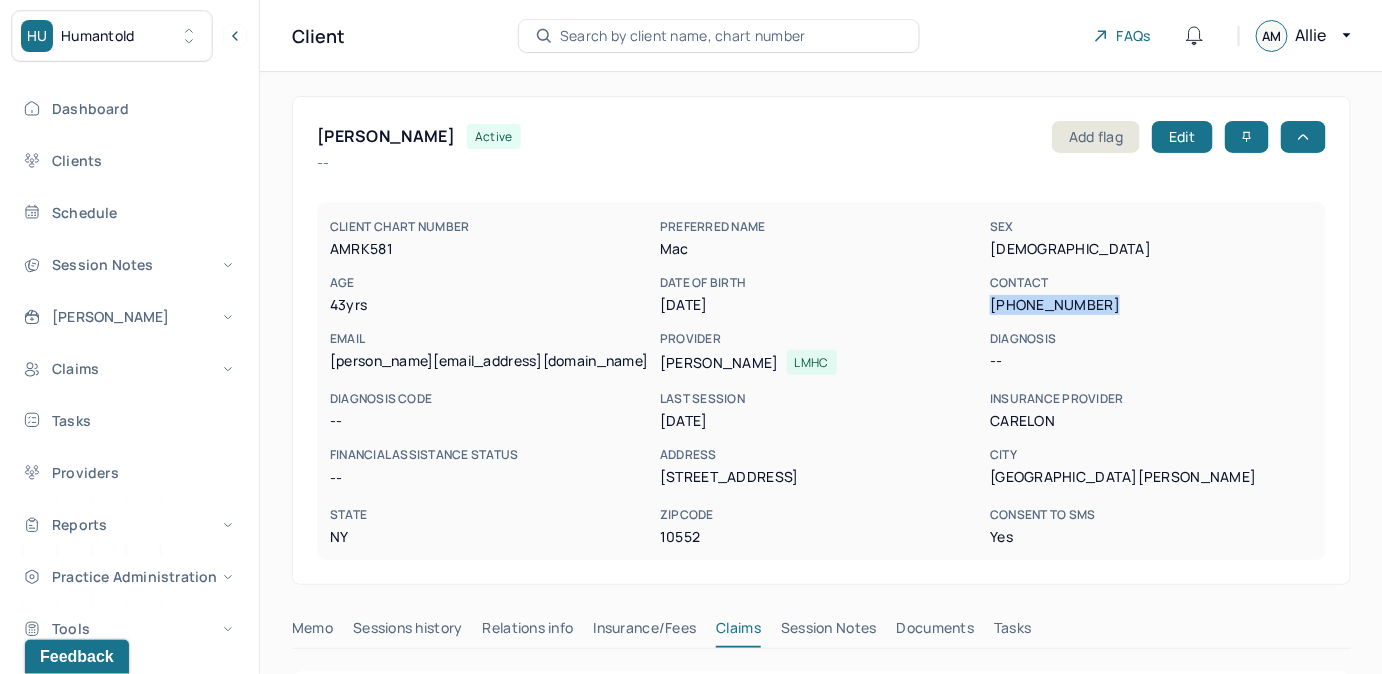 click on "Search by client name, chart number" at bounding box center [719, 36] 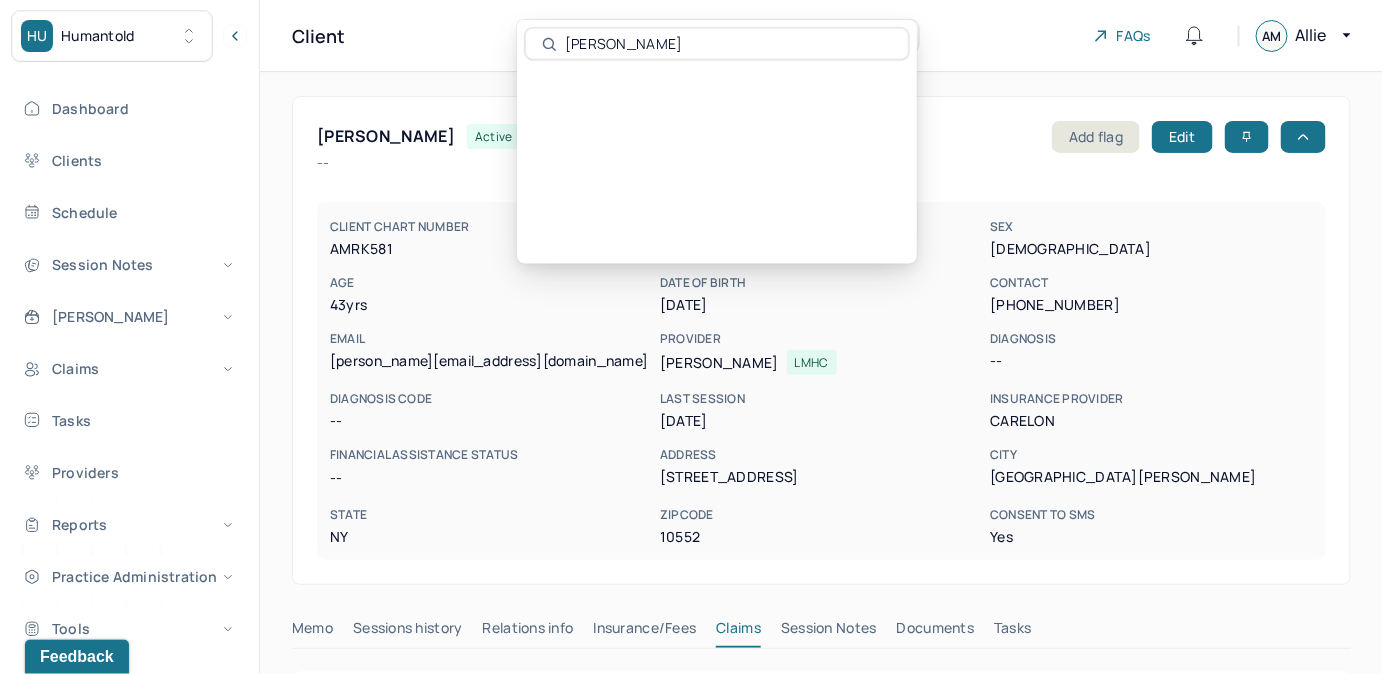 type on "[PERSON_NAME]" 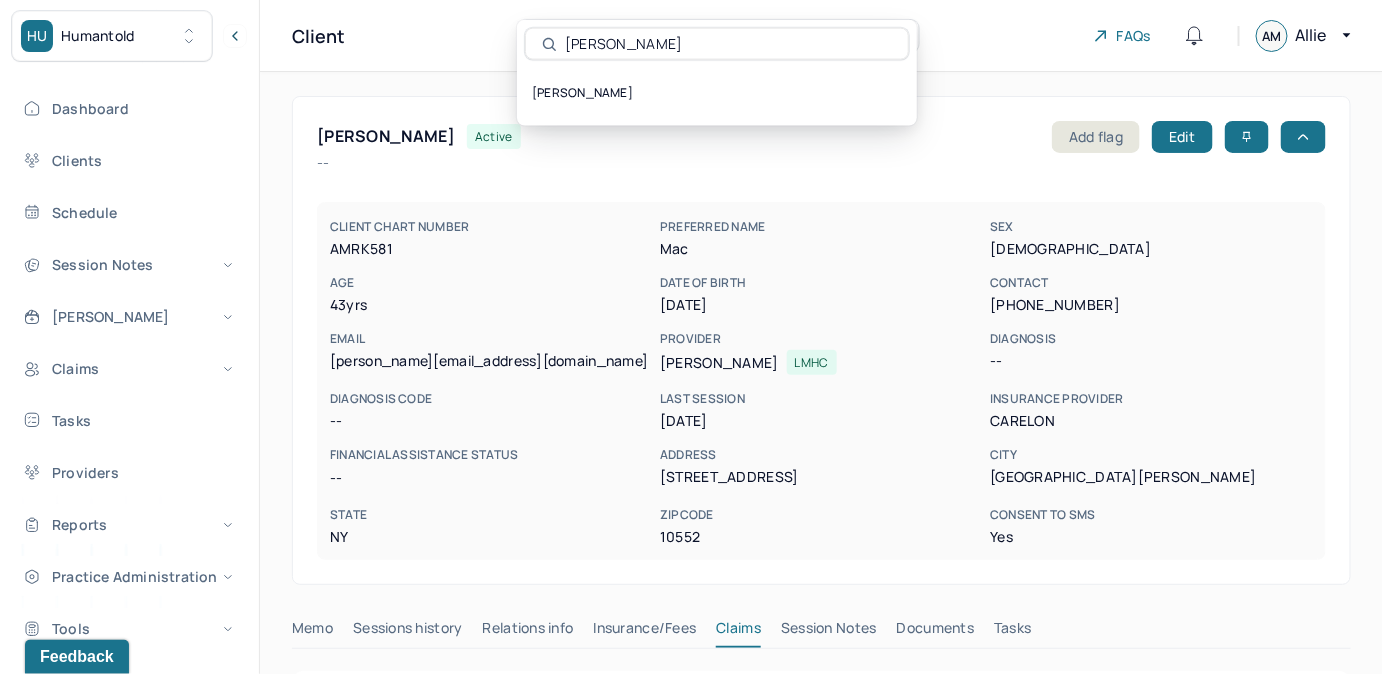 click on "[PERSON_NAME]" at bounding box center (717, 93) 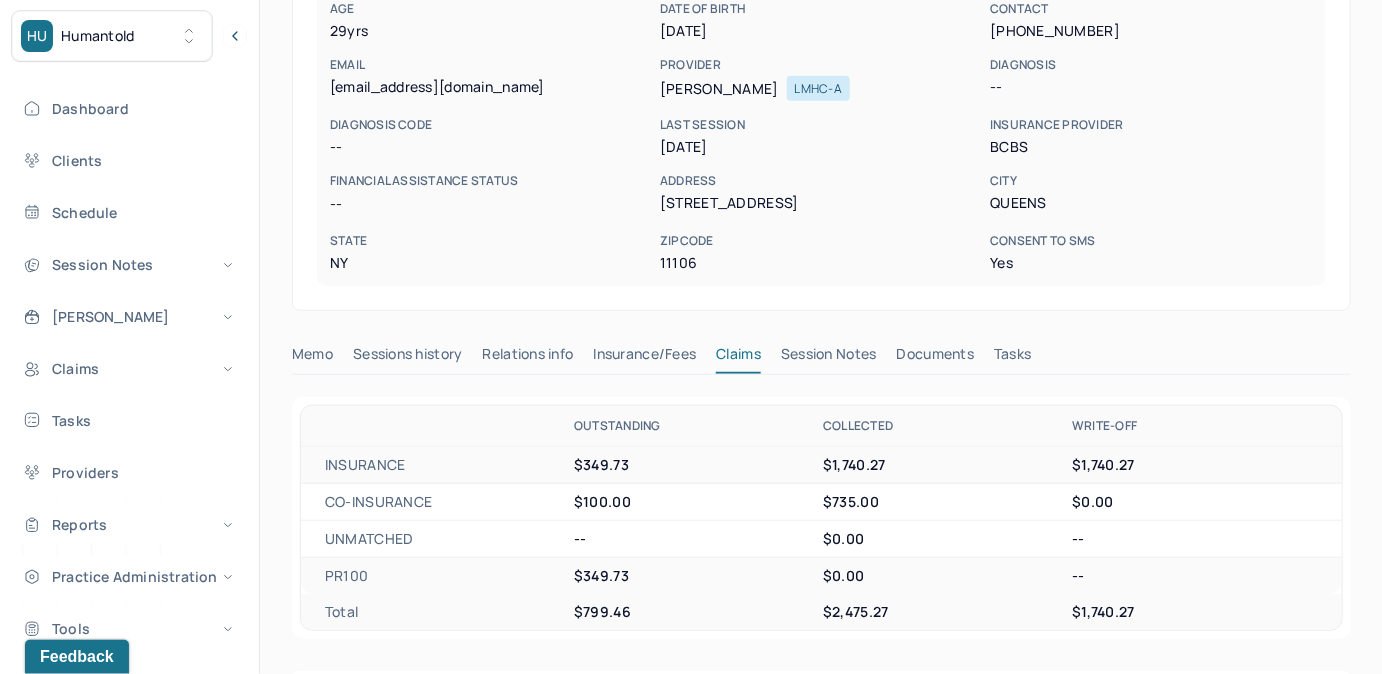 scroll, scrollTop: 272, scrollLeft: 0, axis: vertical 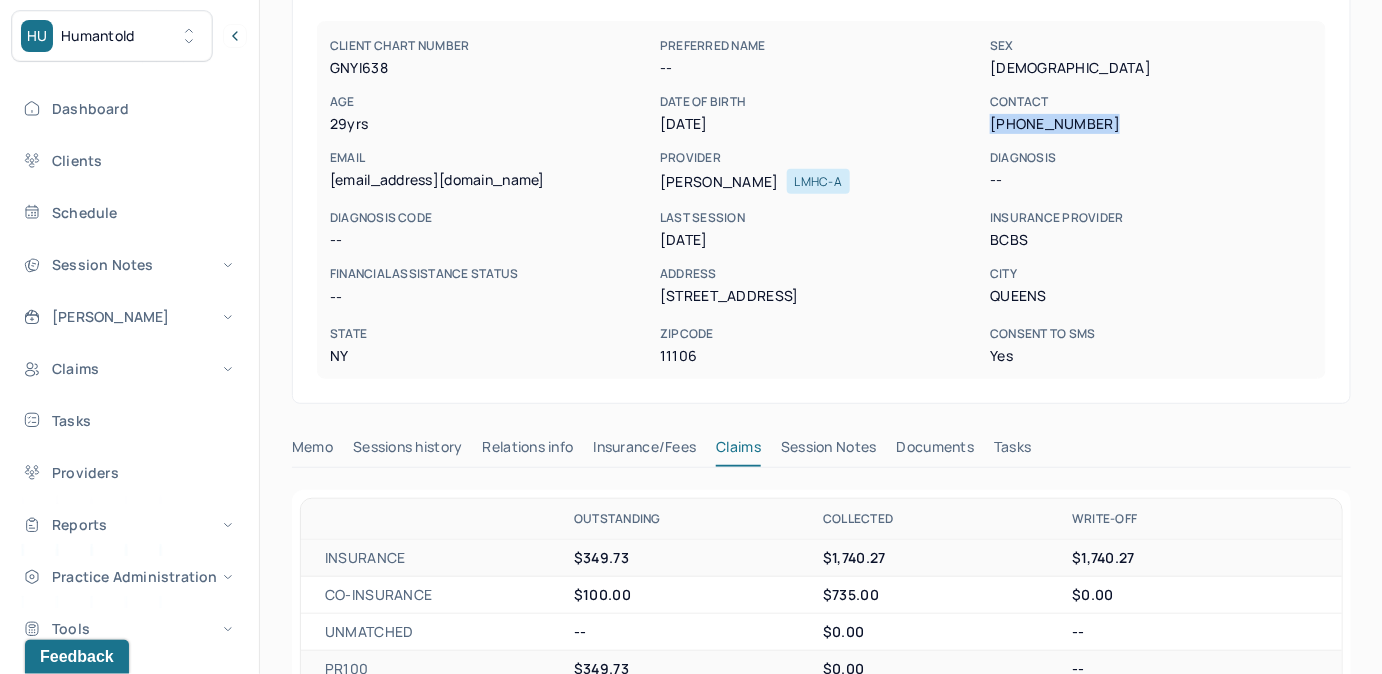 drag, startPoint x: 992, startPoint y: 129, endPoint x: 1105, endPoint y: 131, distance: 113.0177 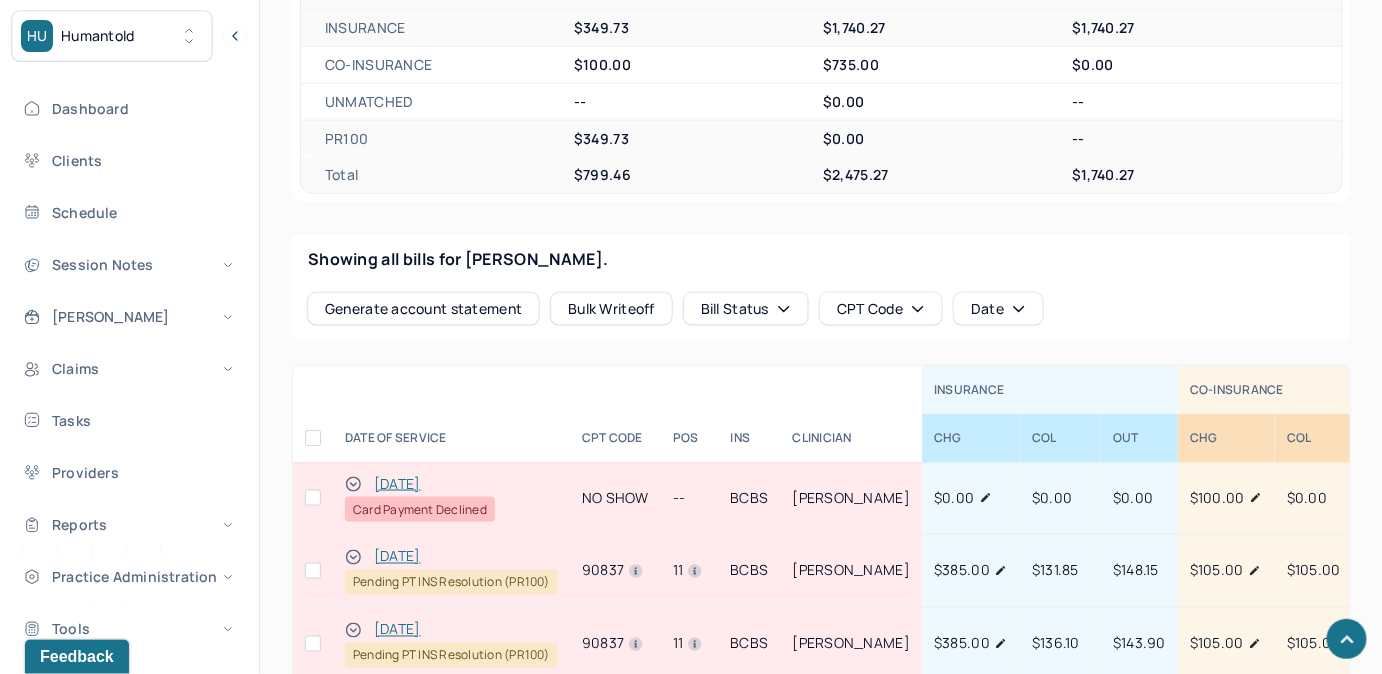 scroll, scrollTop: 727, scrollLeft: 0, axis: vertical 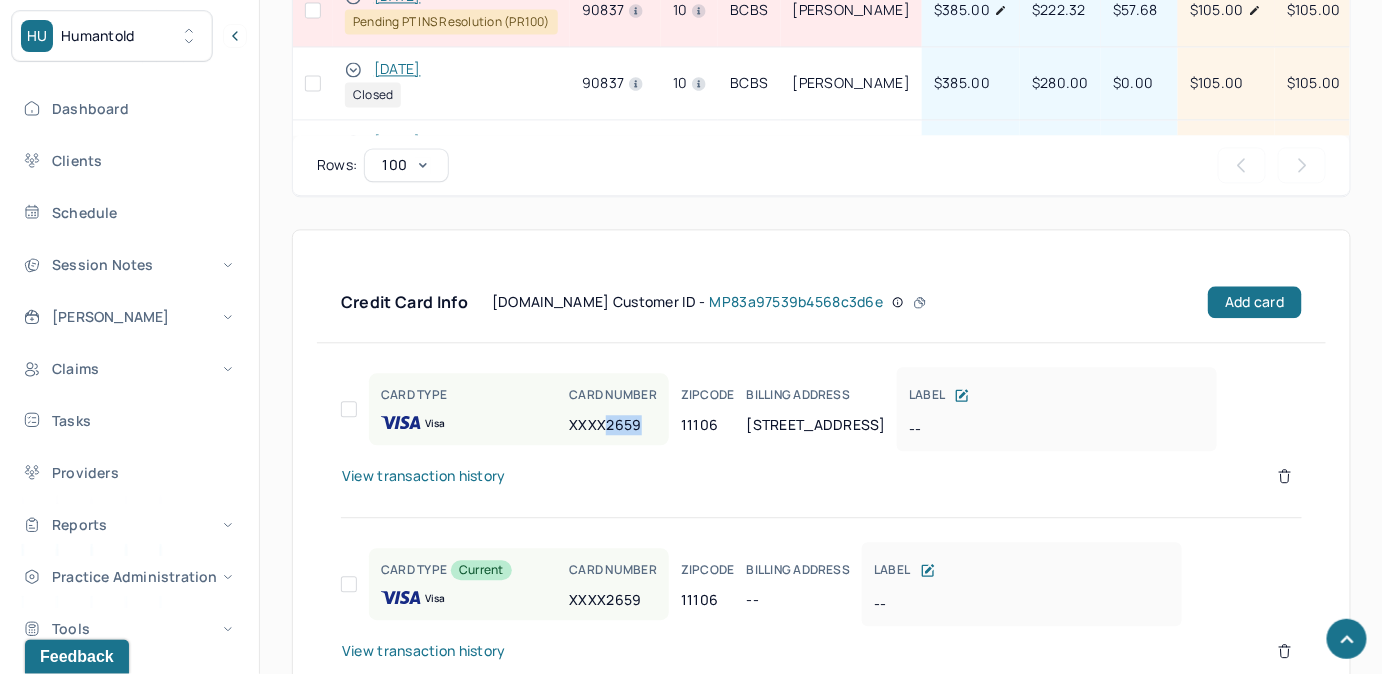 drag, startPoint x: 605, startPoint y: 420, endPoint x: 642, endPoint y: 424, distance: 37.215588 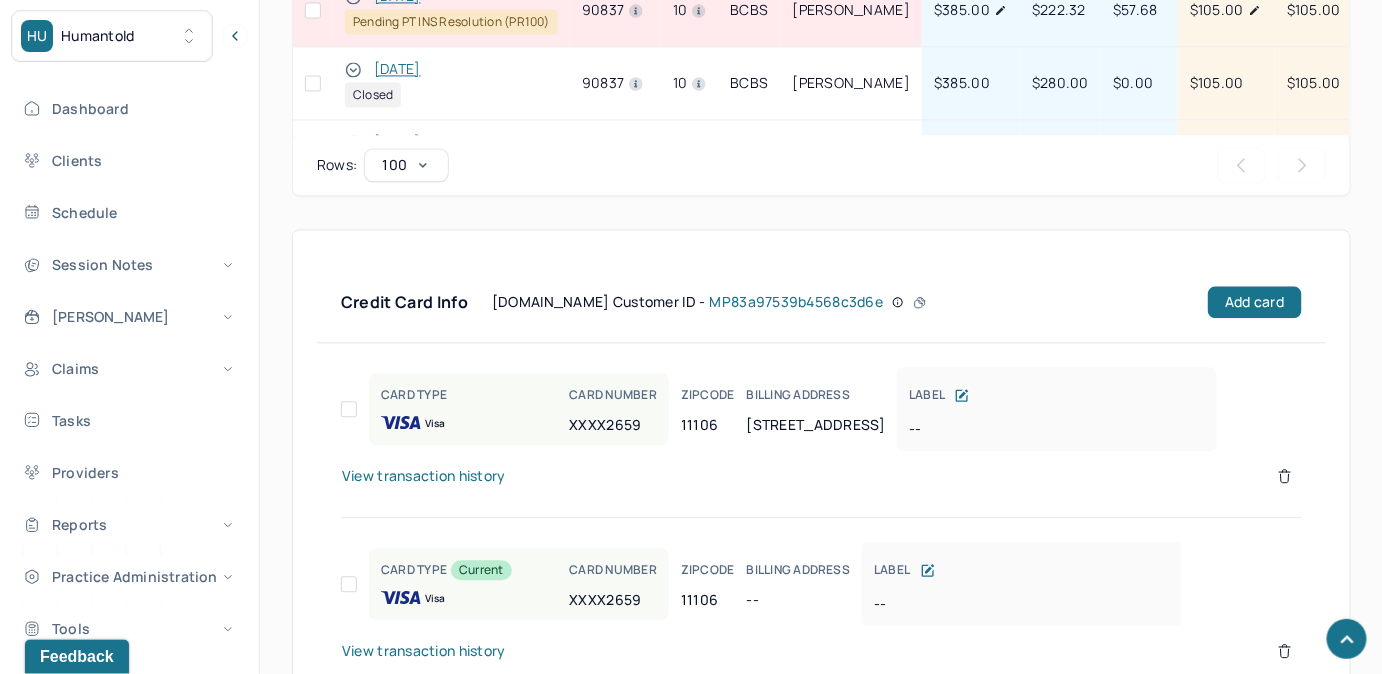 drag, startPoint x: 642, startPoint y: 424, endPoint x: 624, endPoint y: 466, distance: 45.694637 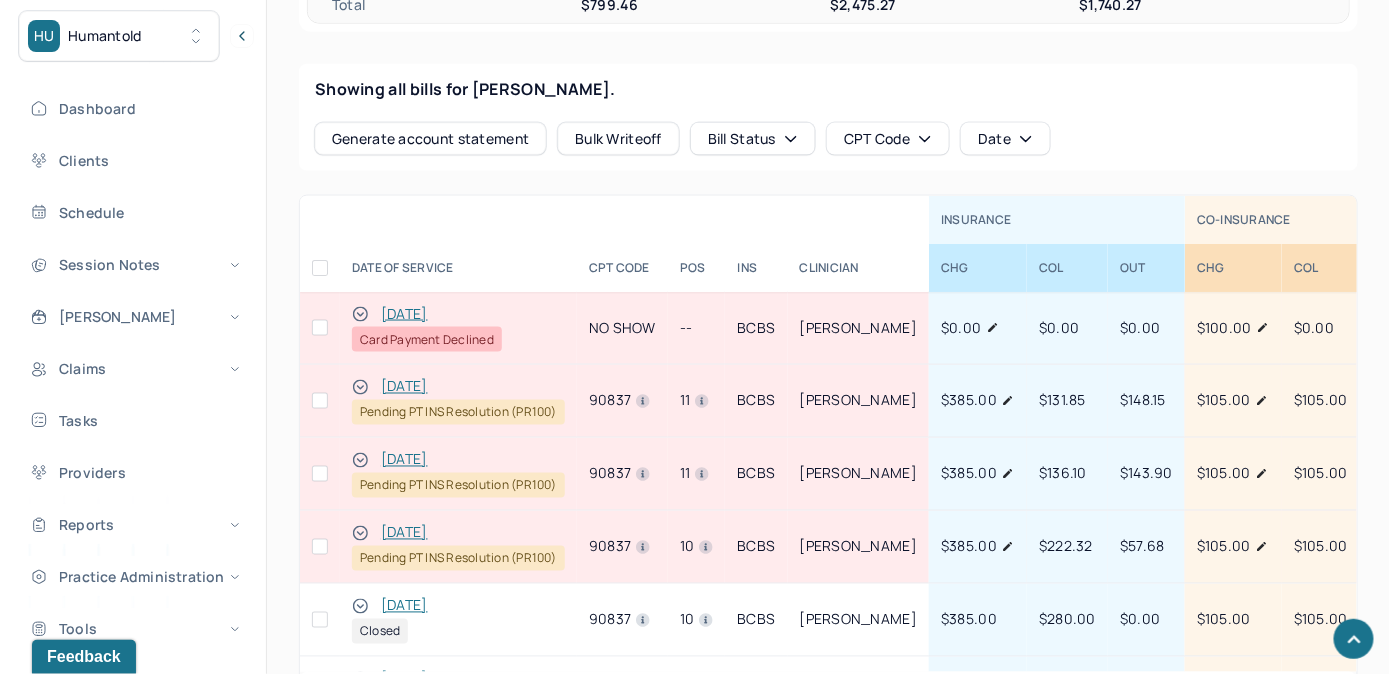 scroll, scrollTop: 873, scrollLeft: 0, axis: vertical 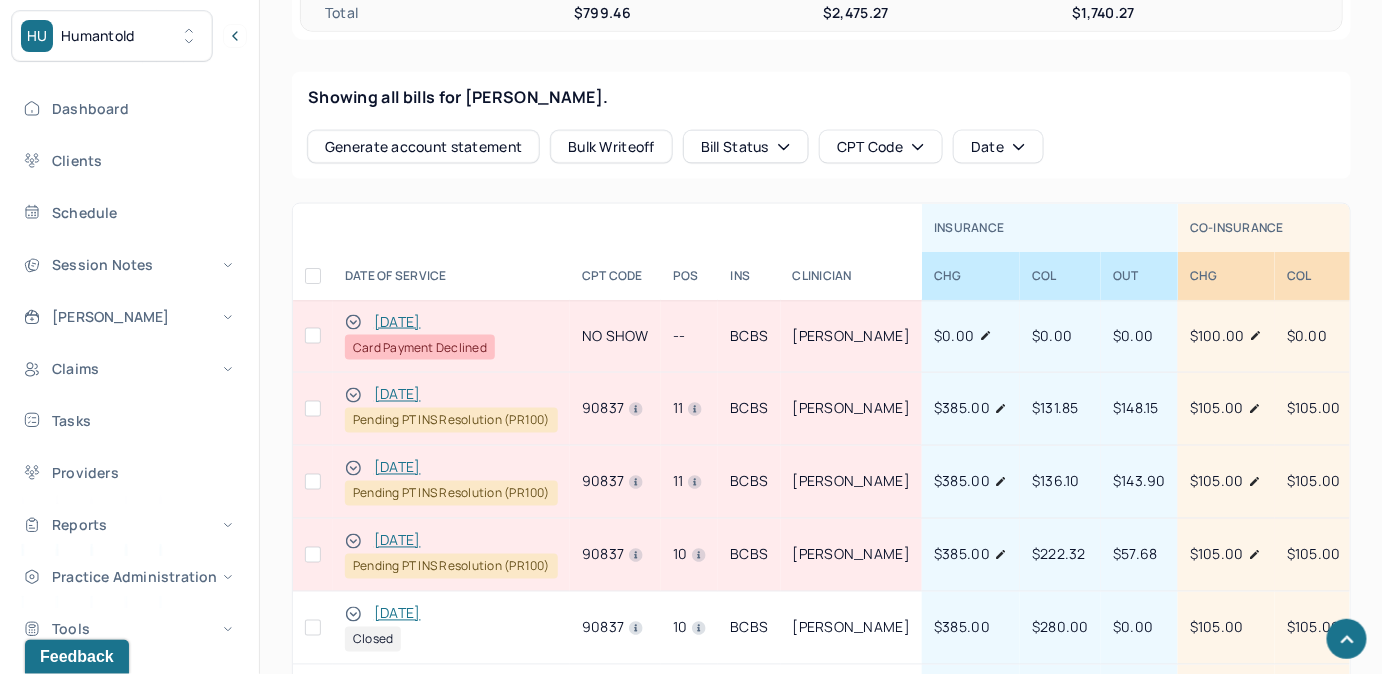 drag, startPoint x: 302, startPoint y: 334, endPoint x: 312, endPoint y: 333, distance: 10.049875 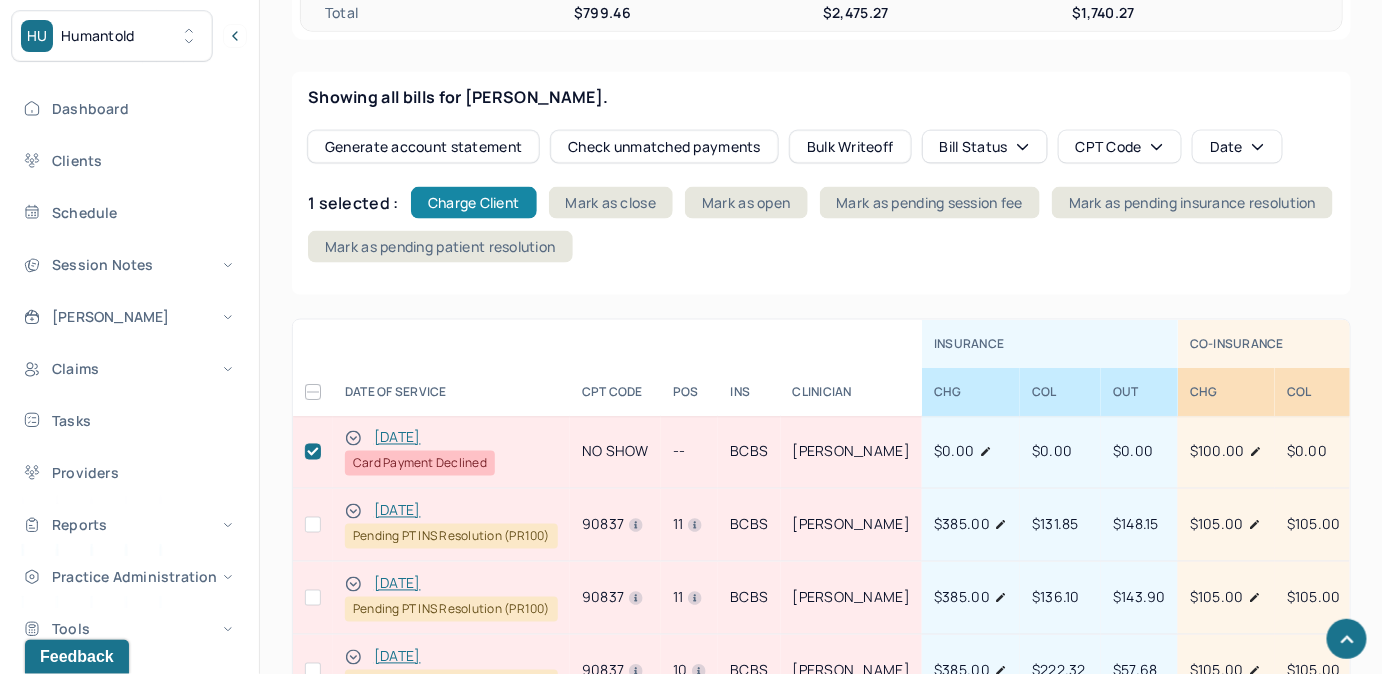 click on "Charge Client" at bounding box center (474, 203) 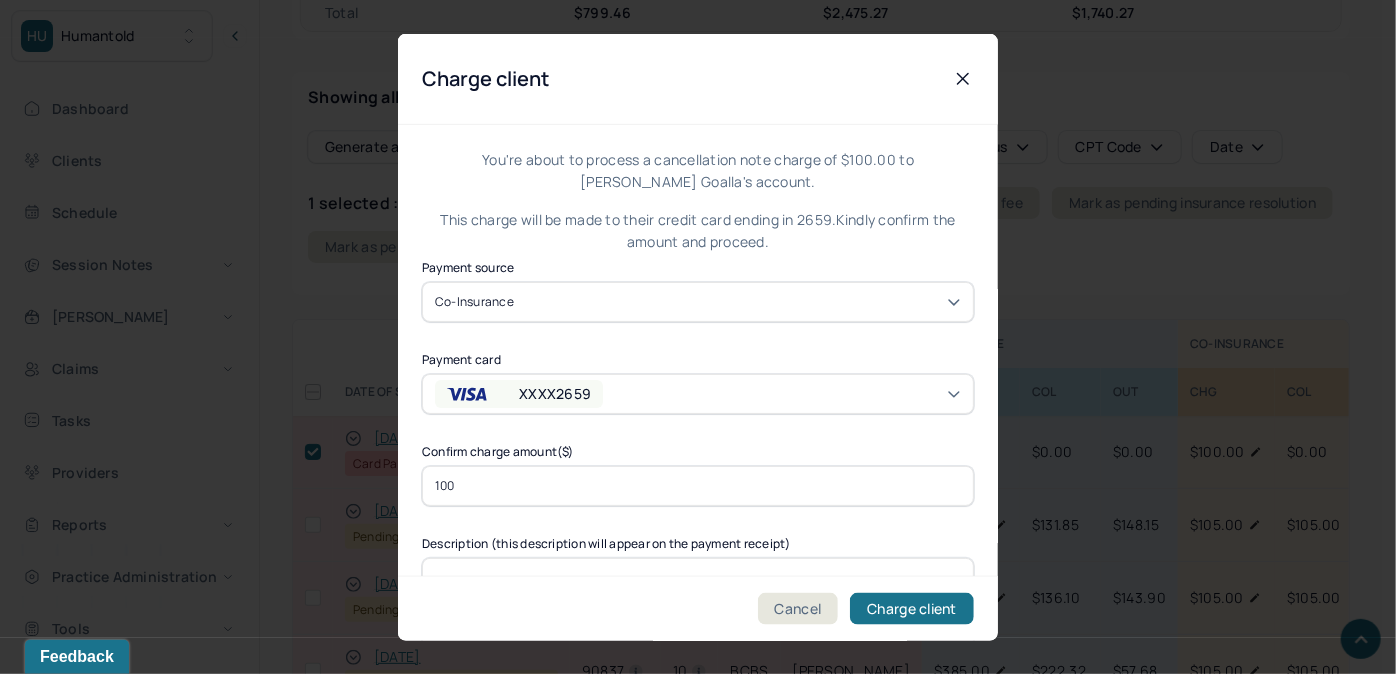 click on "XXXX2659" at bounding box center [555, 393] 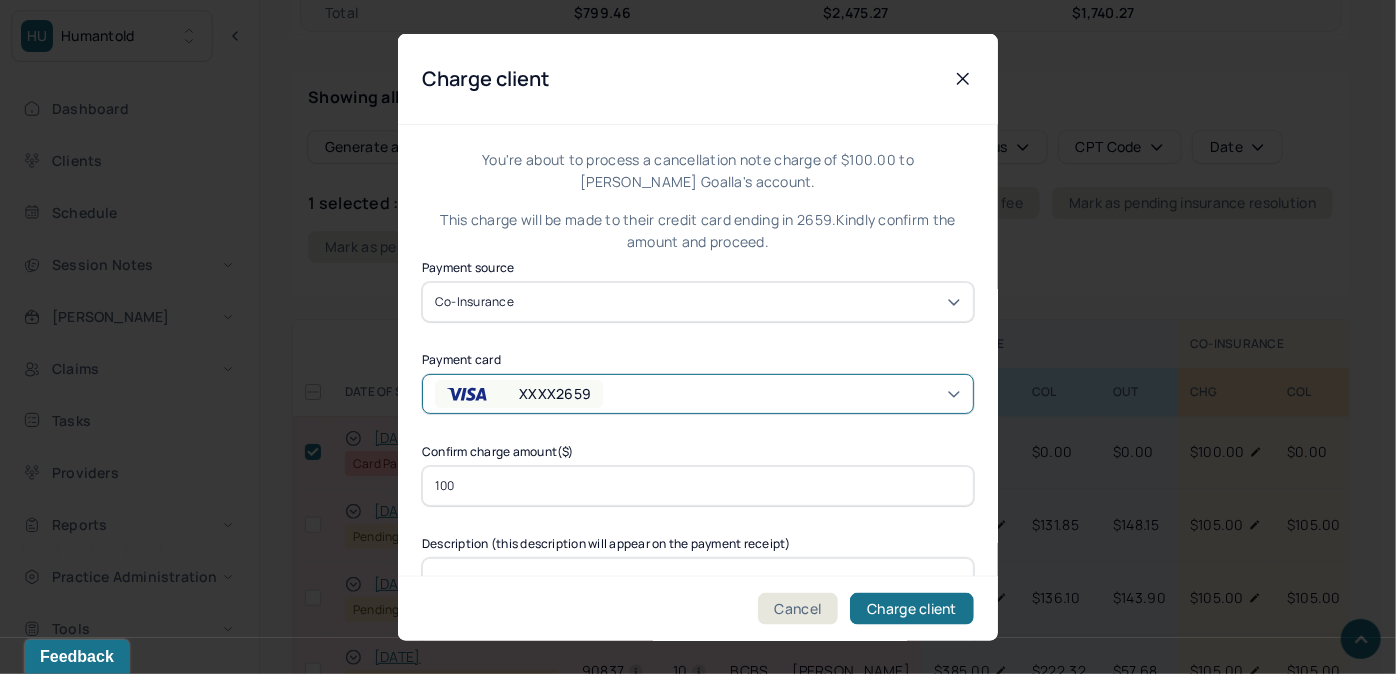 click on "XXXX2659" at bounding box center (555, 393) 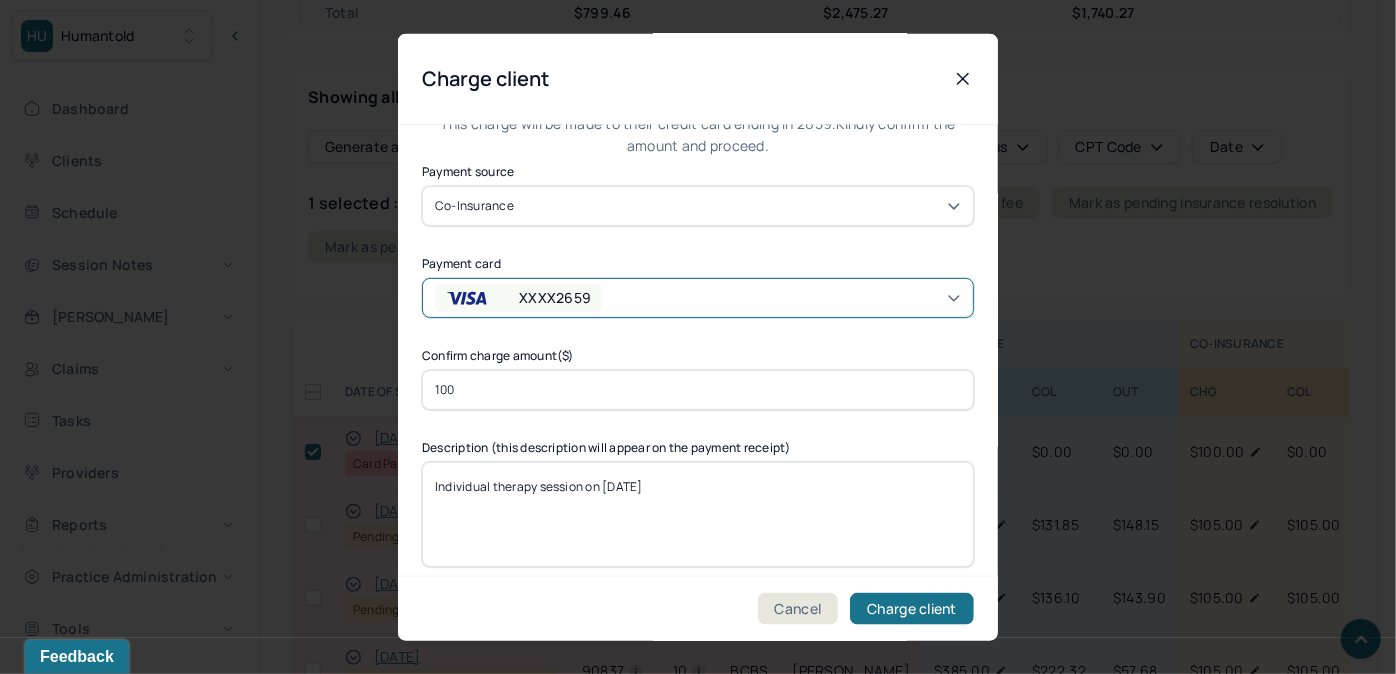 scroll, scrollTop: 109, scrollLeft: 0, axis: vertical 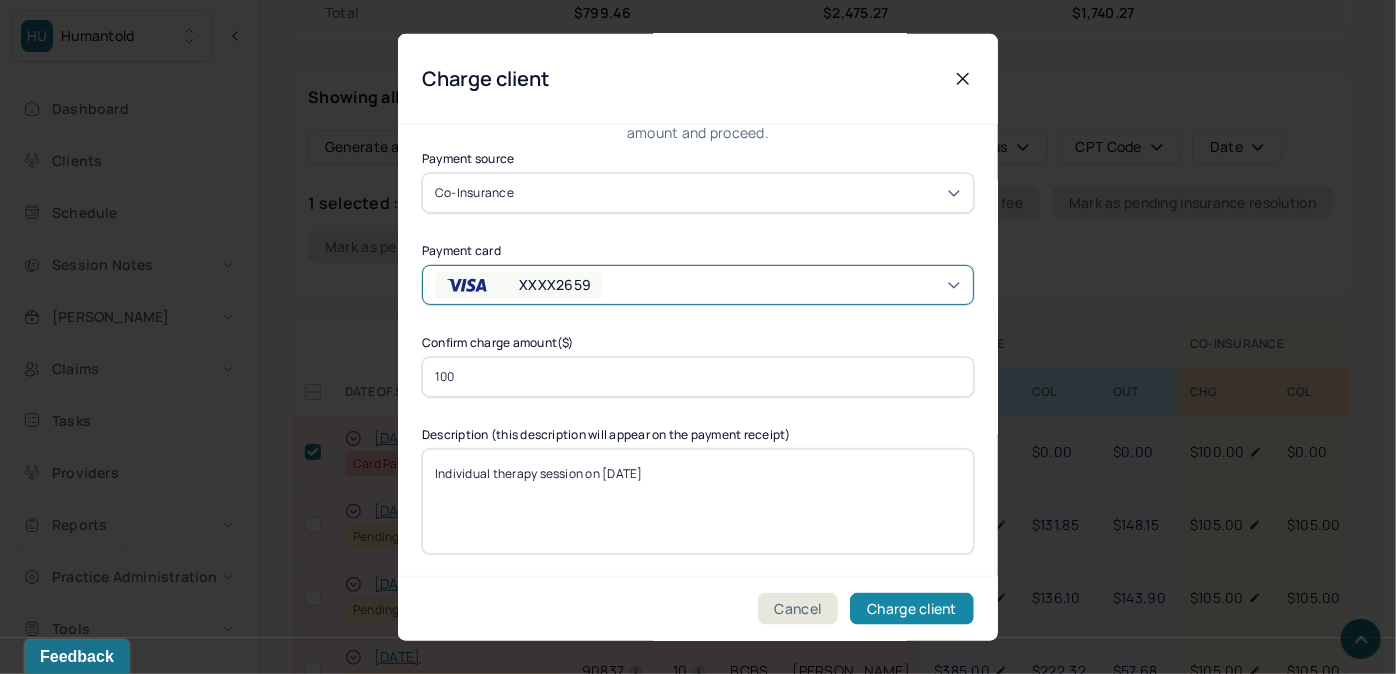 click on "Charge client" at bounding box center [912, 608] 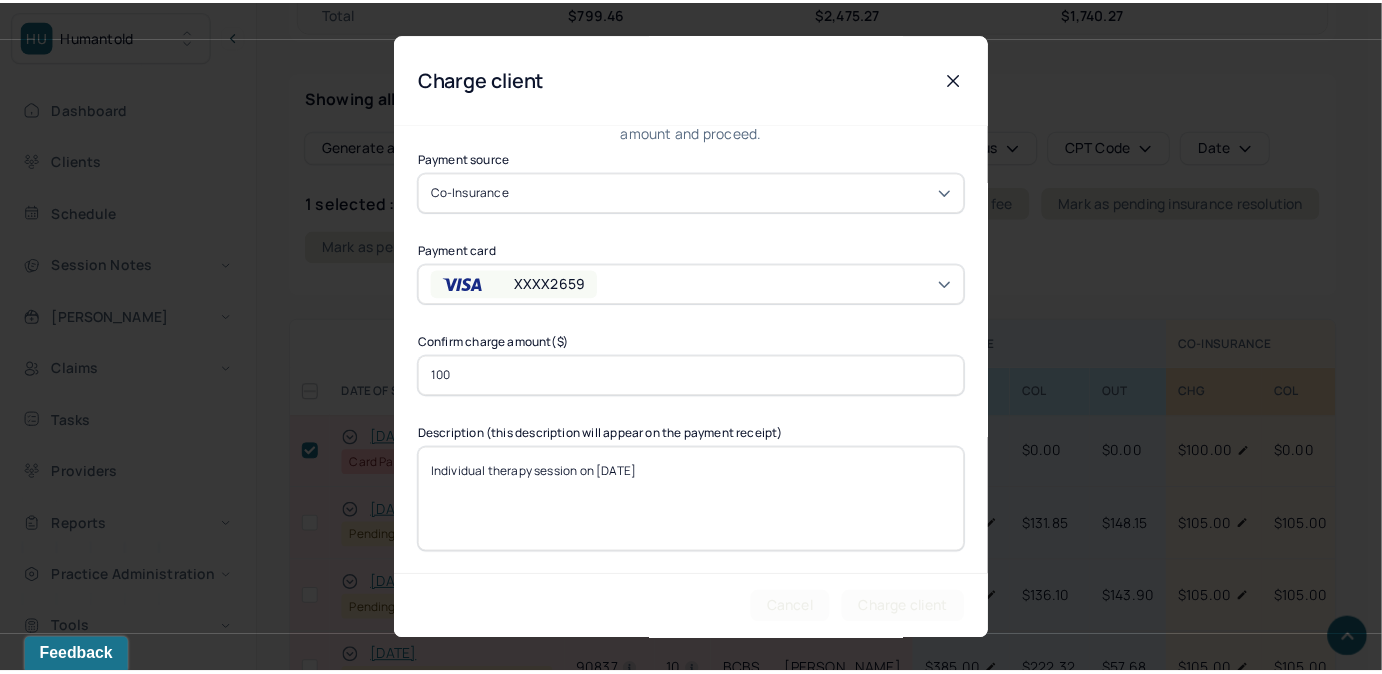 scroll, scrollTop: 0, scrollLeft: 0, axis: both 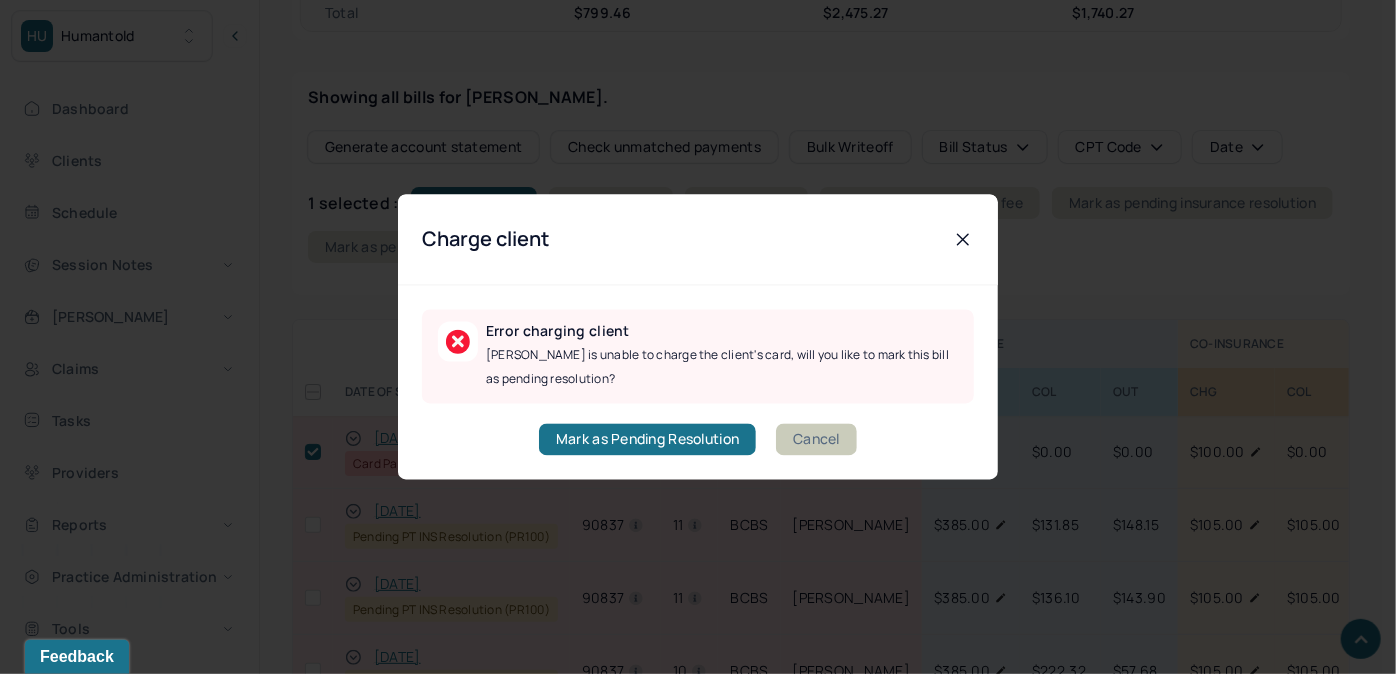 click on "Cancel" at bounding box center (816, 440) 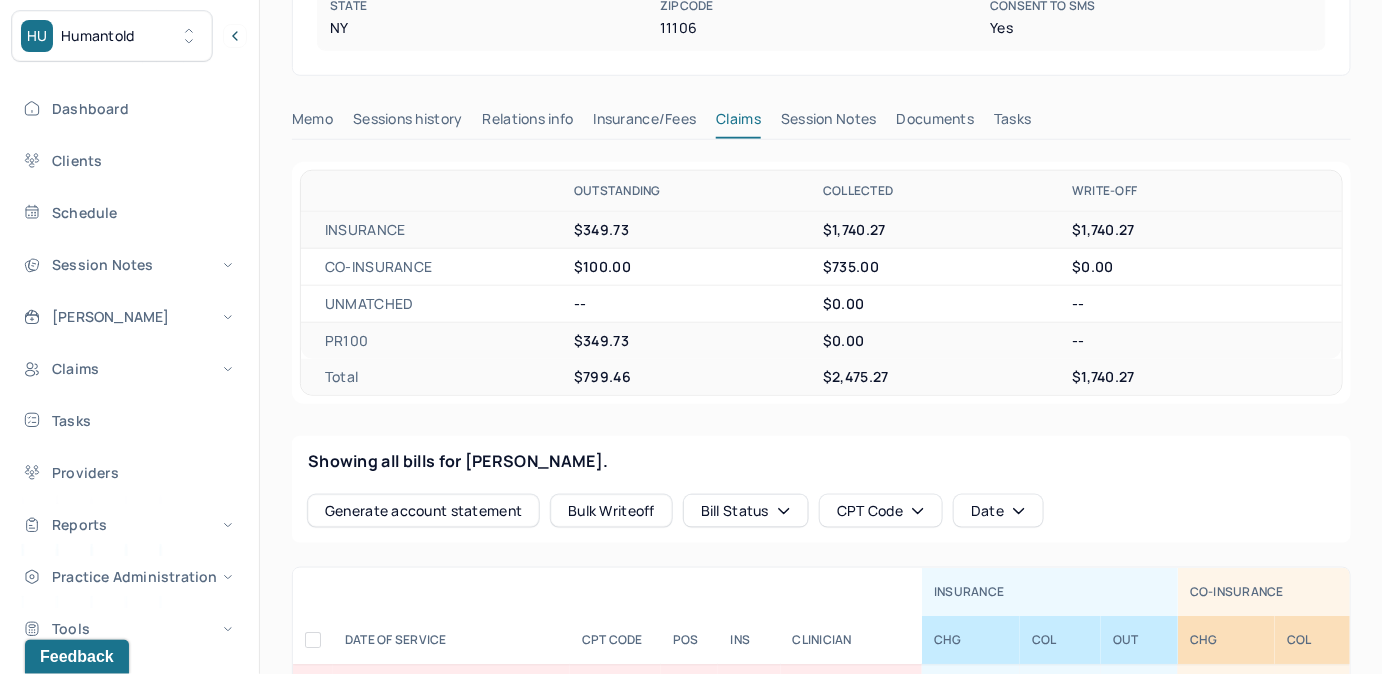 click on "Tasks" at bounding box center (1012, 123) 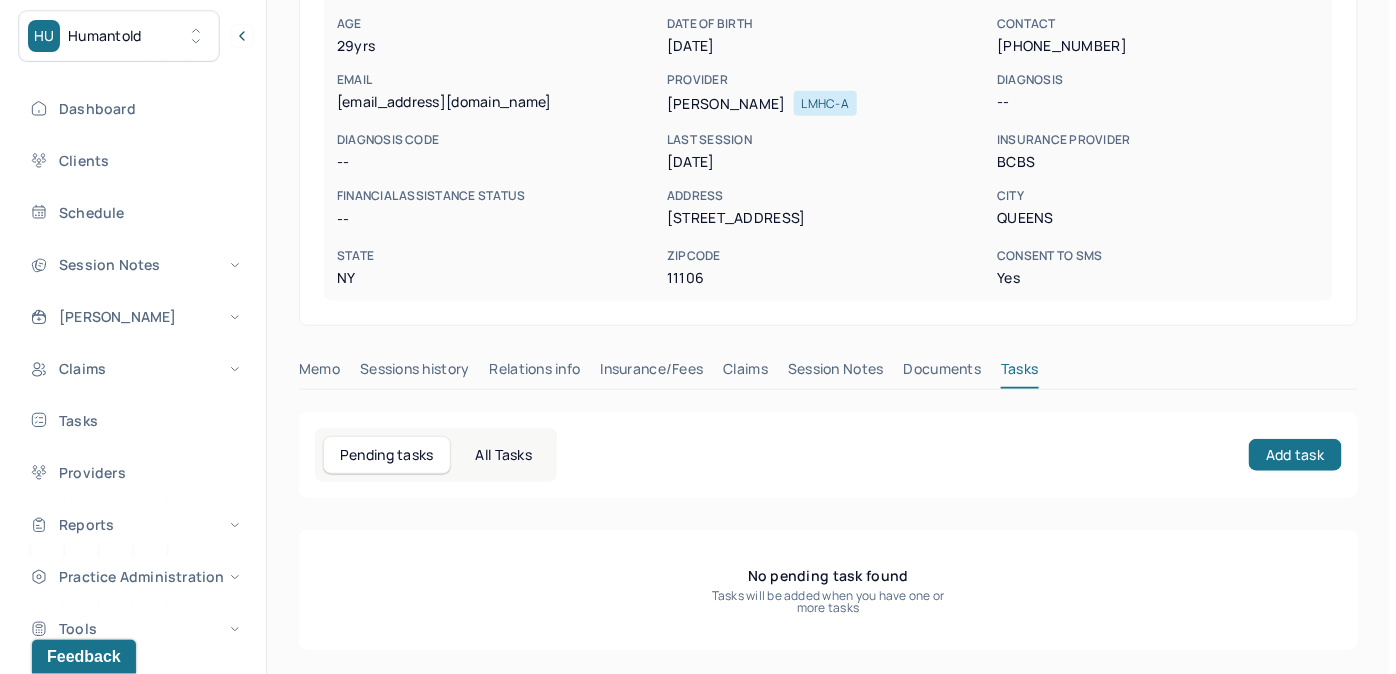 scroll, scrollTop: 258, scrollLeft: 0, axis: vertical 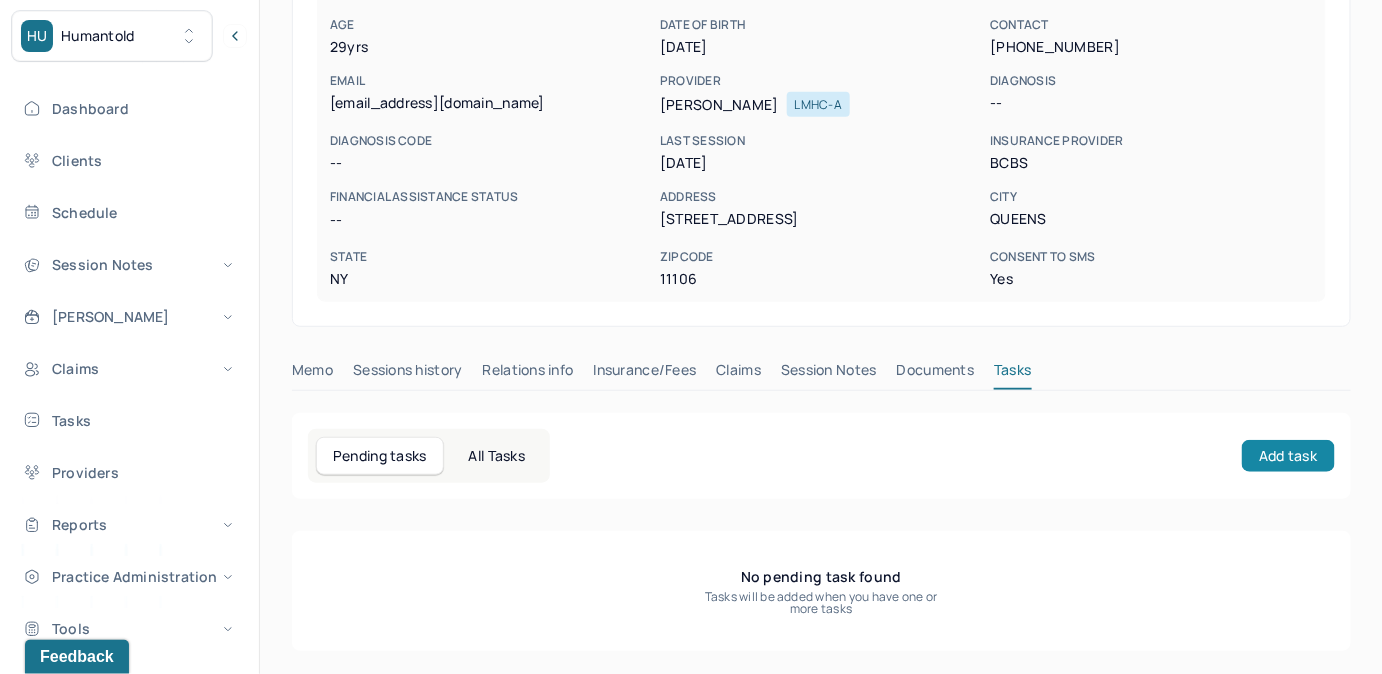 click on "Add task" at bounding box center (1288, 456) 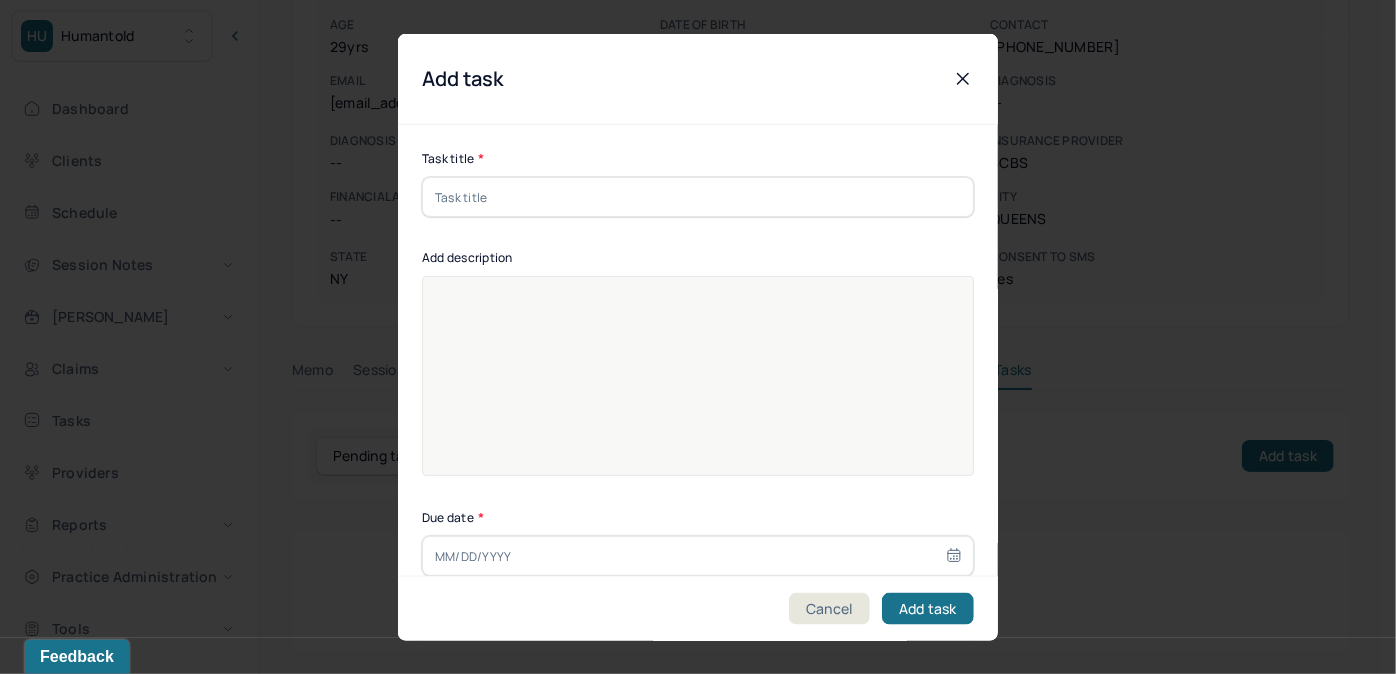 click at bounding box center (698, 197) 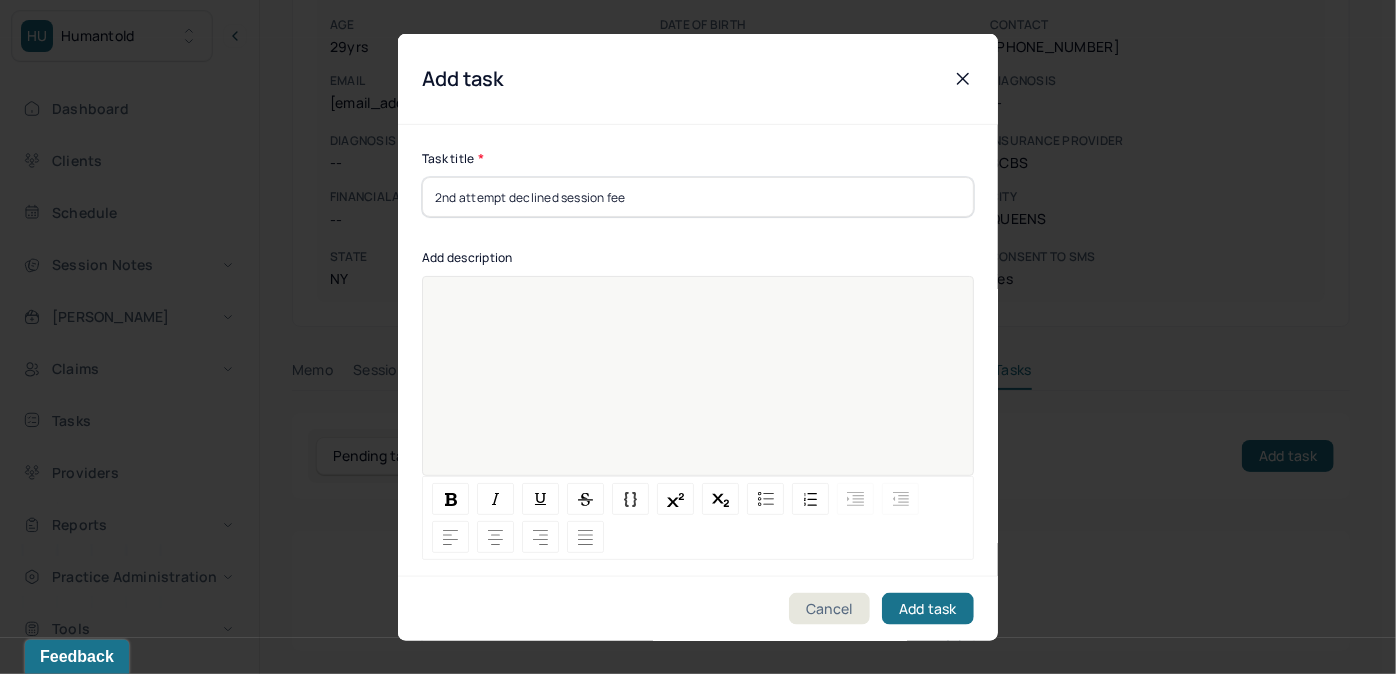 click at bounding box center [698, 389] 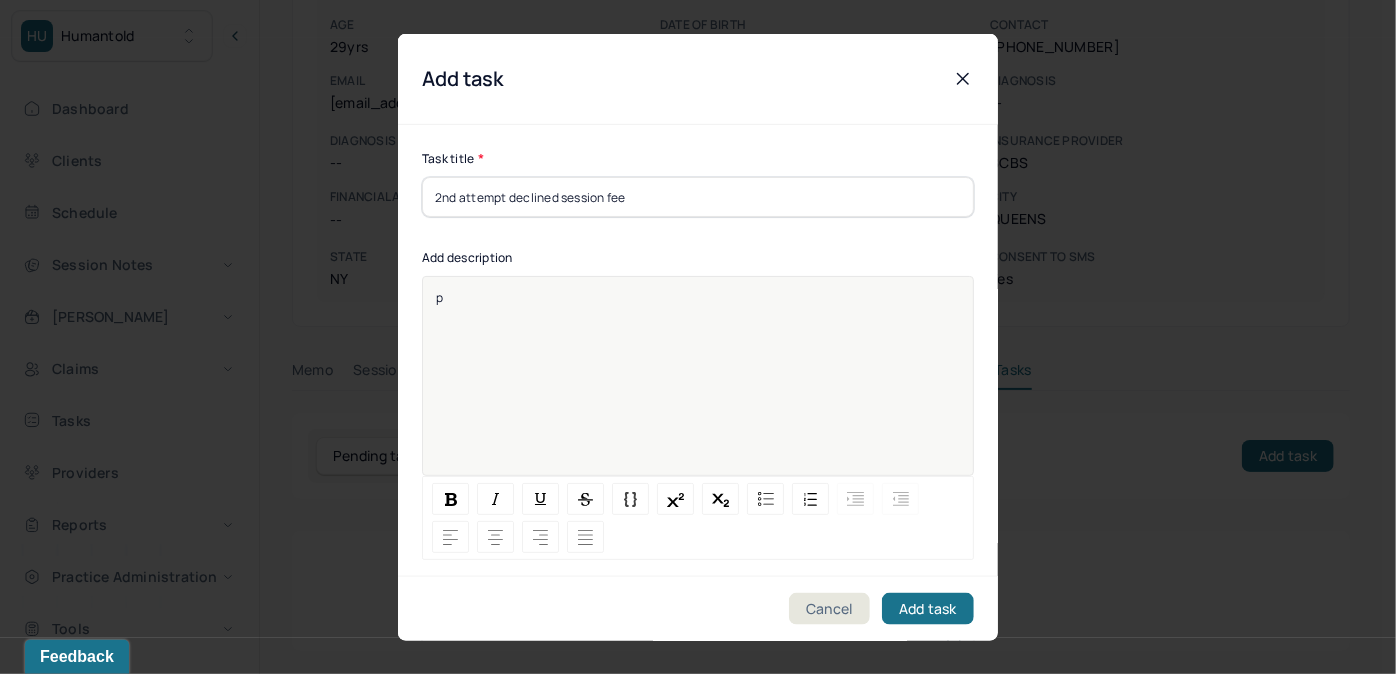 type 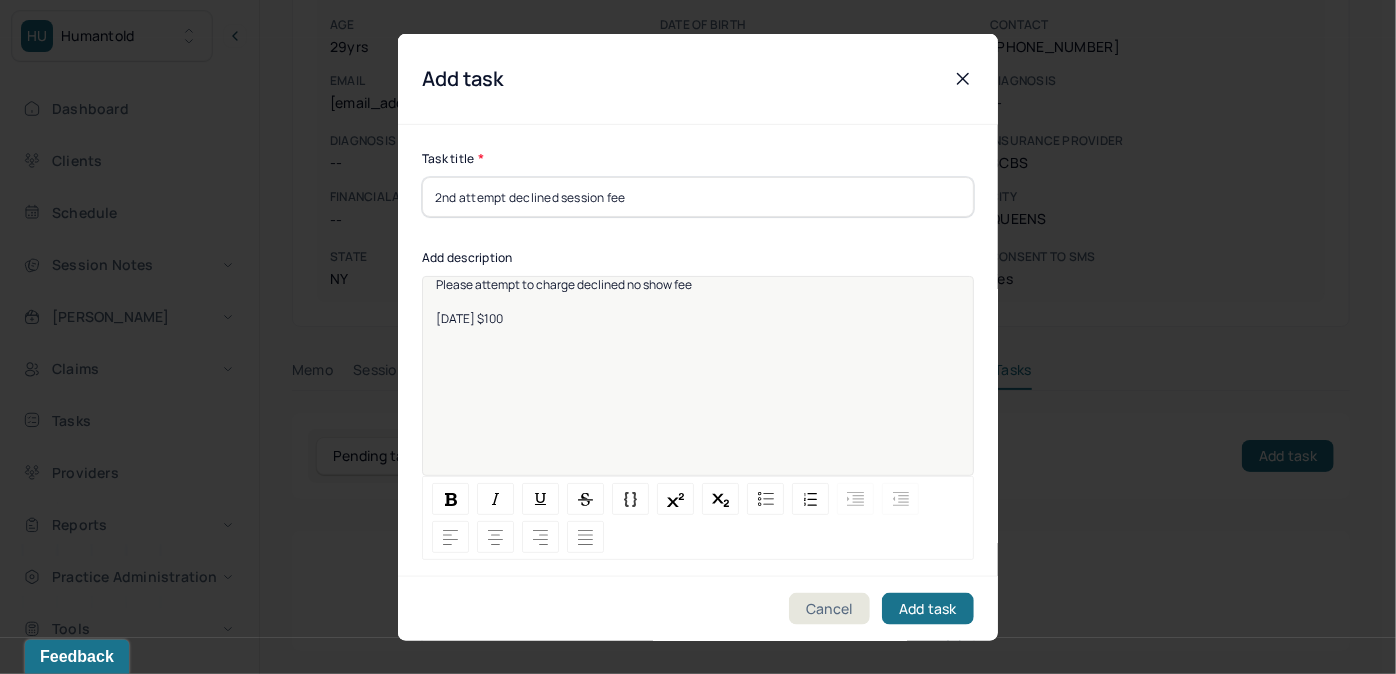 scroll, scrollTop: 25, scrollLeft: 0, axis: vertical 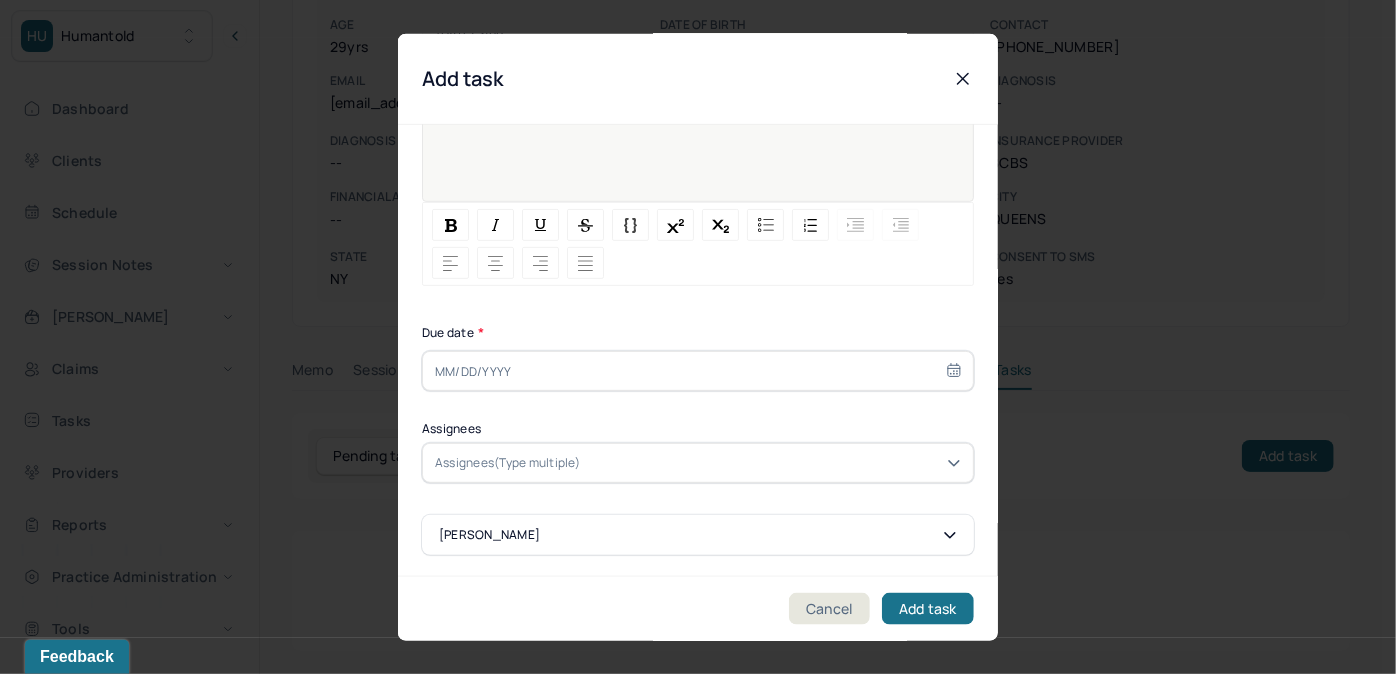 click at bounding box center [698, 371] 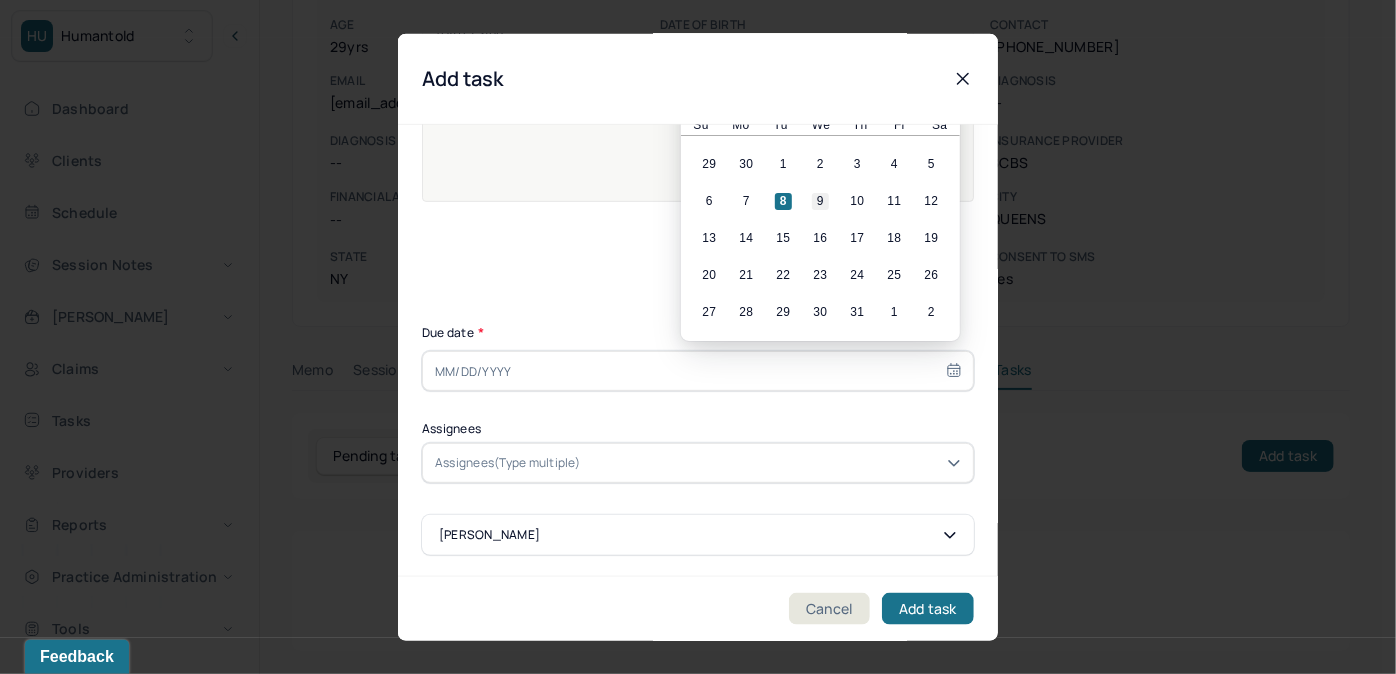 click on "9" at bounding box center [820, 201] 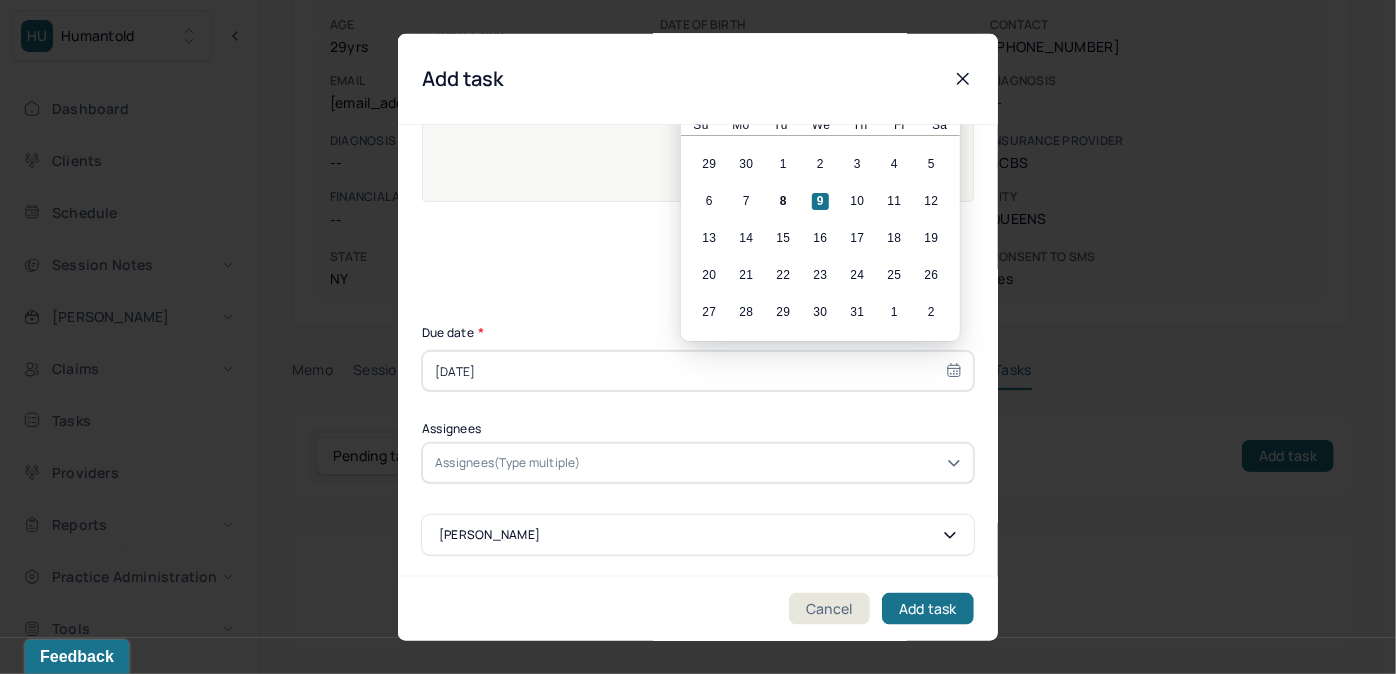 click at bounding box center [773, 463] 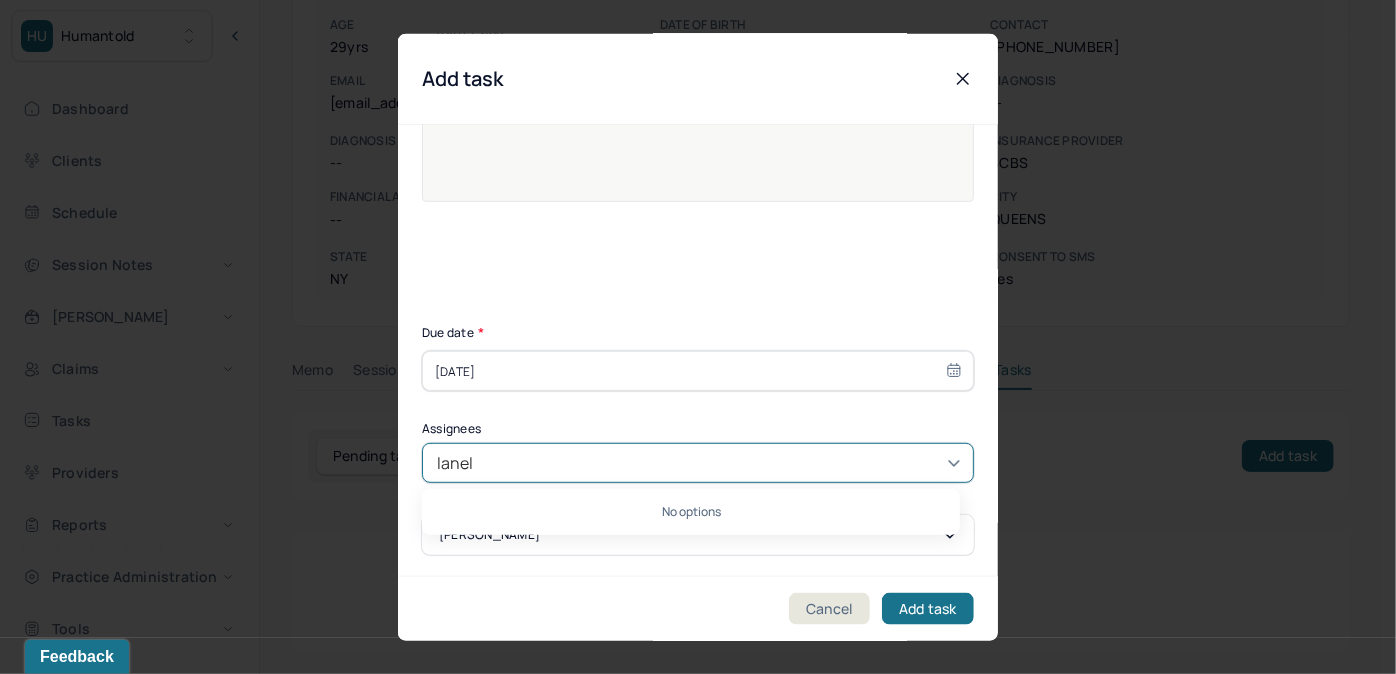 type on "[PERSON_NAME]" 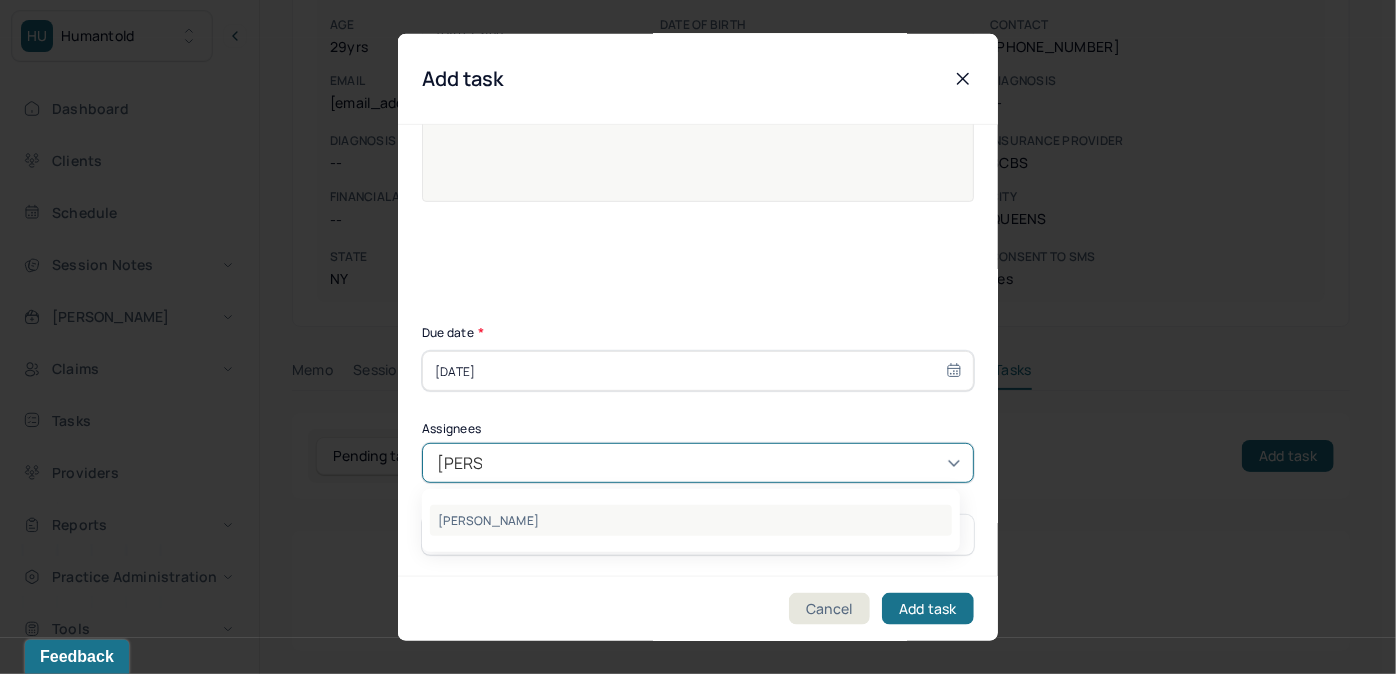 click on "[PERSON_NAME]" at bounding box center [691, 520] 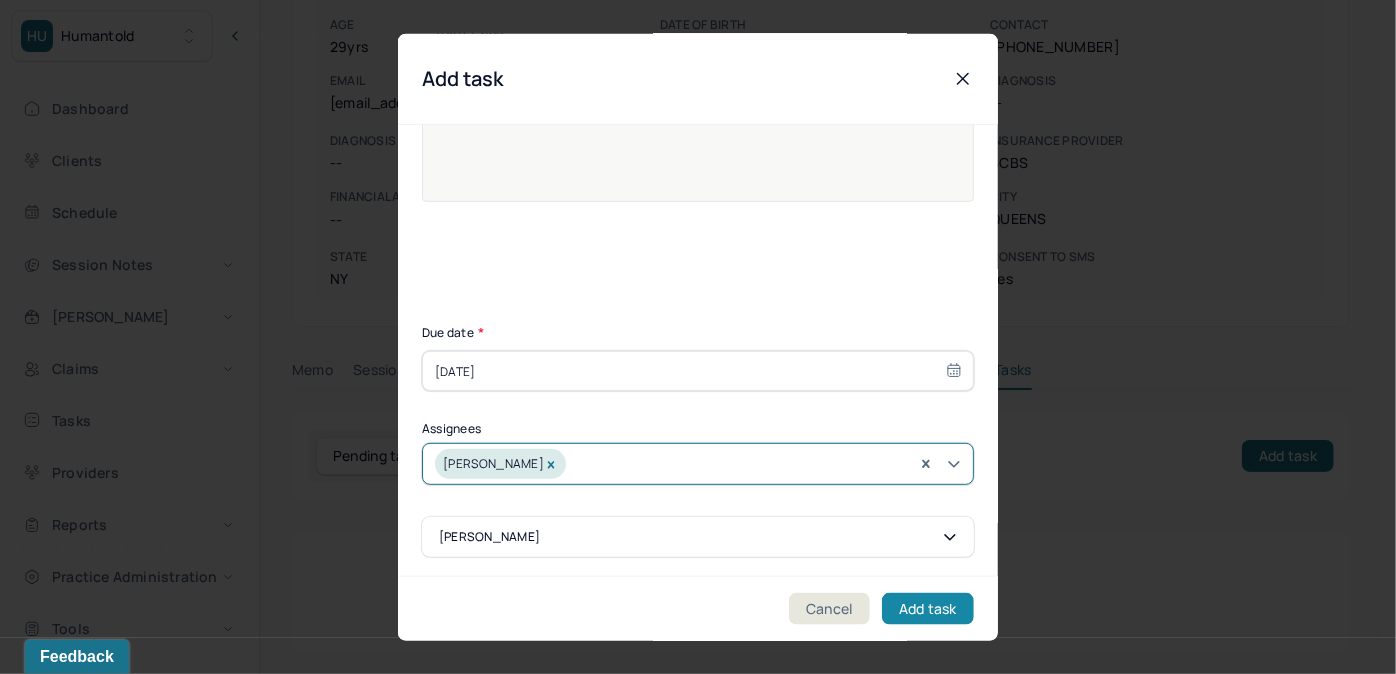 click on "Add task" at bounding box center (928, 608) 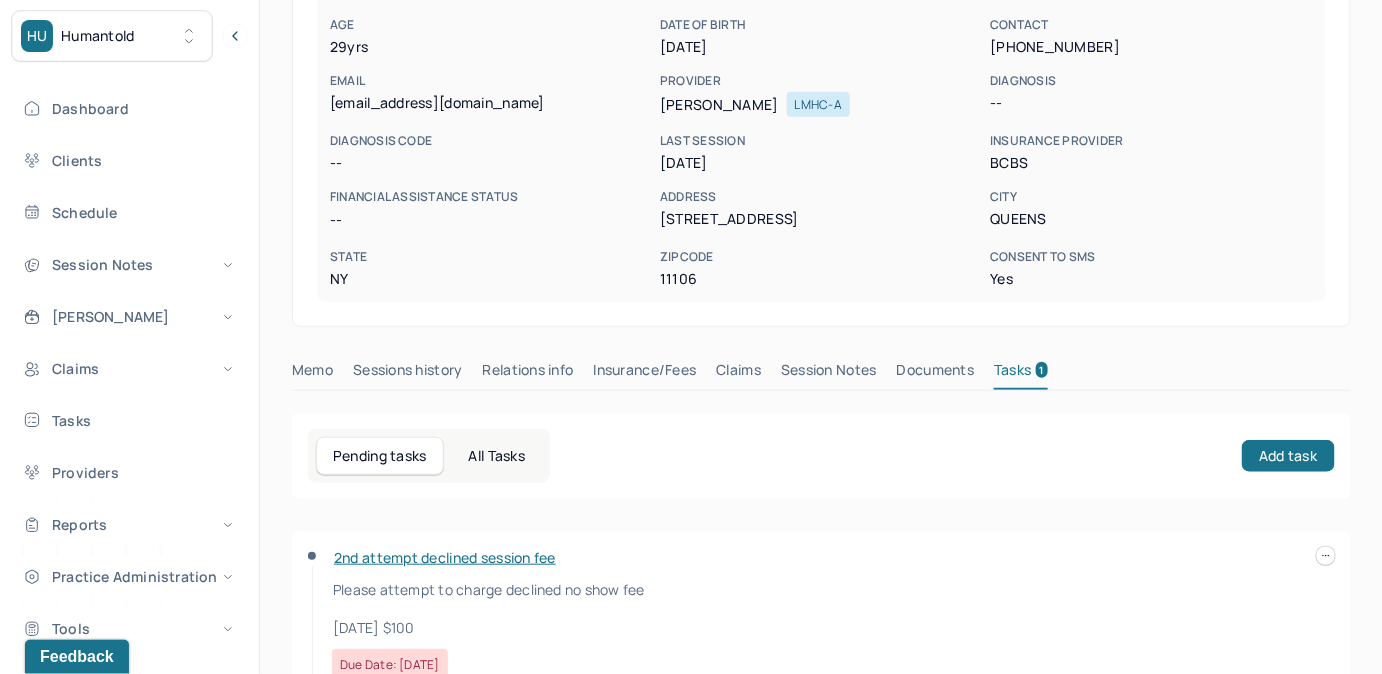 scroll, scrollTop: 0, scrollLeft: 0, axis: both 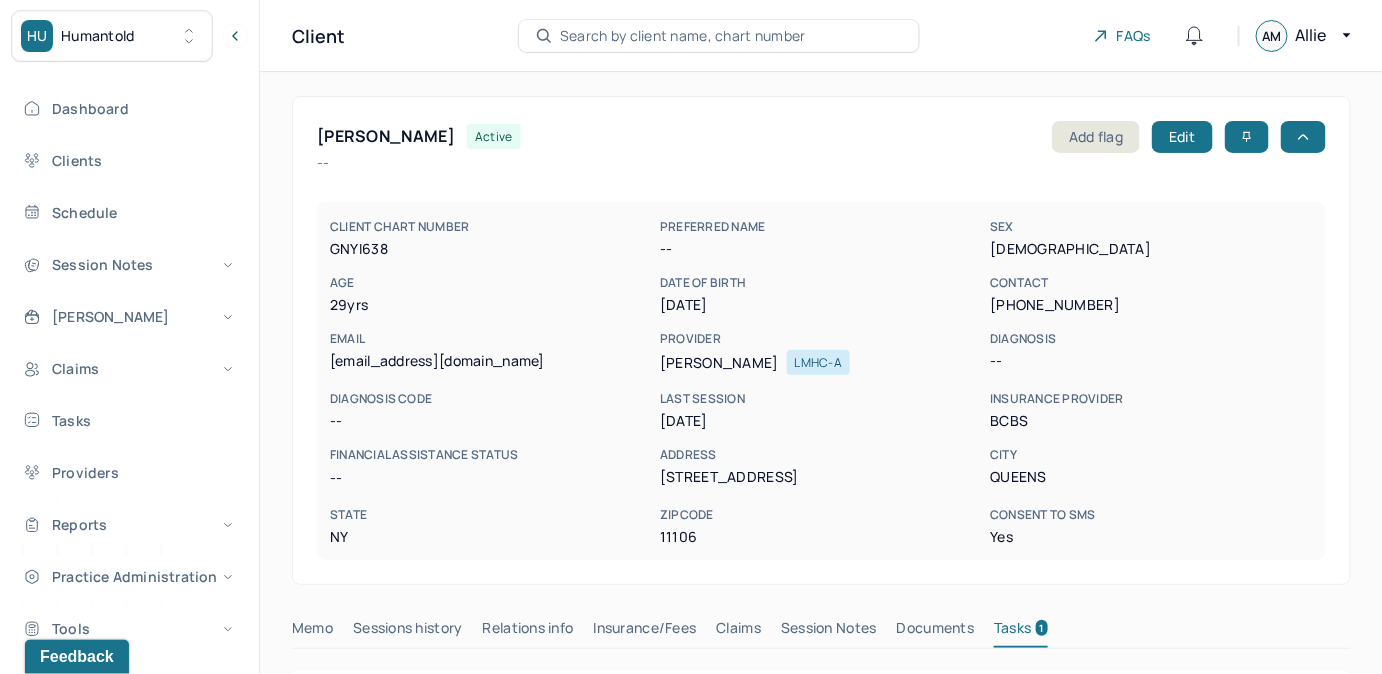 click on "Search by client name, chart number" at bounding box center (683, 36) 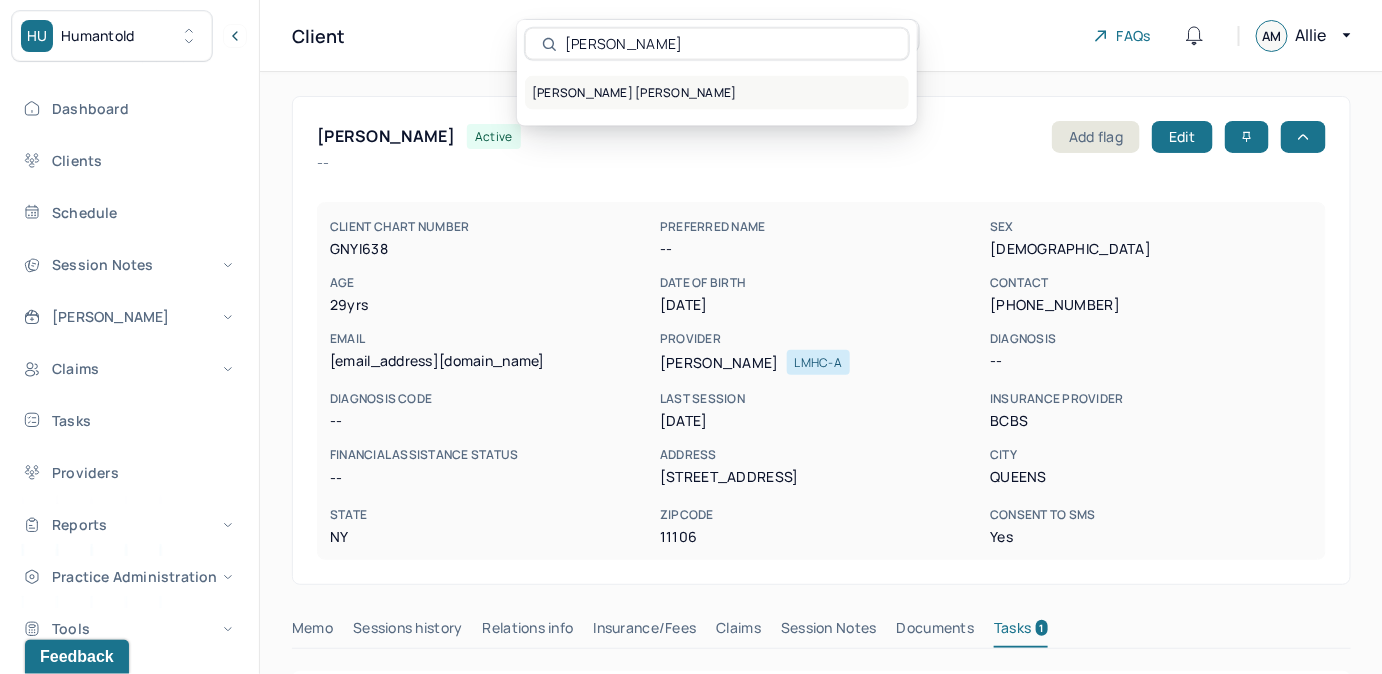 type on "[PERSON_NAME]" 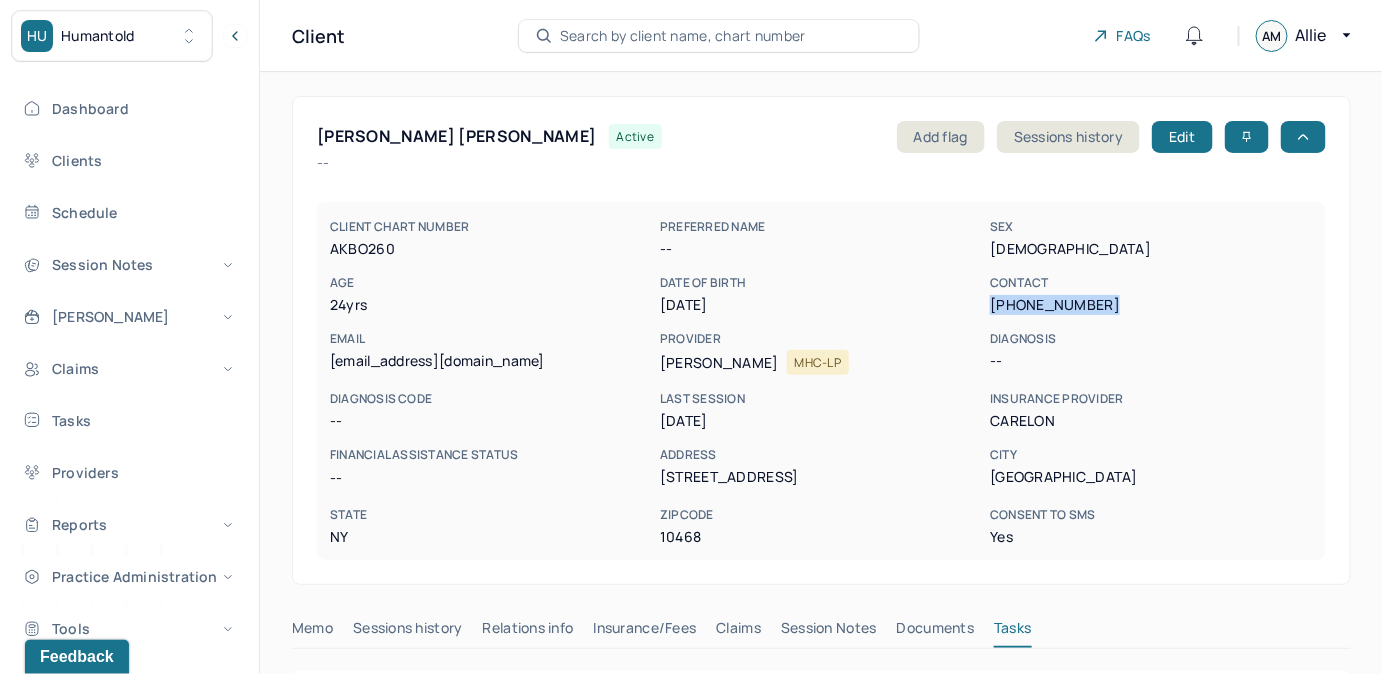drag, startPoint x: 991, startPoint y: 304, endPoint x: 1104, endPoint y: 302, distance: 113.0177 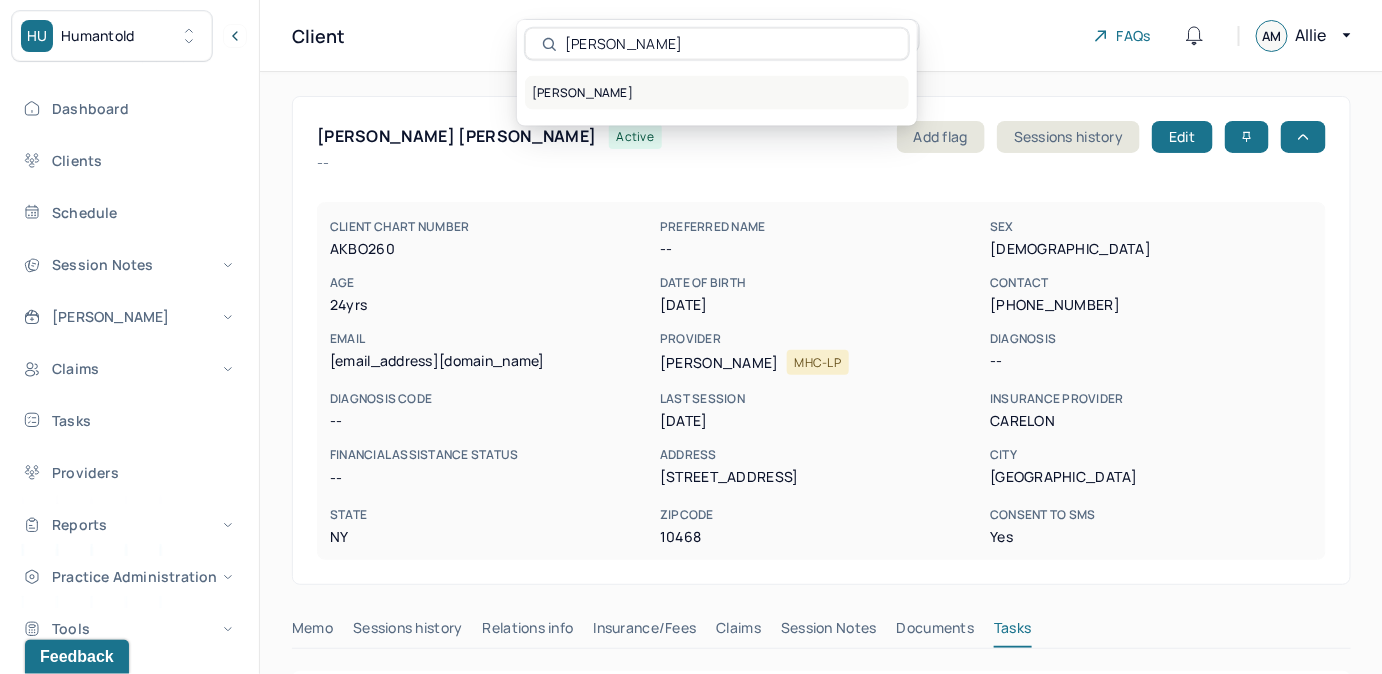 type on "[PERSON_NAME]" 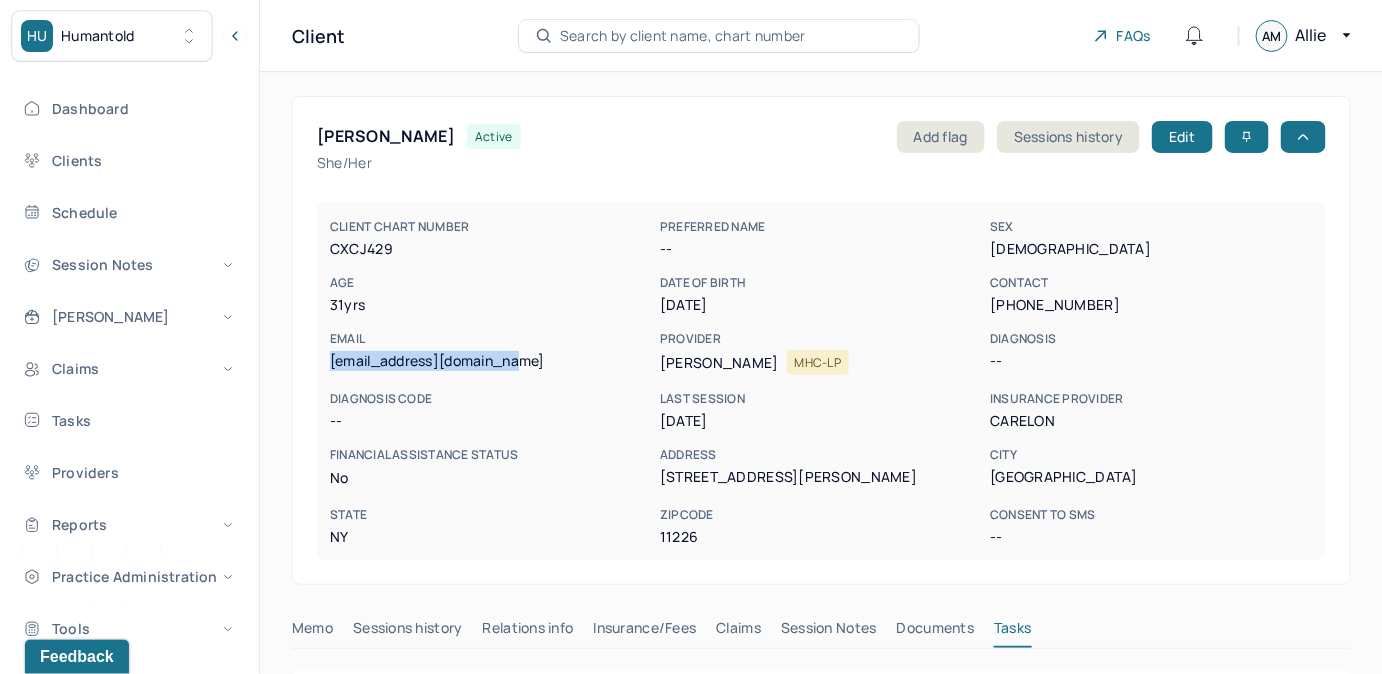 drag, startPoint x: 382, startPoint y: 363, endPoint x: 534, endPoint y: 360, distance: 152.0296 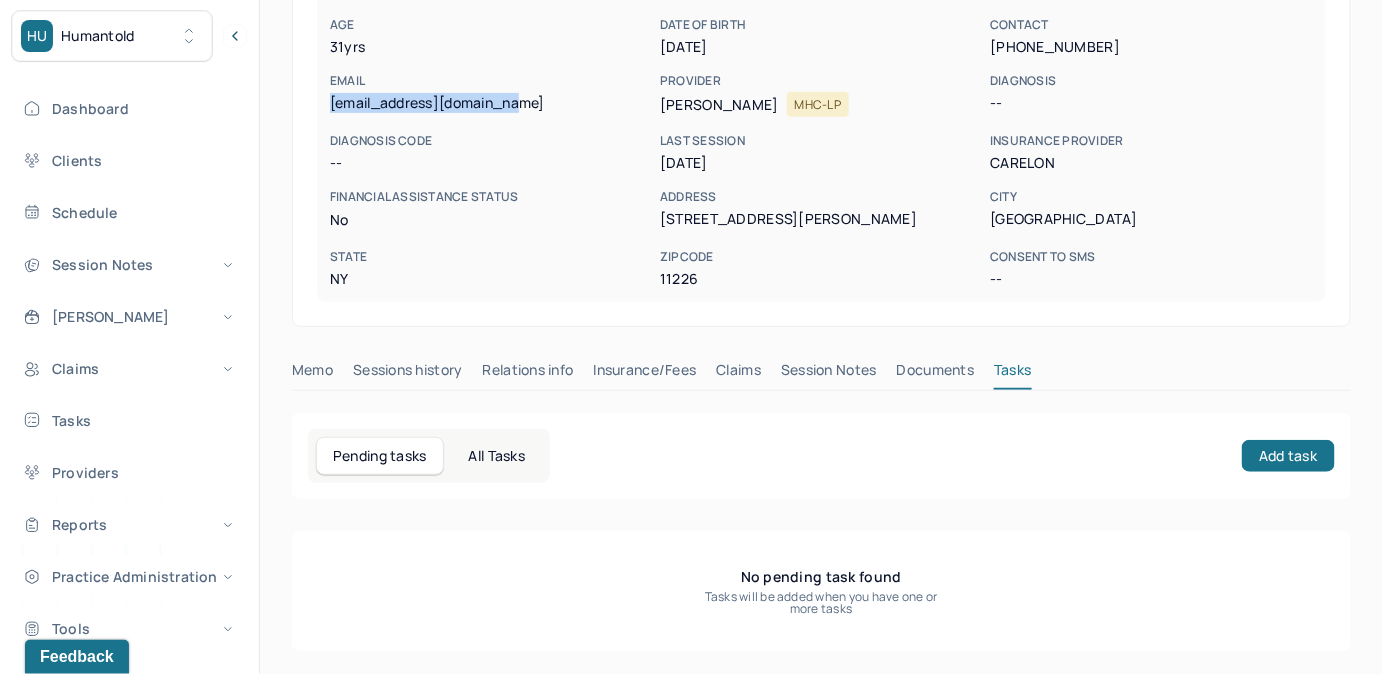 drag, startPoint x: 757, startPoint y: 367, endPoint x: 766, endPoint y: 358, distance: 12.727922 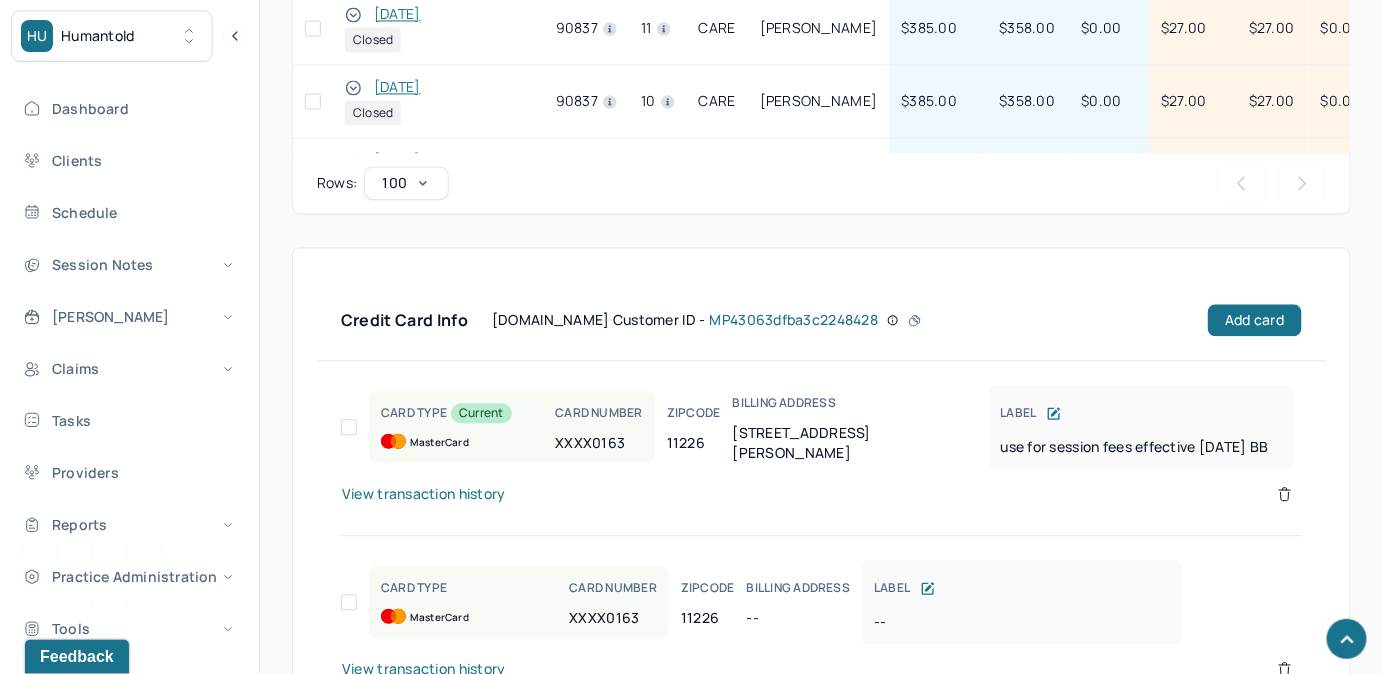 scroll, scrollTop: 1691, scrollLeft: 0, axis: vertical 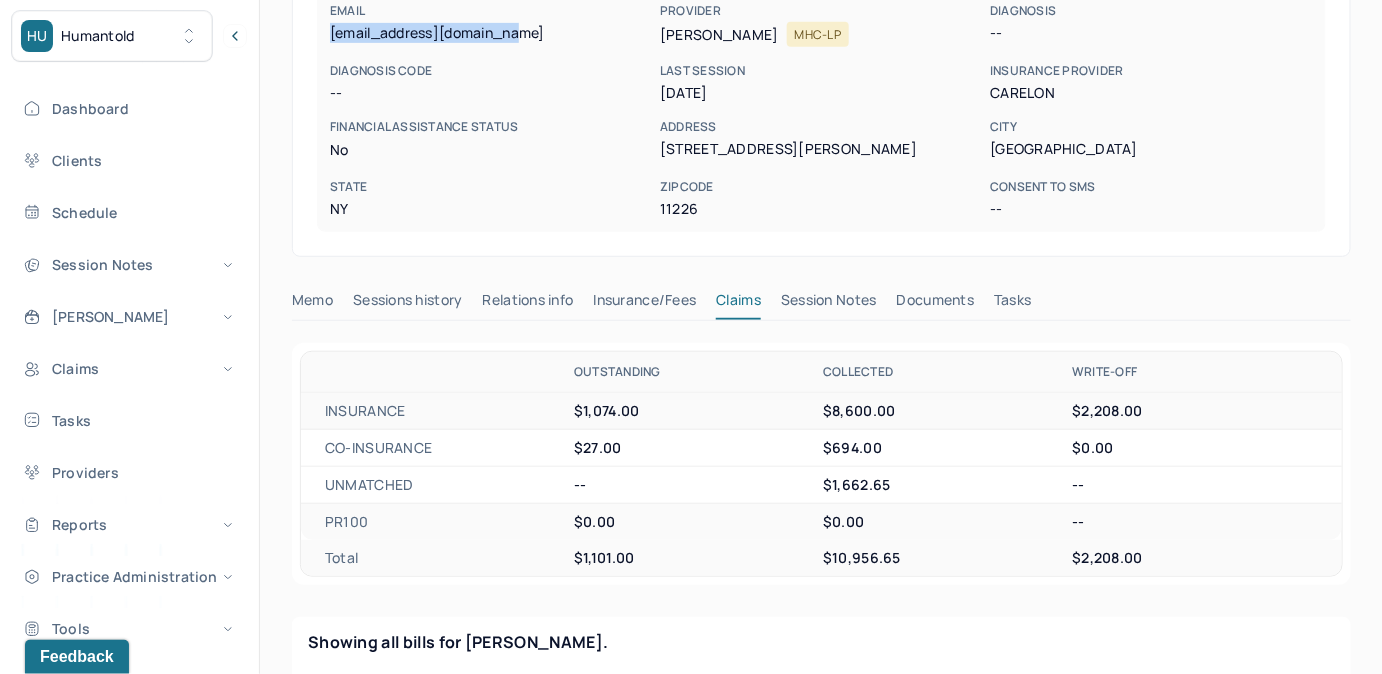 click on "Memo" at bounding box center [312, 304] 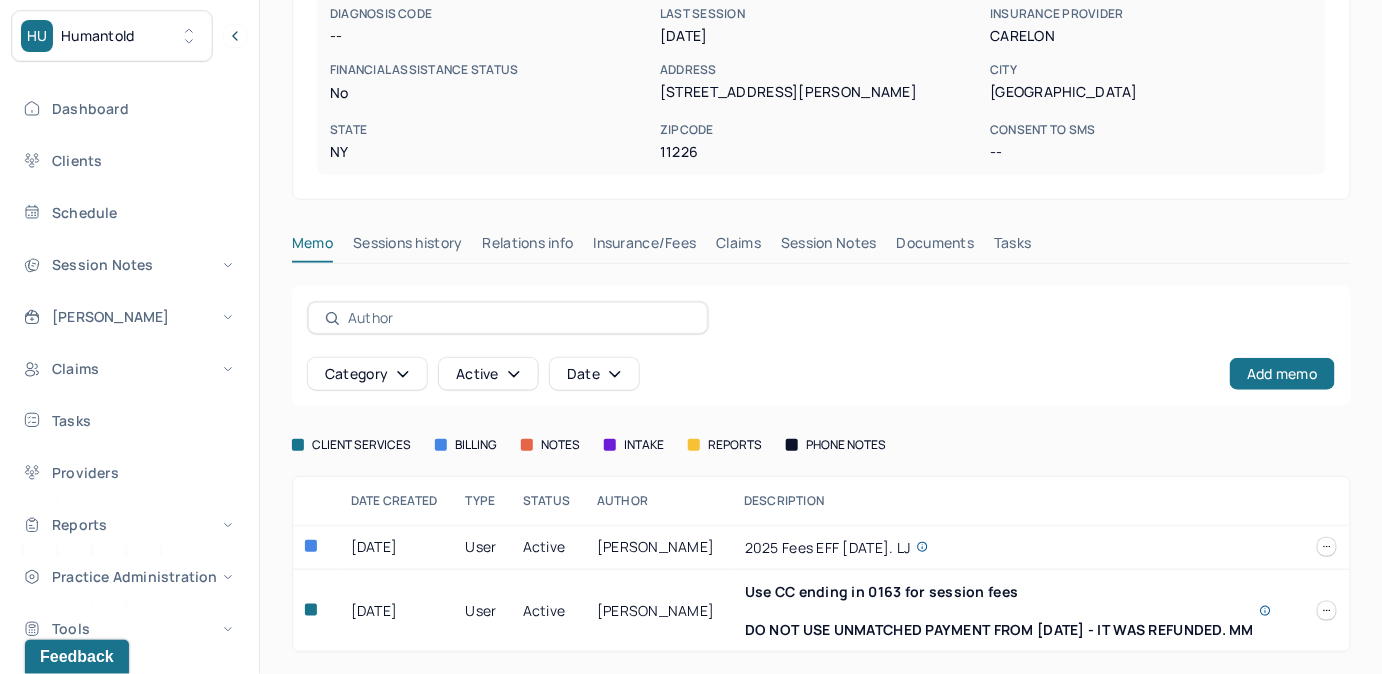 scroll, scrollTop: 387, scrollLeft: 0, axis: vertical 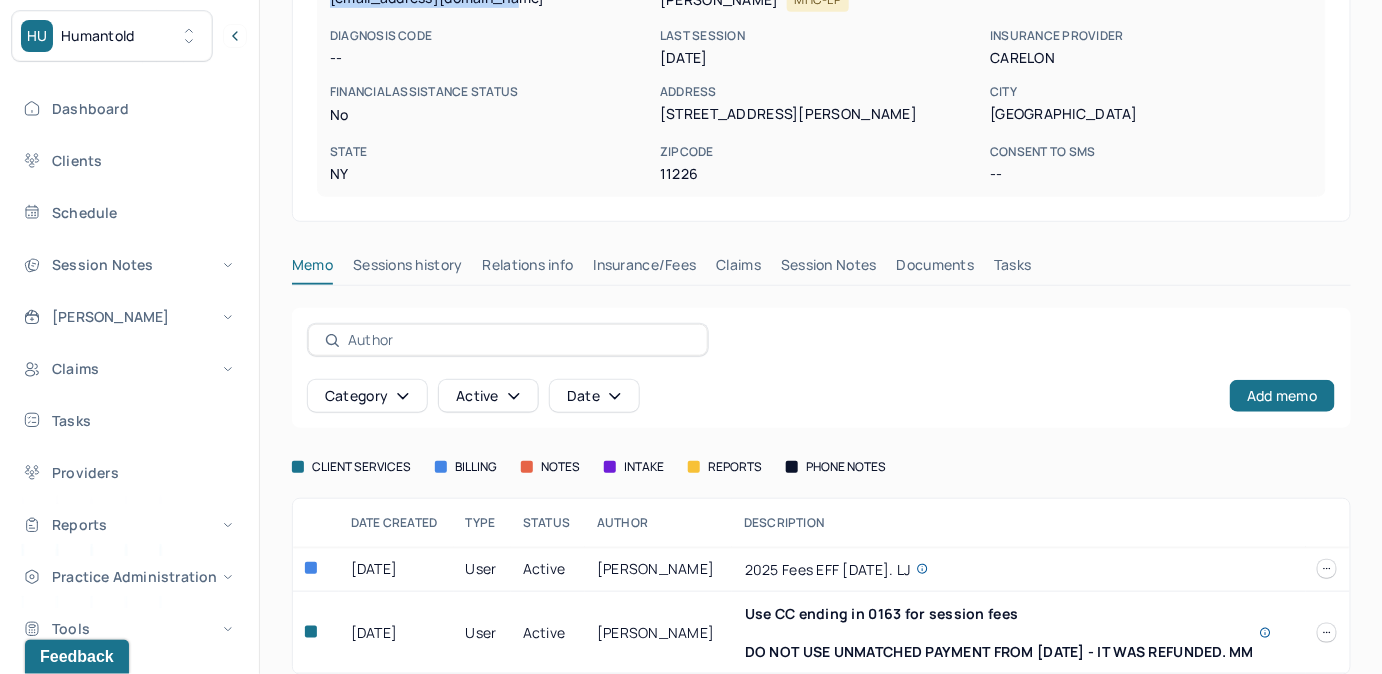 drag, startPoint x: 1023, startPoint y: 261, endPoint x: 1052, endPoint y: 283, distance: 36.40055 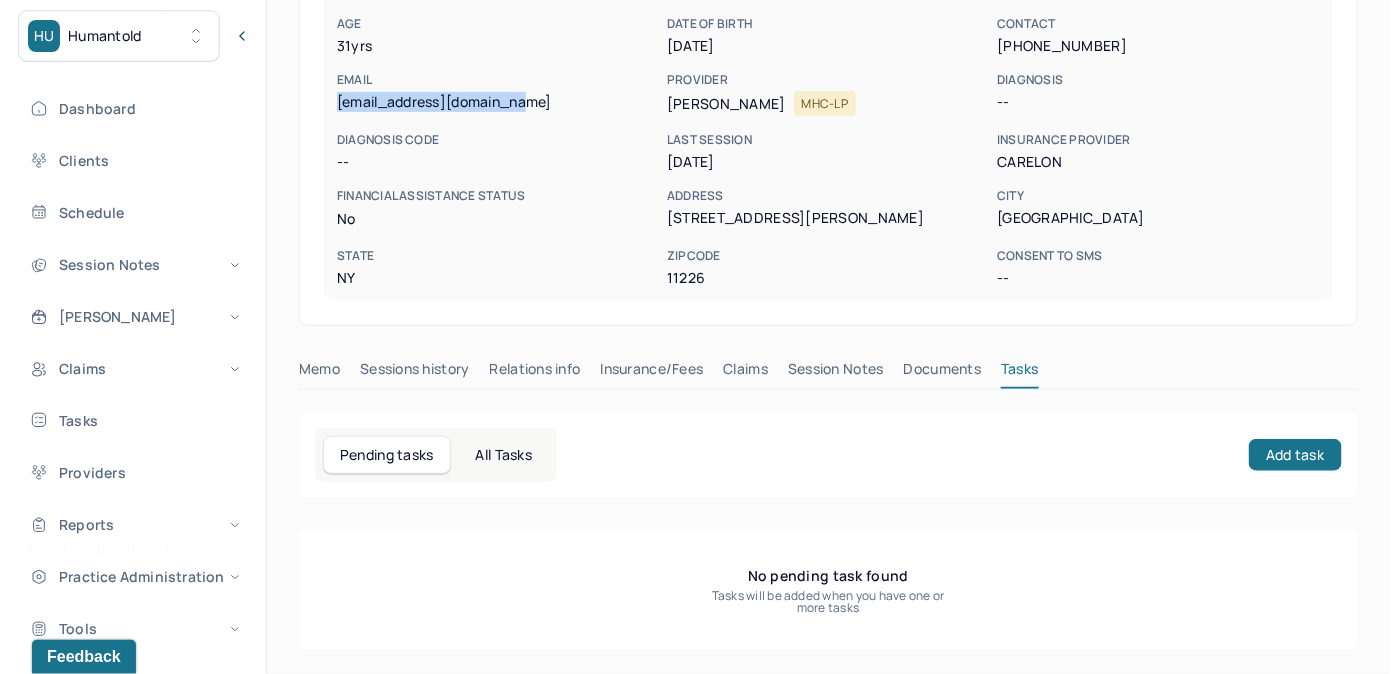 scroll, scrollTop: 258, scrollLeft: 0, axis: vertical 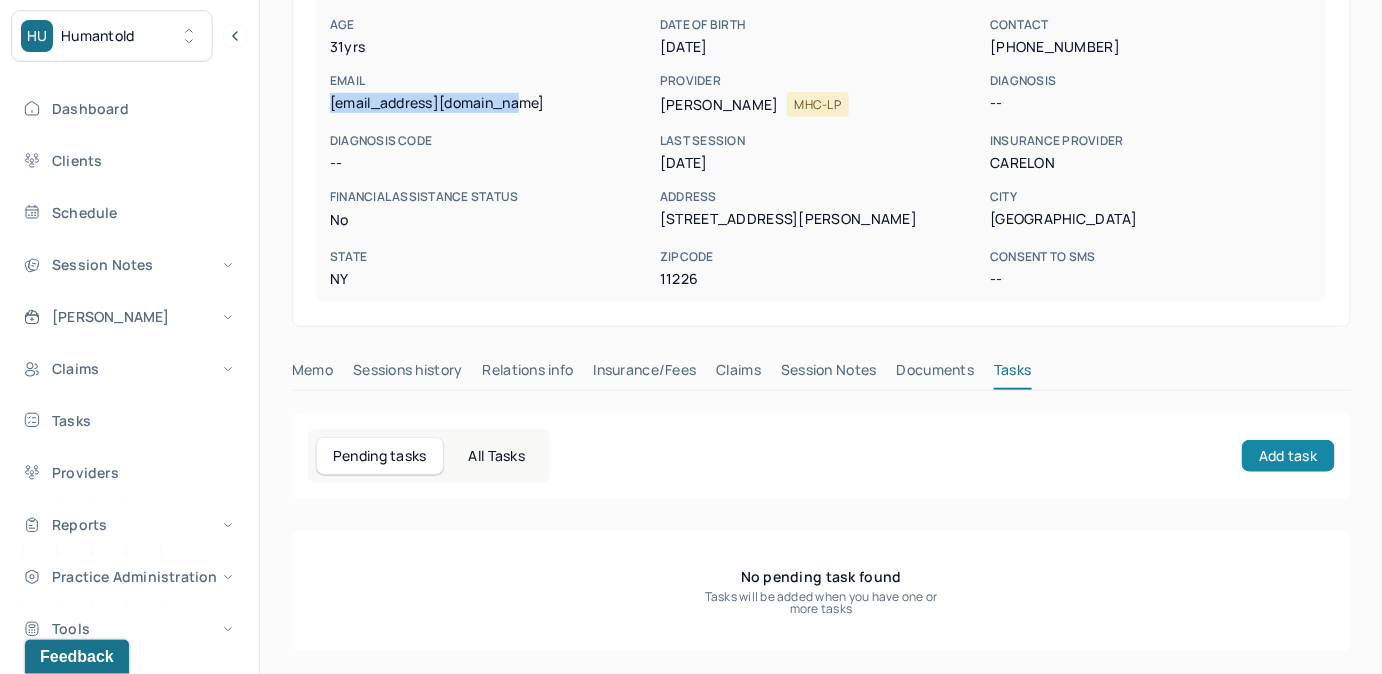 click on "Add task" at bounding box center (1288, 456) 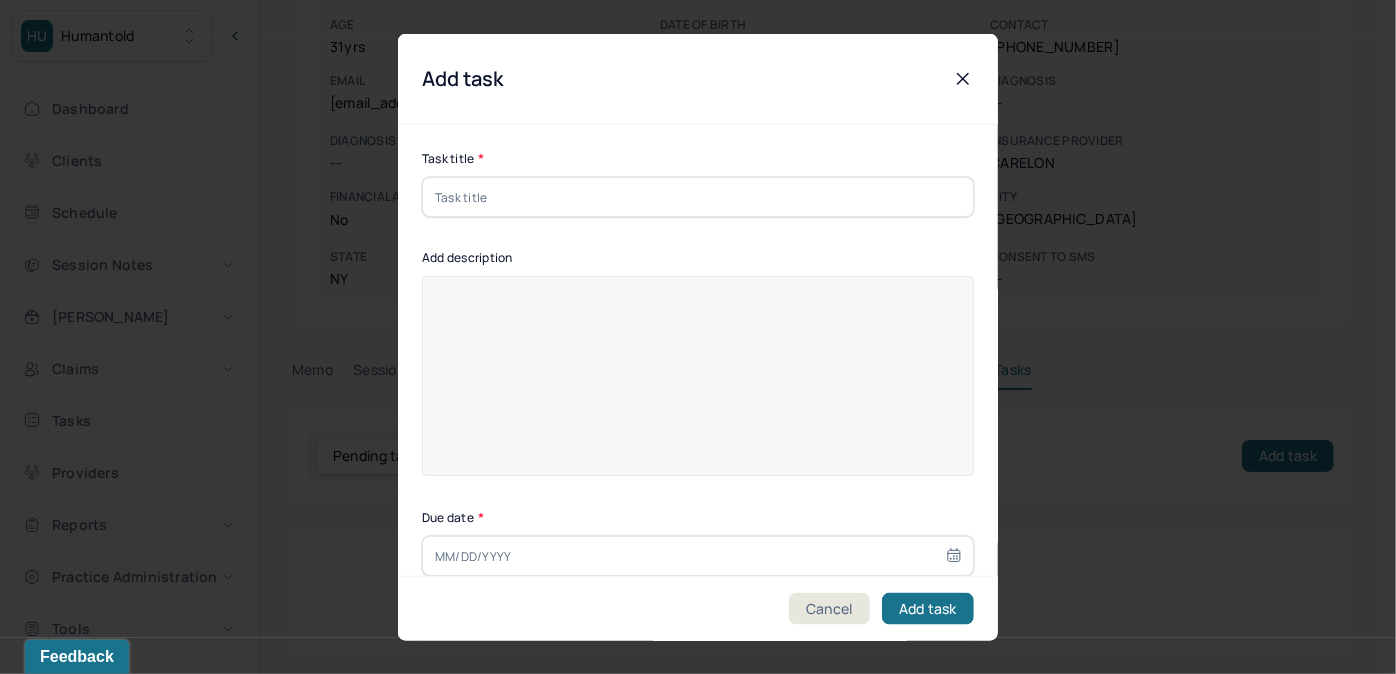 drag, startPoint x: 700, startPoint y: 190, endPoint x: 666, endPoint y: 206, distance: 37.576588 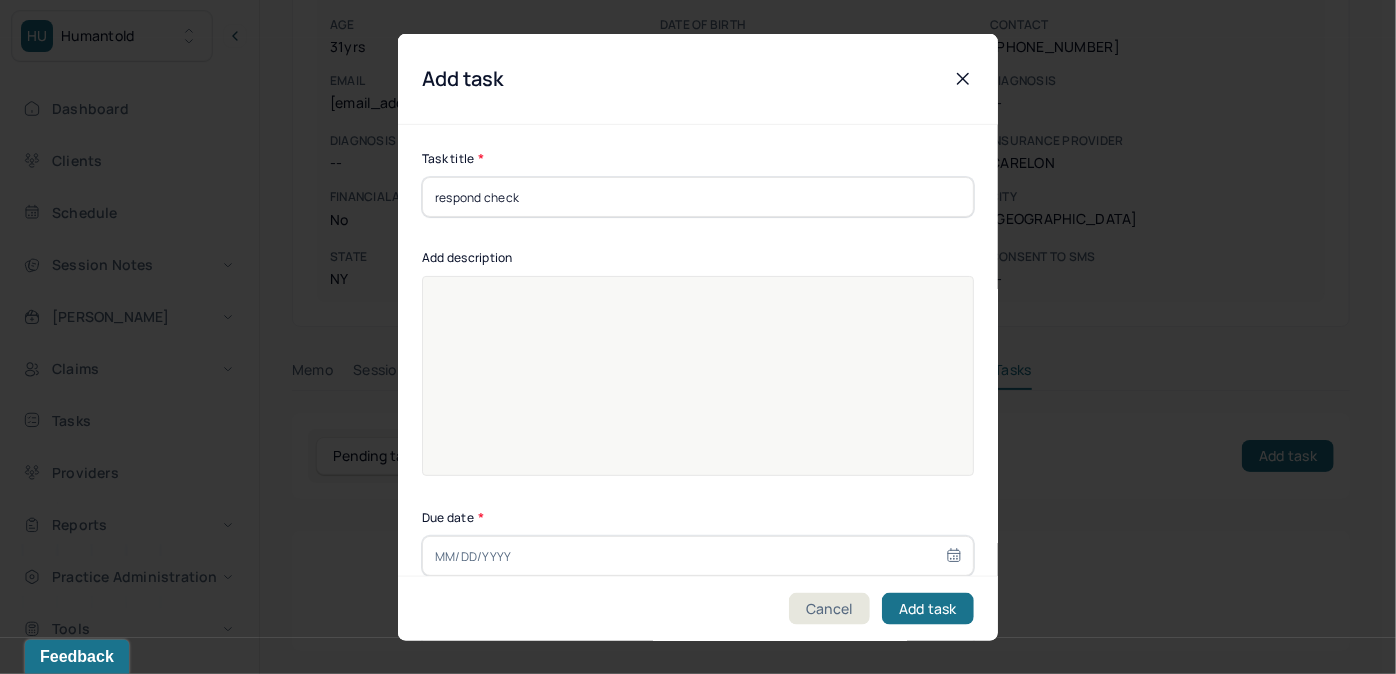 drag, startPoint x: 666, startPoint y: 206, endPoint x: 521, endPoint y: 334, distance: 193.41406 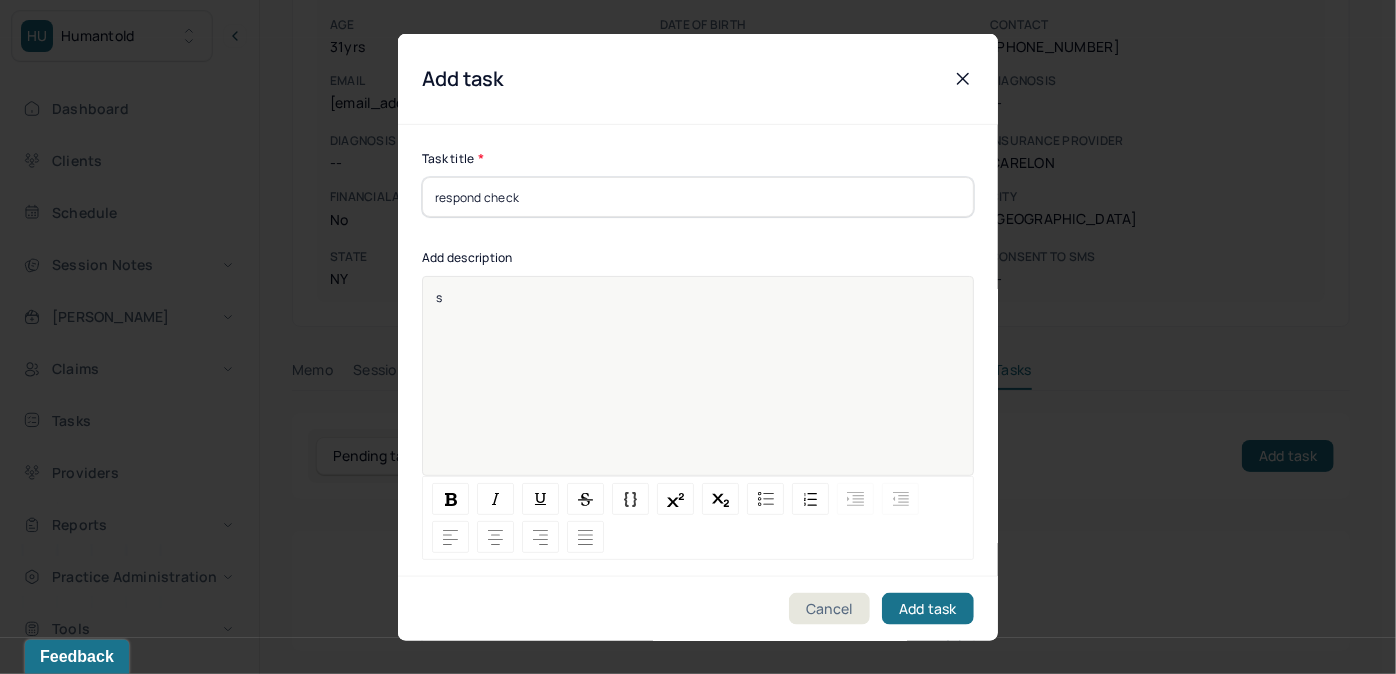 type 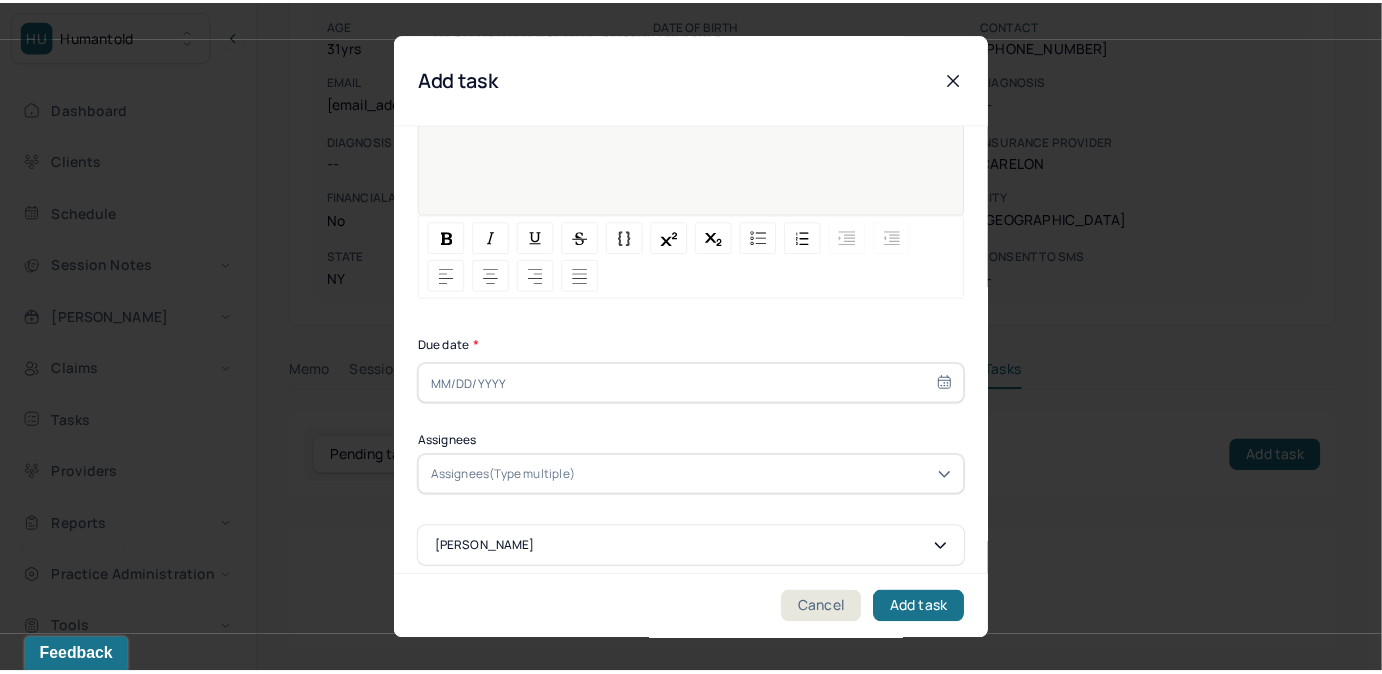 scroll, scrollTop: 274, scrollLeft: 0, axis: vertical 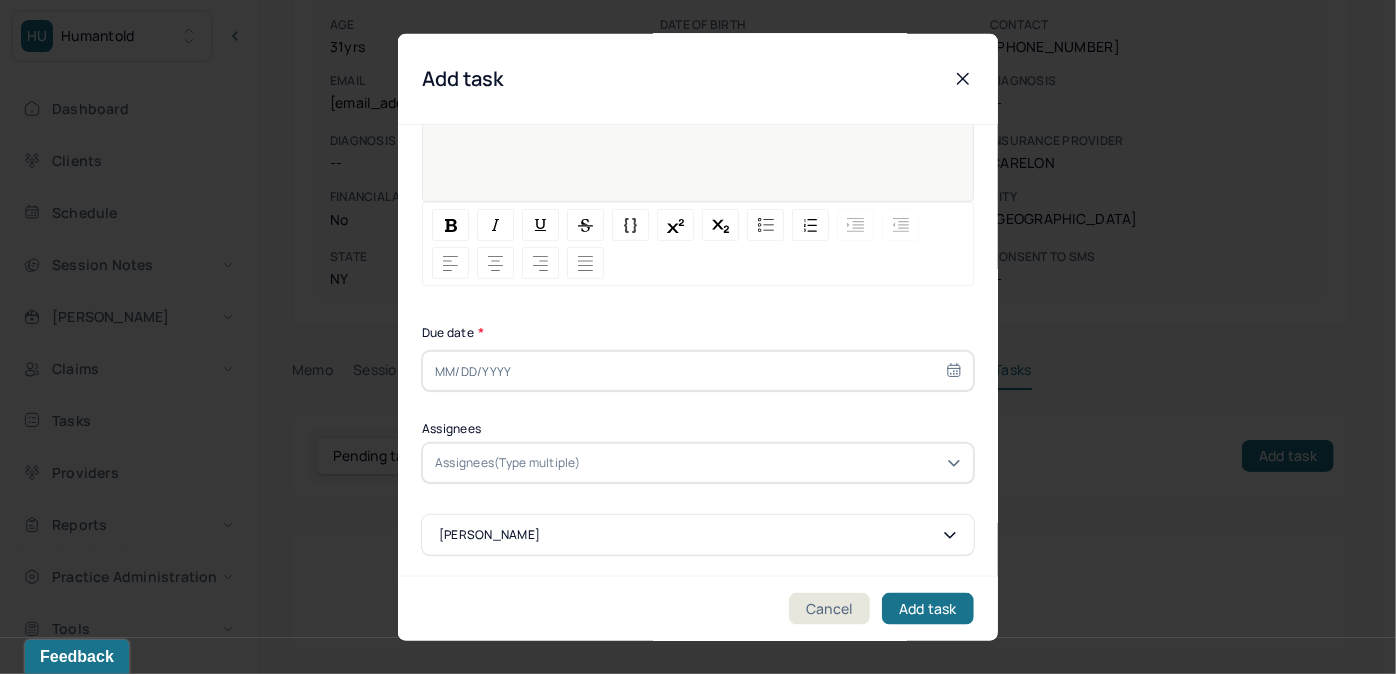 select on "6" 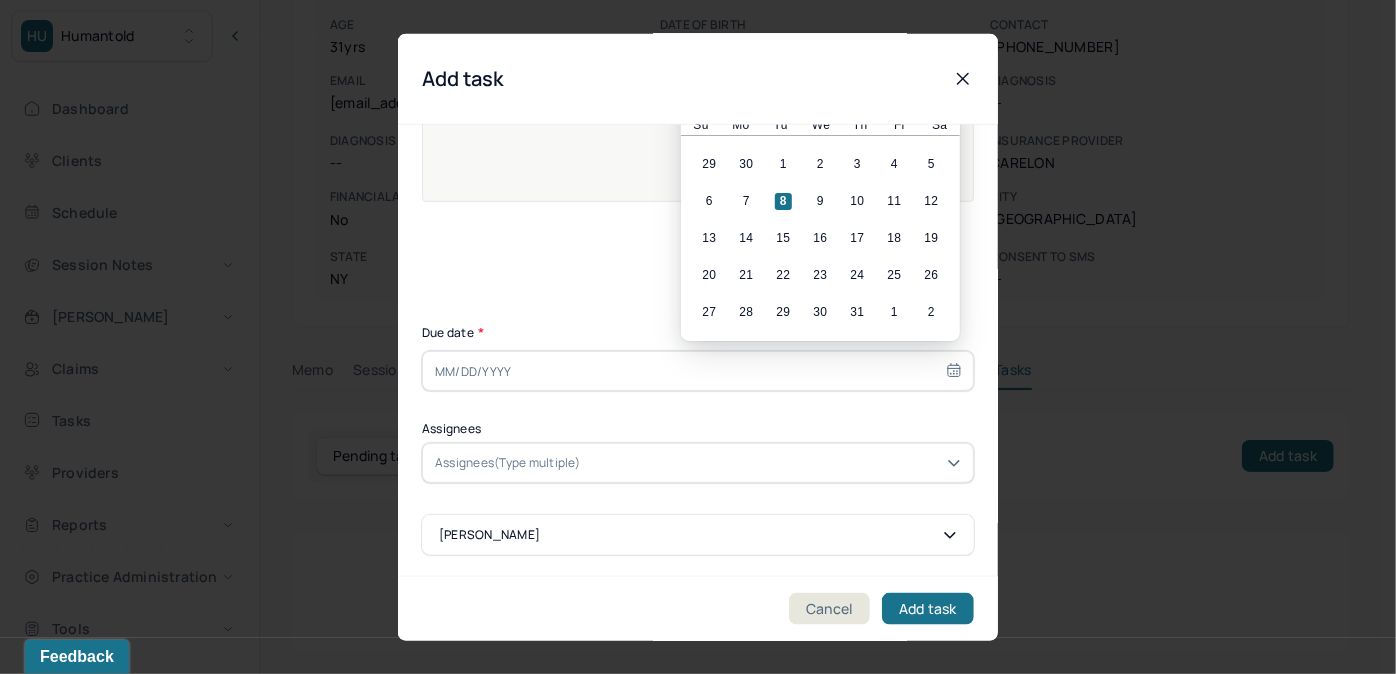 click at bounding box center (698, 371) 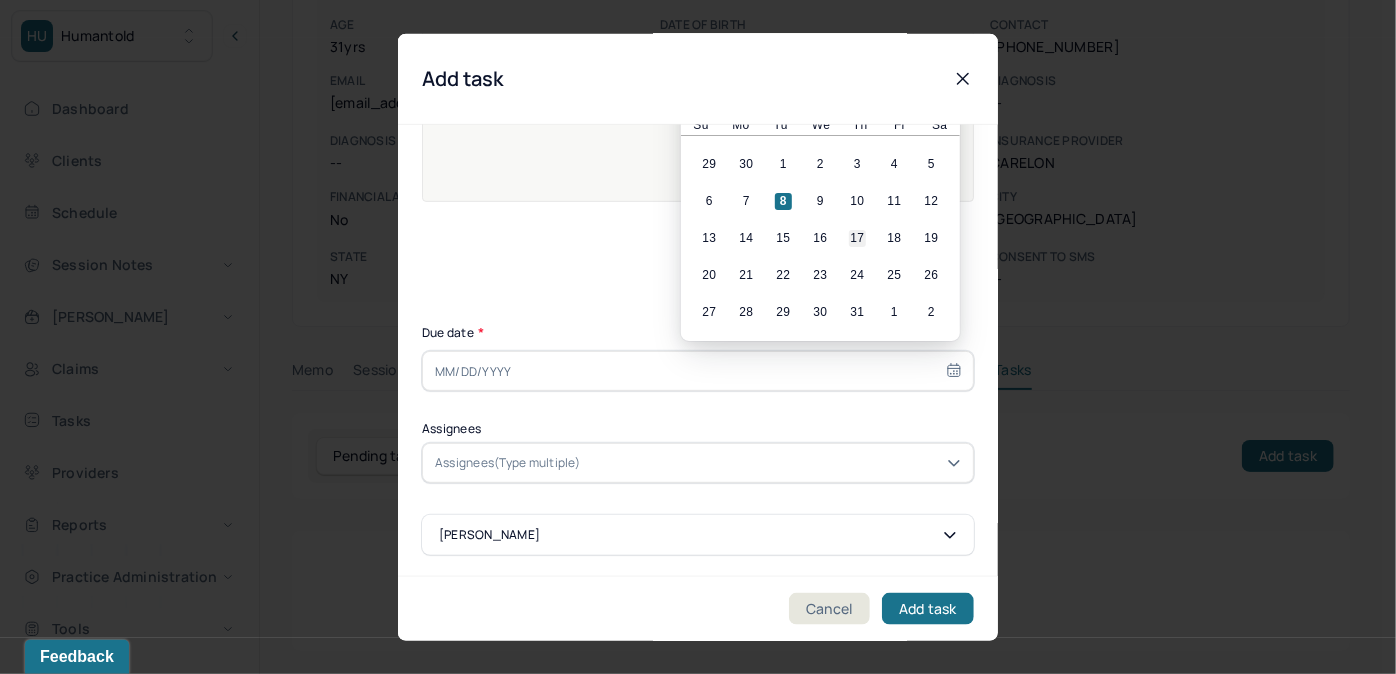 drag, startPoint x: 854, startPoint y: 194, endPoint x: 852, endPoint y: 231, distance: 37.054016 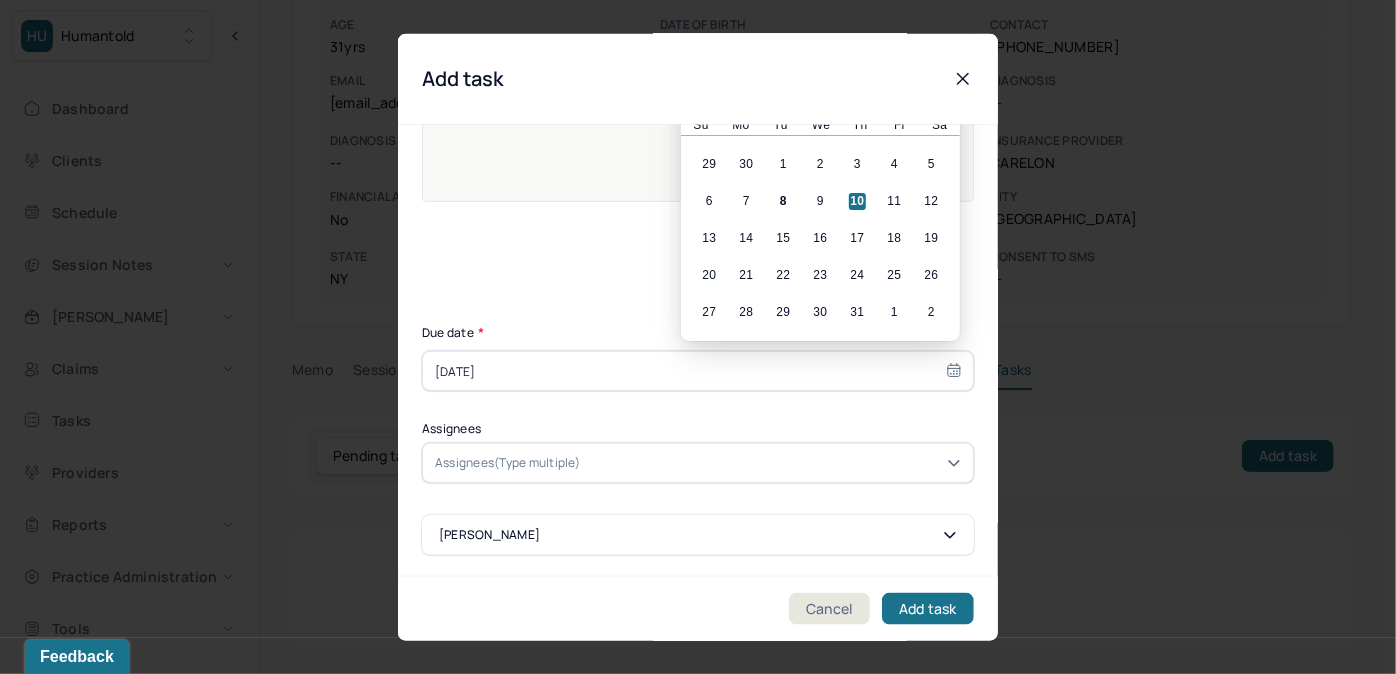 click at bounding box center [773, 463] 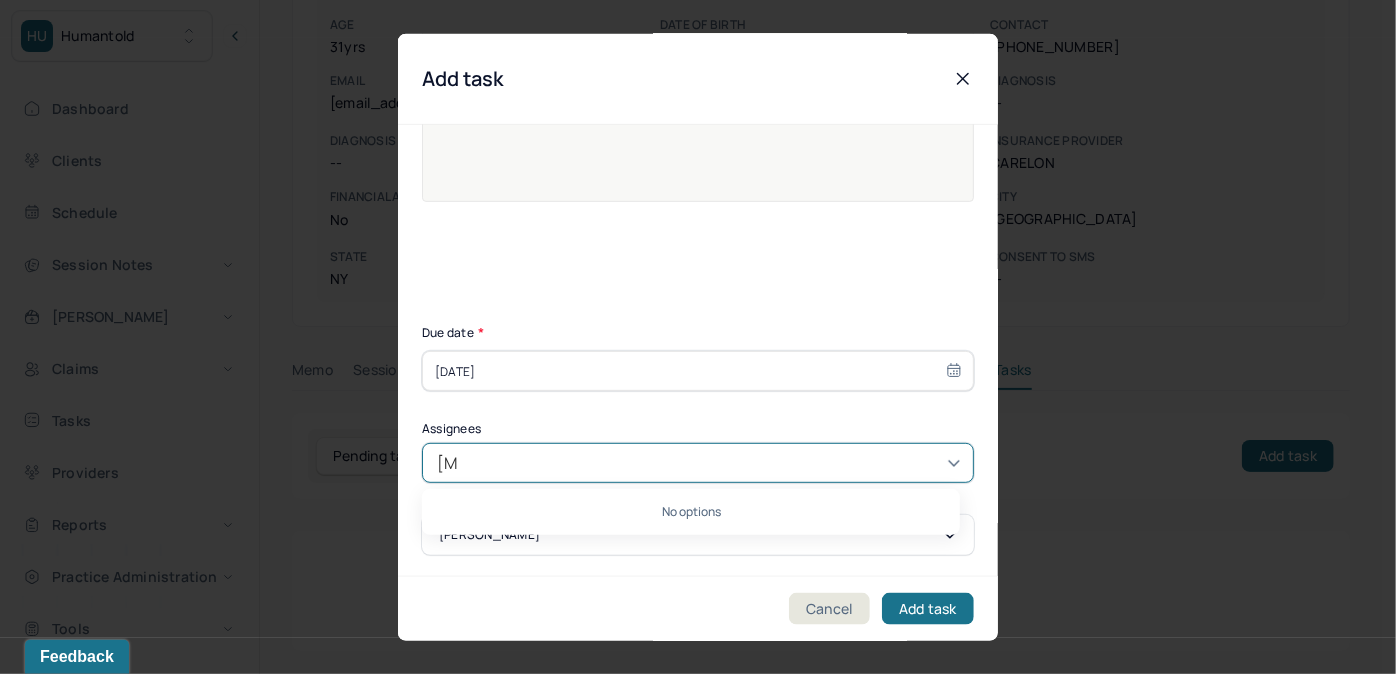 type on "allie" 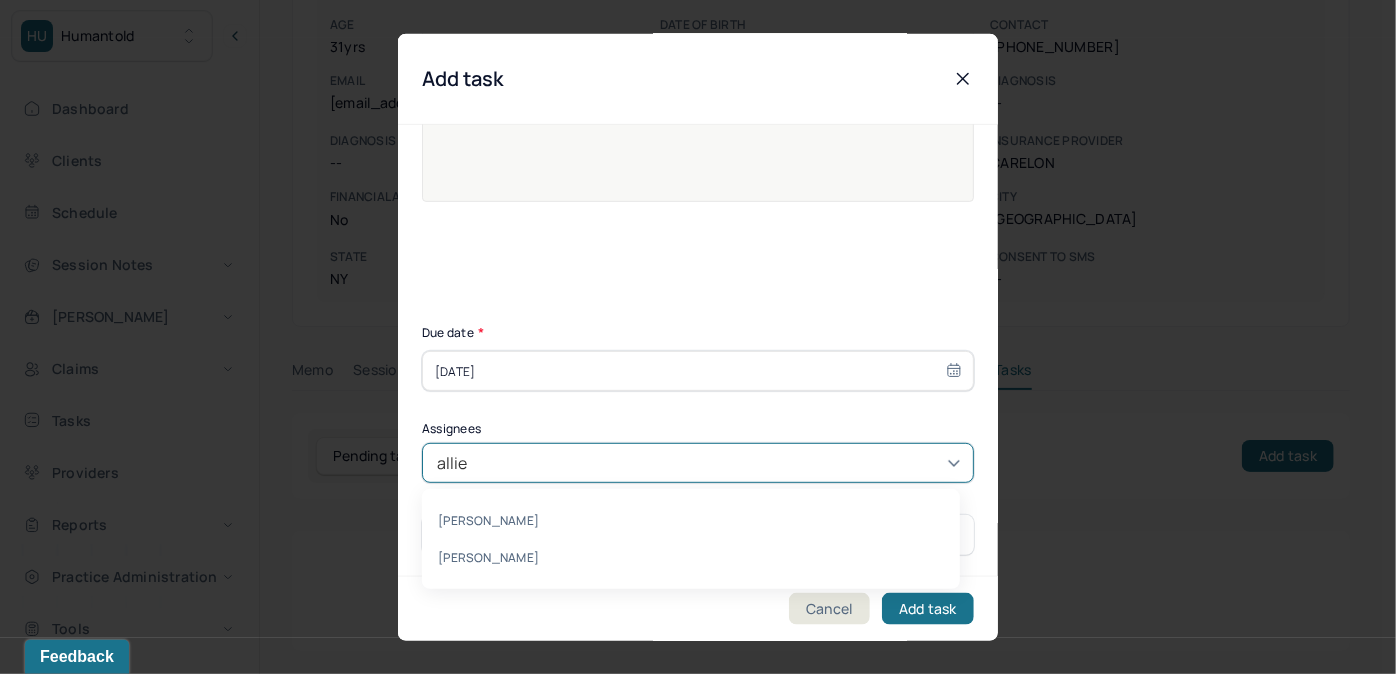 click on "[PERSON_NAME]" at bounding box center [691, 557] 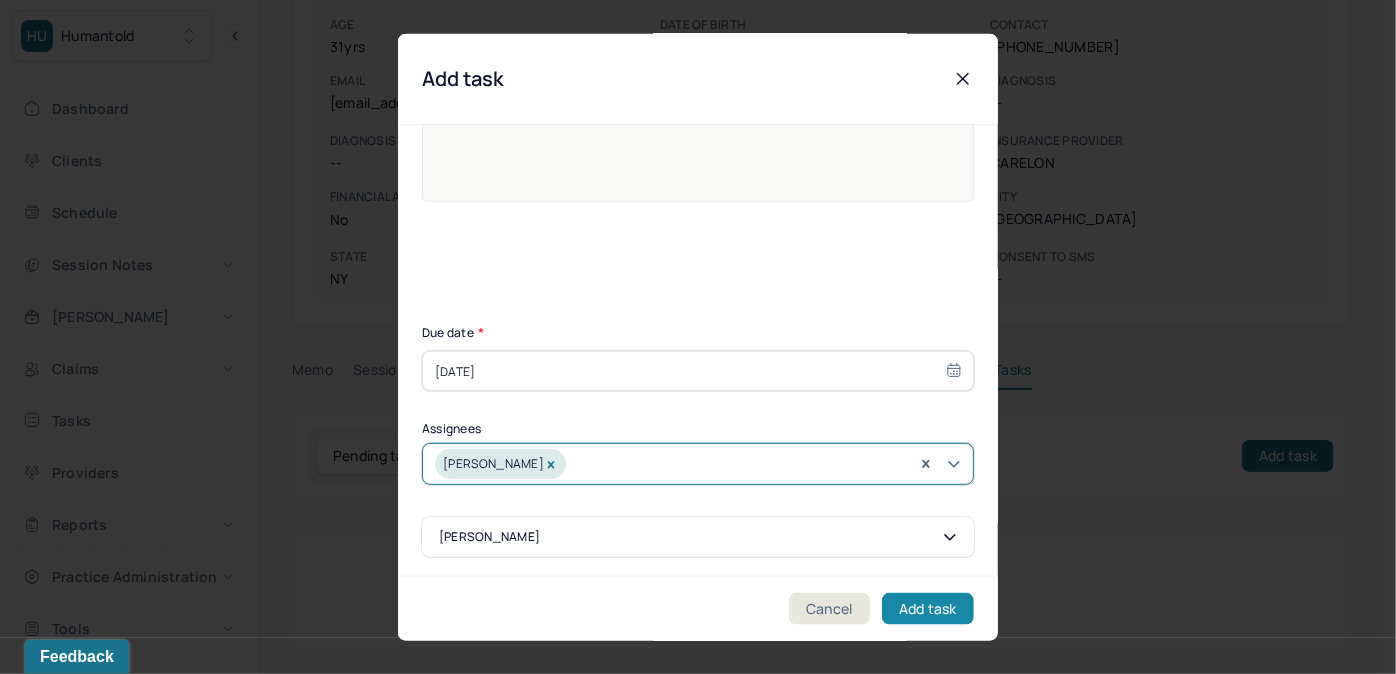 click on "Add task" at bounding box center (928, 608) 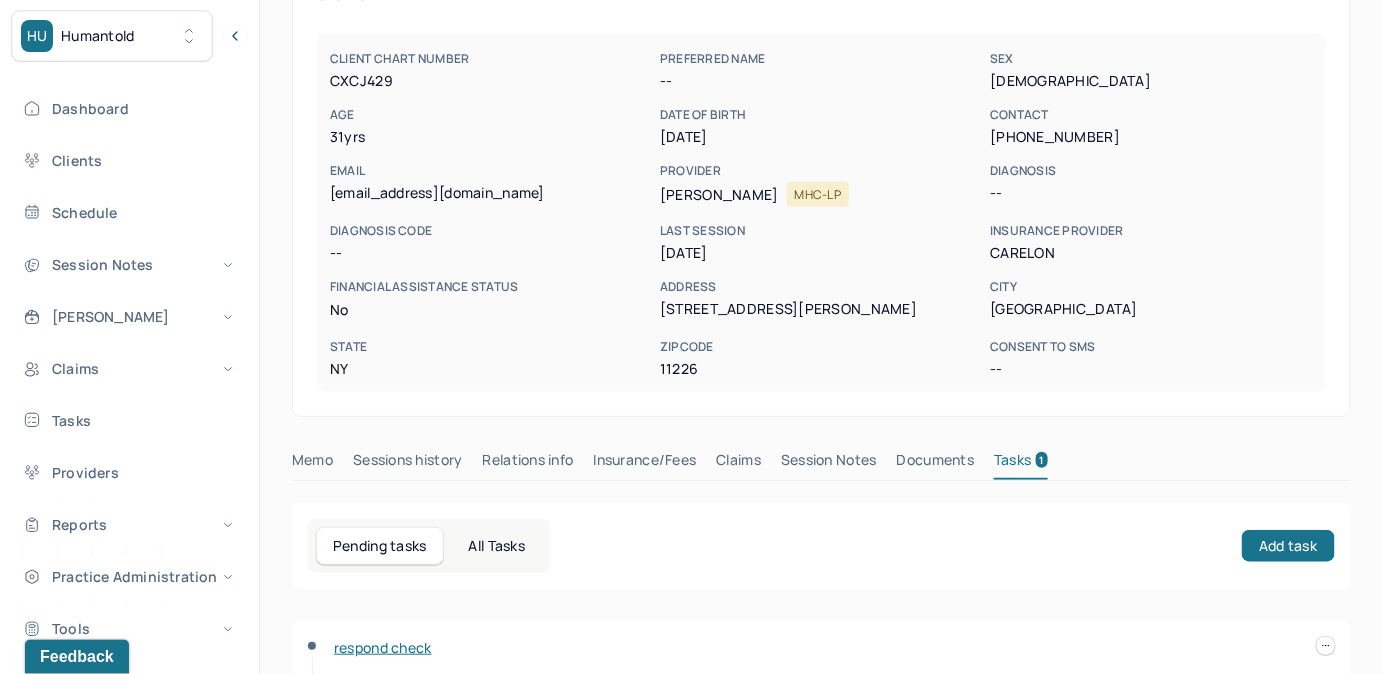 scroll, scrollTop: 167, scrollLeft: 0, axis: vertical 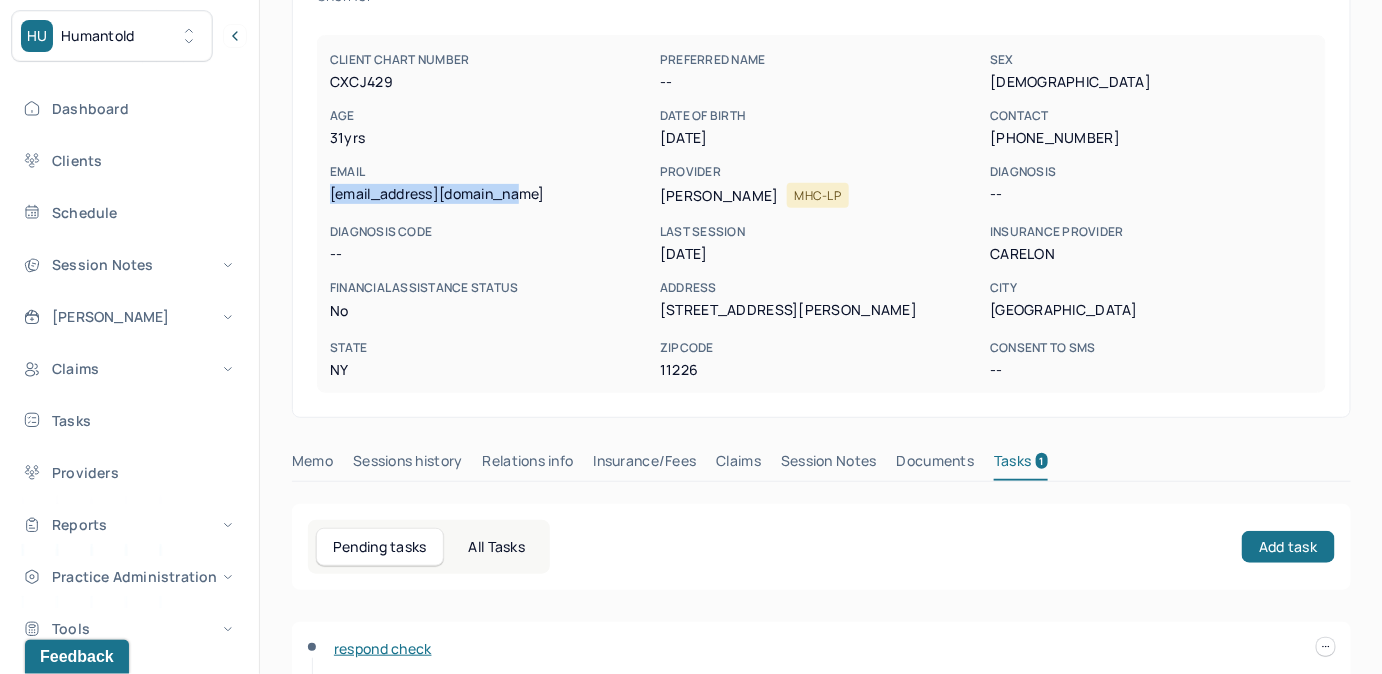 drag, startPoint x: 325, startPoint y: 194, endPoint x: 524, endPoint y: 188, distance: 199.09044 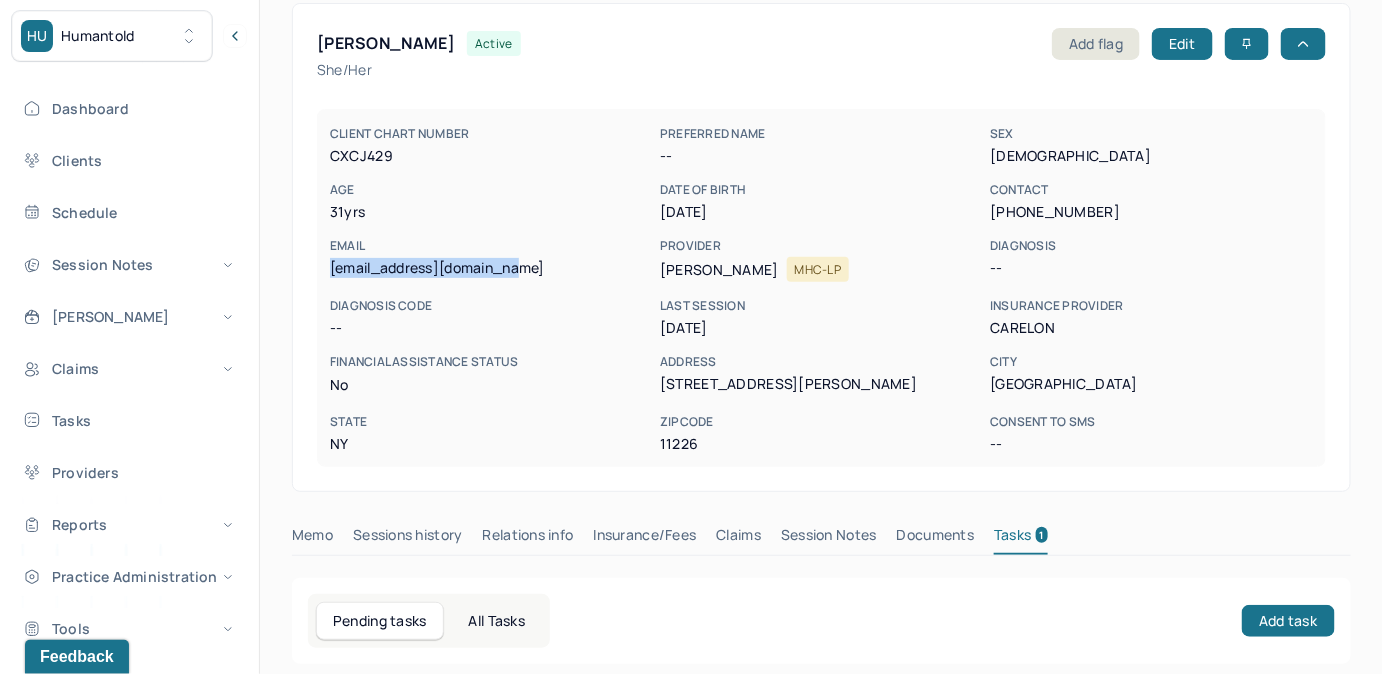 scroll, scrollTop: 0, scrollLeft: 0, axis: both 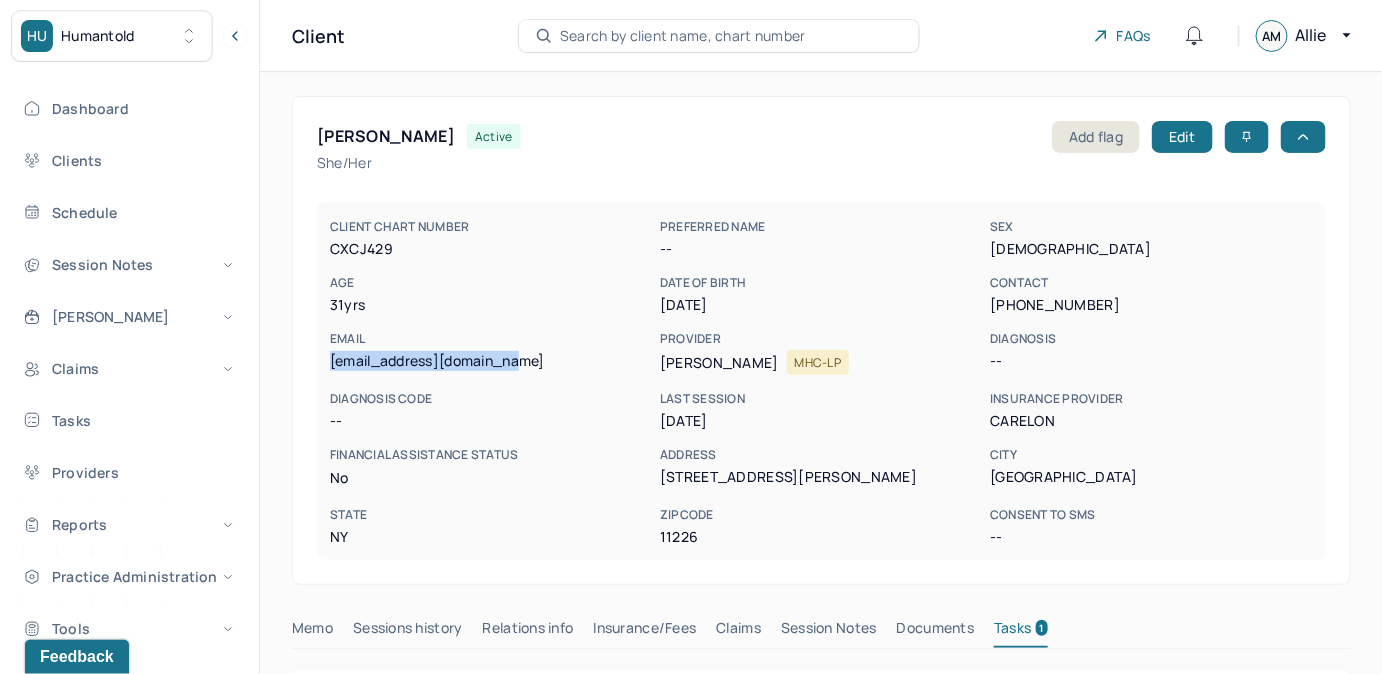 click on "Search by client name, chart number" at bounding box center [683, 36] 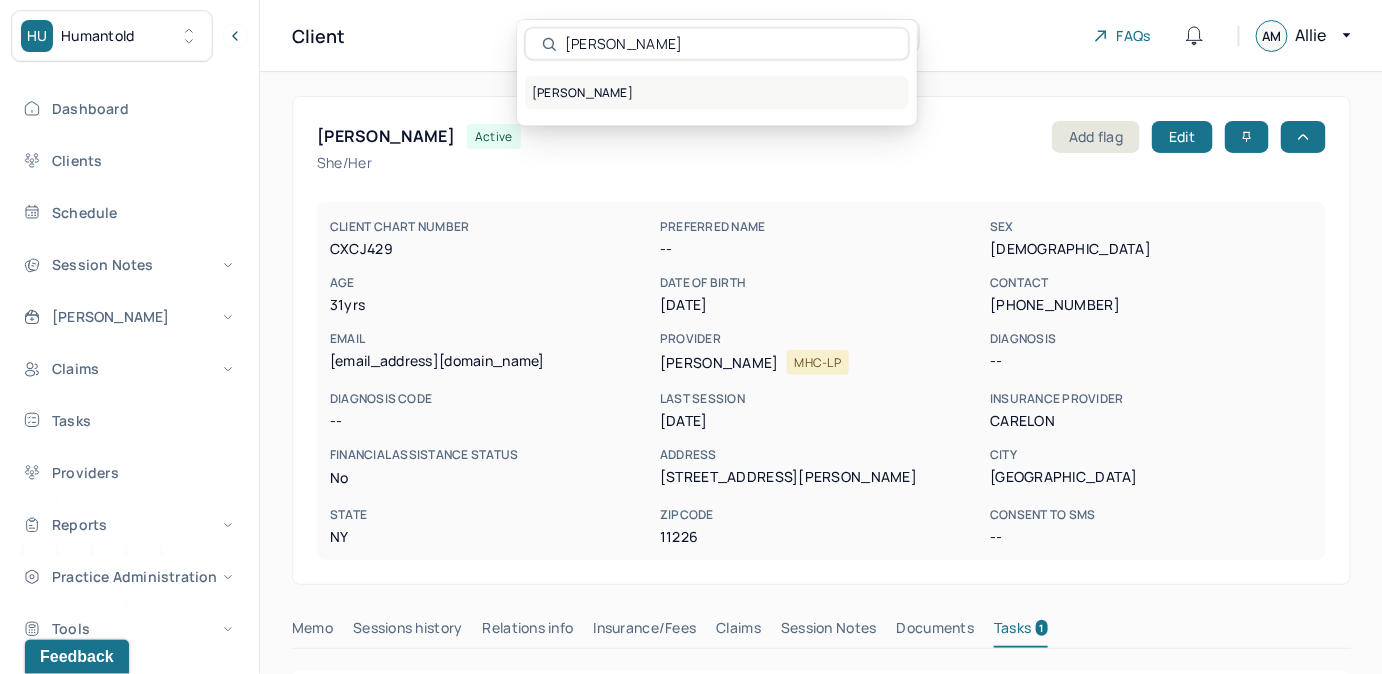 type on "[PERSON_NAME]" 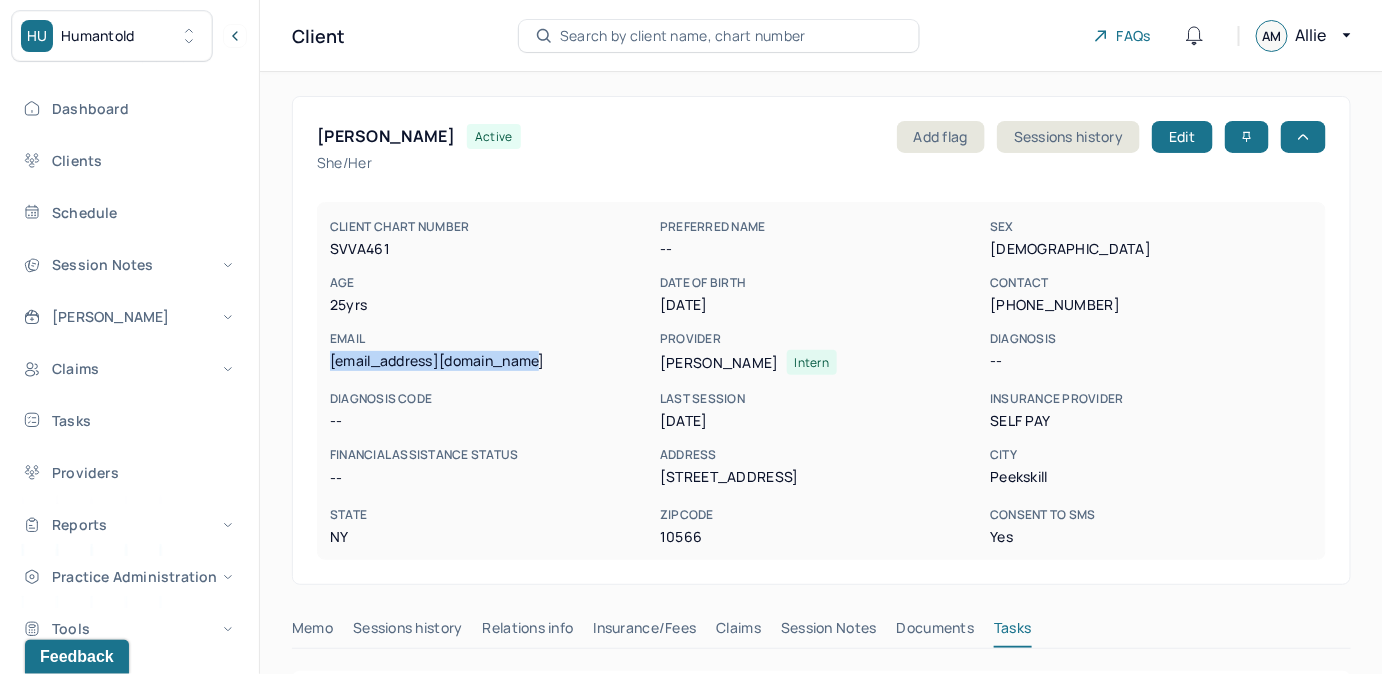 drag, startPoint x: 353, startPoint y: 361, endPoint x: 552, endPoint y: 361, distance: 199 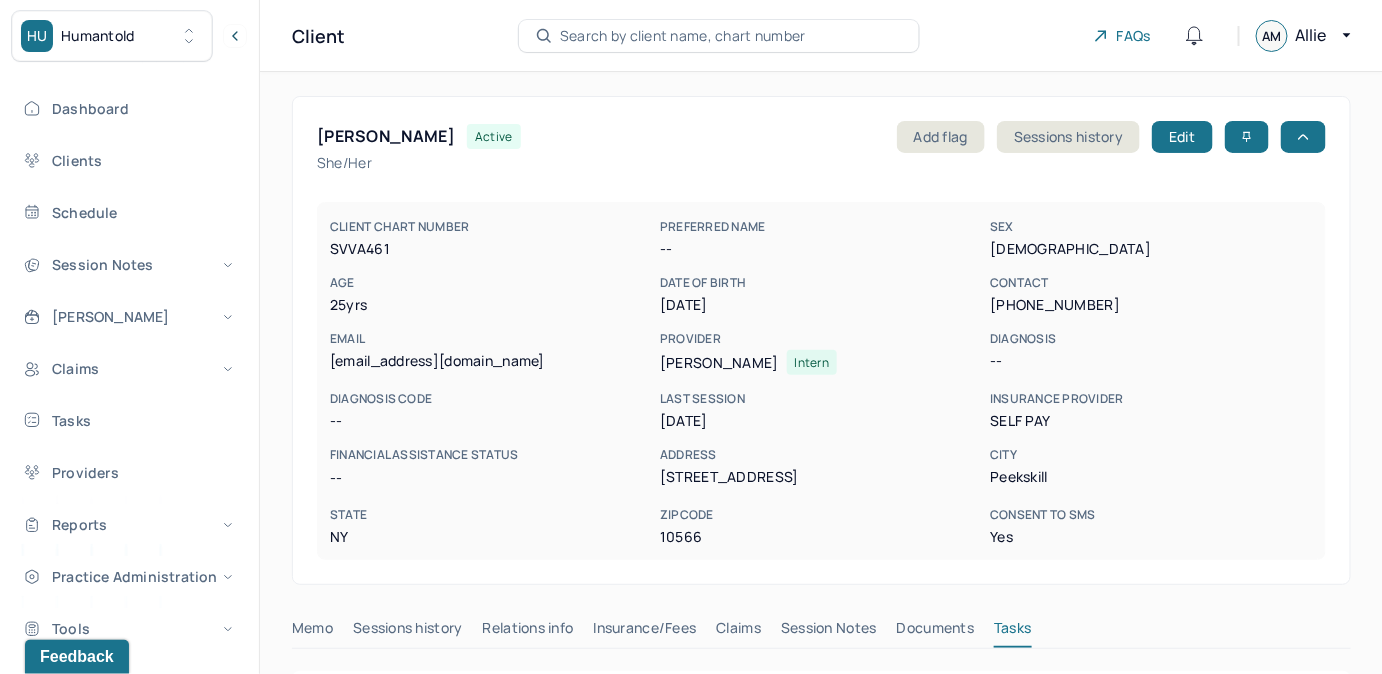 drag, startPoint x: 552, startPoint y: 361, endPoint x: 497, endPoint y: 390, distance: 62.177166 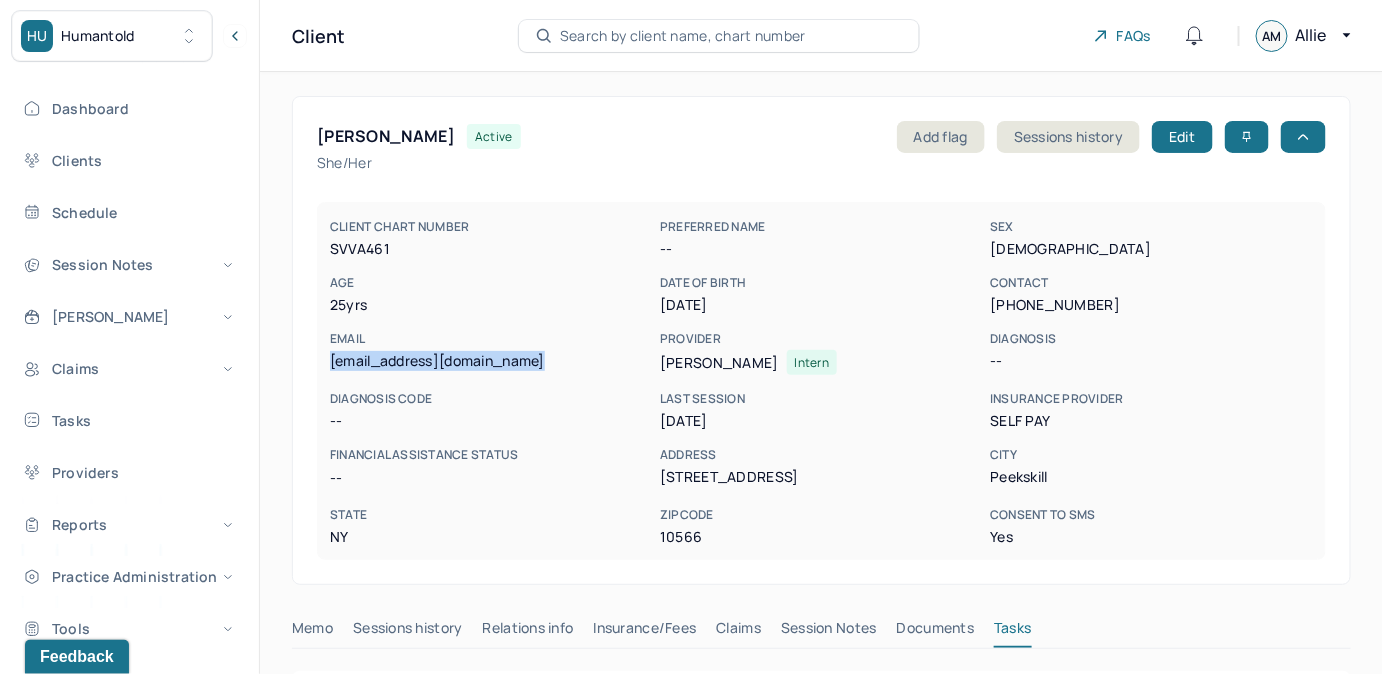 drag, startPoint x: 328, startPoint y: 358, endPoint x: 557, endPoint y: 360, distance: 229.00873 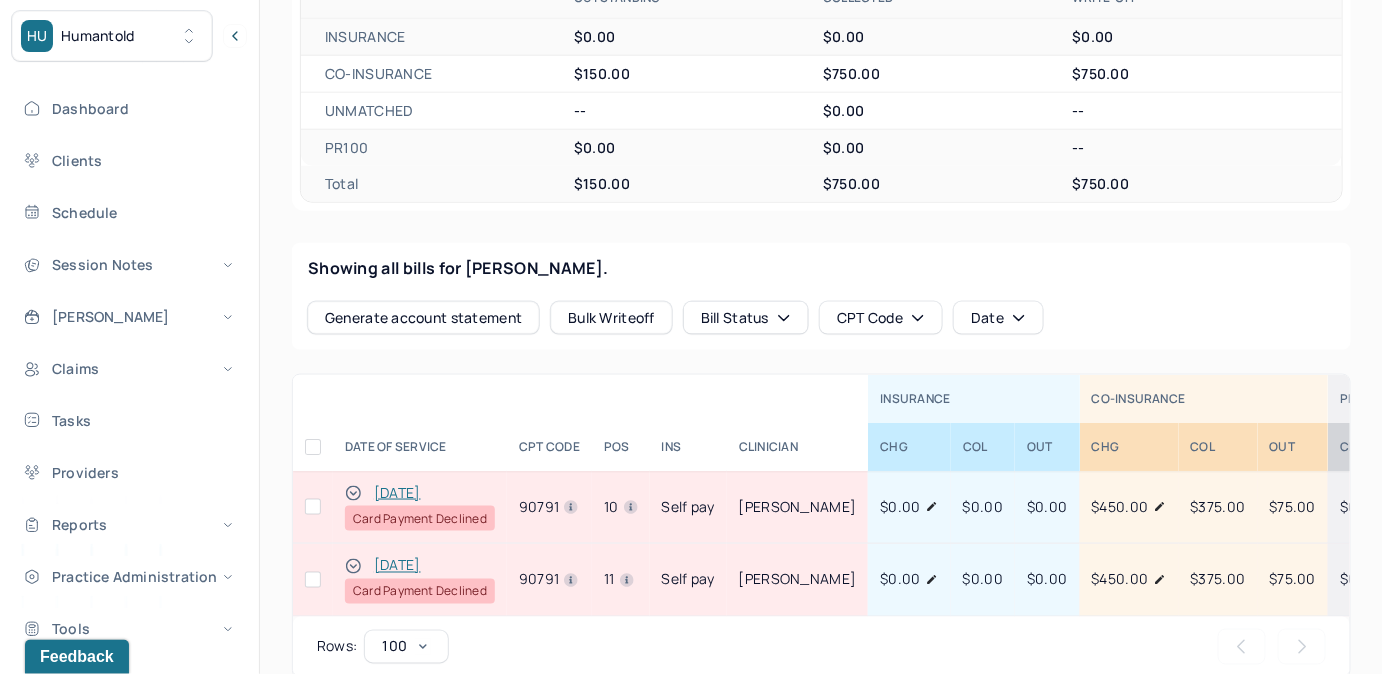 scroll, scrollTop: 727, scrollLeft: 0, axis: vertical 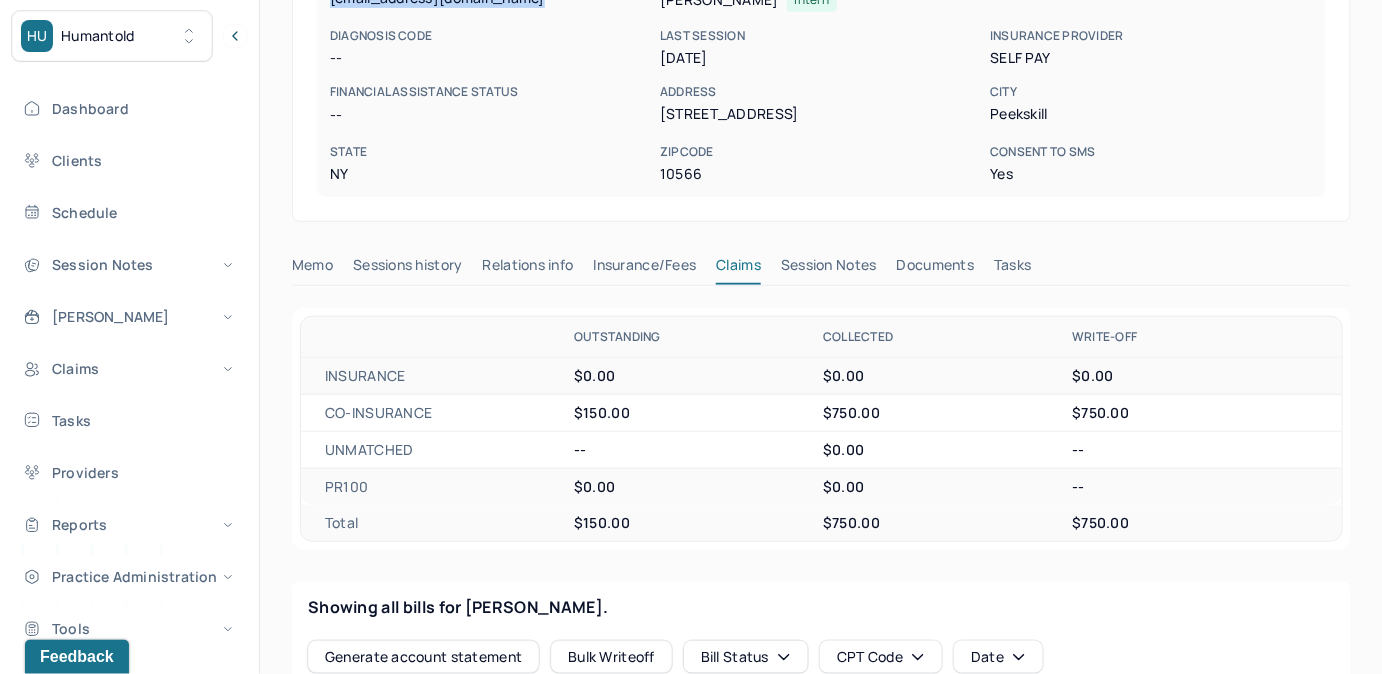 click on "Tasks" at bounding box center [1012, 269] 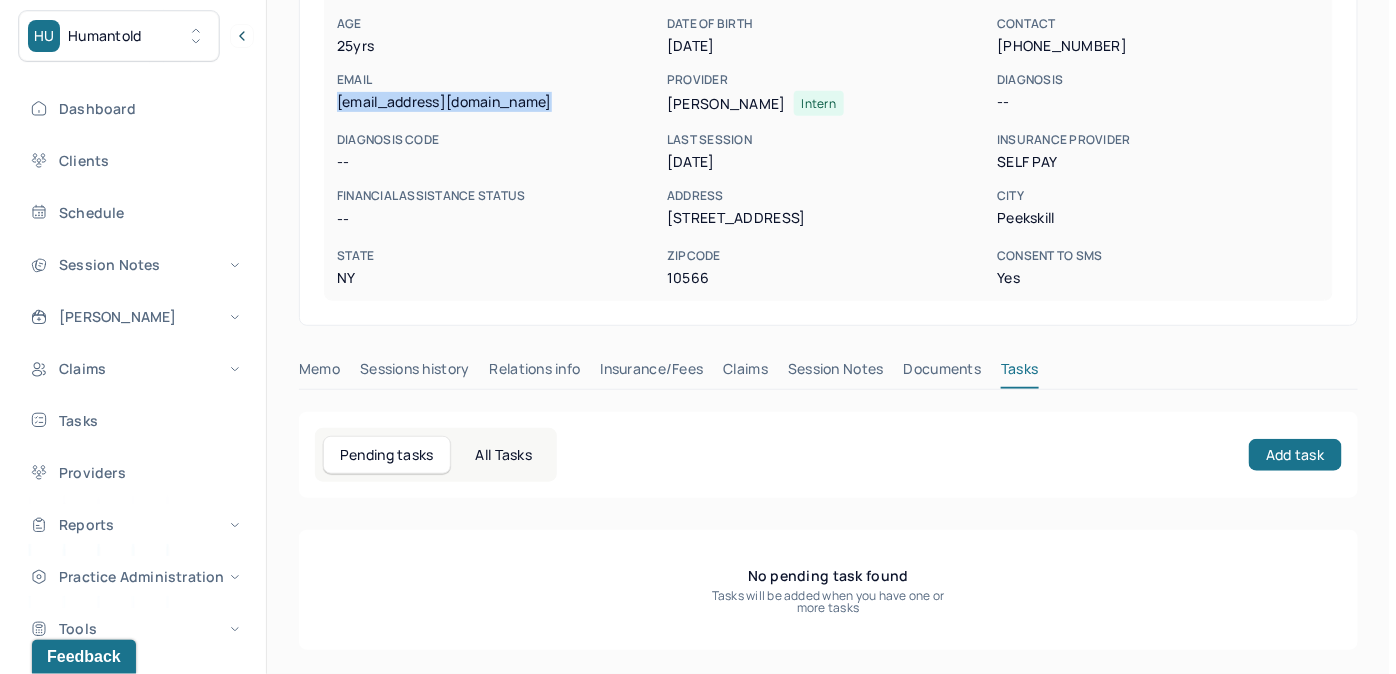 scroll, scrollTop: 258, scrollLeft: 0, axis: vertical 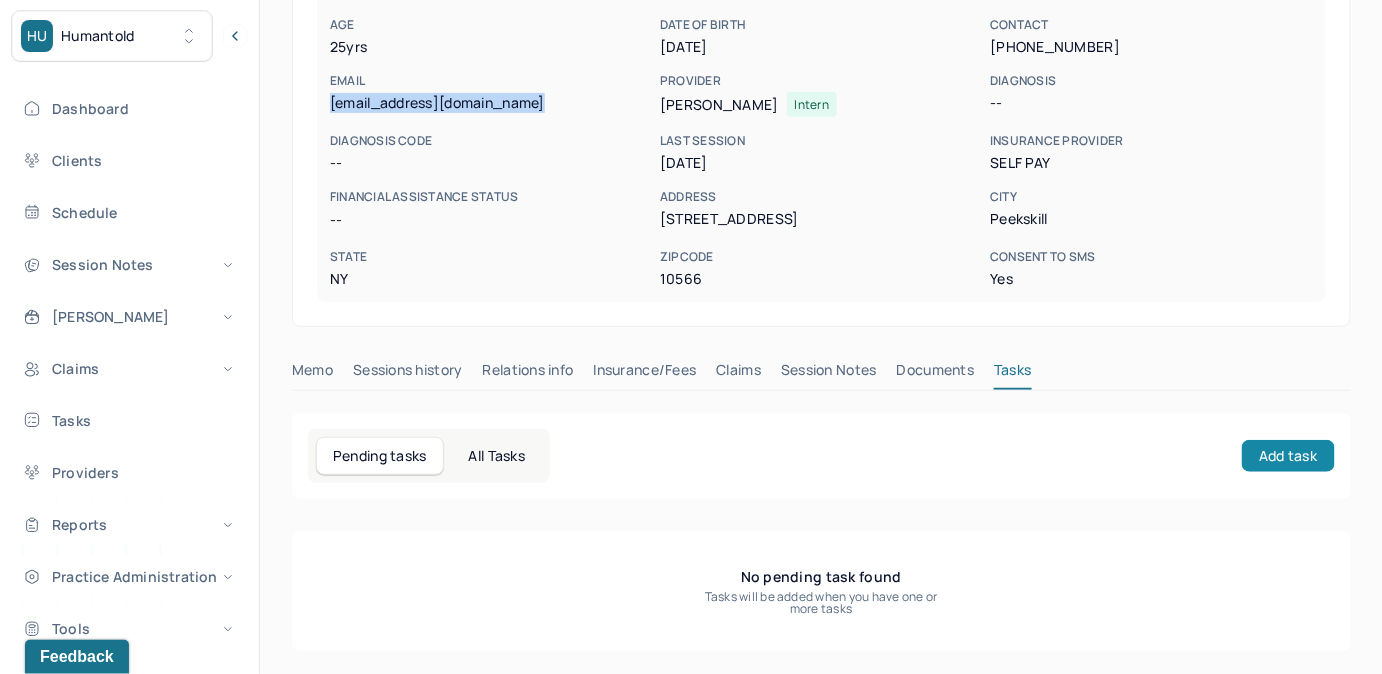click on "Add task" at bounding box center [1288, 456] 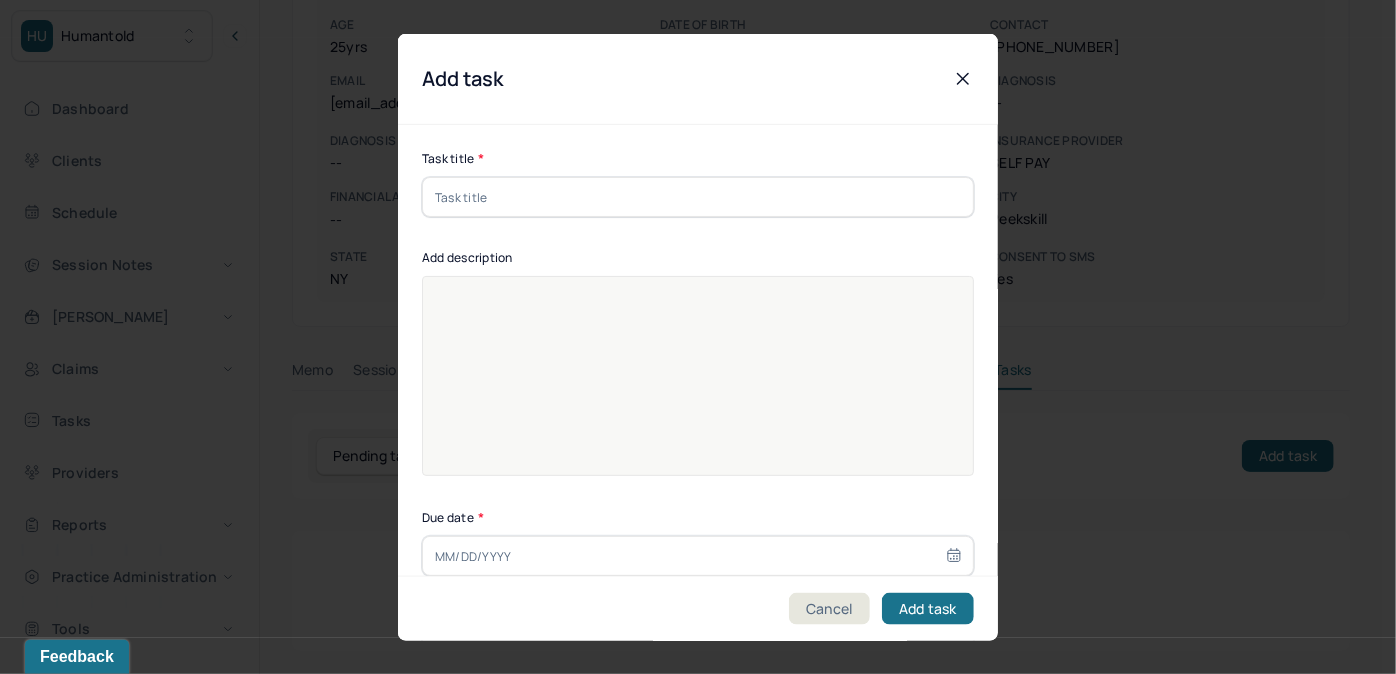click at bounding box center [698, 197] 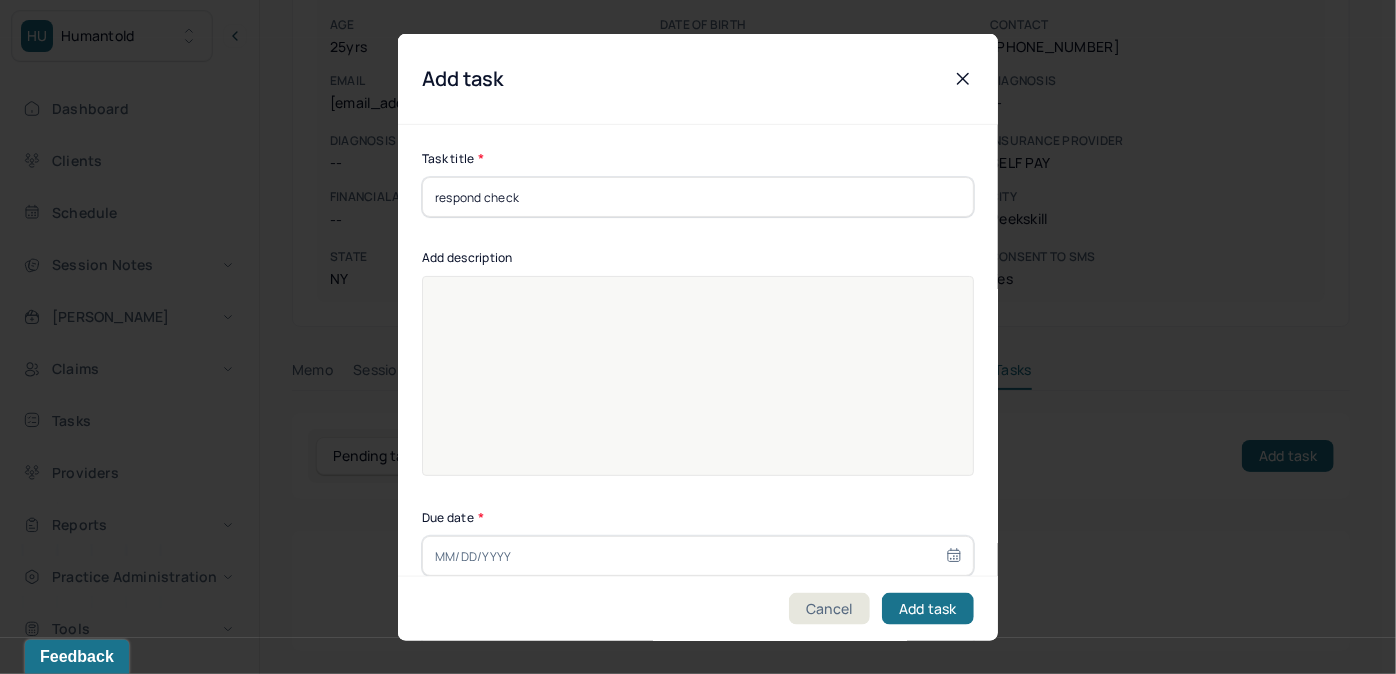 click at bounding box center [698, 389] 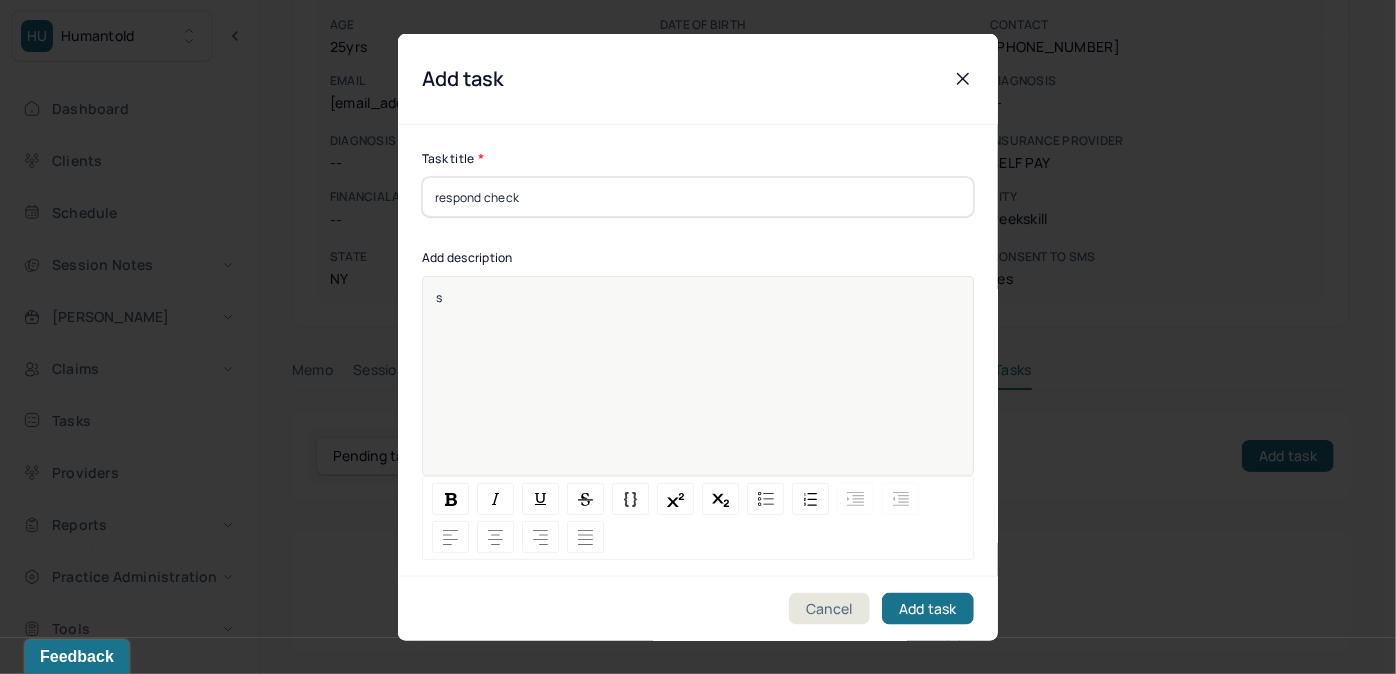 type 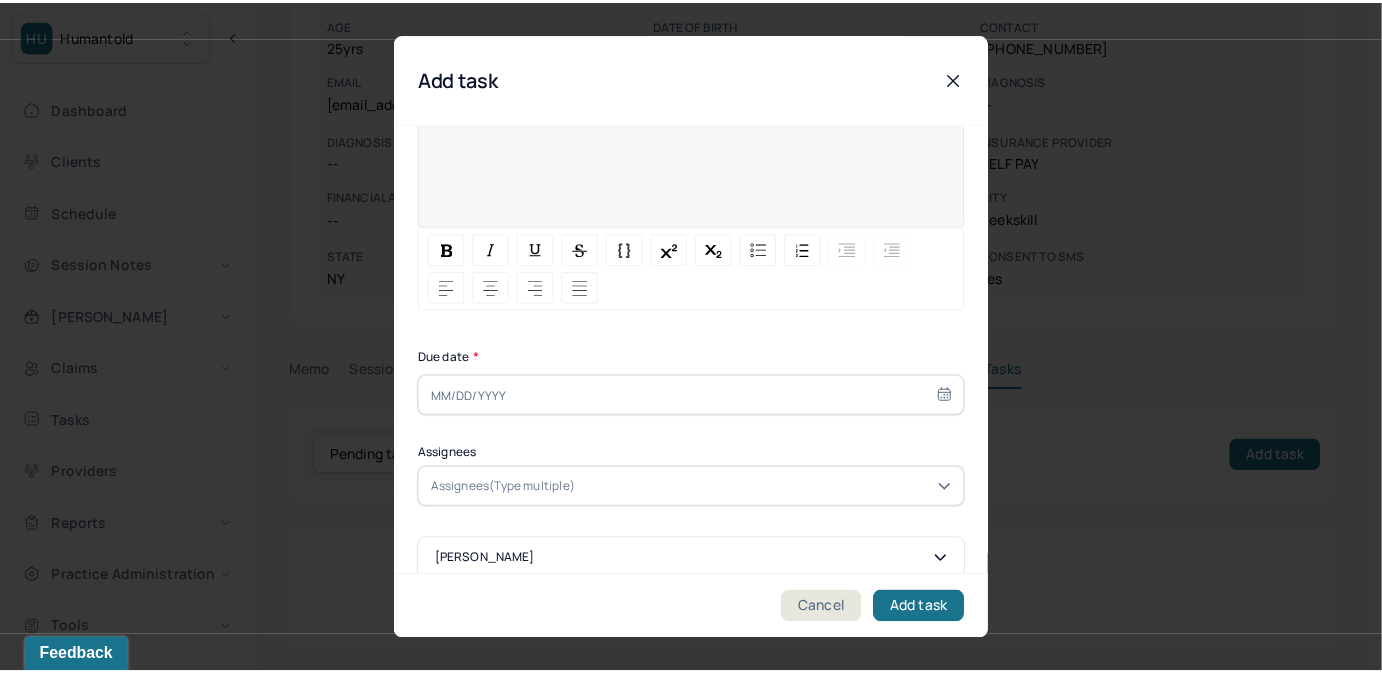 scroll, scrollTop: 274, scrollLeft: 0, axis: vertical 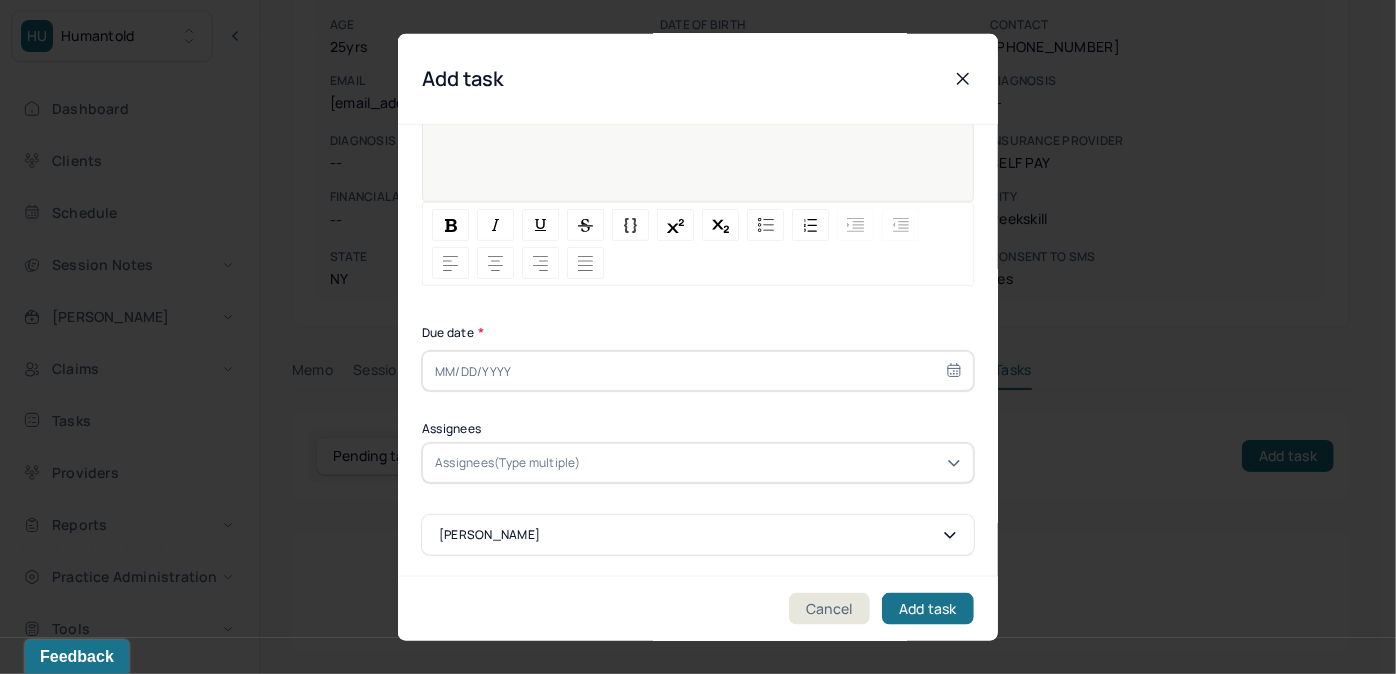 select on "6" 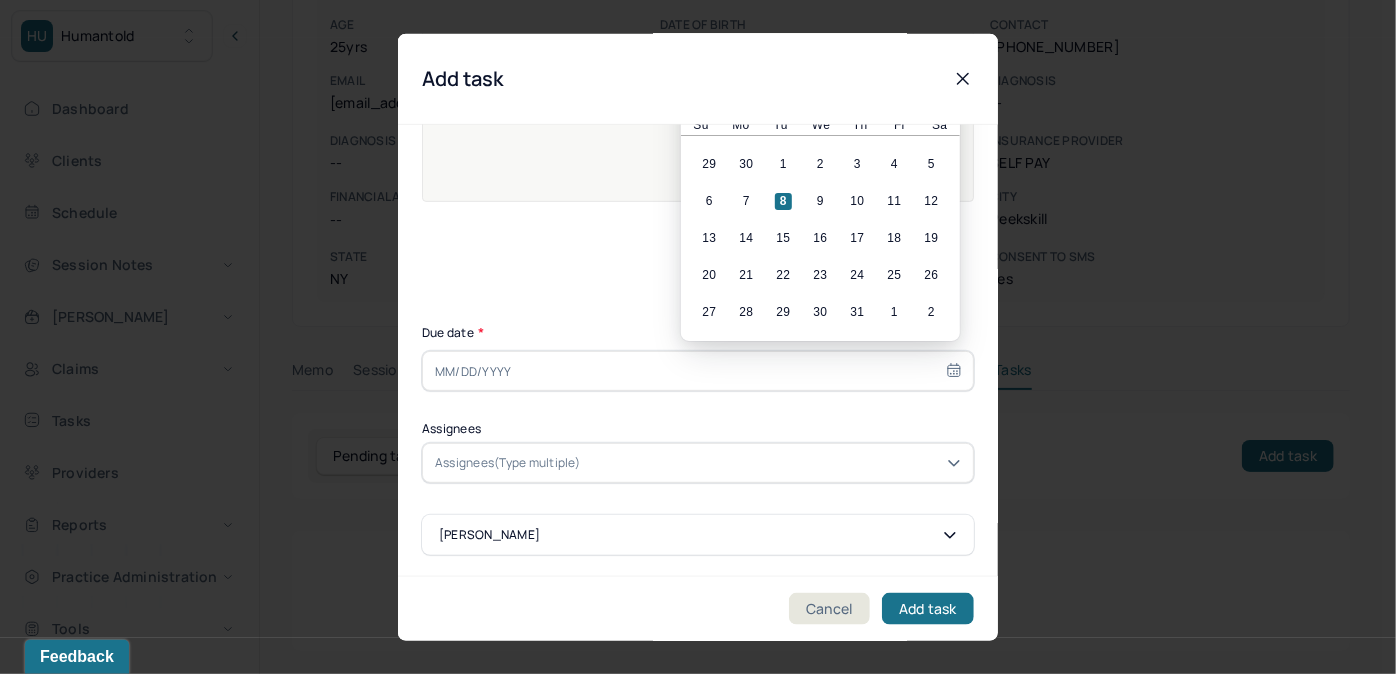drag, startPoint x: 570, startPoint y: 384, endPoint x: 703, endPoint y: 321, distance: 147.16656 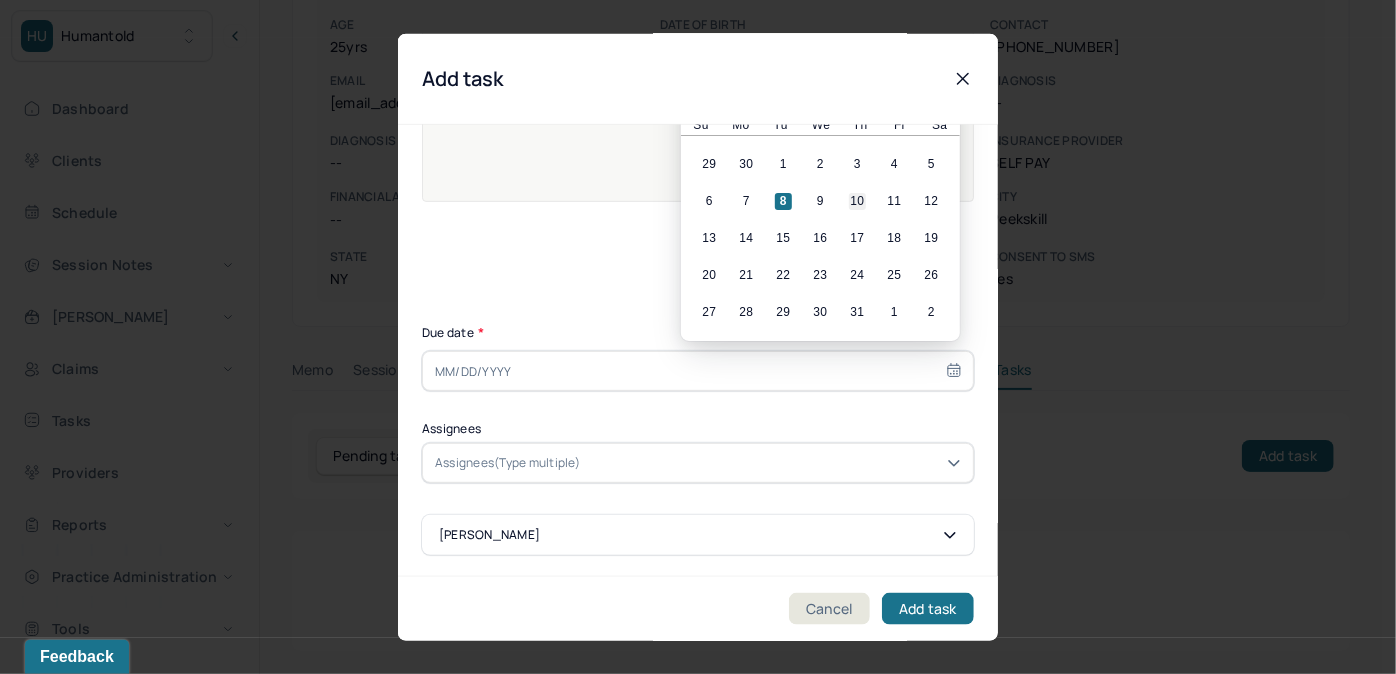 click on "10" at bounding box center [857, 201] 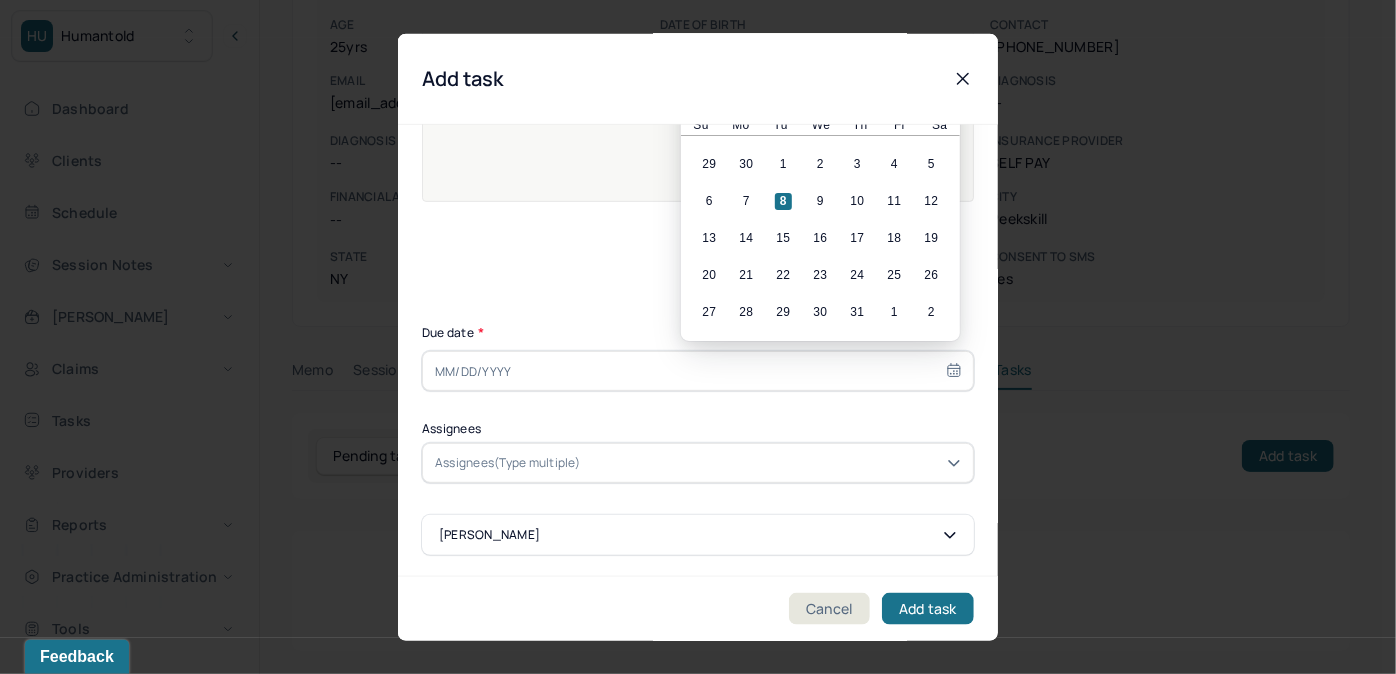 type on "[DATE]" 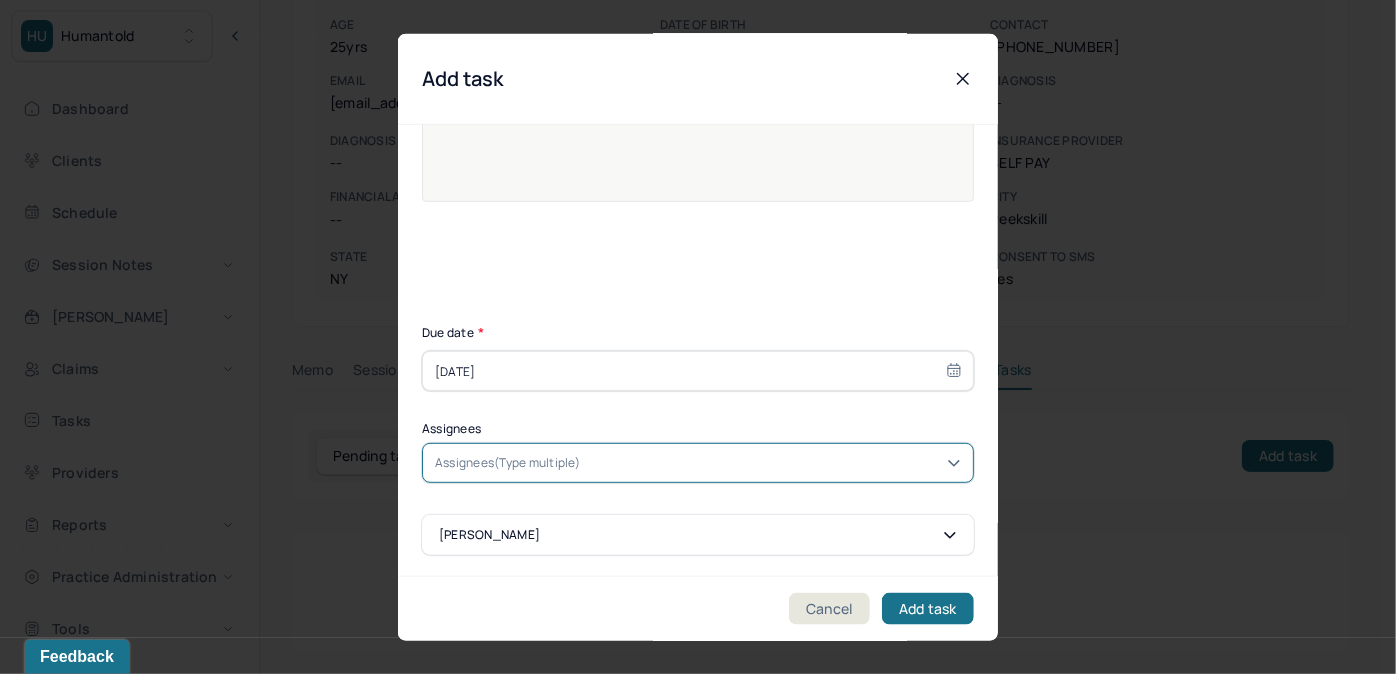 click at bounding box center (773, 463) 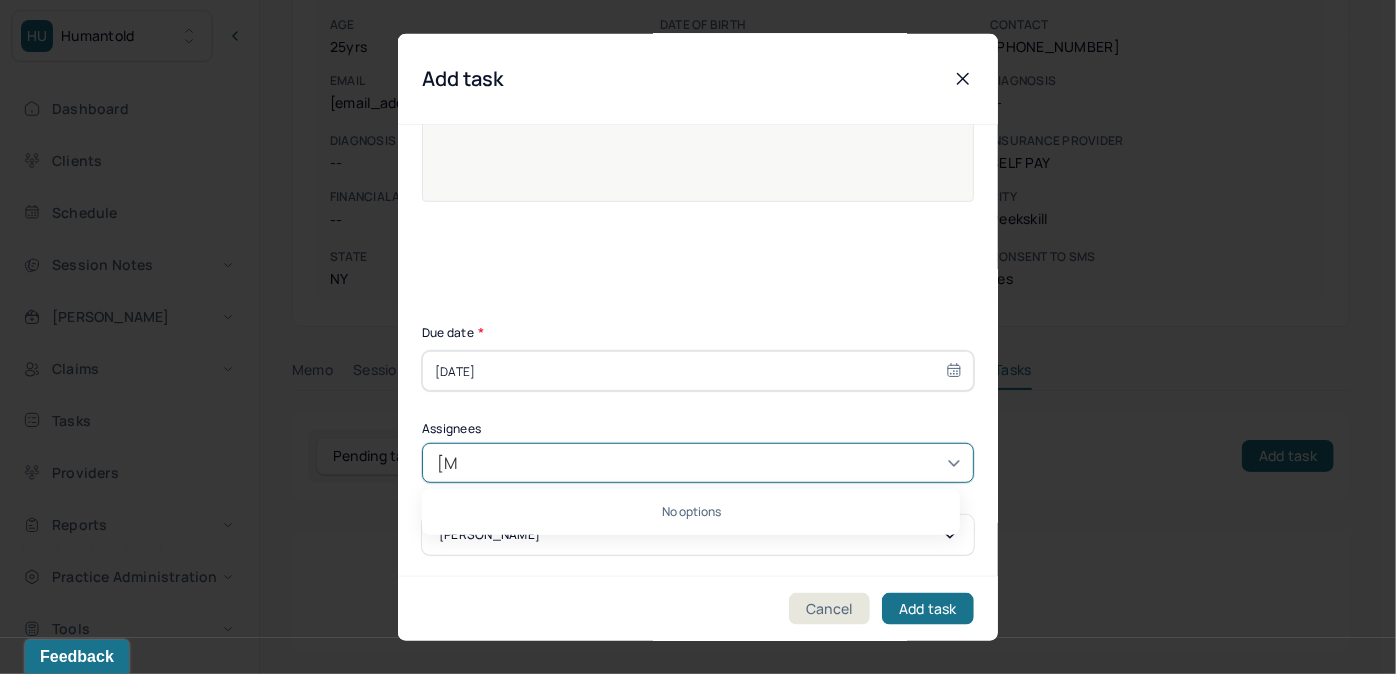 type on "allie" 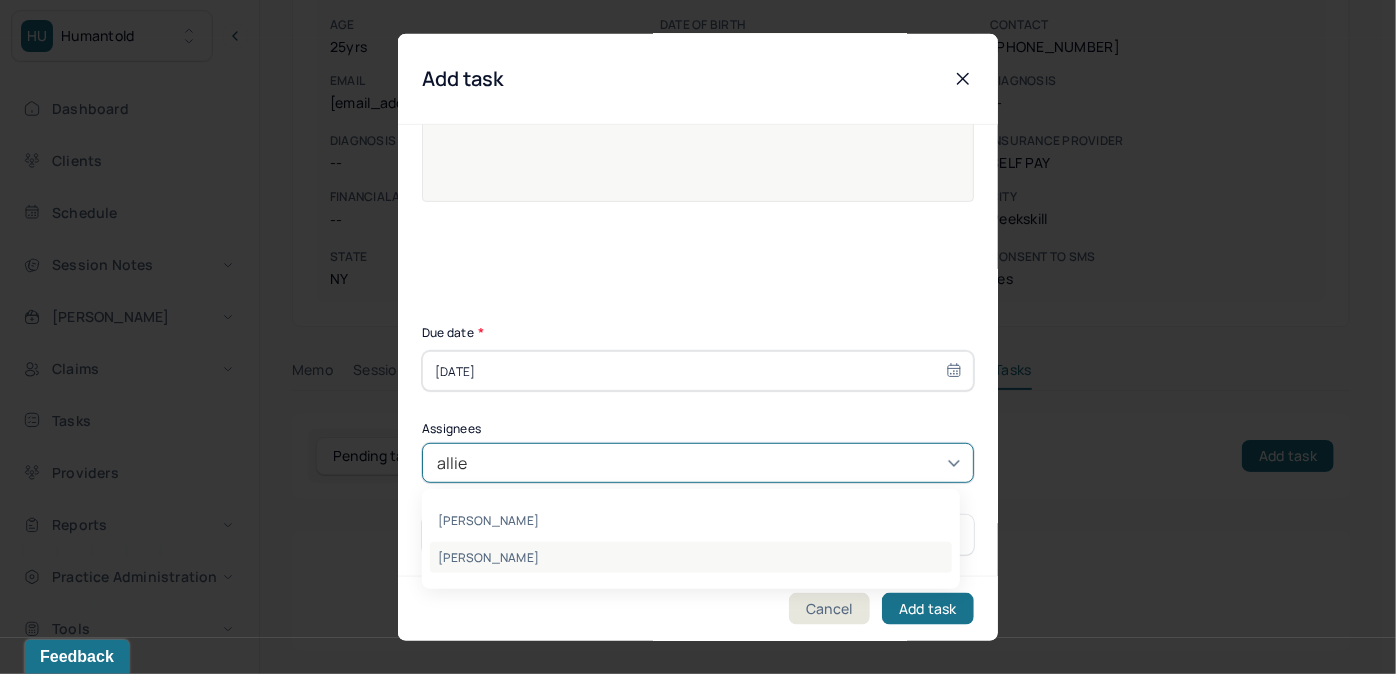 click on "[PERSON_NAME] [PERSON_NAME]" at bounding box center (691, 539) 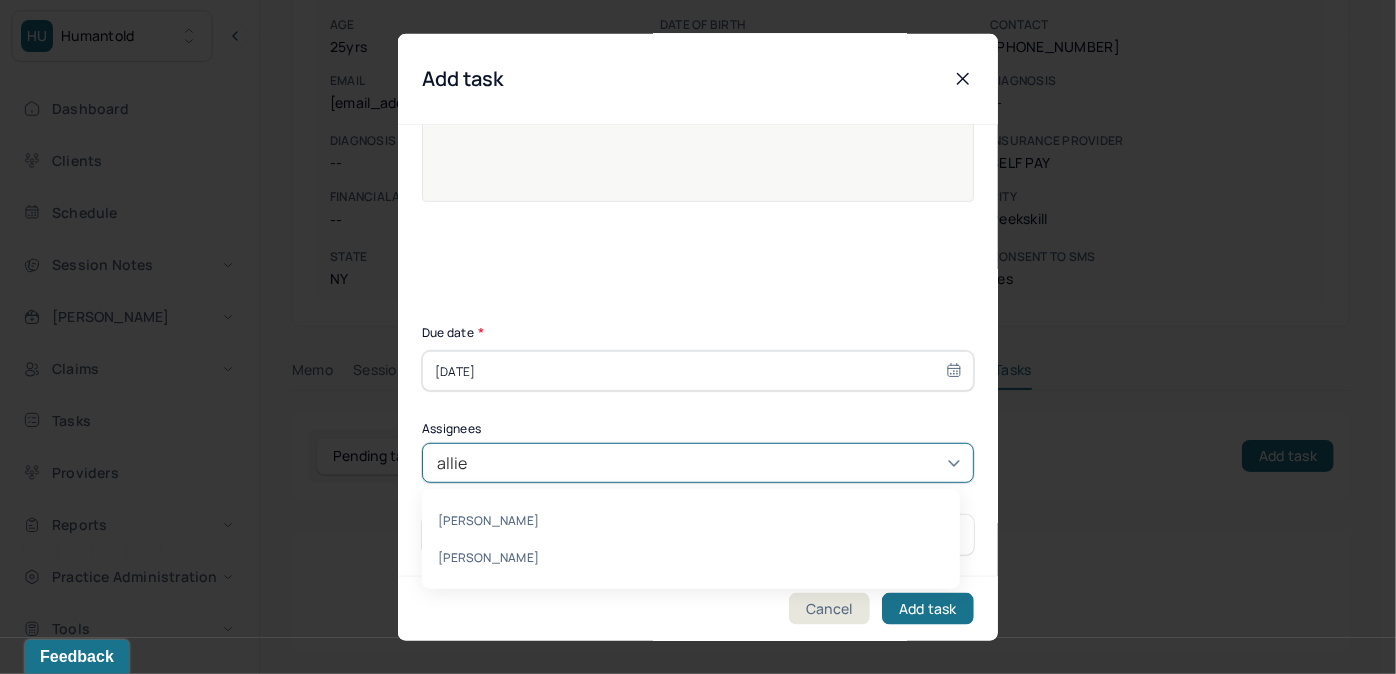 click on "[PERSON_NAME]" at bounding box center [691, 557] 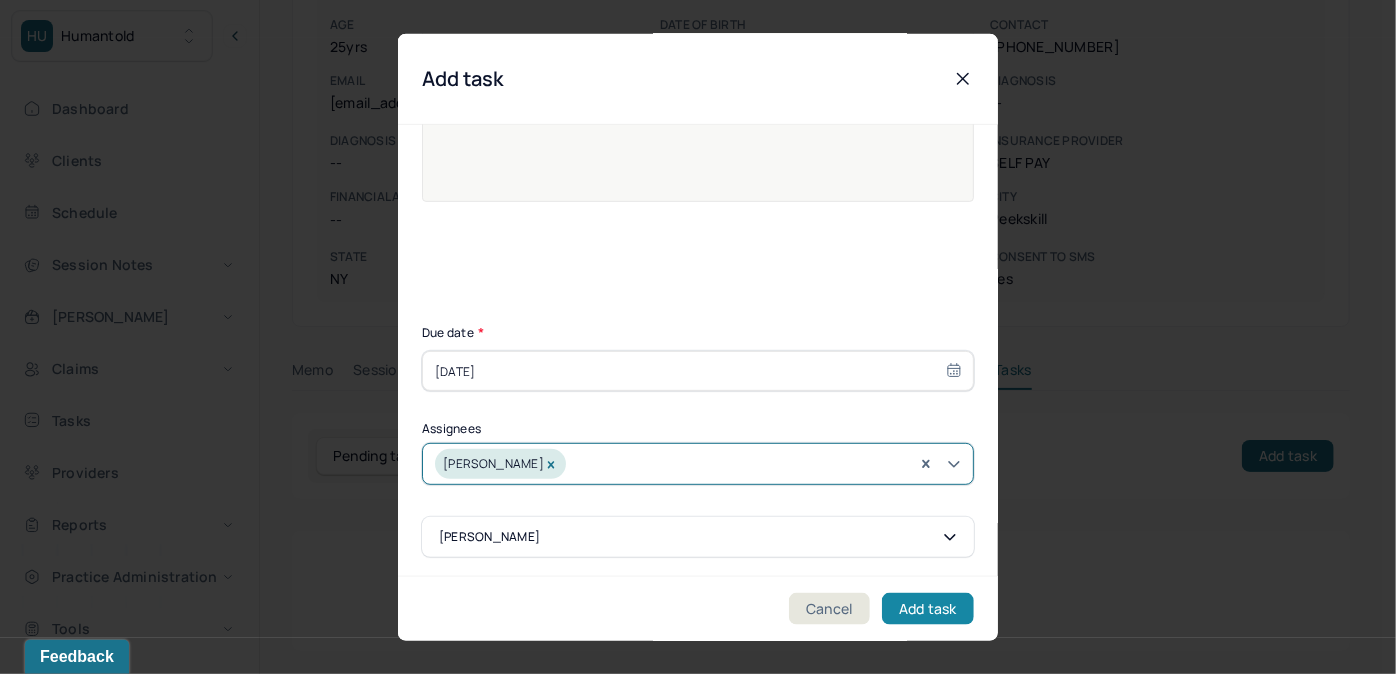 click on "Add task" at bounding box center [928, 608] 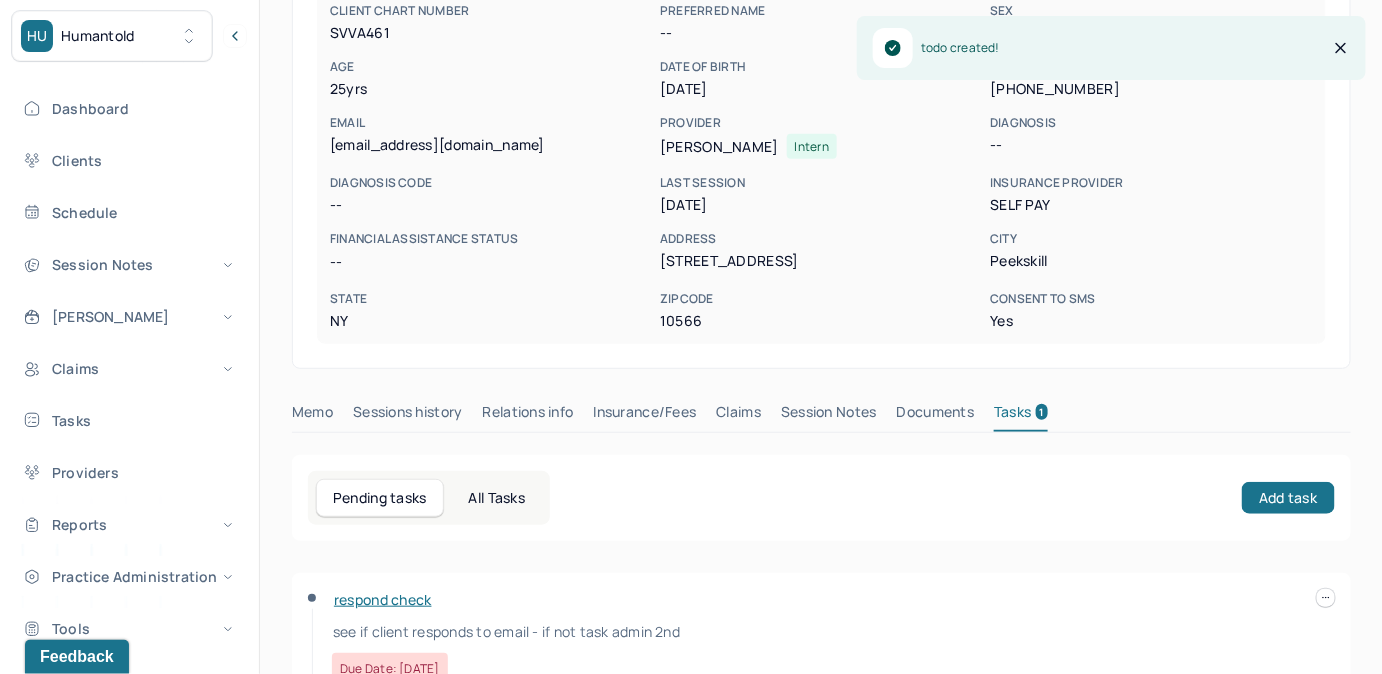 scroll, scrollTop: 167, scrollLeft: 0, axis: vertical 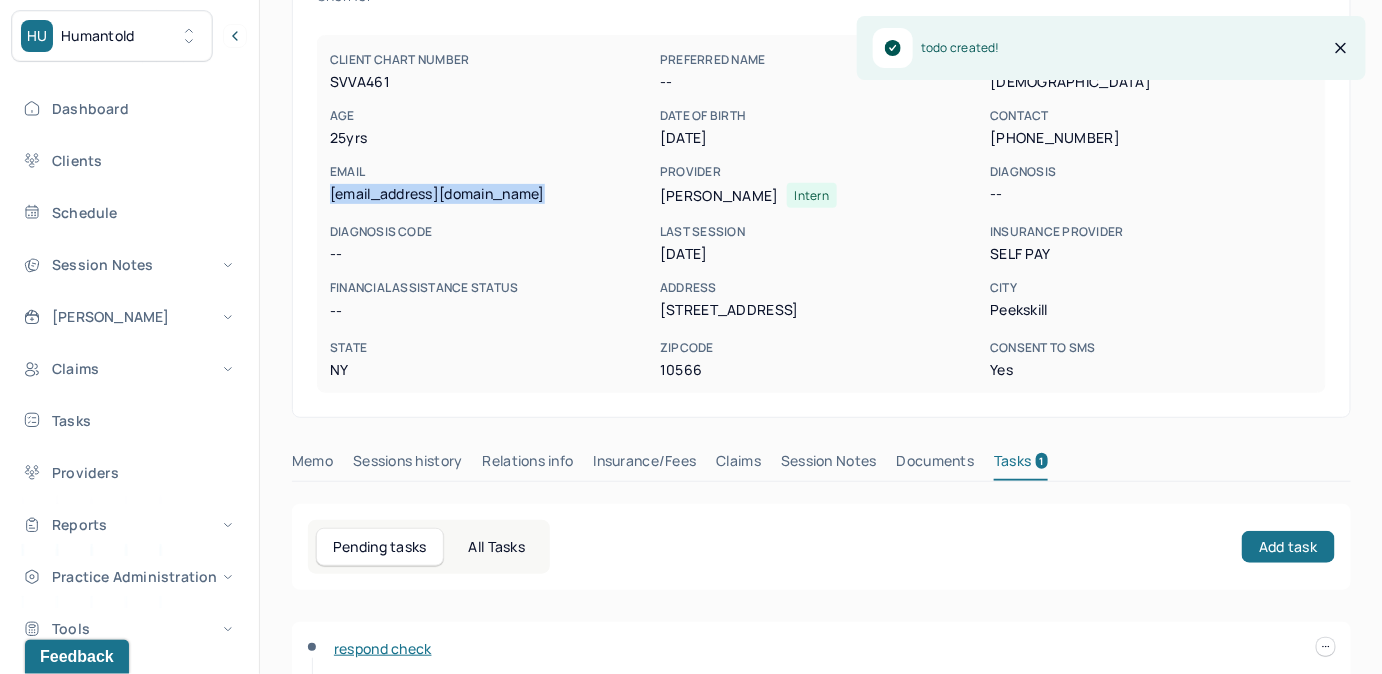 drag, startPoint x: 327, startPoint y: 192, endPoint x: 566, endPoint y: 197, distance: 239.05229 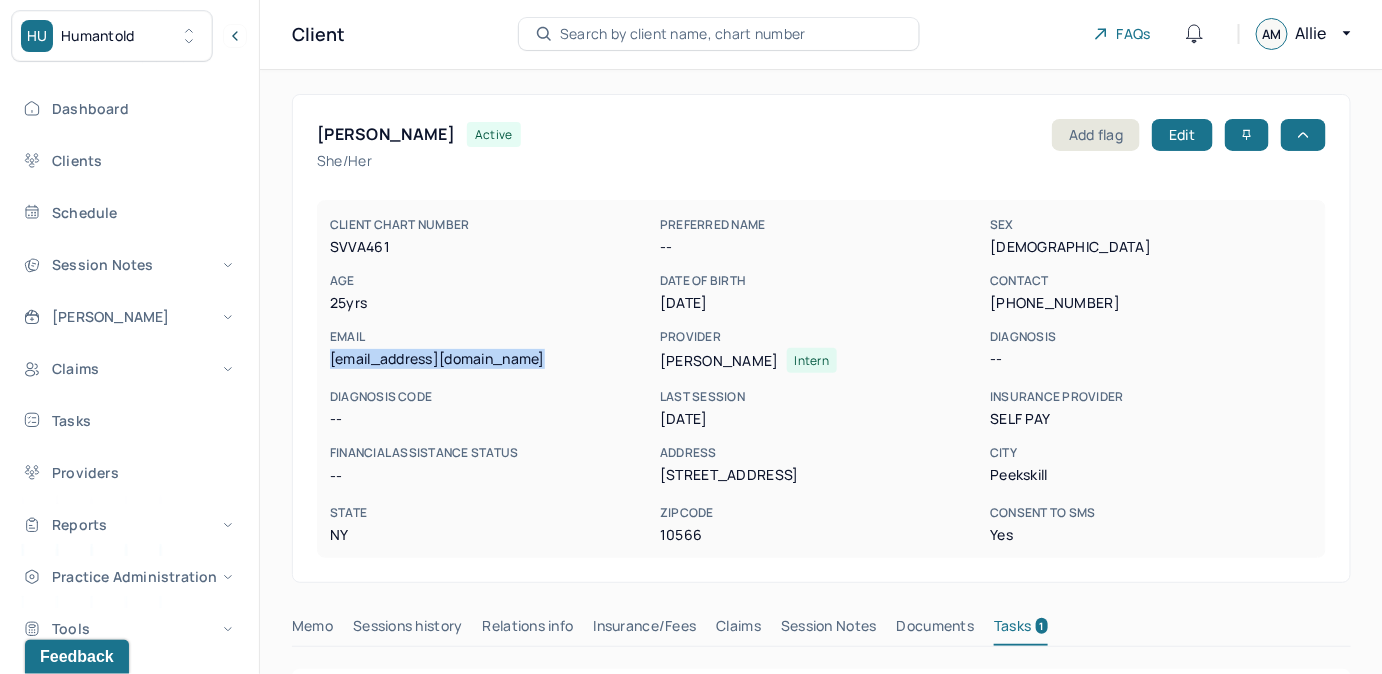 scroll, scrollTop: 0, scrollLeft: 0, axis: both 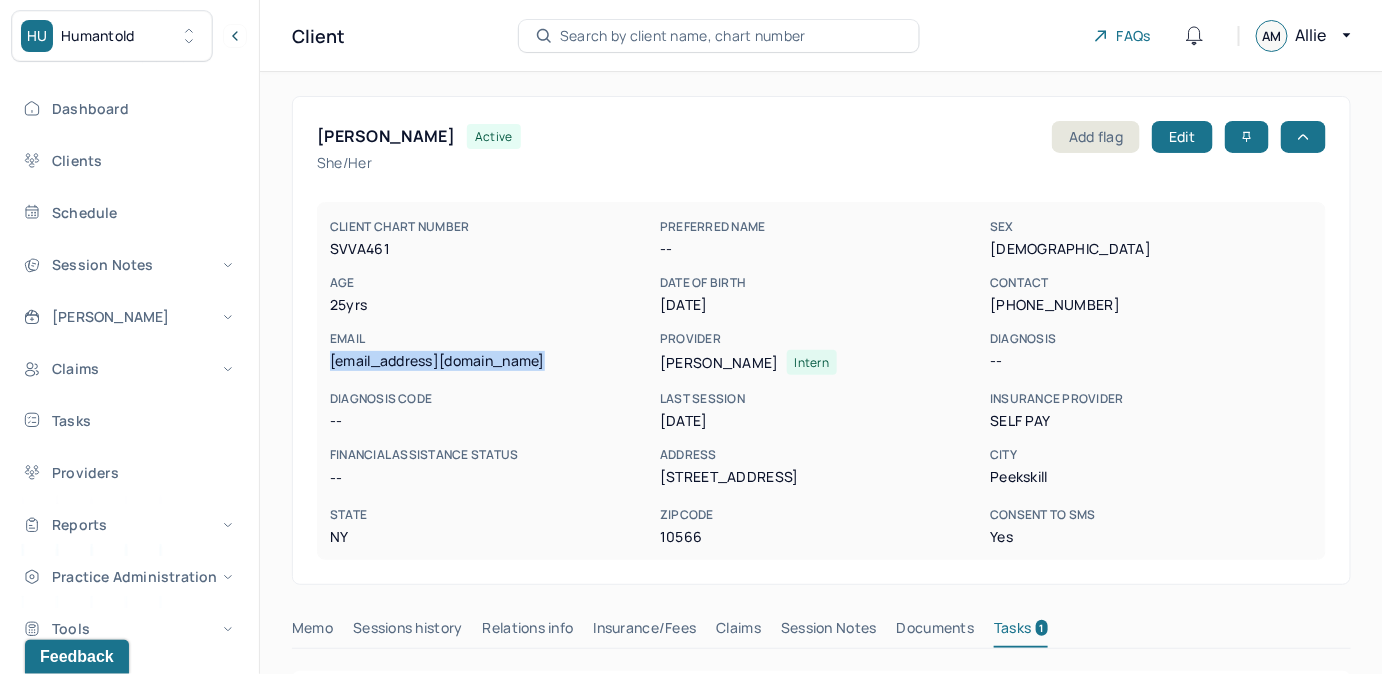 click on "Search by client name, chart number" at bounding box center (683, 36) 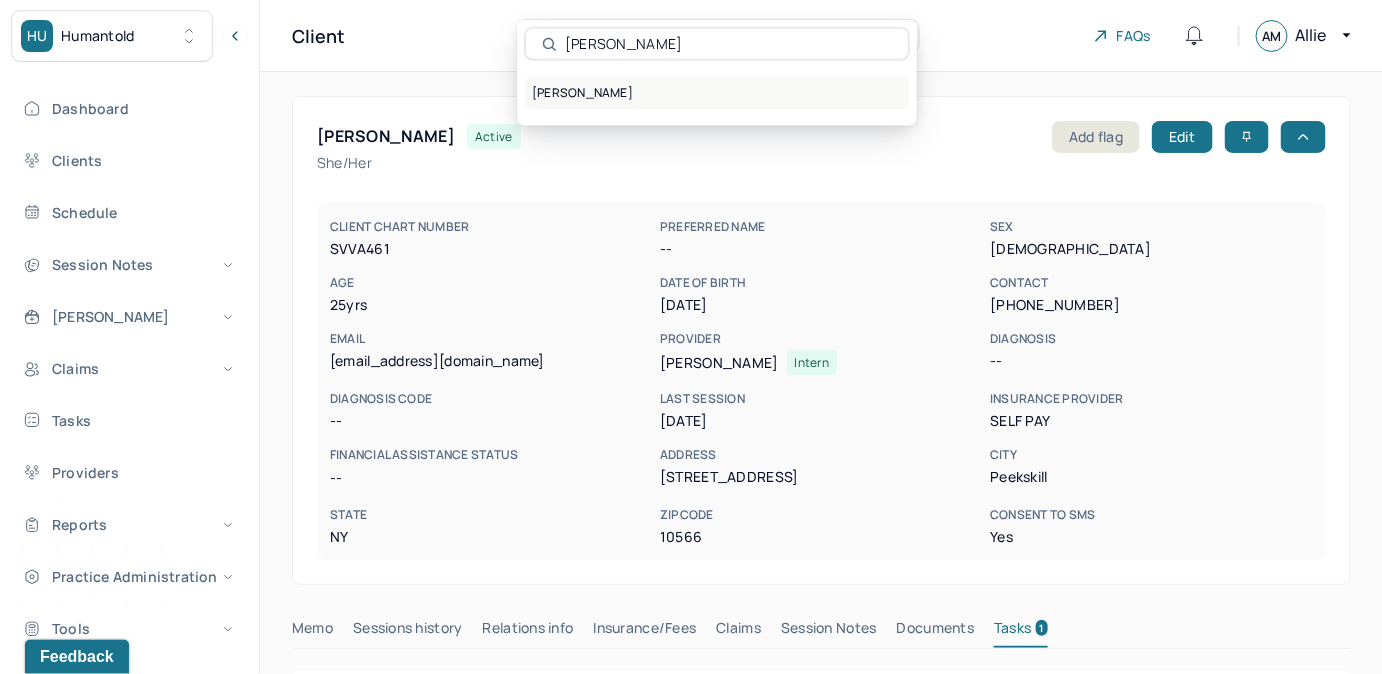 type on "[PERSON_NAME]" 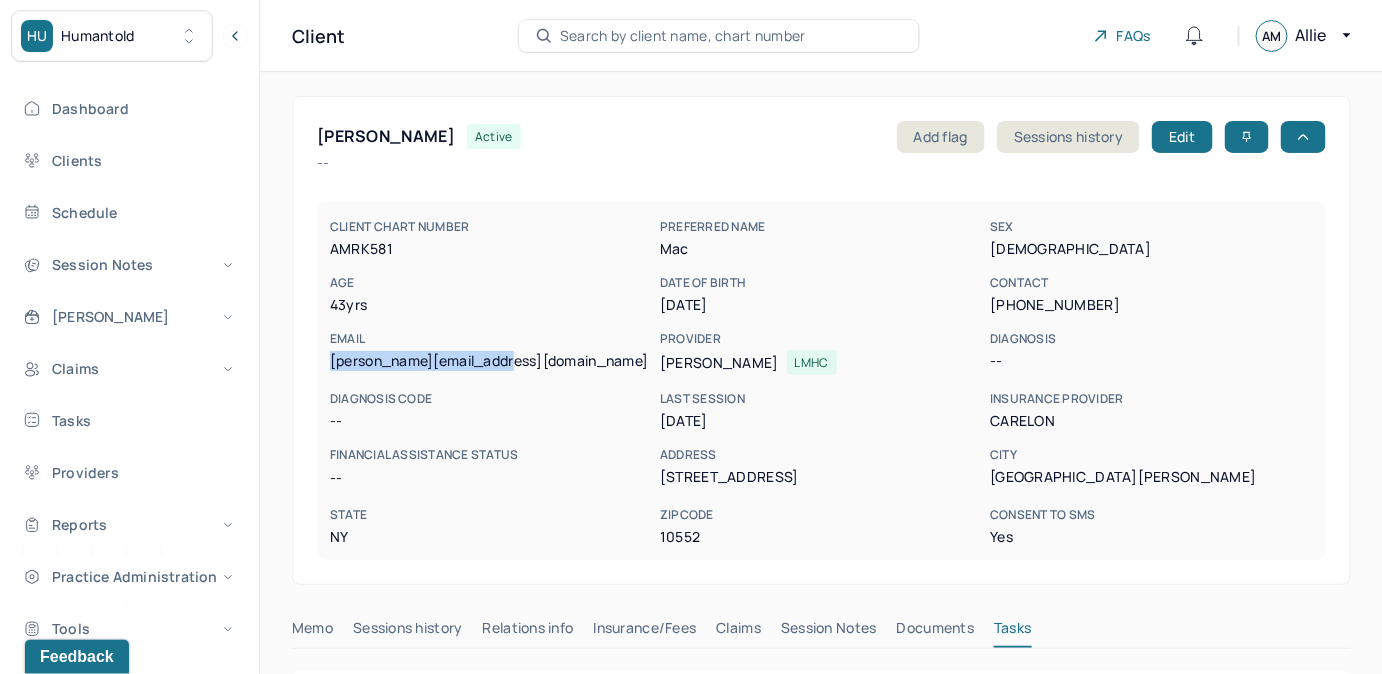 drag, startPoint x: 328, startPoint y: 362, endPoint x: 524, endPoint y: 362, distance: 196 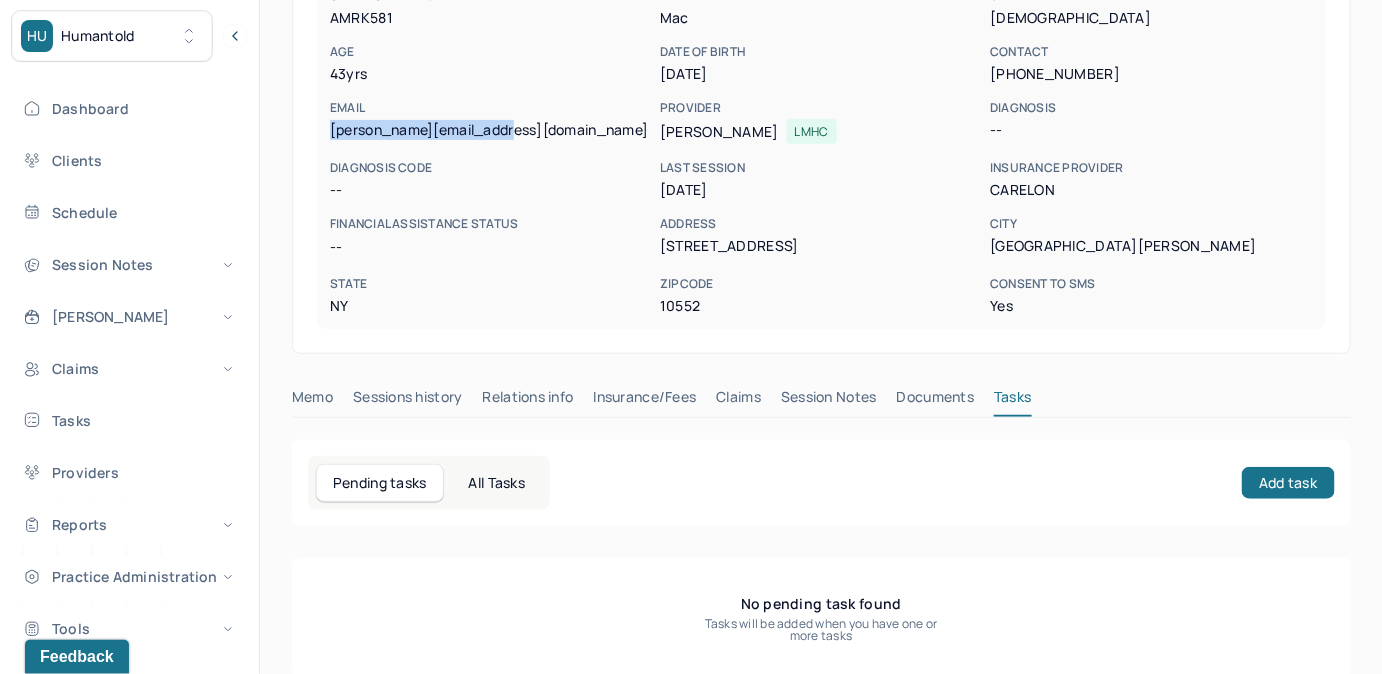 scroll, scrollTop: 258, scrollLeft: 0, axis: vertical 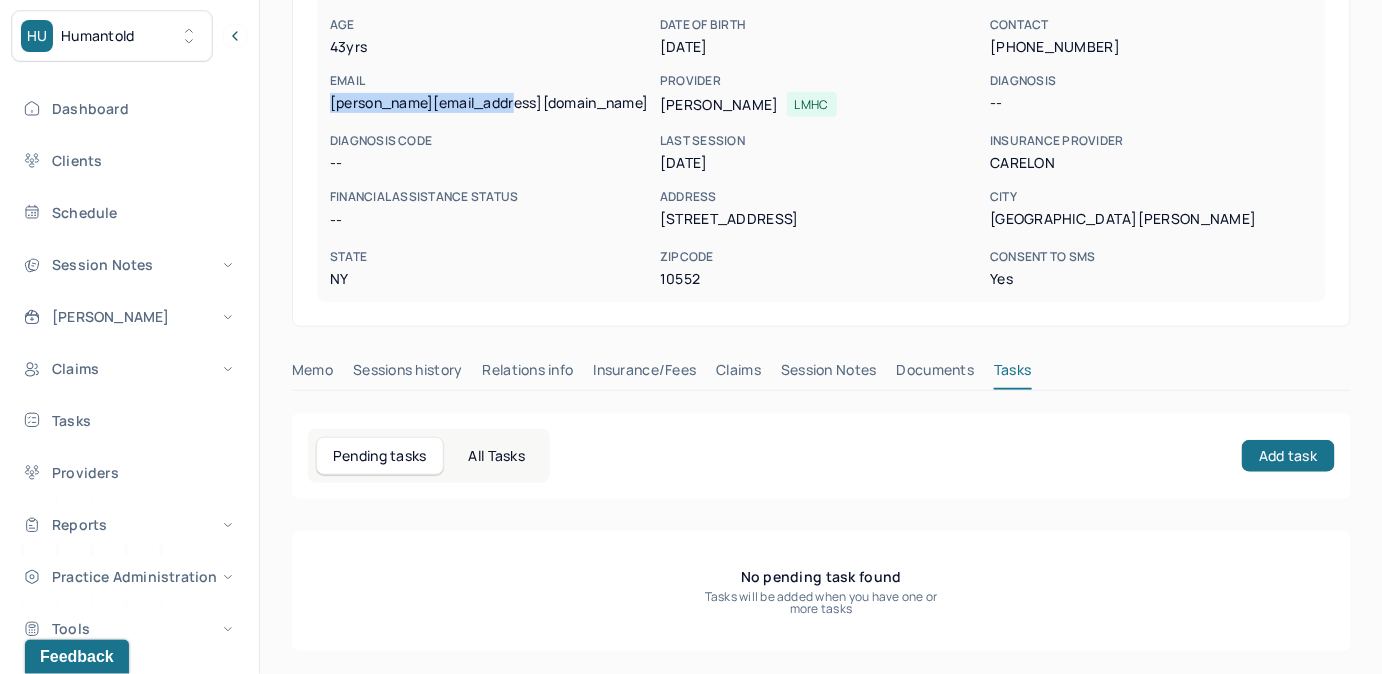 click on "Claims" at bounding box center [738, 374] 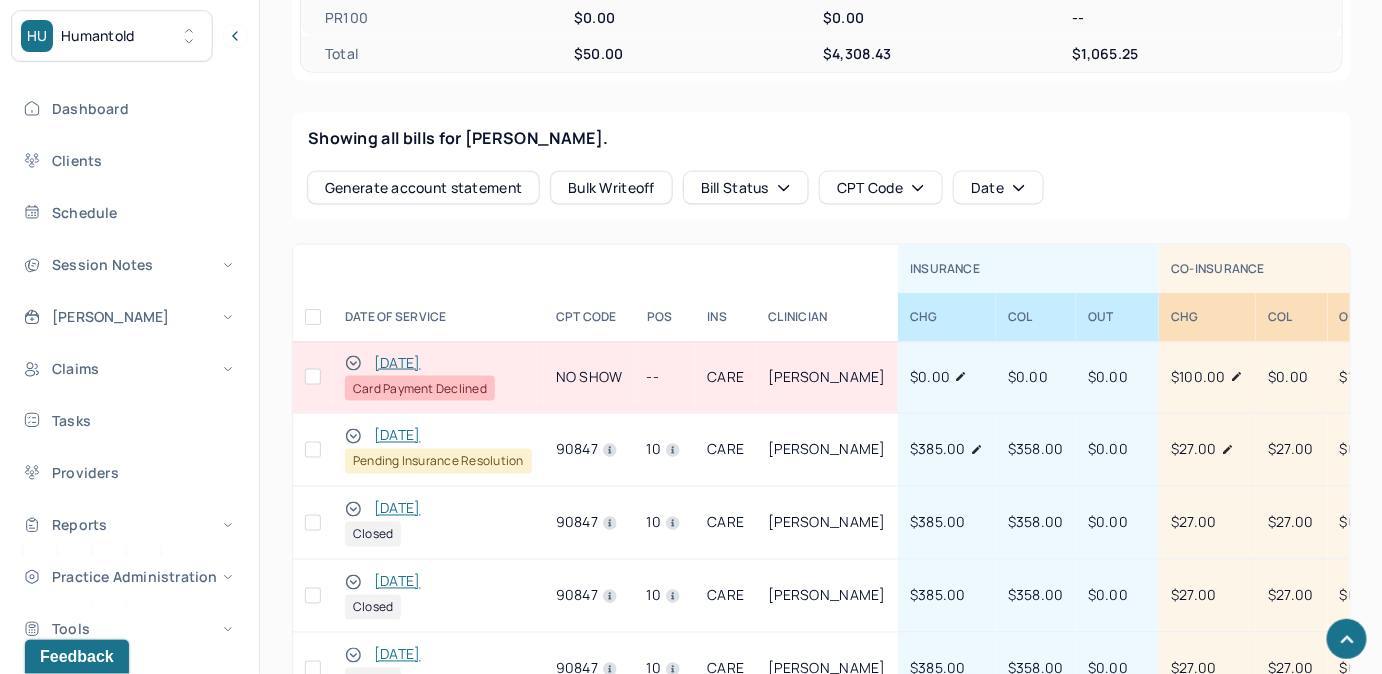 scroll, scrollTop: 894, scrollLeft: 0, axis: vertical 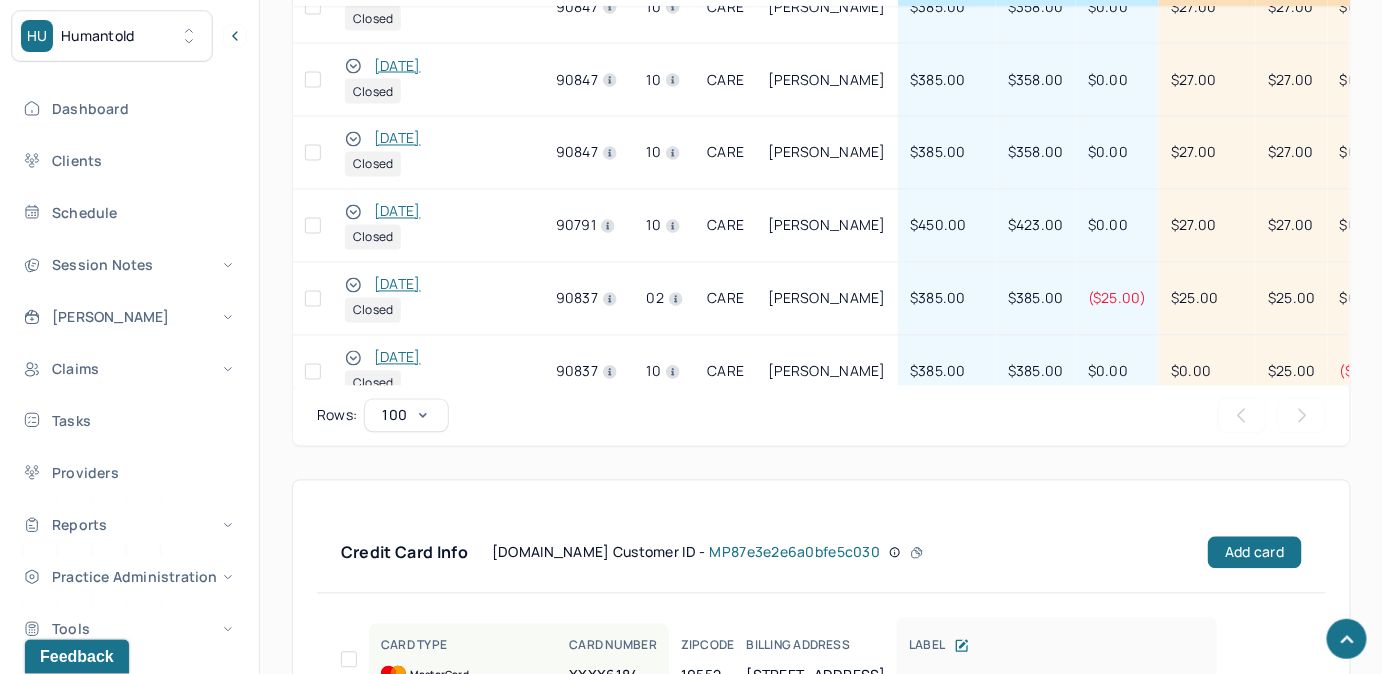 click 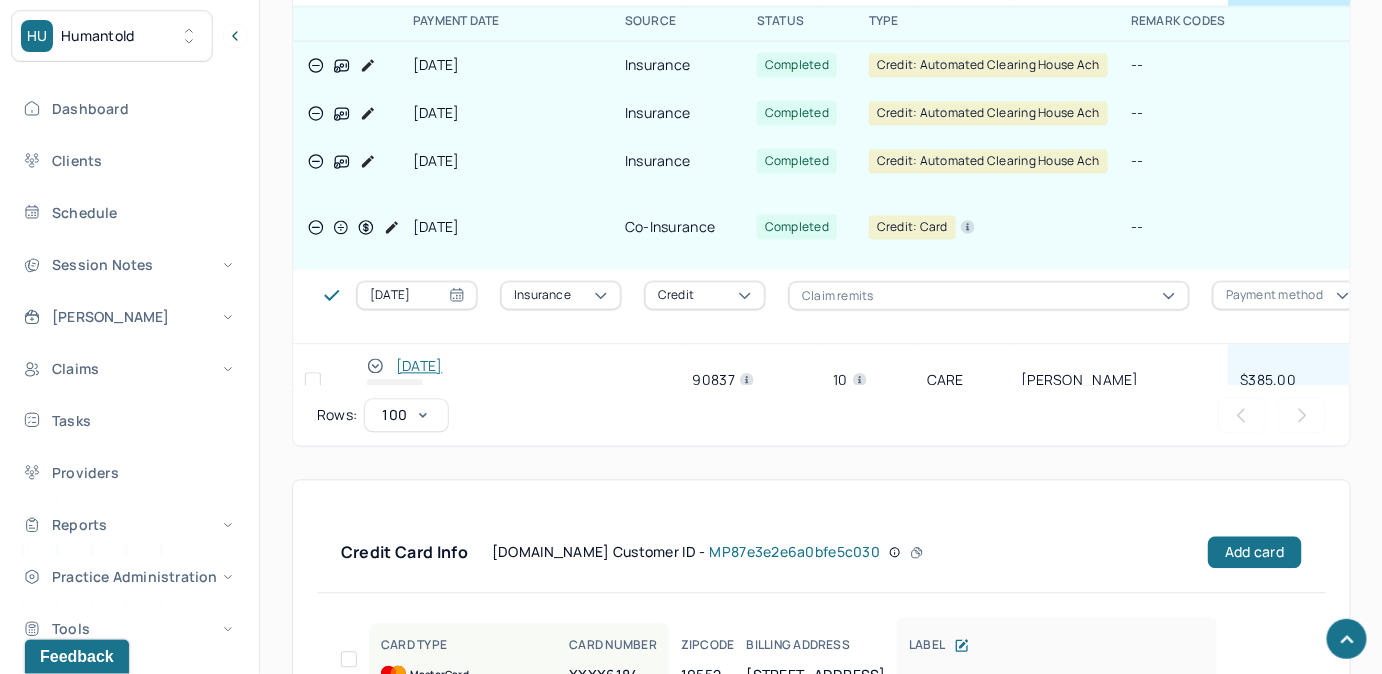 scroll, scrollTop: 545, scrollLeft: 0, axis: vertical 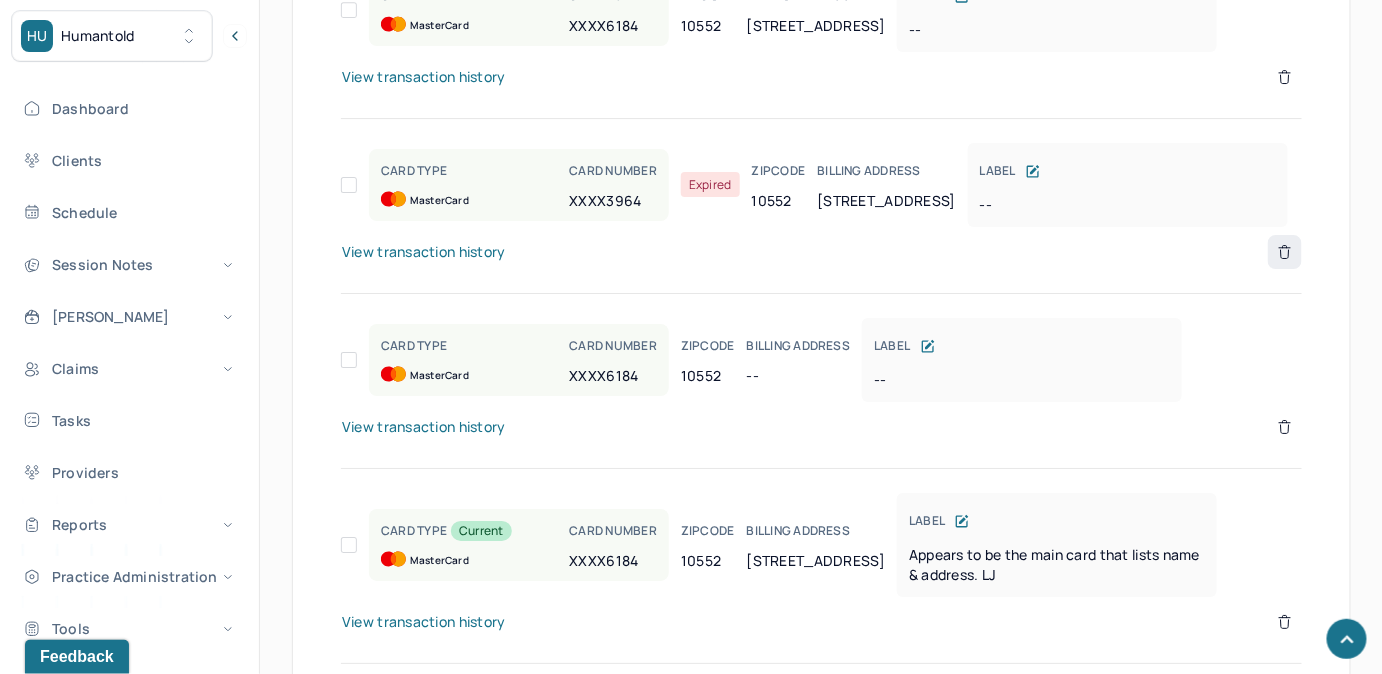 click 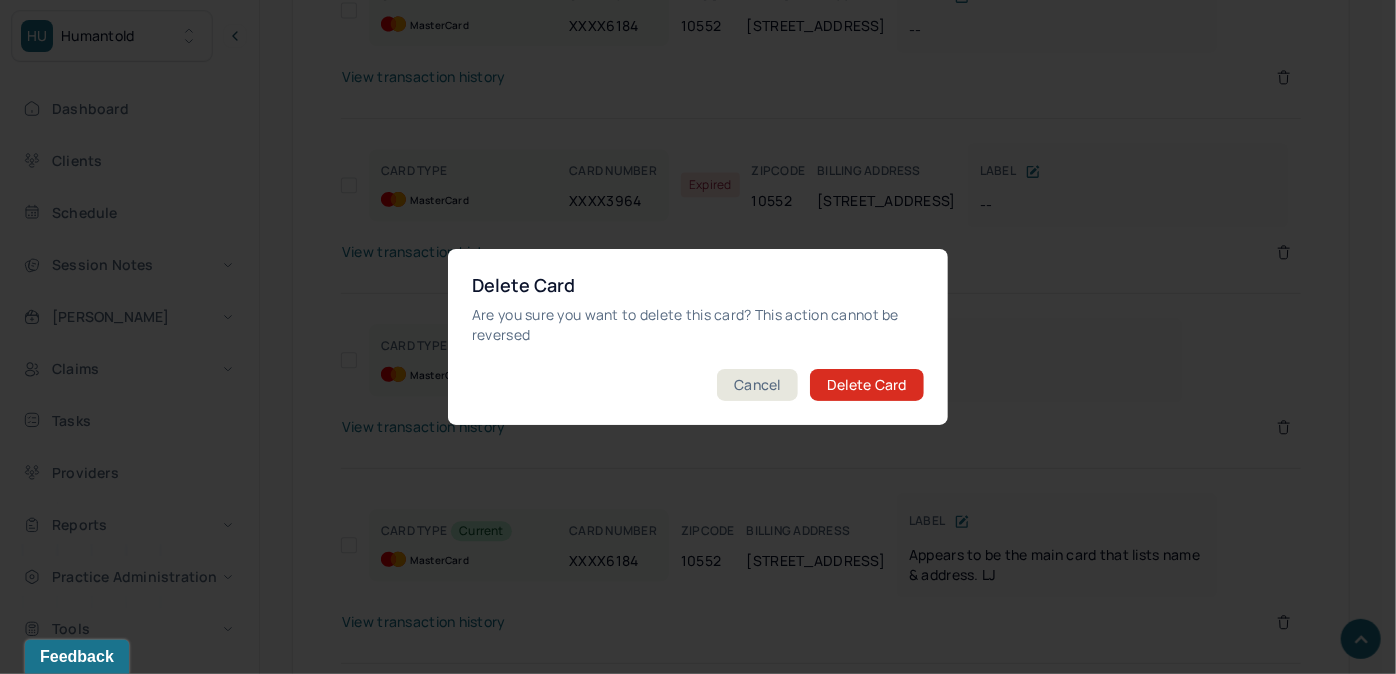 click on "Delete Card" at bounding box center [867, 385] 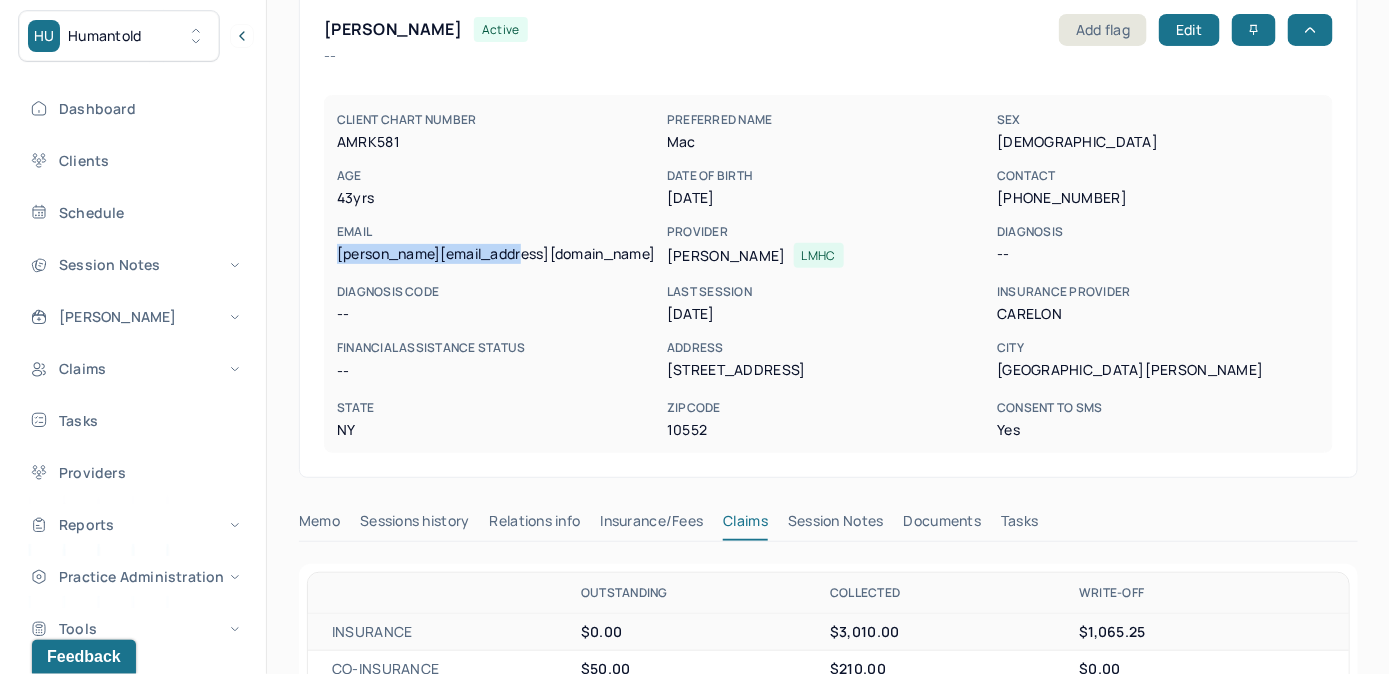 scroll, scrollTop: 106, scrollLeft: 0, axis: vertical 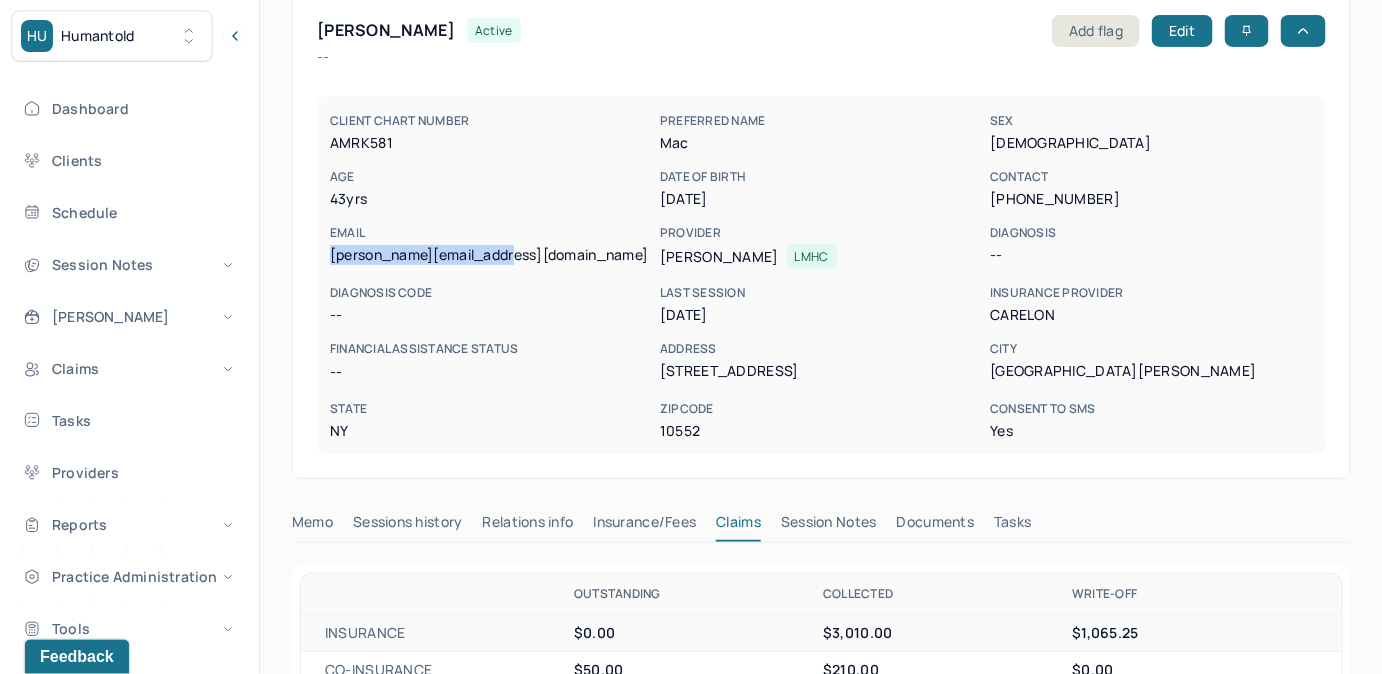 drag, startPoint x: 1017, startPoint y: 531, endPoint x: 1058, endPoint y: 521, distance: 42.201897 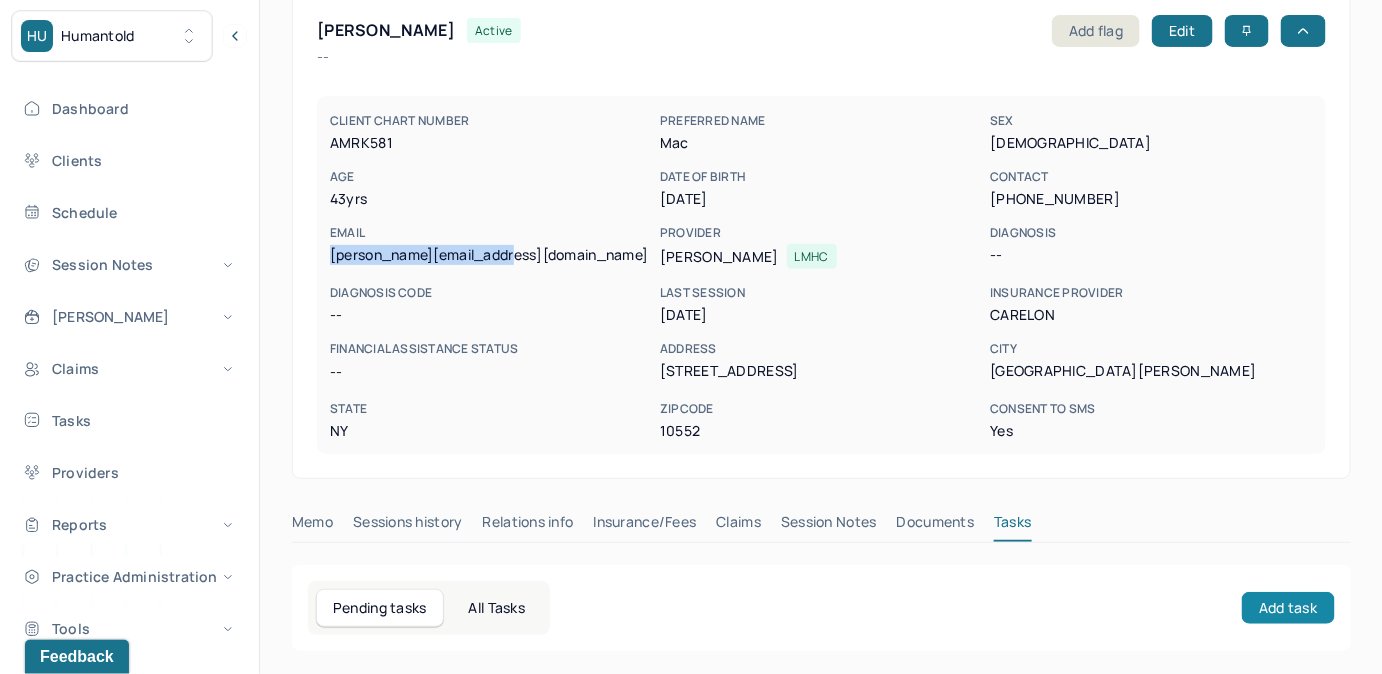 click on "Add task" at bounding box center (1288, 608) 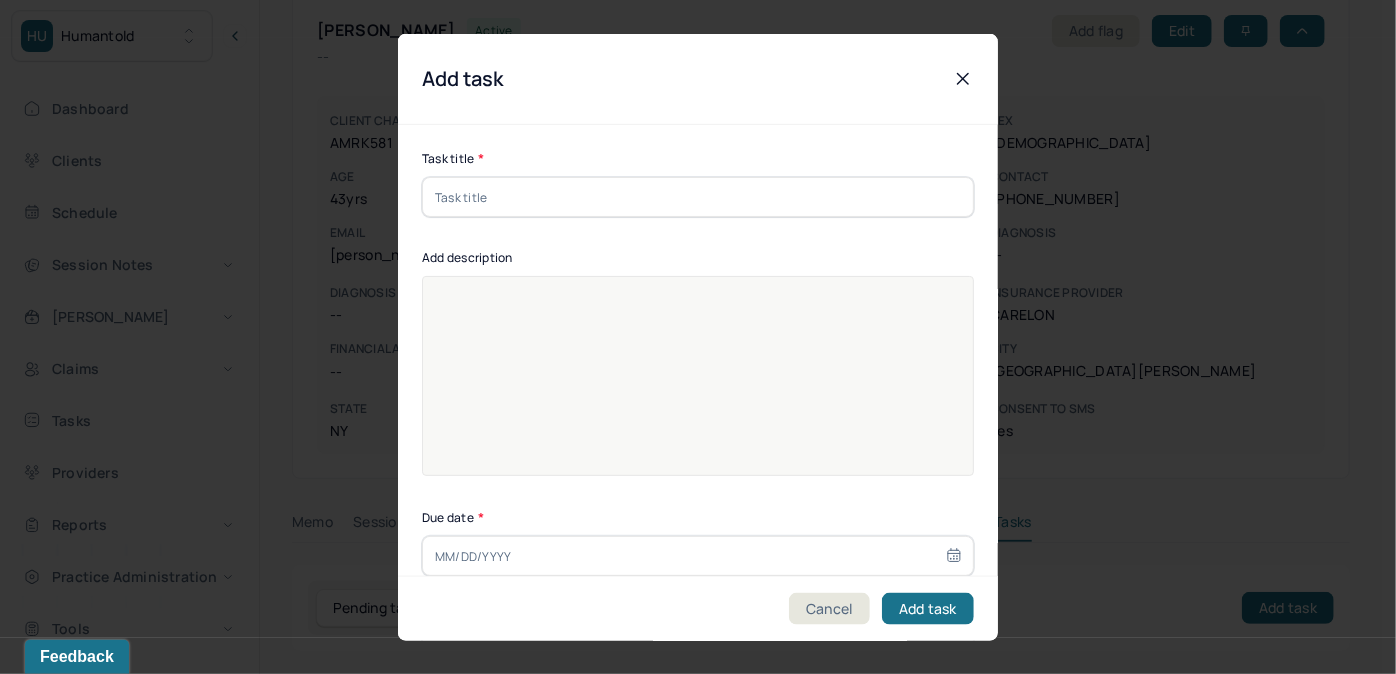 drag, startPoint x: 789, startPoint y: 200, endPoint x: 754, endPoint y: 235, distance: 49.497475 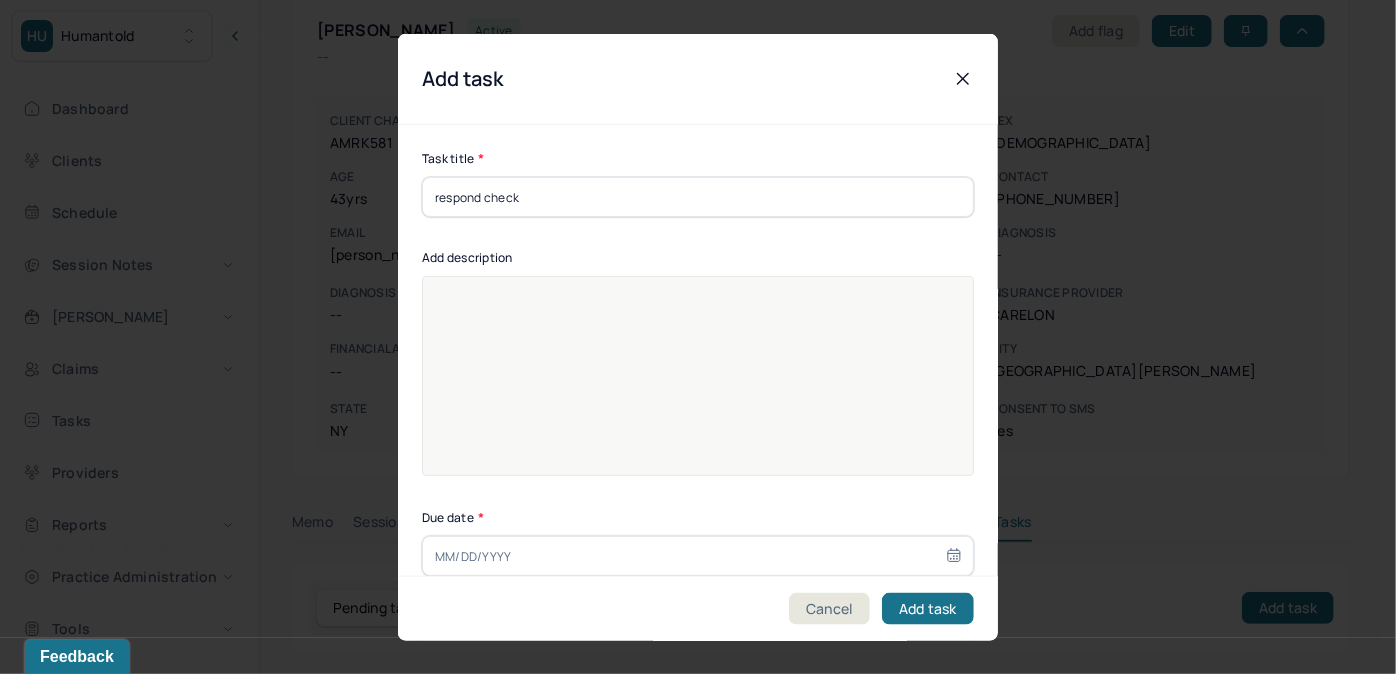 click at bounding box center [698, 389] 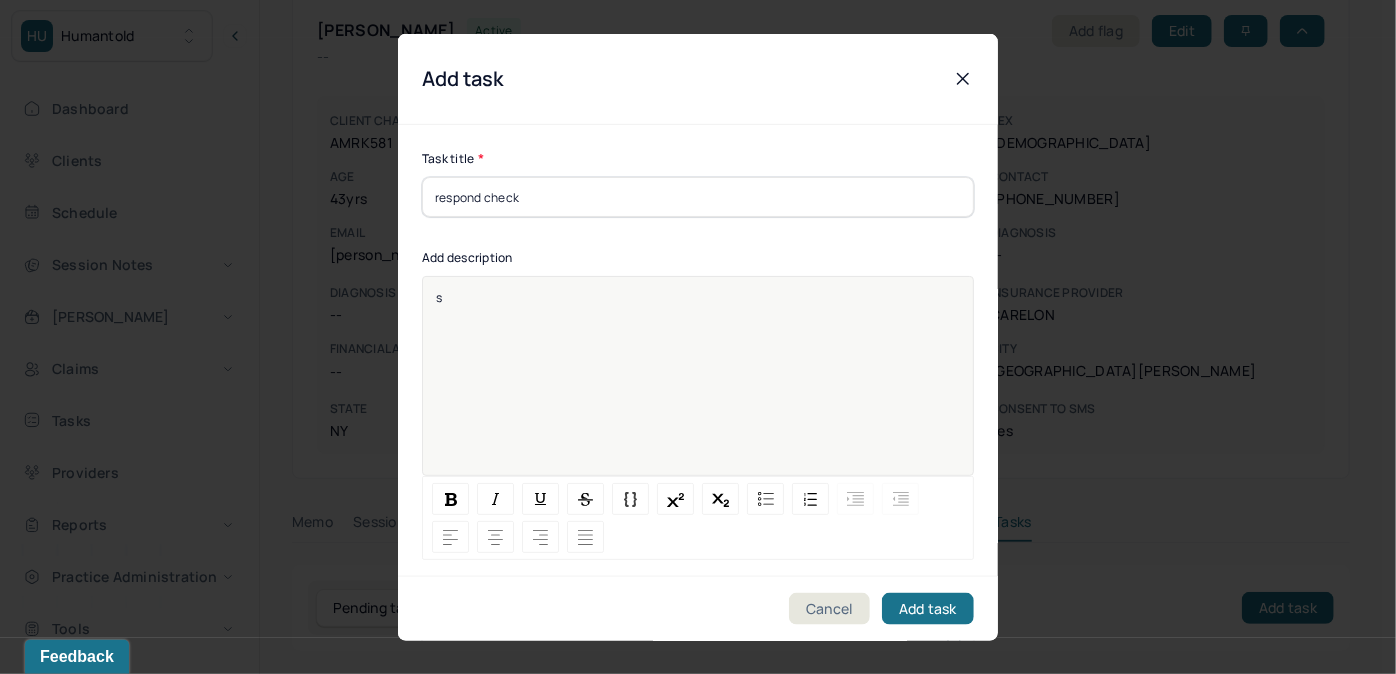 type 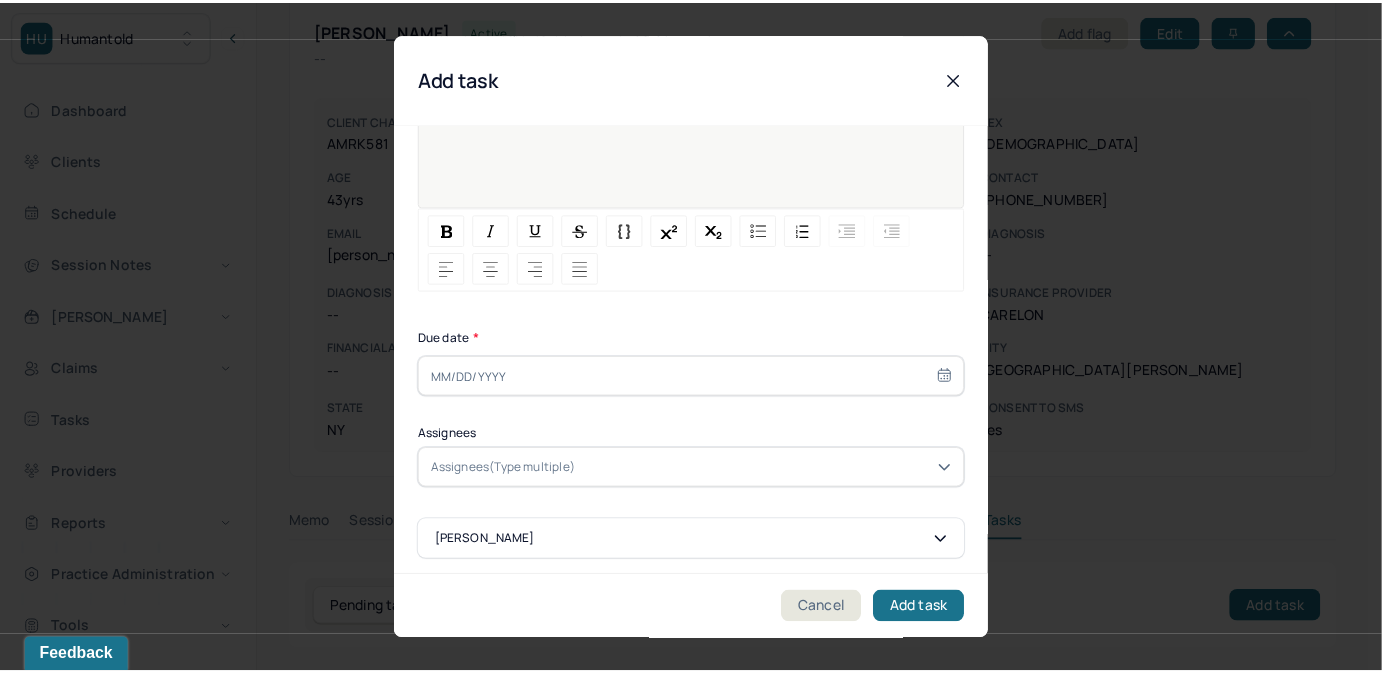 scroll, scrollTop: 274, scrollLeft: 0, axis: vertical 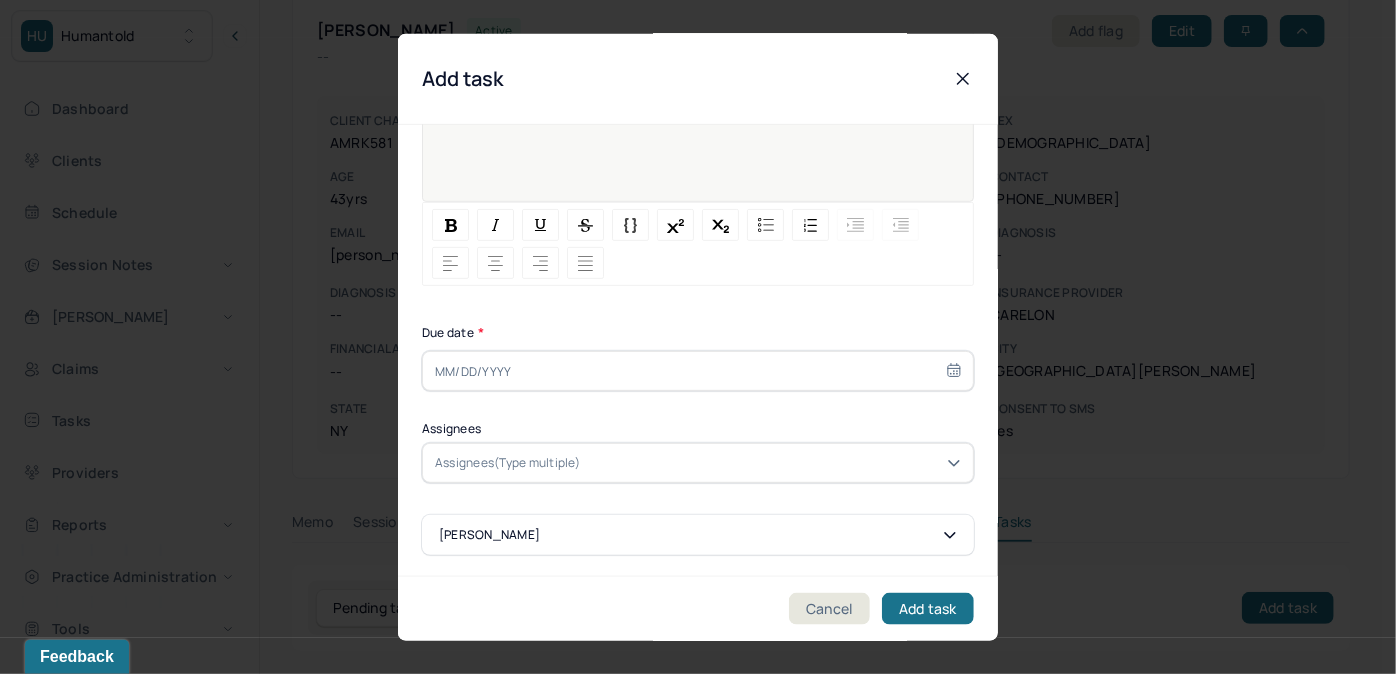 select on "6" 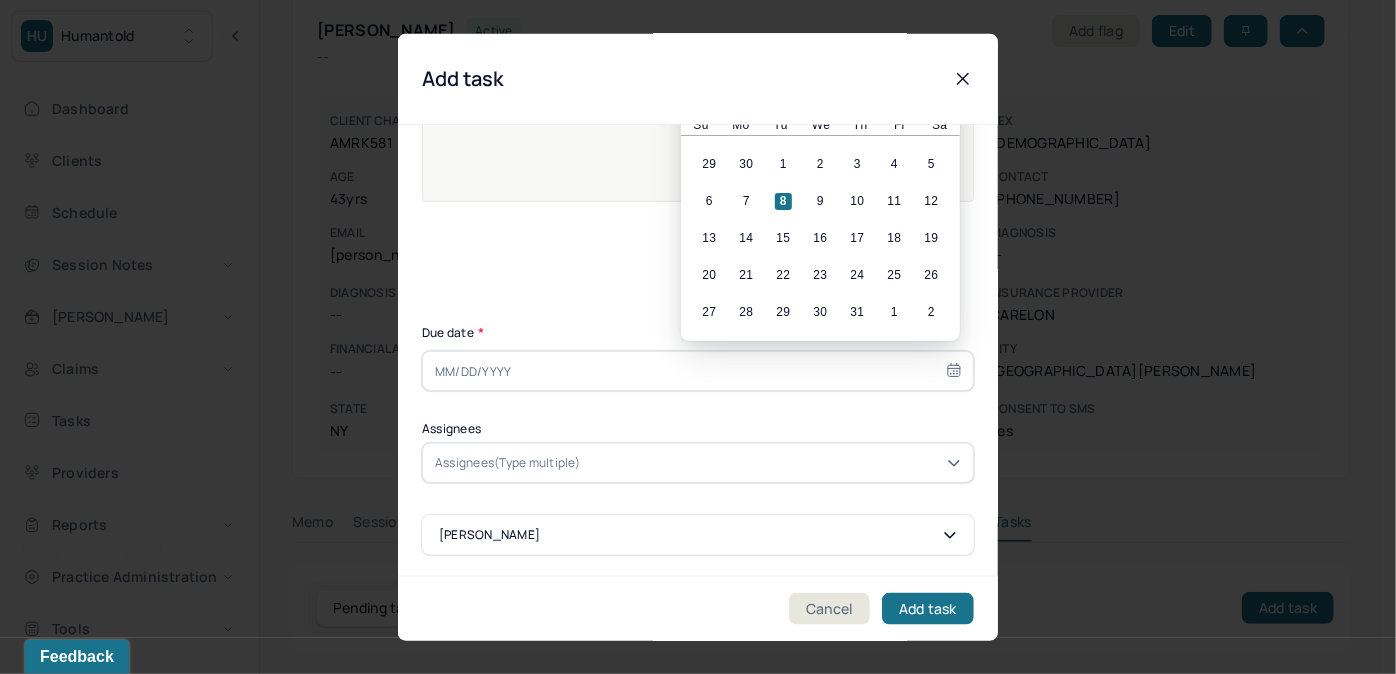 click at bounding box center (698, 371) 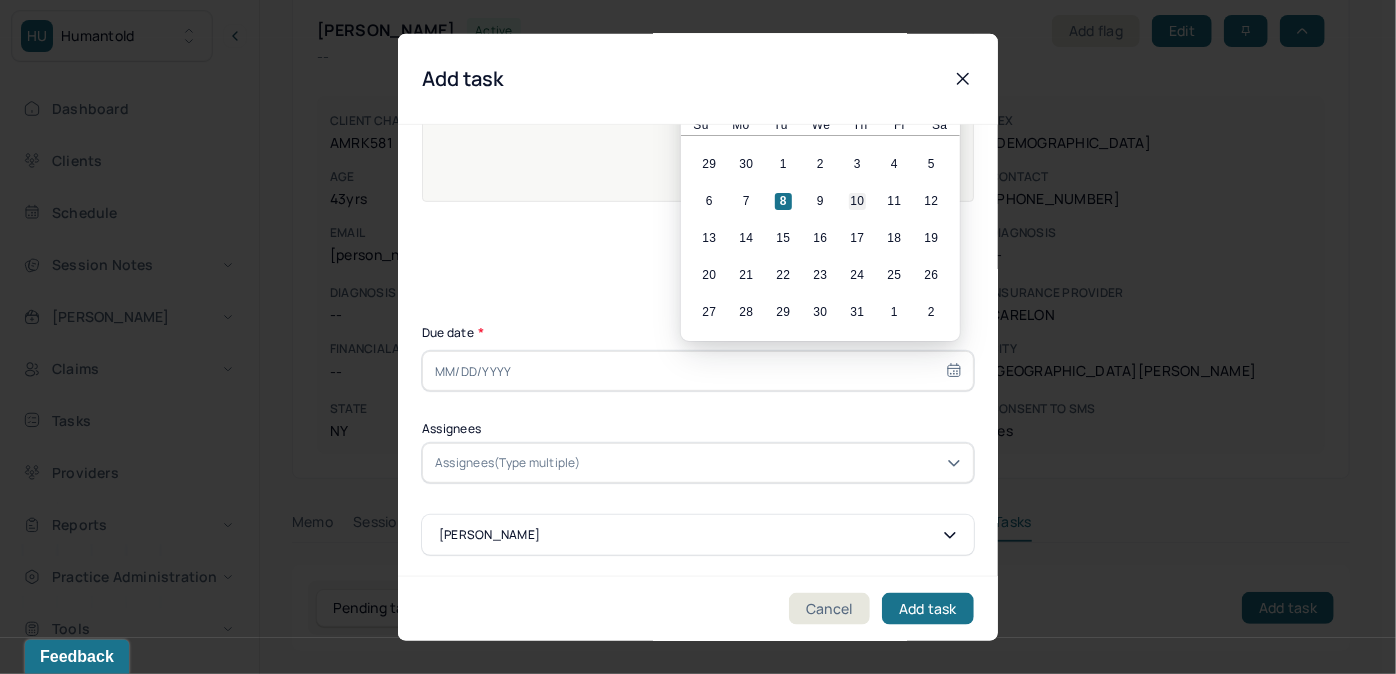 click on "10" at bounding box center (857, 201) 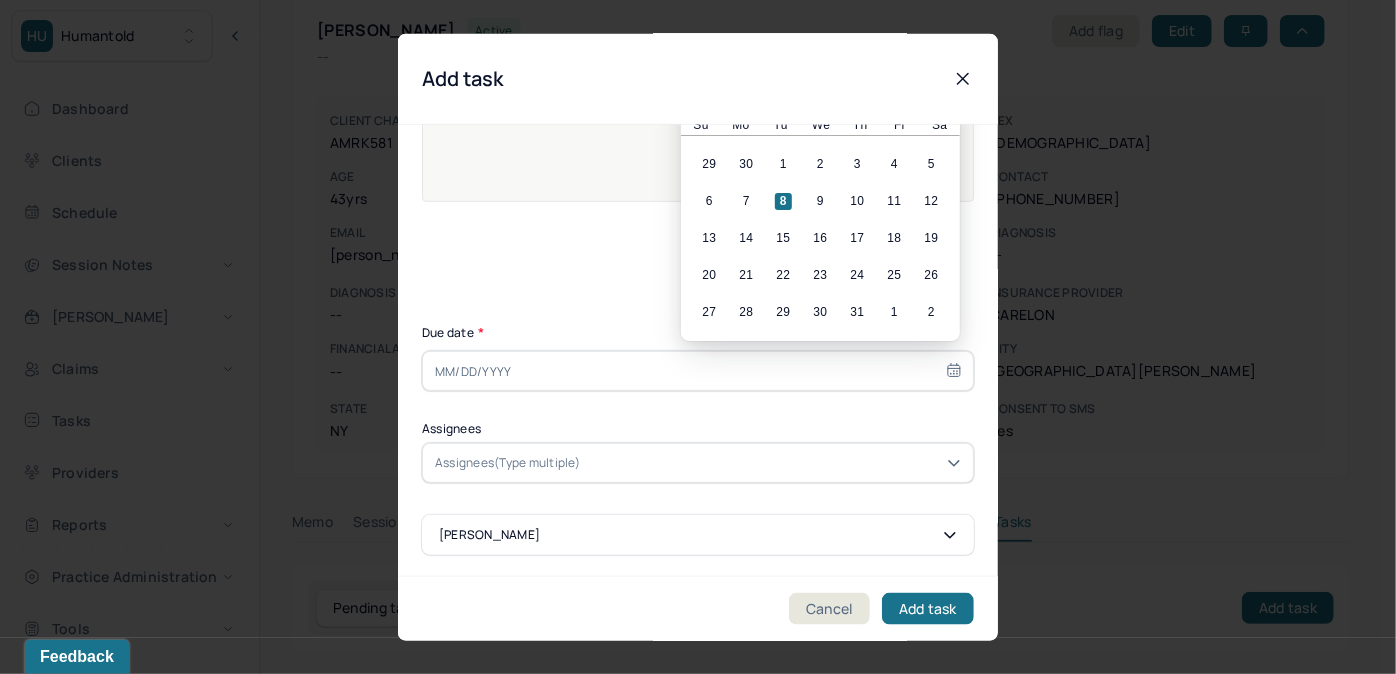type on "[DATE]" 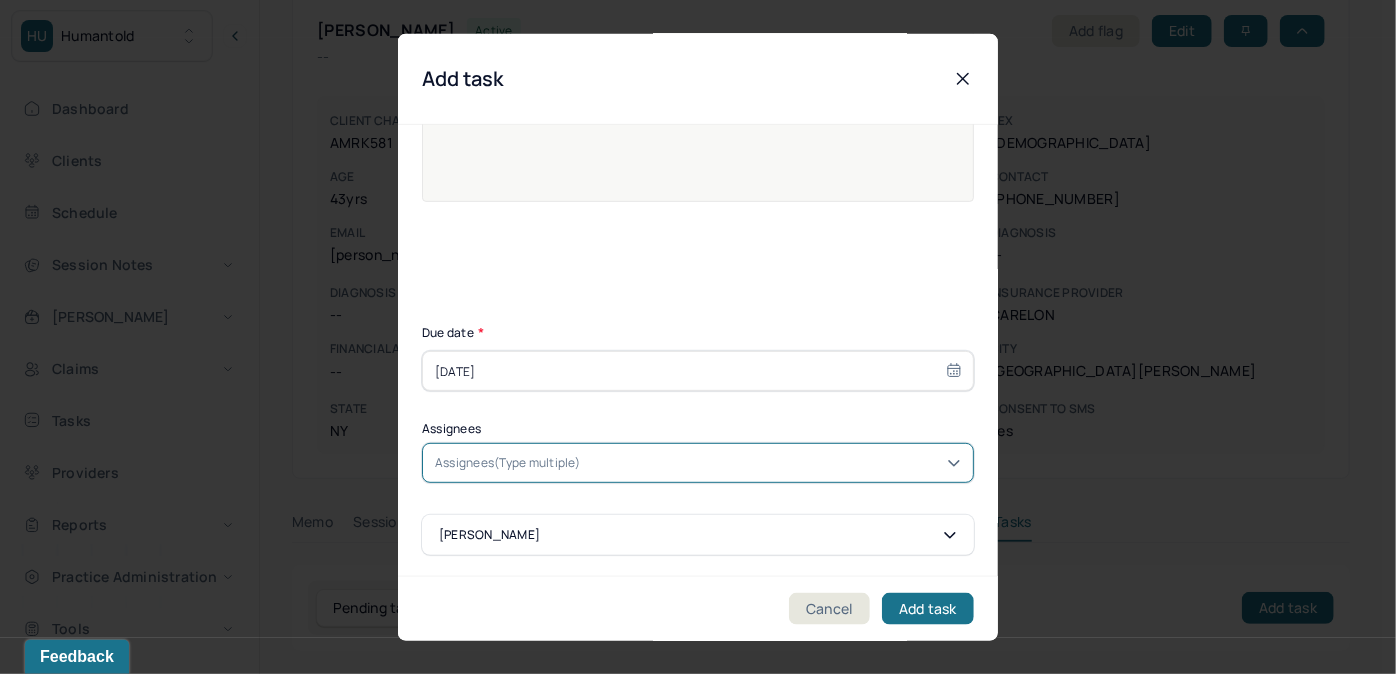 click at bounding box center [773, 463] 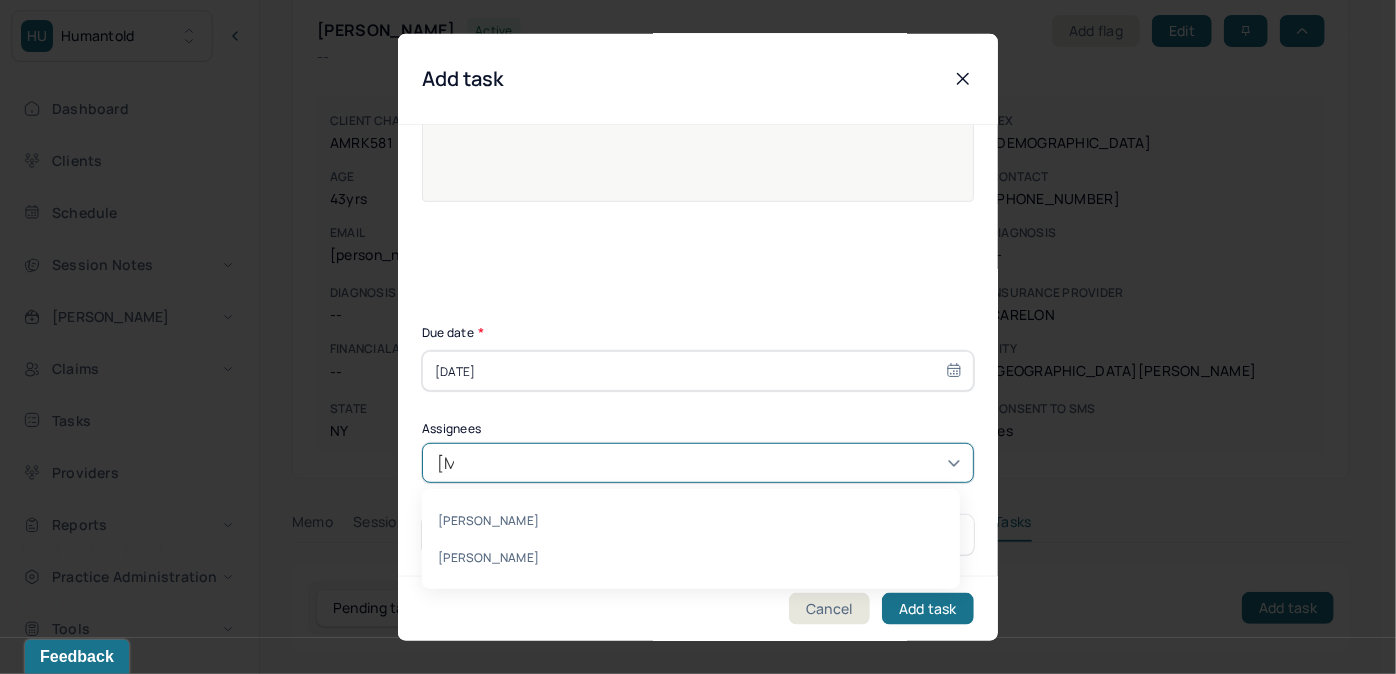 type on "allie" 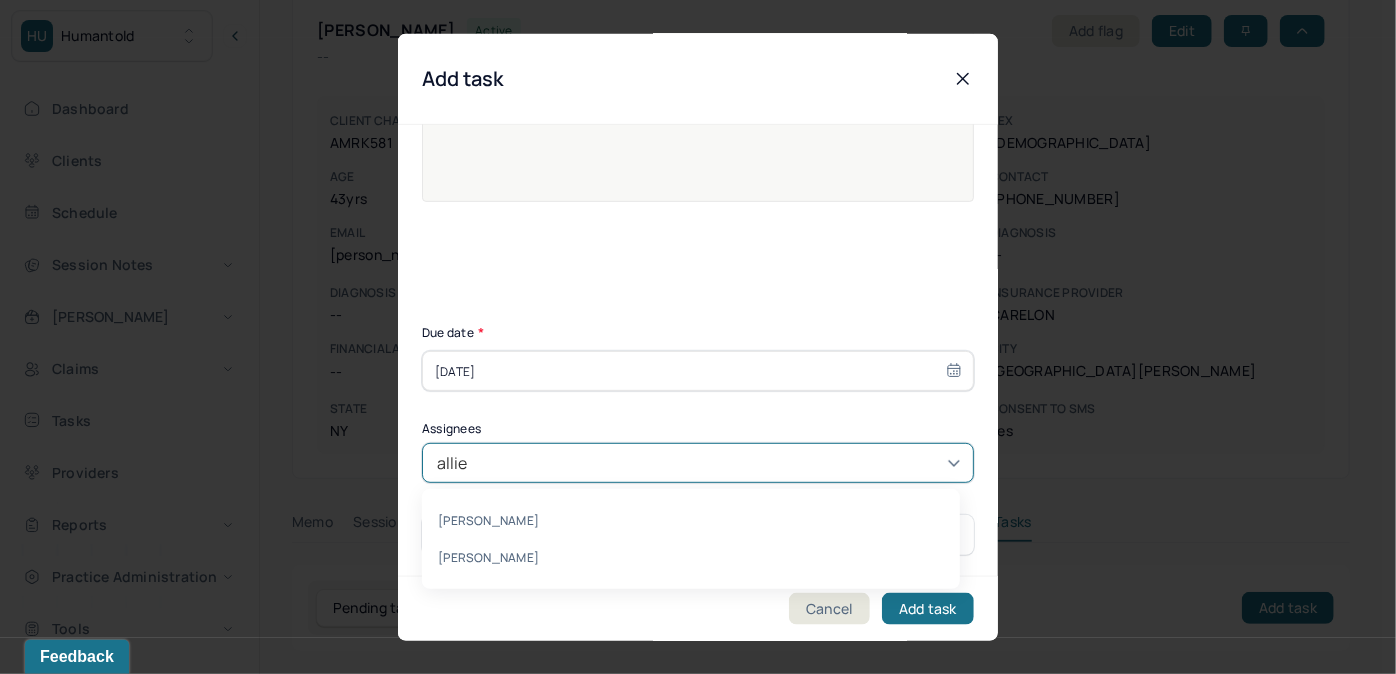 drag, startPoint x: 561, startPoint y: 563, endPoint x: 584, endPoint y: 558, distance: 23.537205 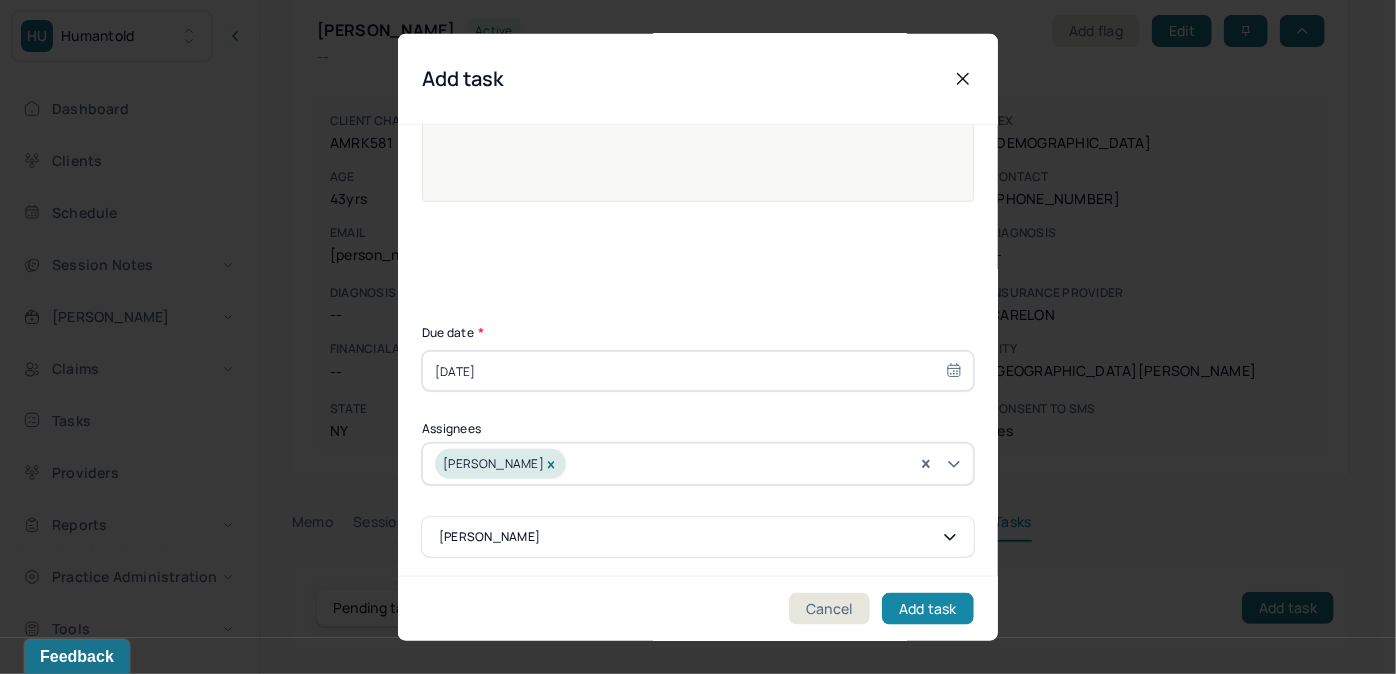 click on "Add task" at bounding box center [928, 608] 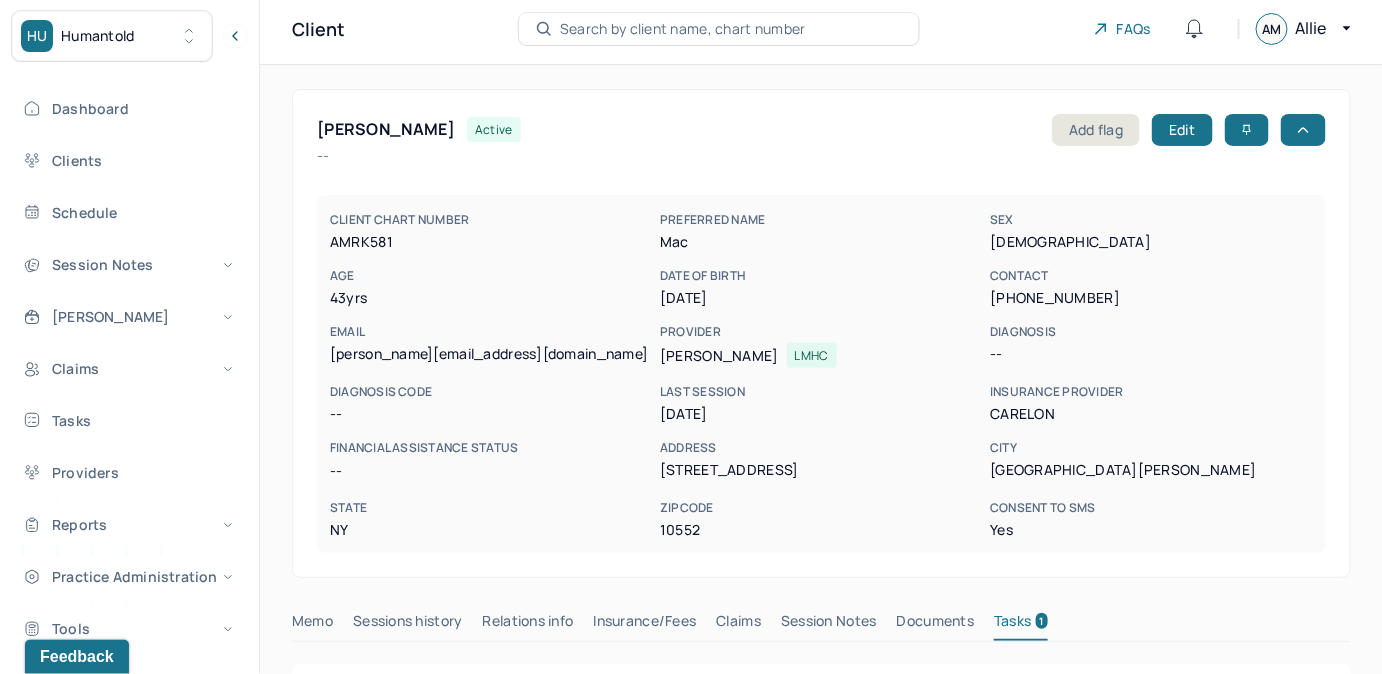 scroll, scrollTop: 0, scrollLeft: 0, axis: both 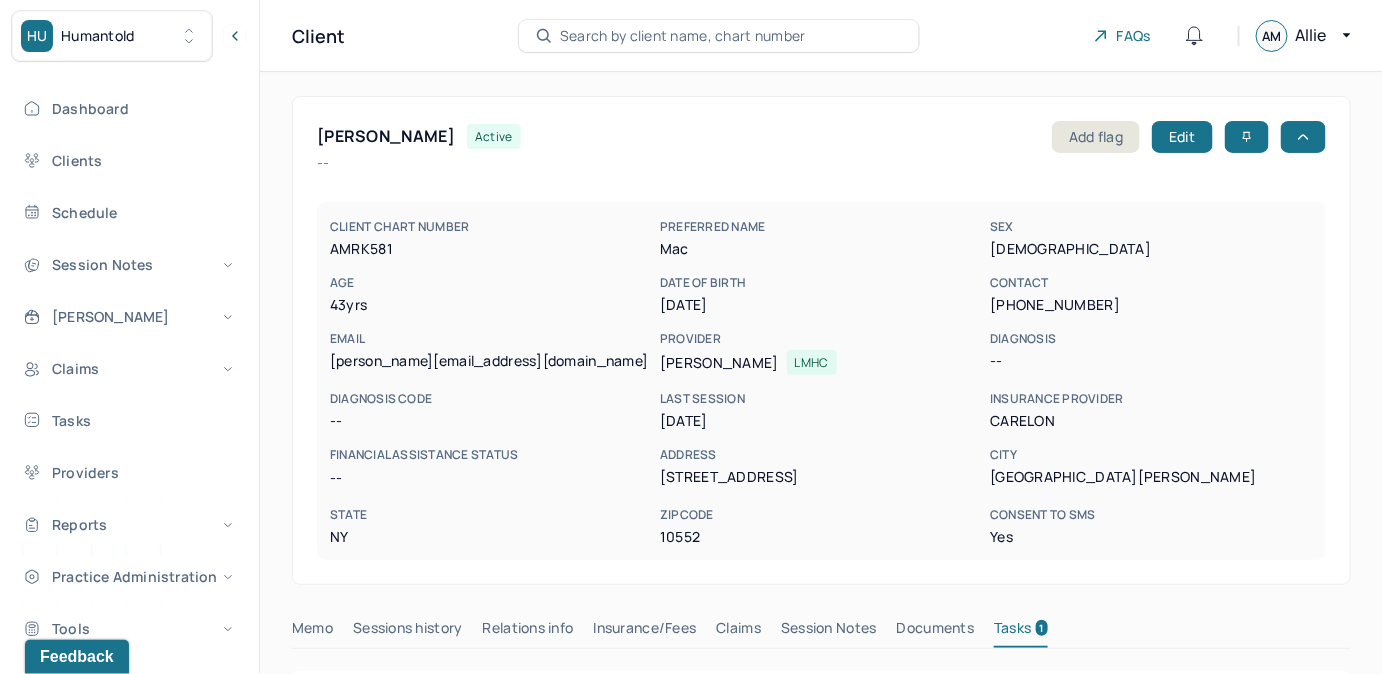click on "Search by client name, chart number" at bounding box center (683, 36) 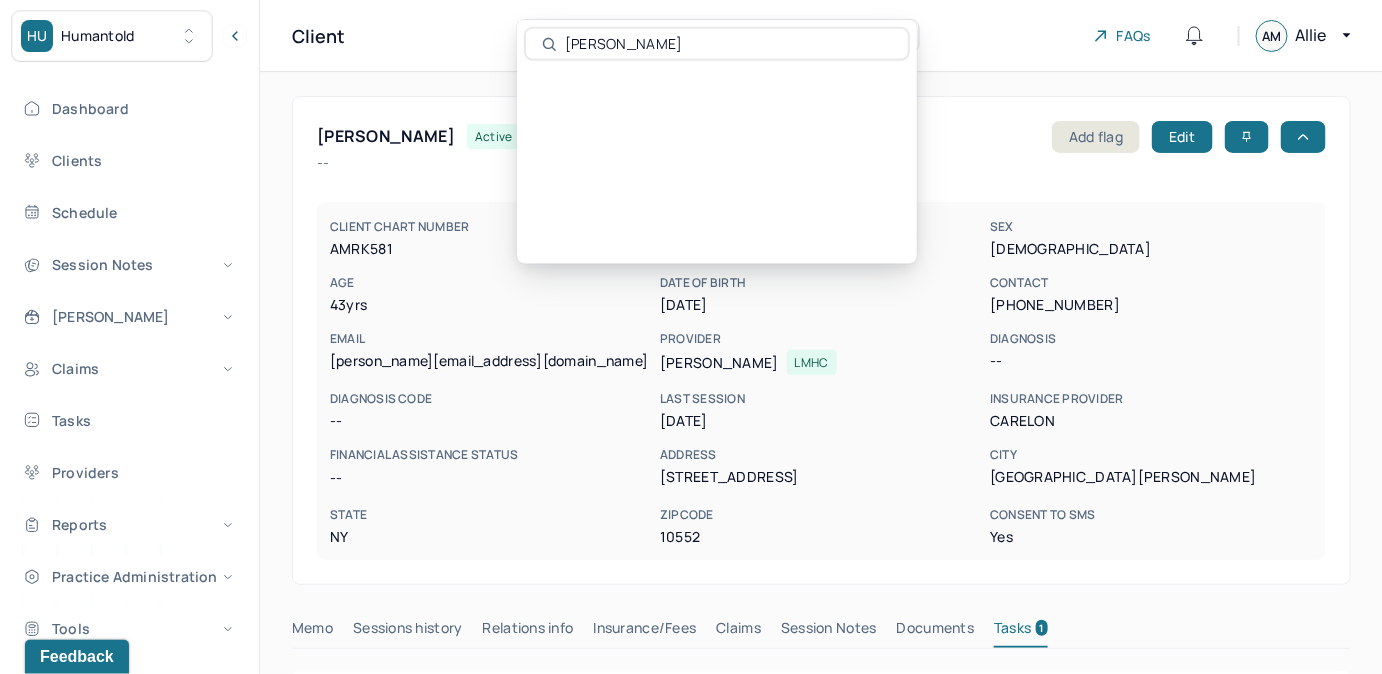 type on "[PERSON_NAME]" 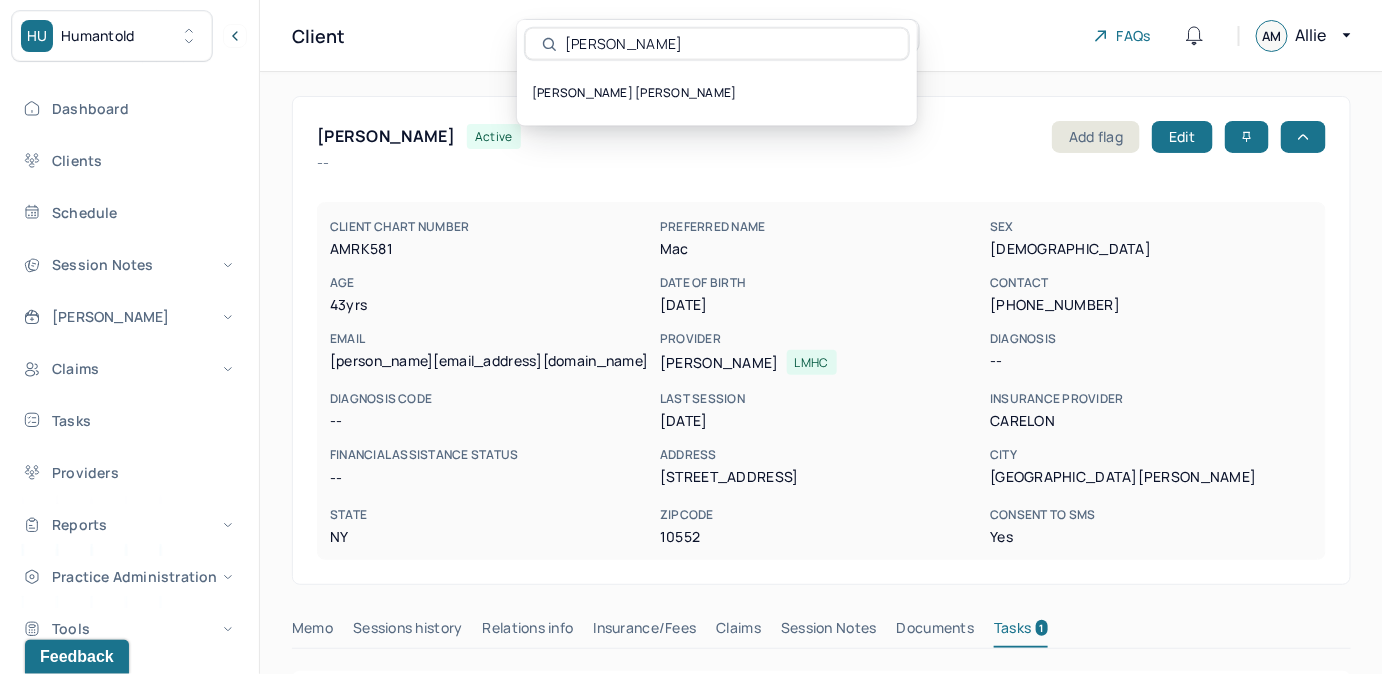 click on "[PERSON_NAME] [PERSON_NAME]" at bounding box center [717, 93] 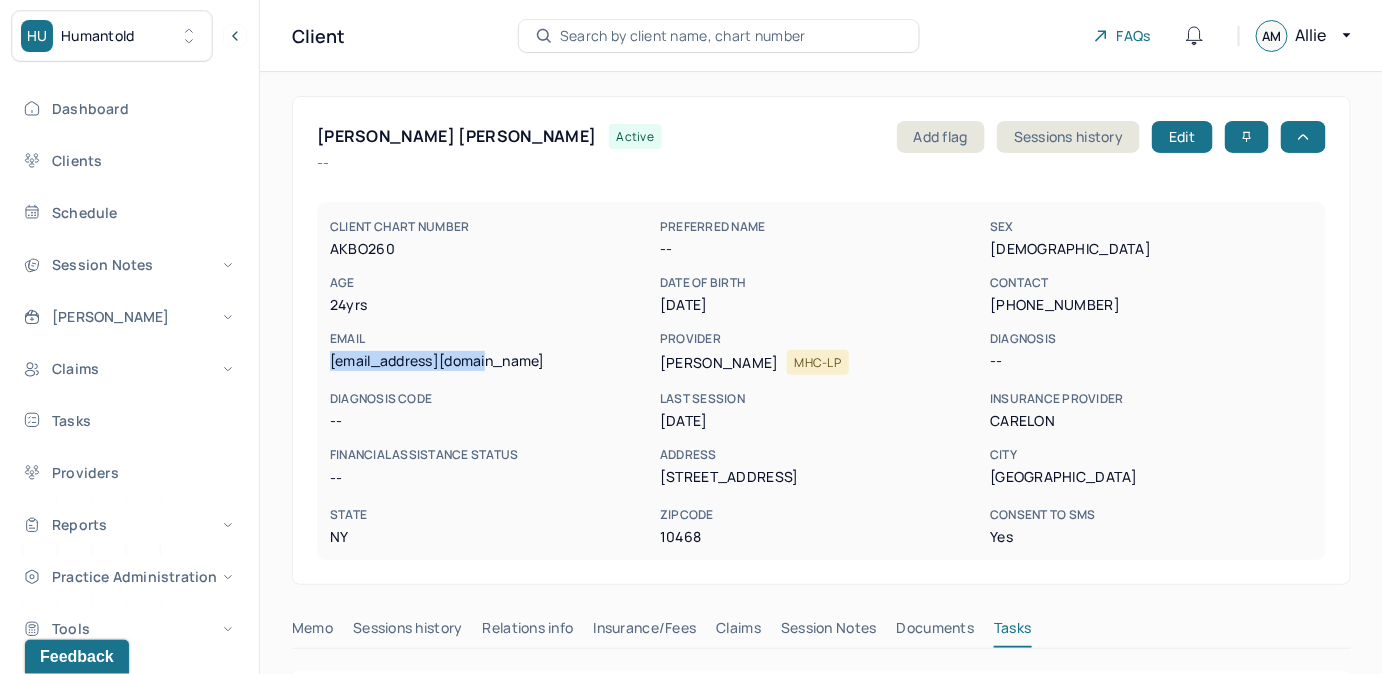 drag, startPoint x: 328, startPoint y: 362, endPoint x: 512, endPoint y: 365, distance: 184.02446 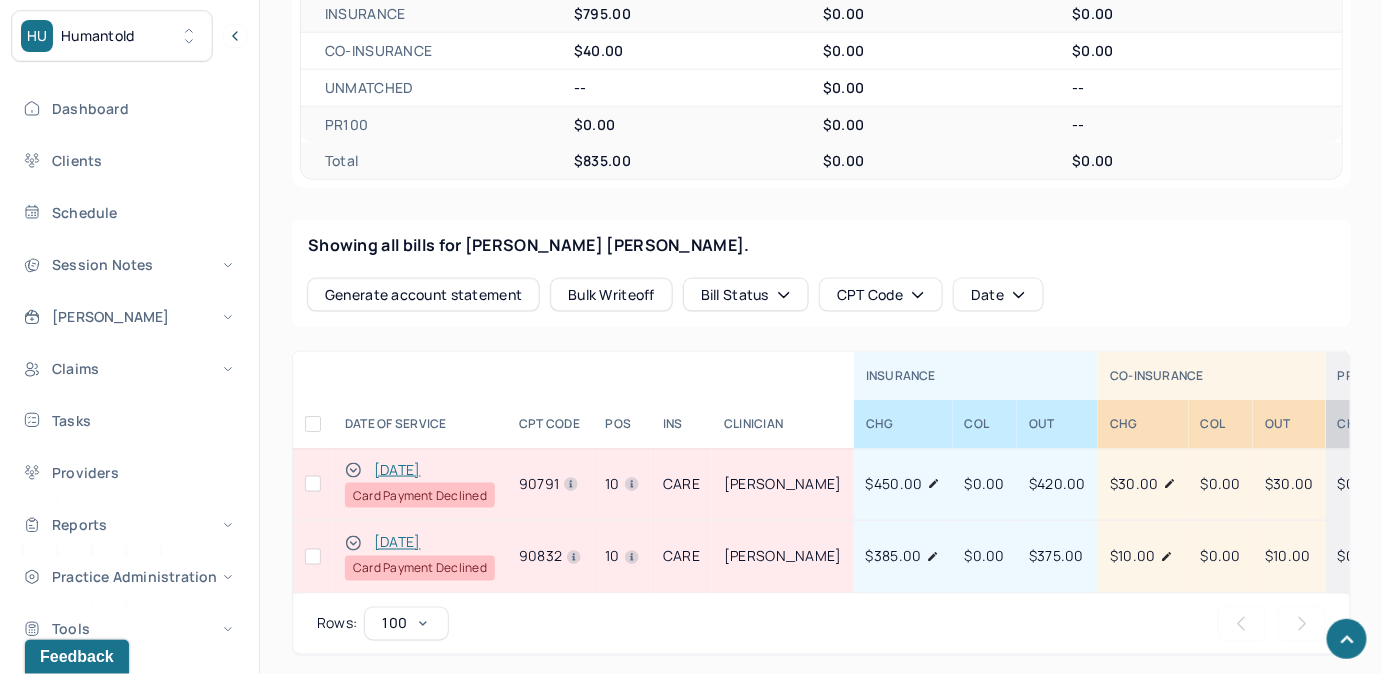 scroll, scrollTop: 727, scrollLeft: 0, axis: vertical 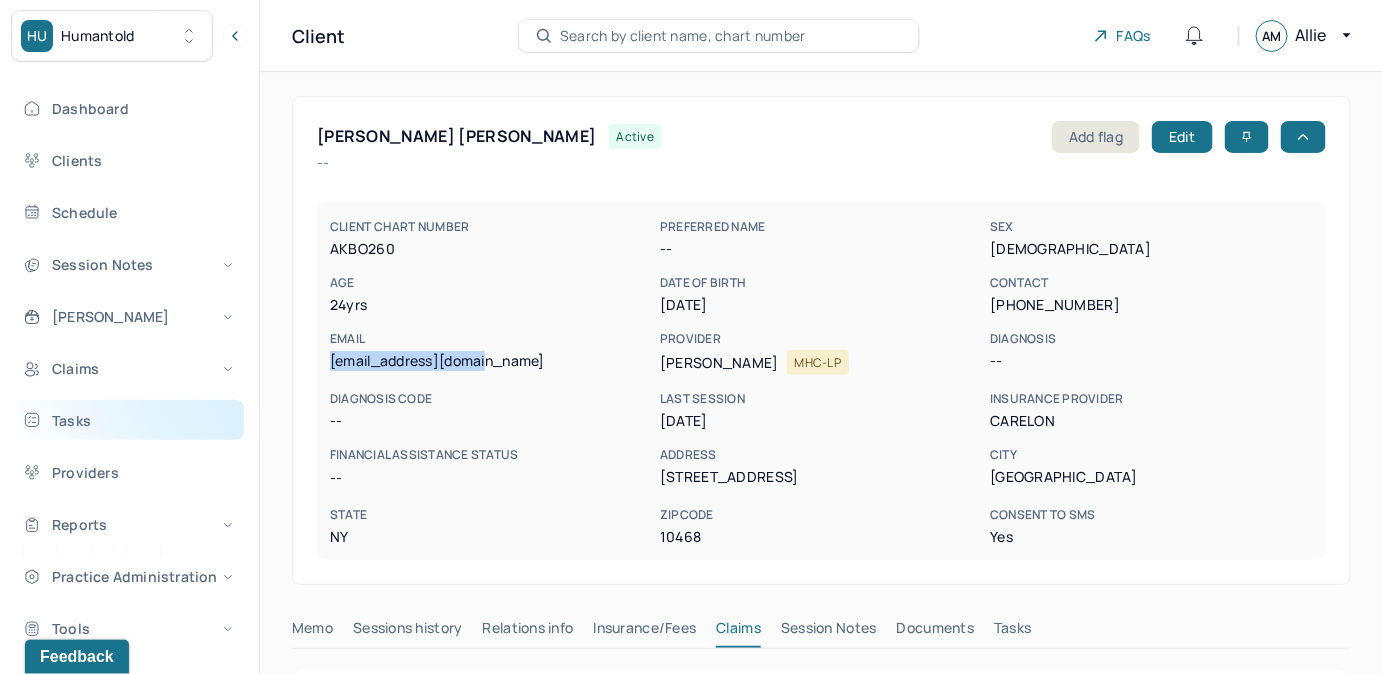 click on "Tasks" at bounding box center (128, 420) 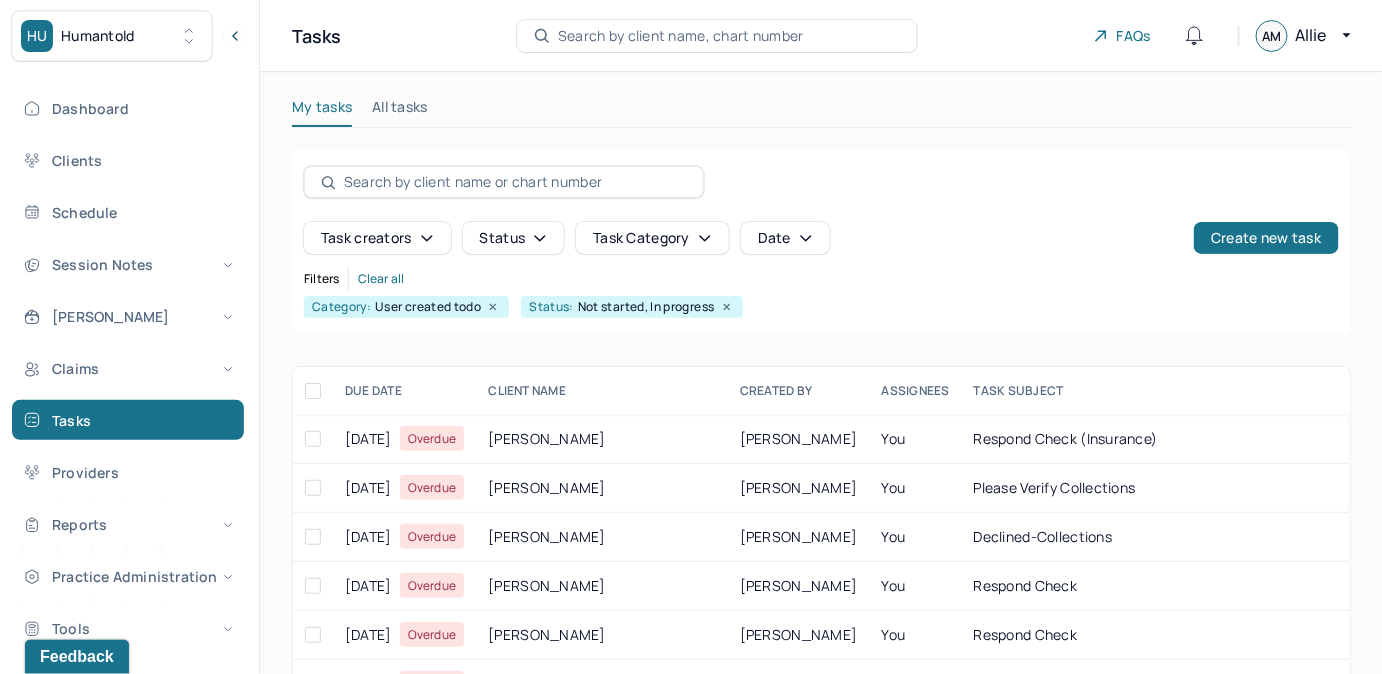 click on "Search by client name, chart number" at bounding box center (681, 36) 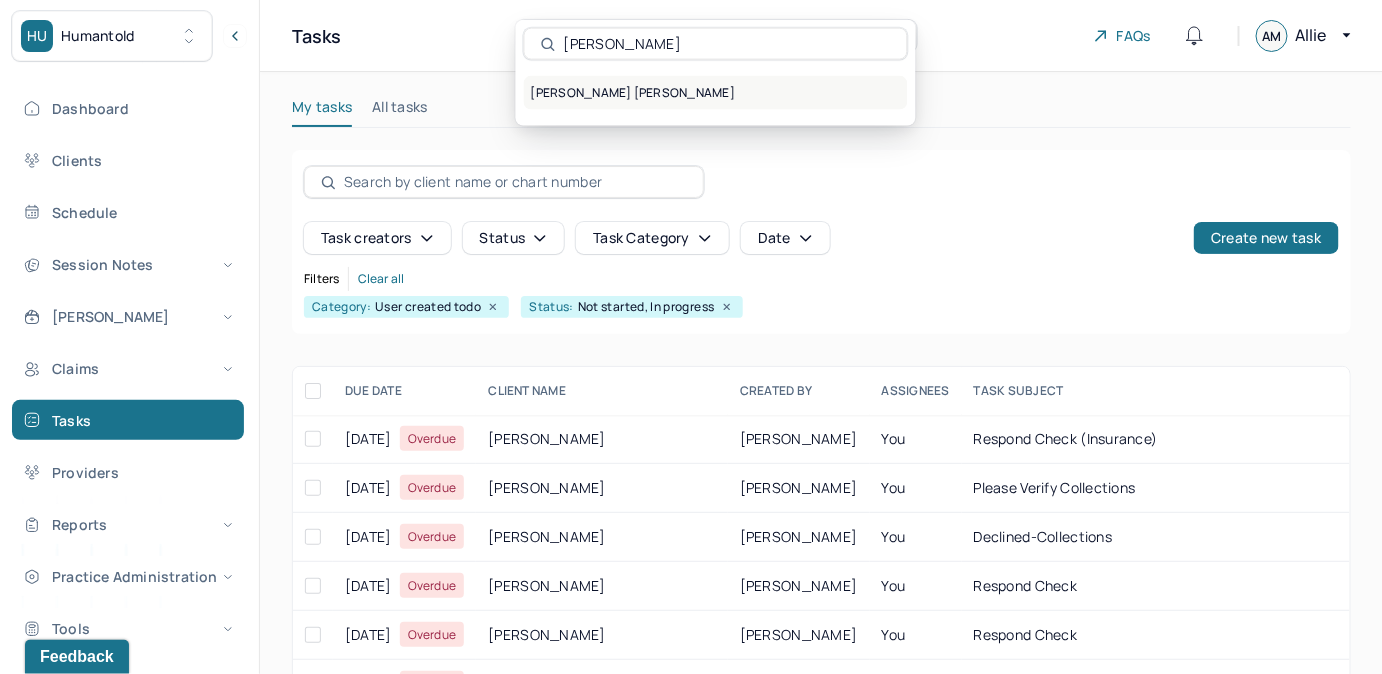 type on "[PERSON_NAME]" 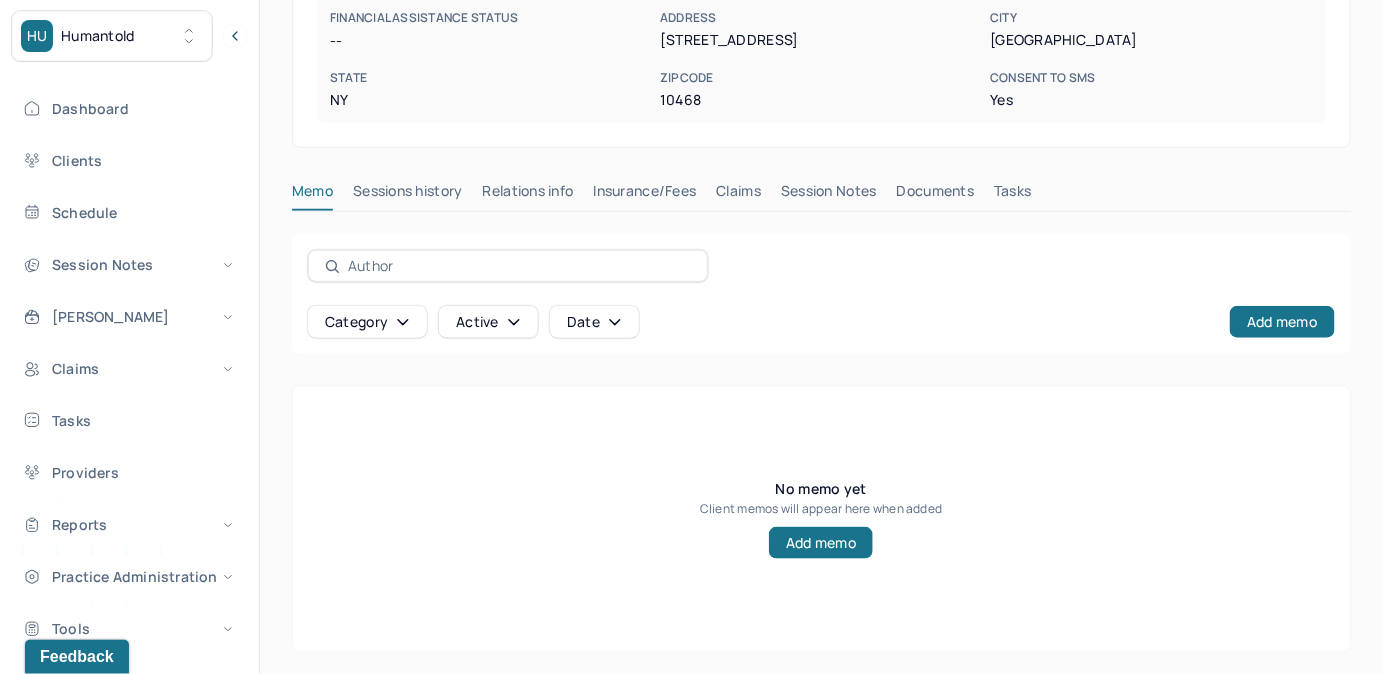 click on "Tasks" at bounding box center [1012, 195] 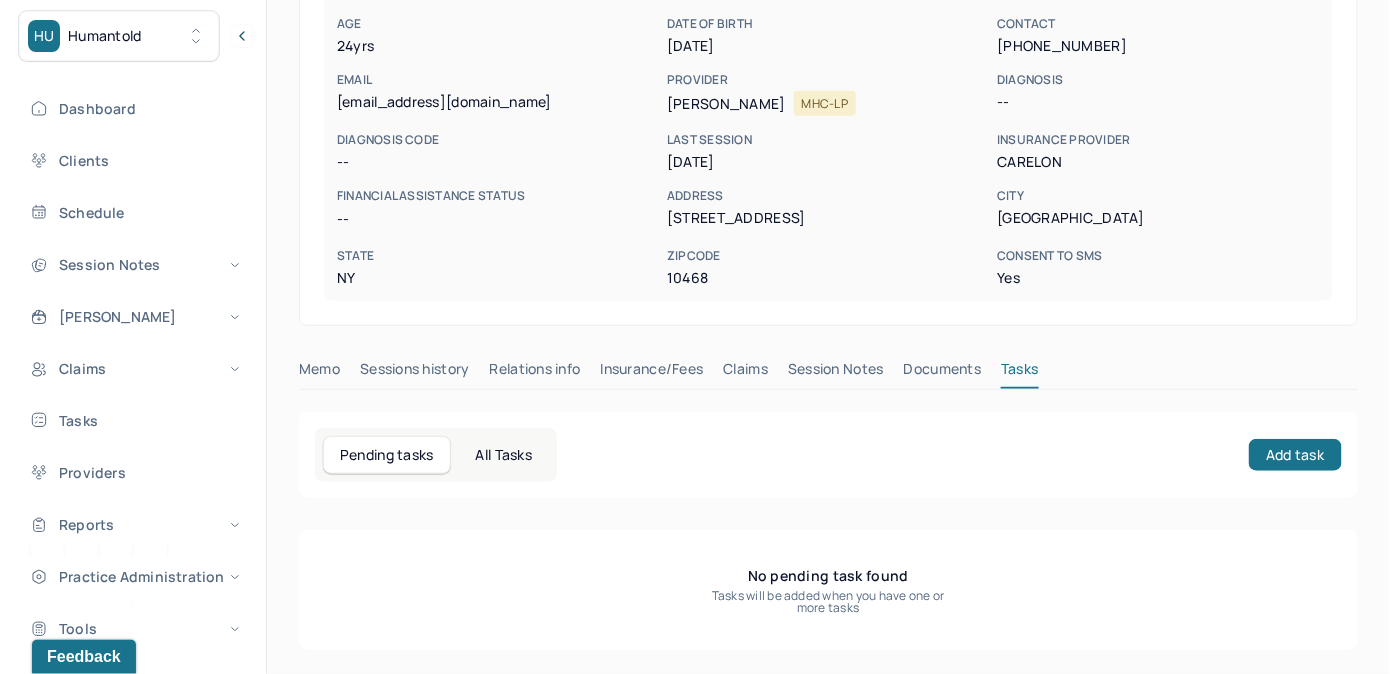 scroll, scrollTop: 258, scrollLeft: 0, axis: vertical 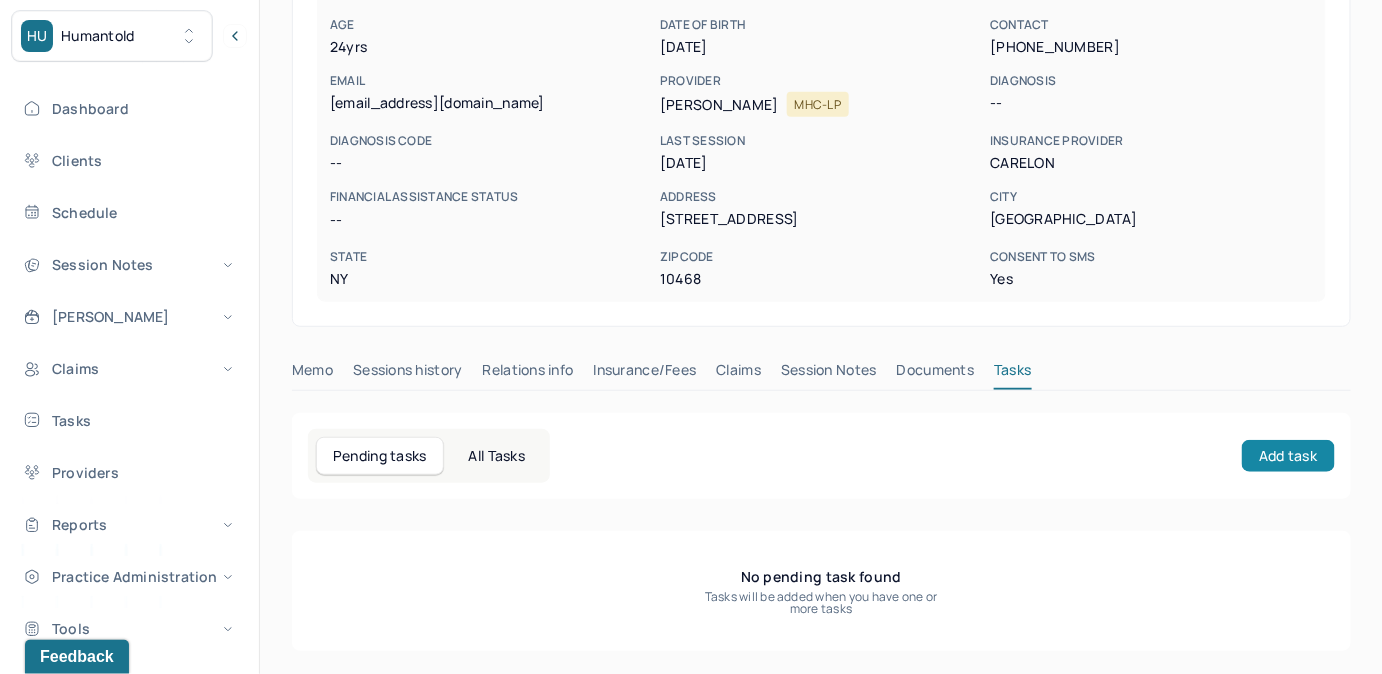 click on "Add task" at bounding box center (1288, 456) 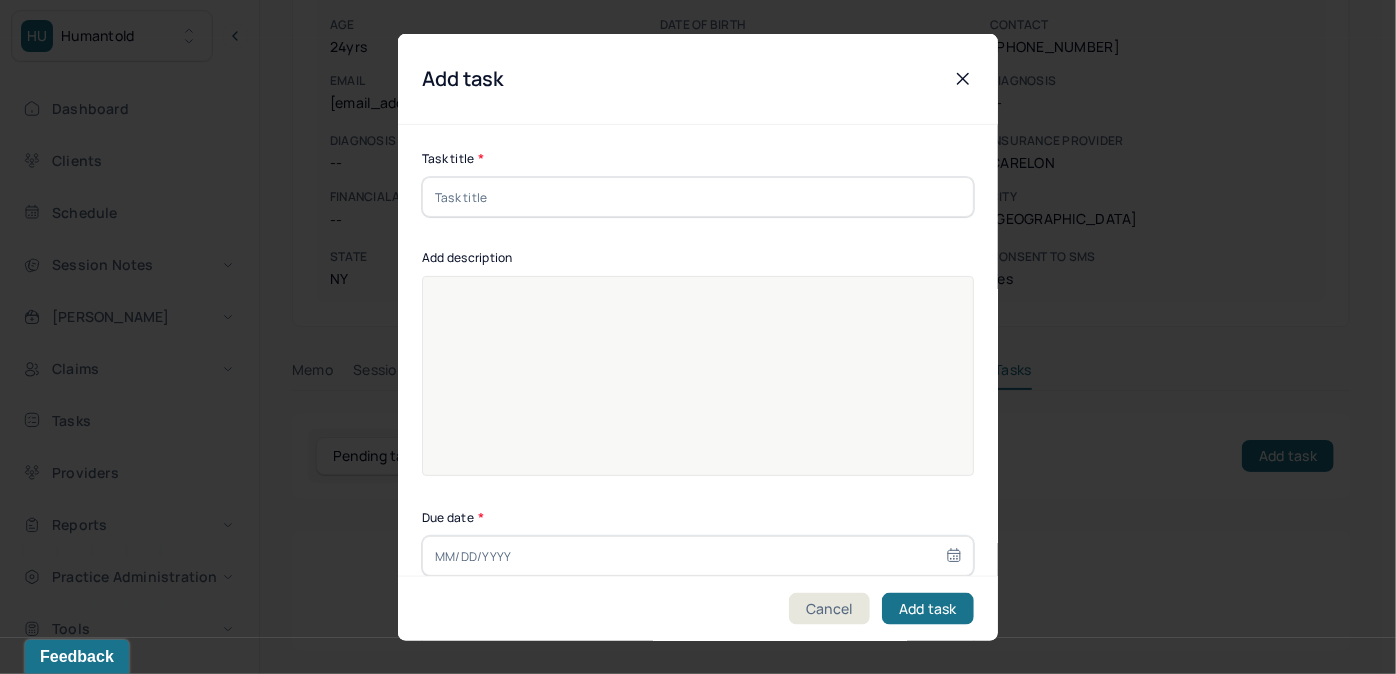 drag, startPoint x: 739, startPoint y: 195, endPoint x: 738, endPoint y: 208, distance: 13.038404 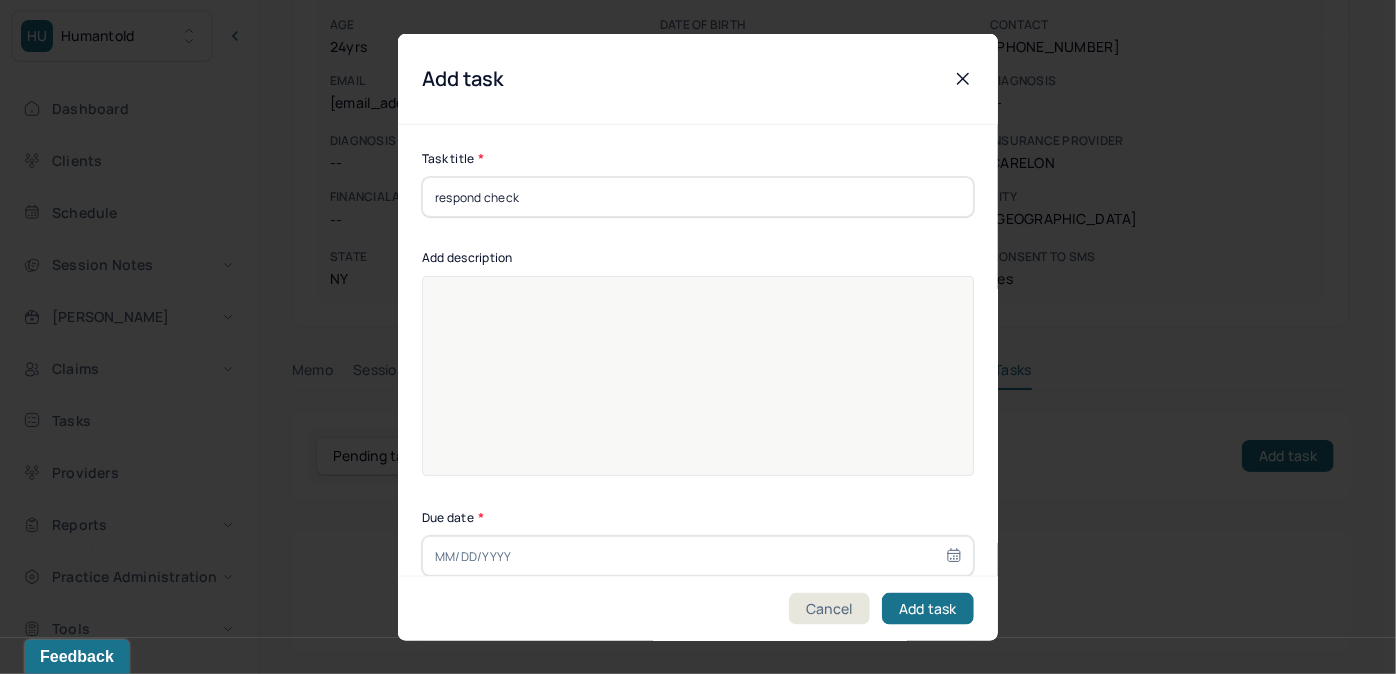 type on "[DATE]" 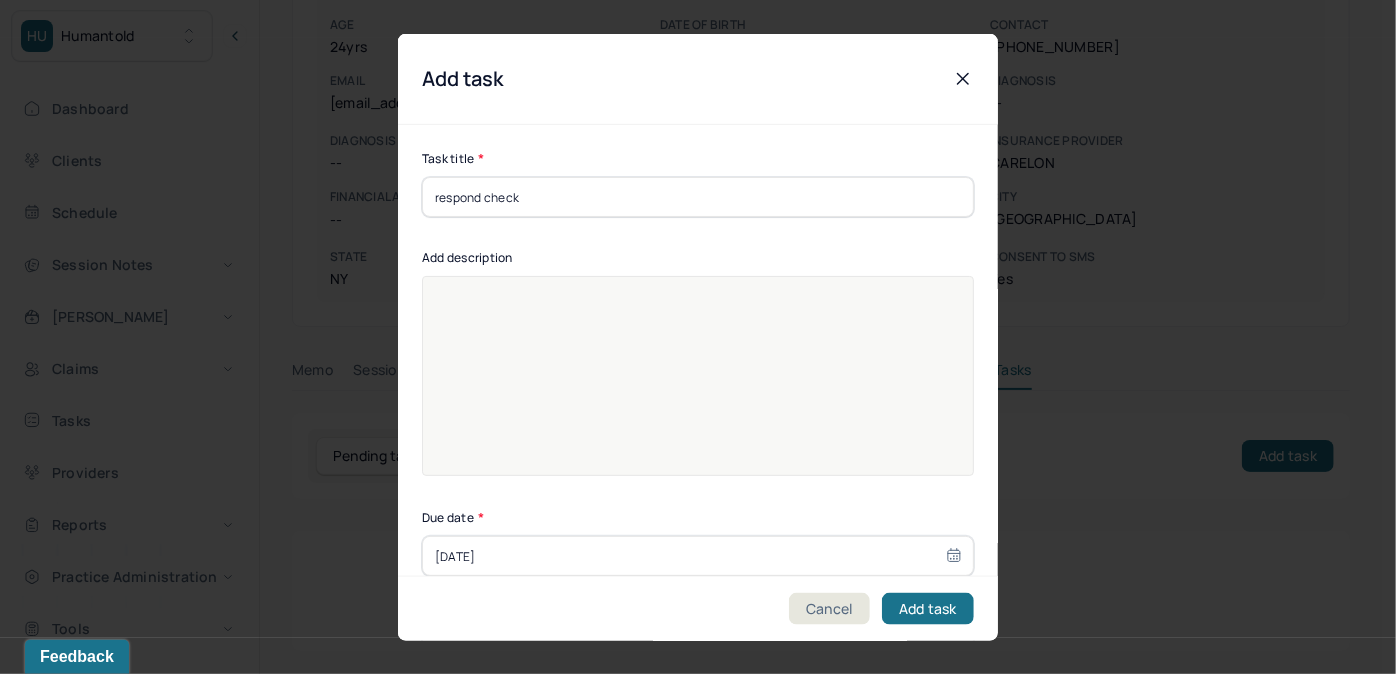 click at bounding box center (698, 389) 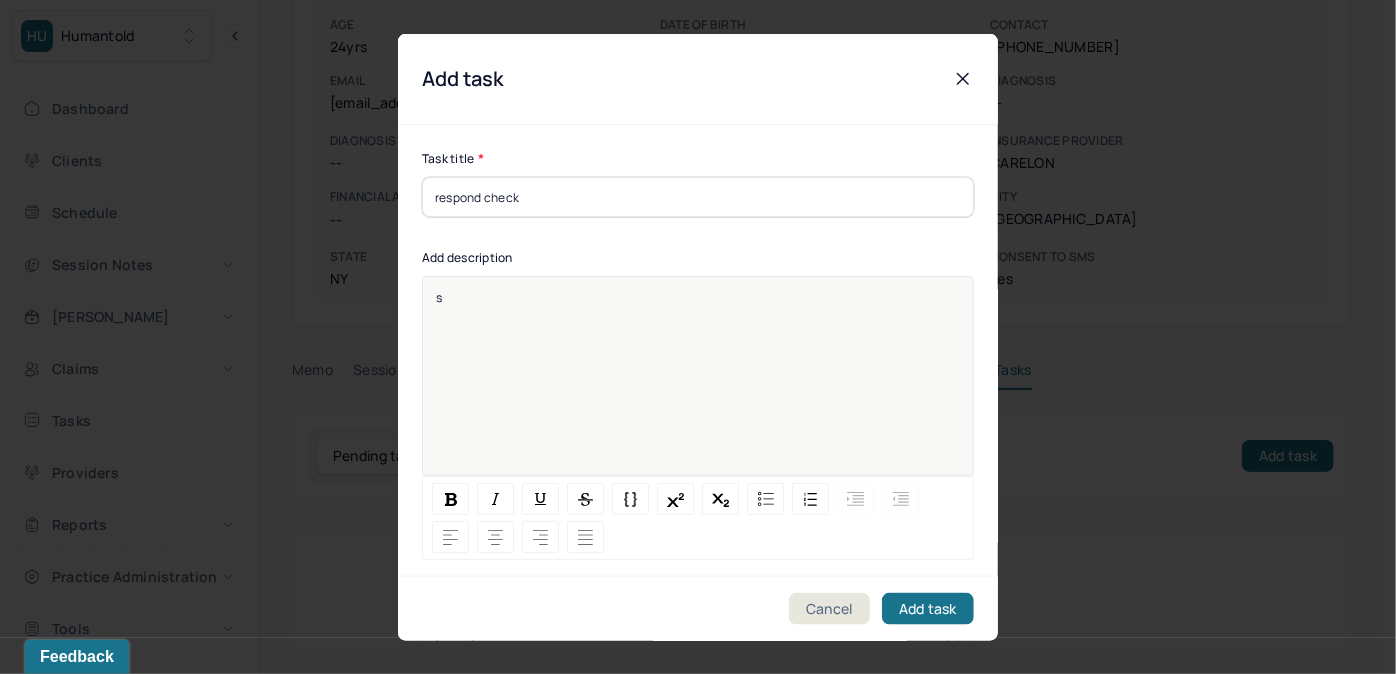type 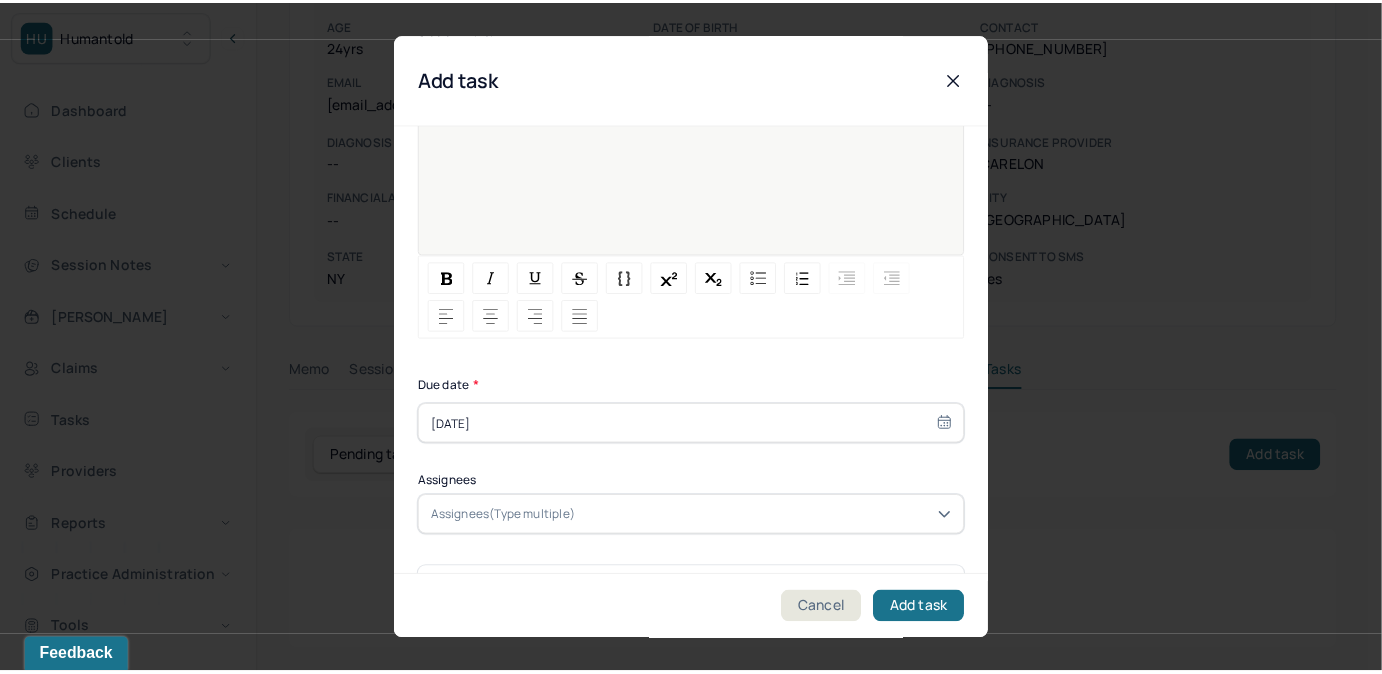 scroll, scrollTop: 274, scrollLeft: 0, axis: vertical 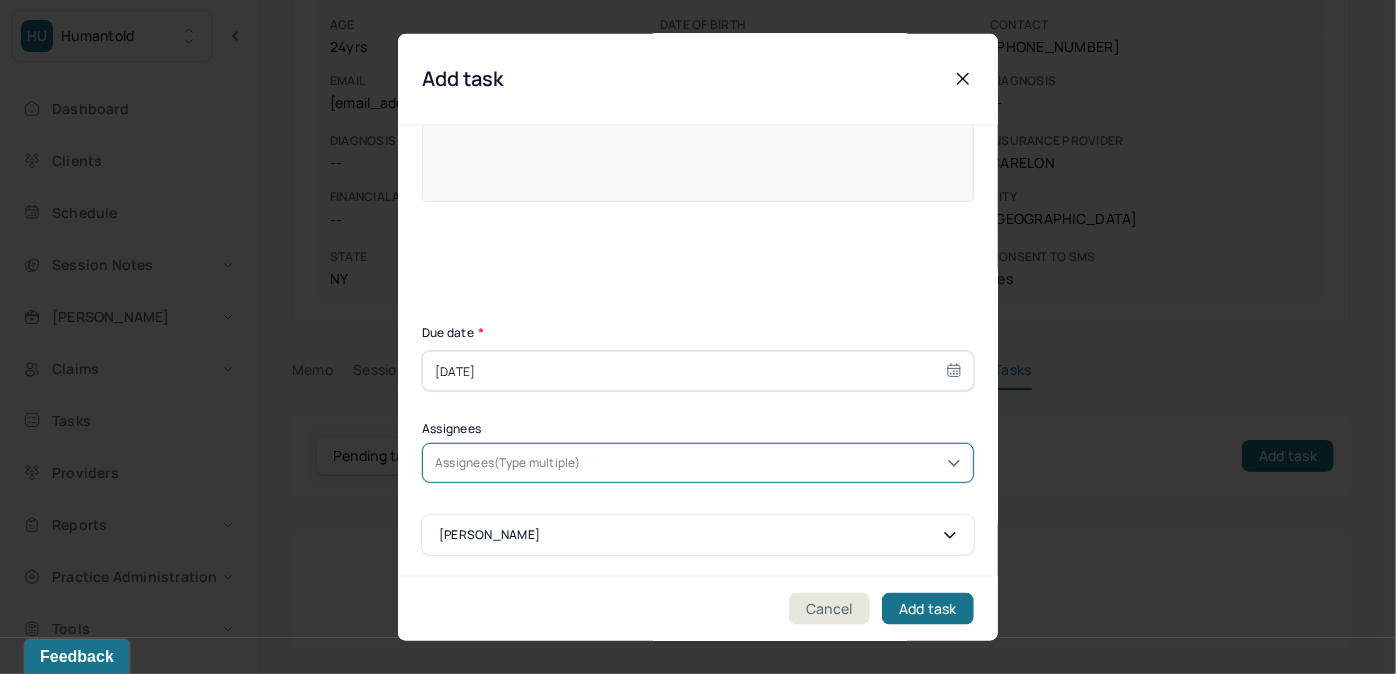 click on "Assignees(Type multiple)" at bounding box center (508, 463) 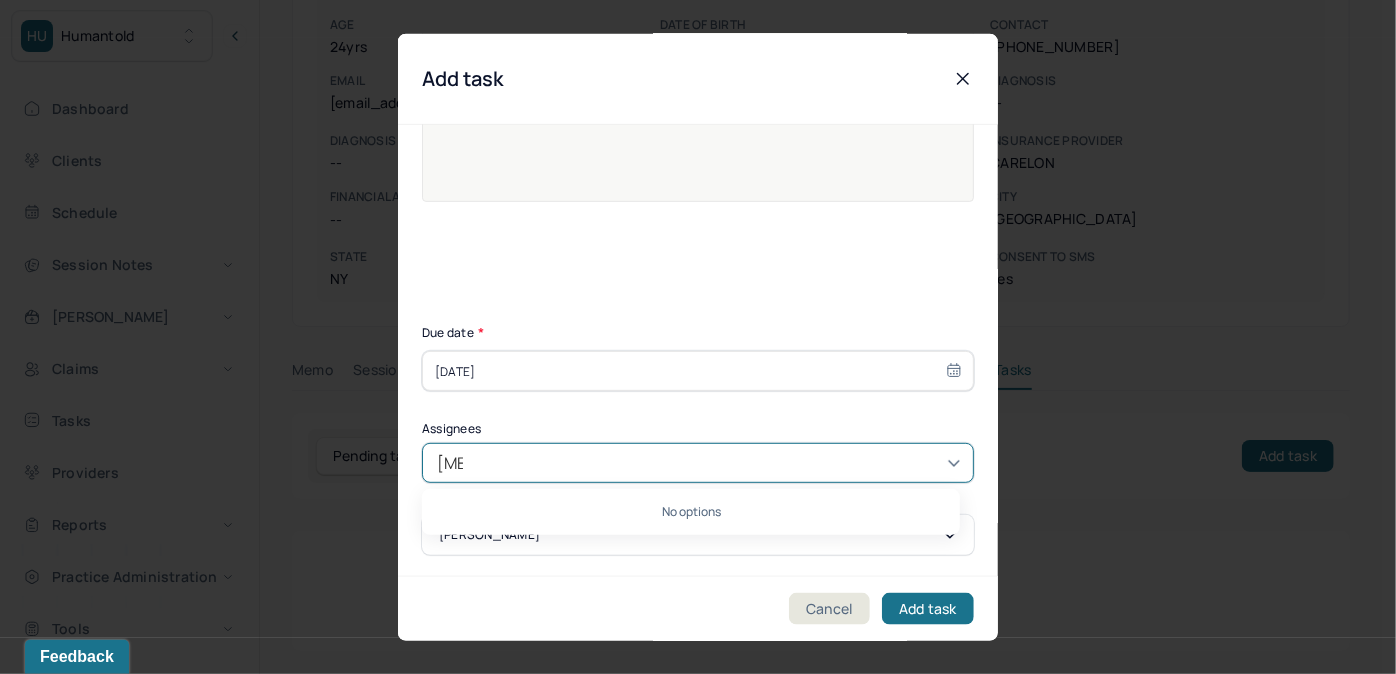 type on "allie" 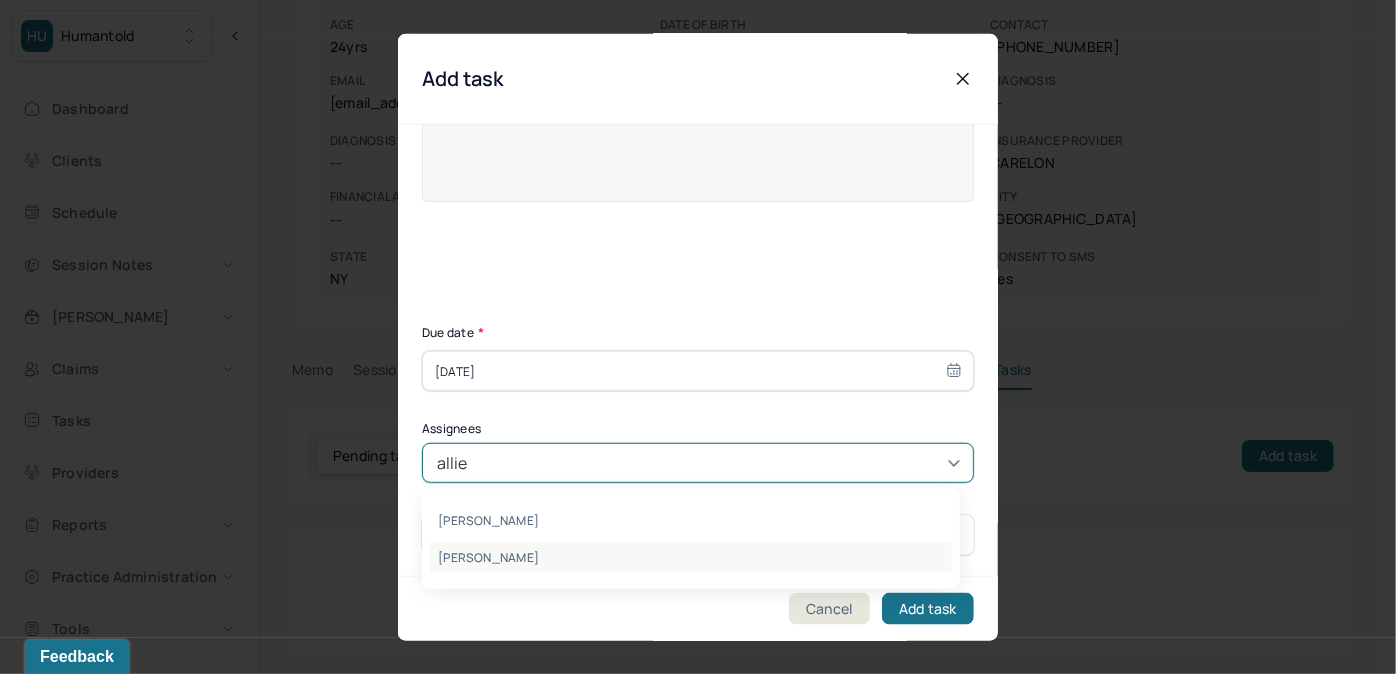 click on "[PERSON_NAME]" at bounding box center (691, 557) 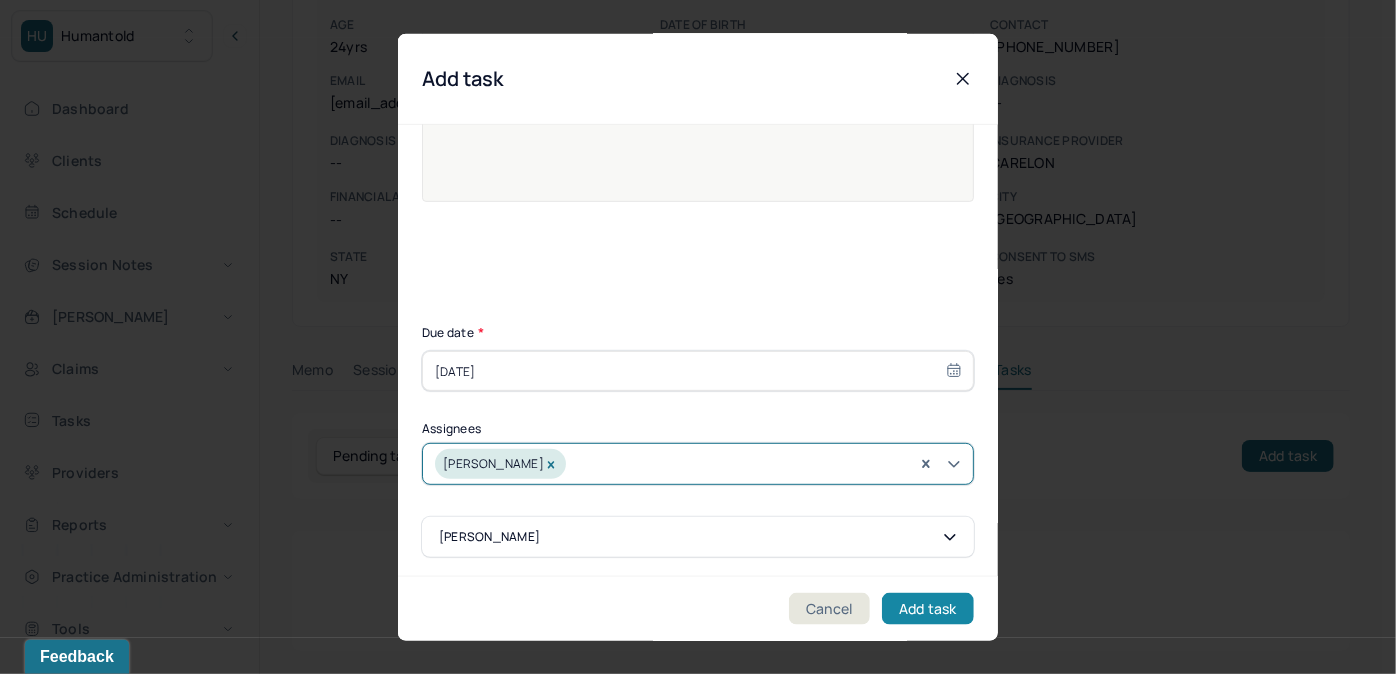 click on "Add task" at bounding box center [928, 608] 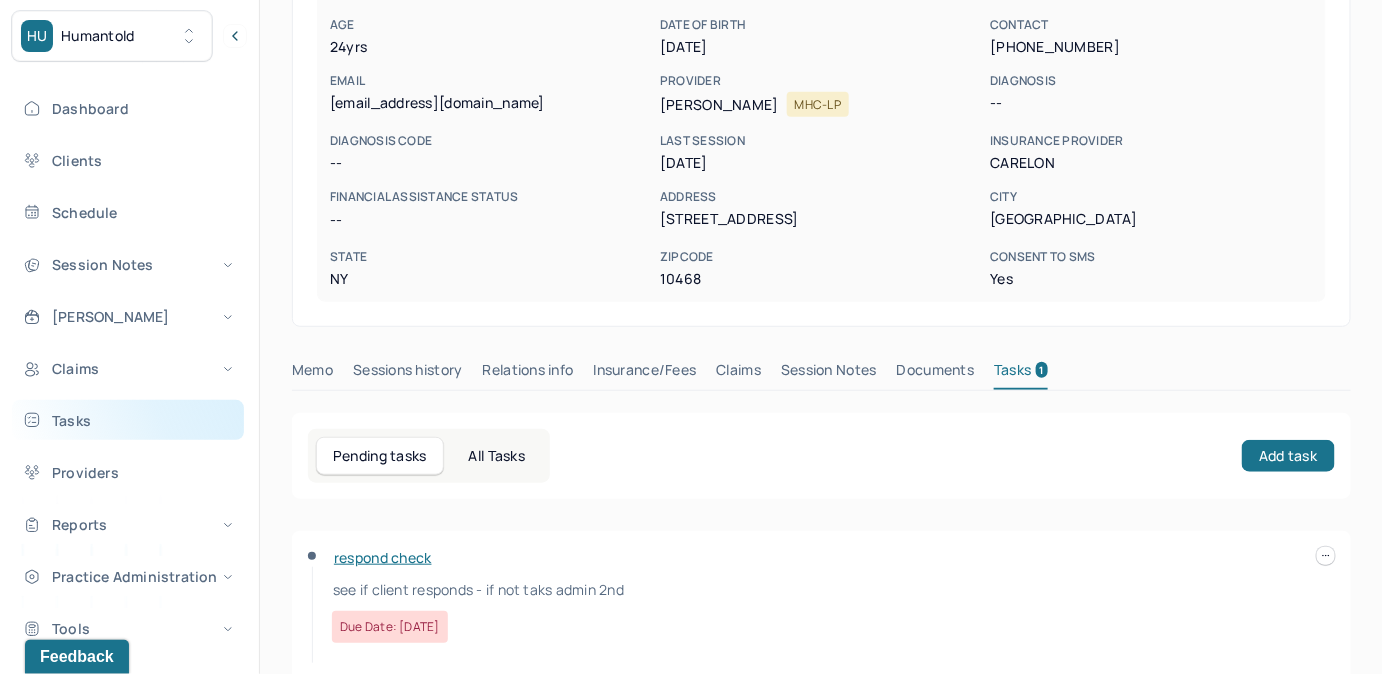 drag, startPoint x: 141, startPoint y: 421, endPoint x: 145, endPoint y: 406, distance: 15.524175 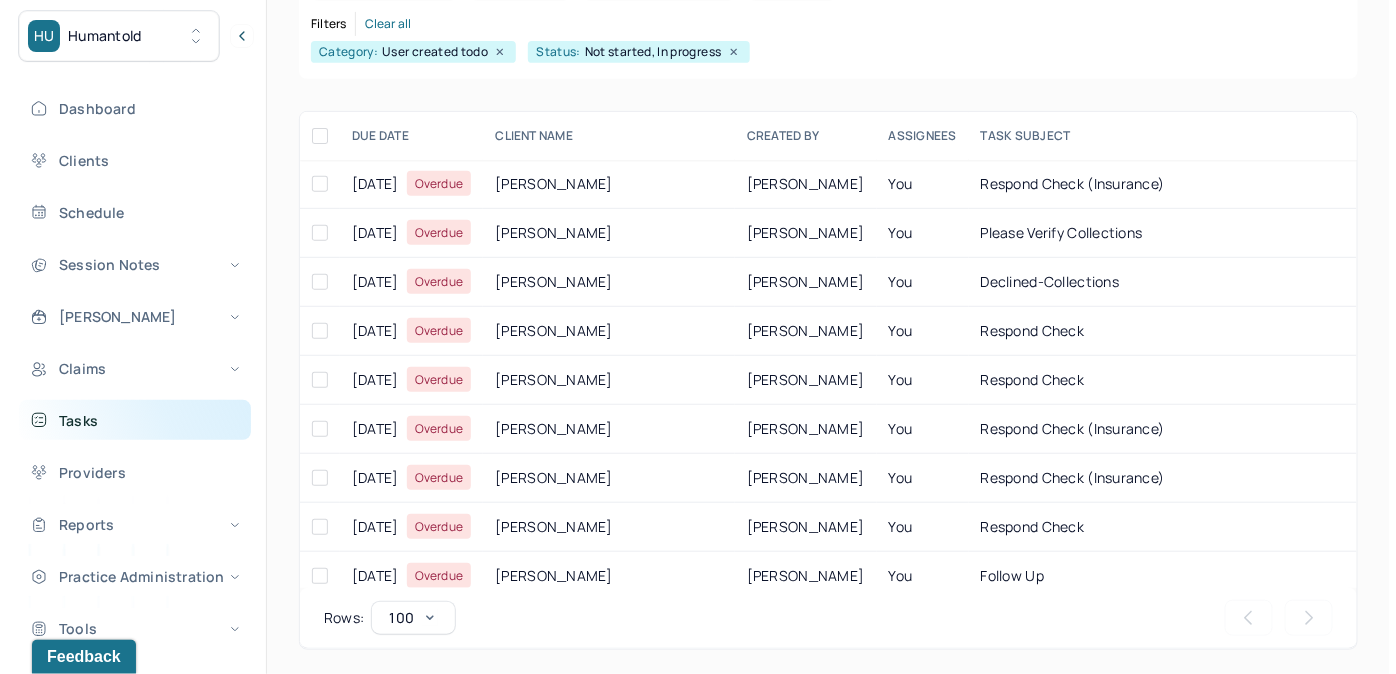scroll, scrollTop: 256, scrollLeft: 0, axis: vertical 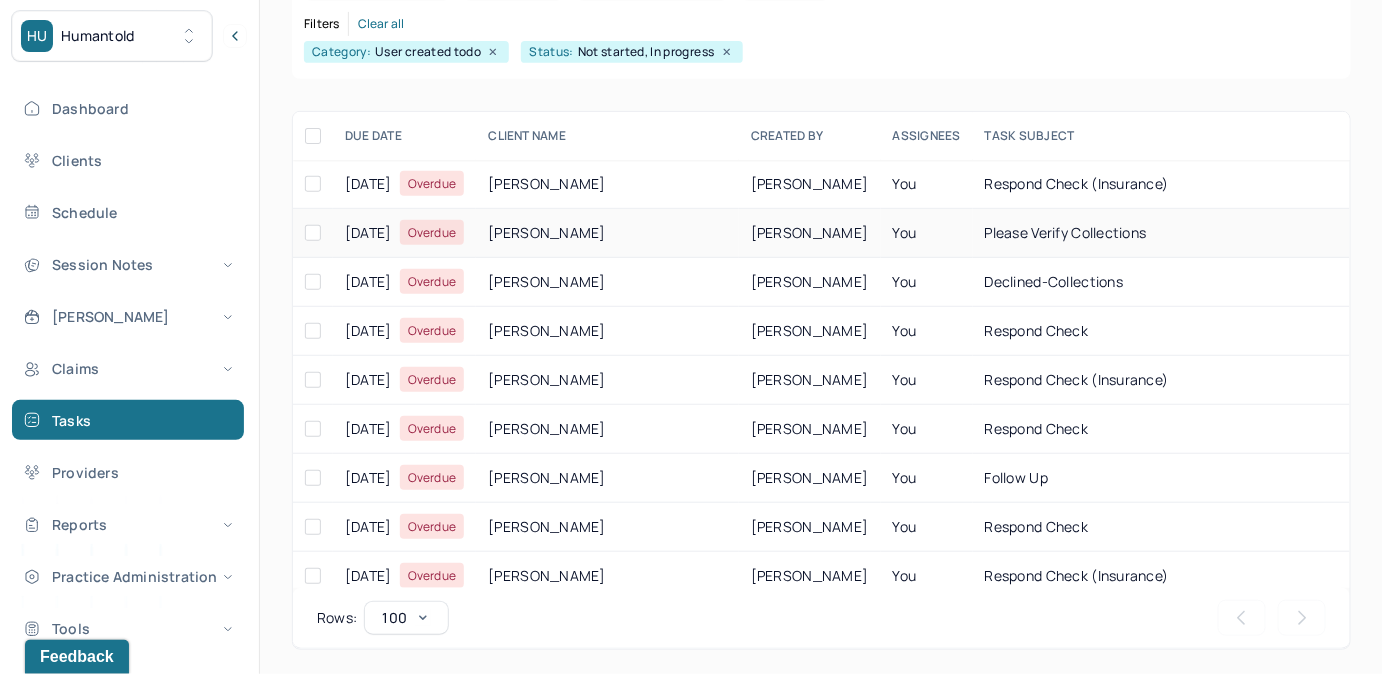 click on "[PERSON_NAME]" at bounding box center (810, 233) 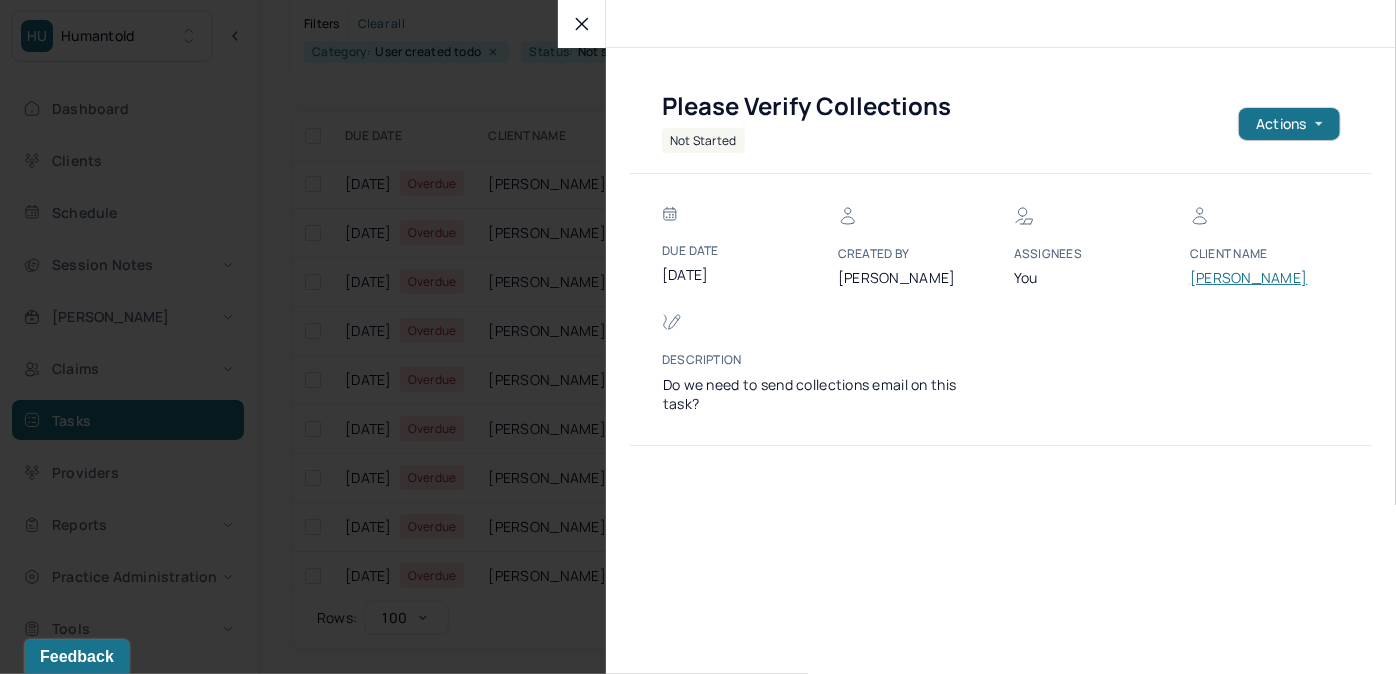 click on "[PERSON_NAME]" at bounding box center [1250, 278] 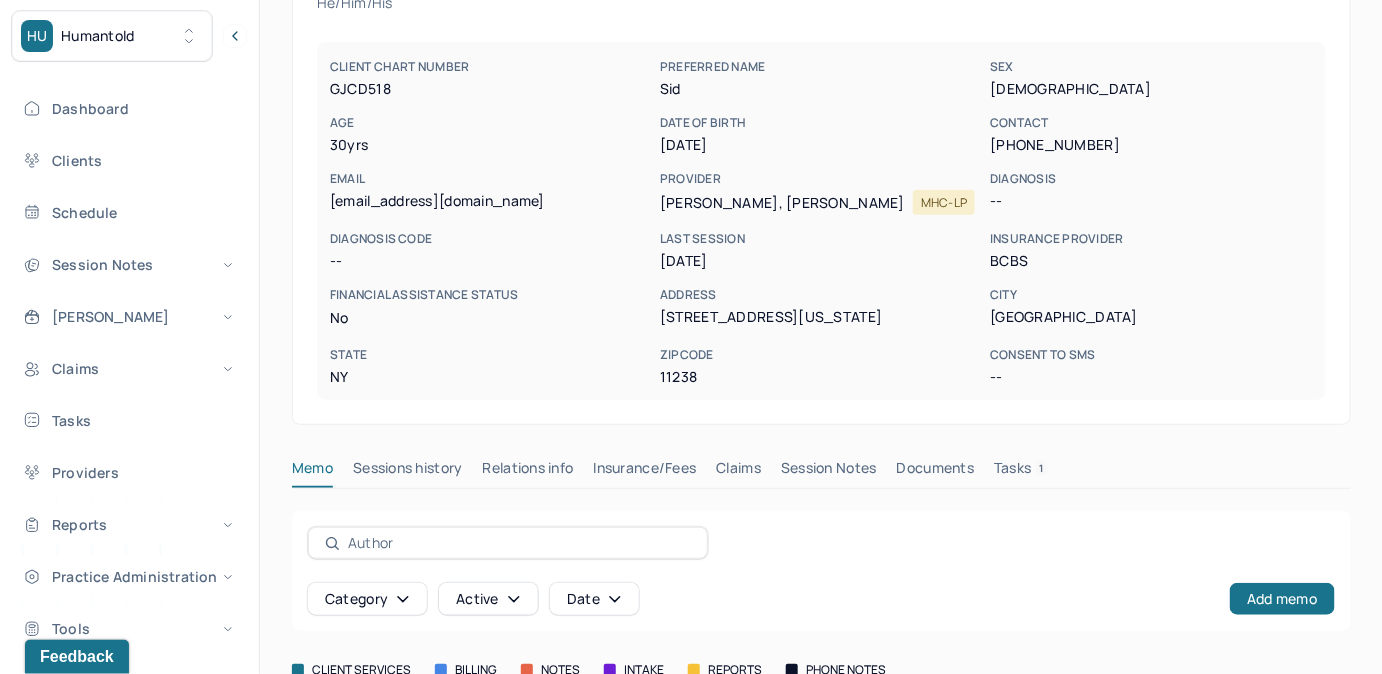 drag, startPoint x: 1029, startPoint y: 464, endPoint x: 1037, endPoint y: 454, distance: 12.806249 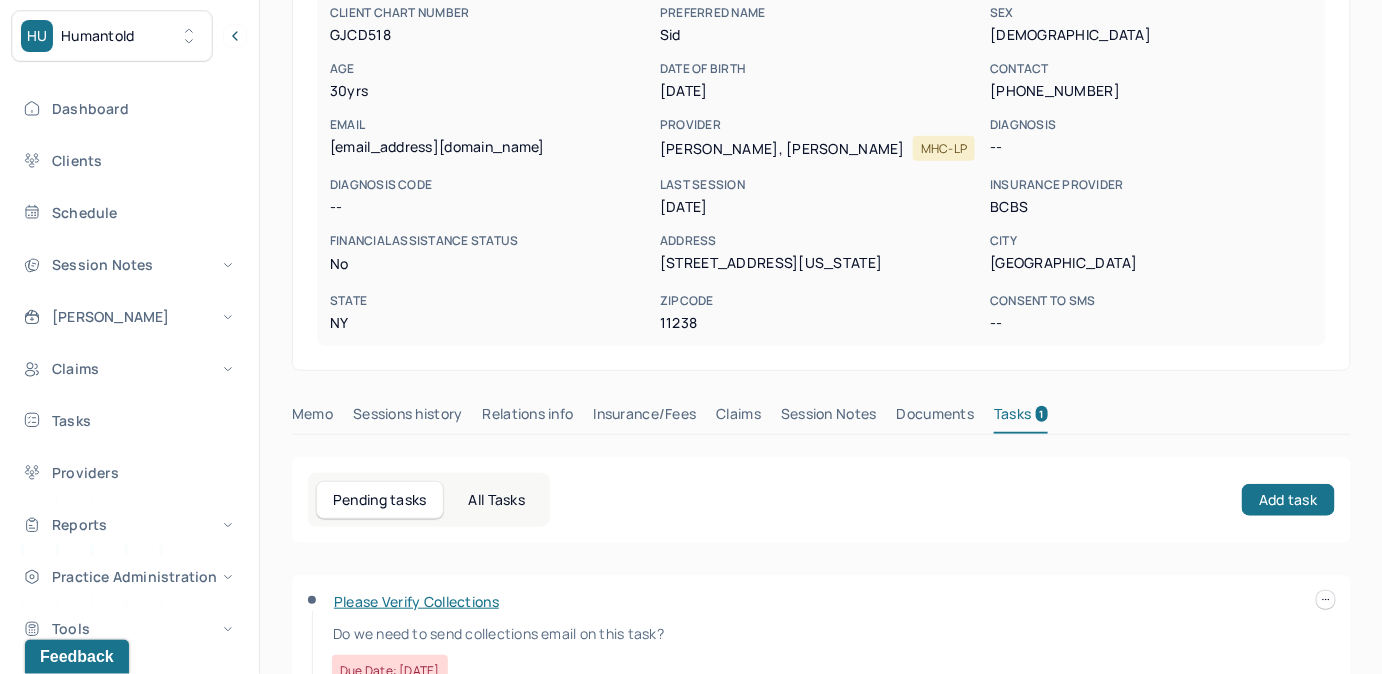scroll, scrollTop: 292, scrollLeft: 0, axis: vertical 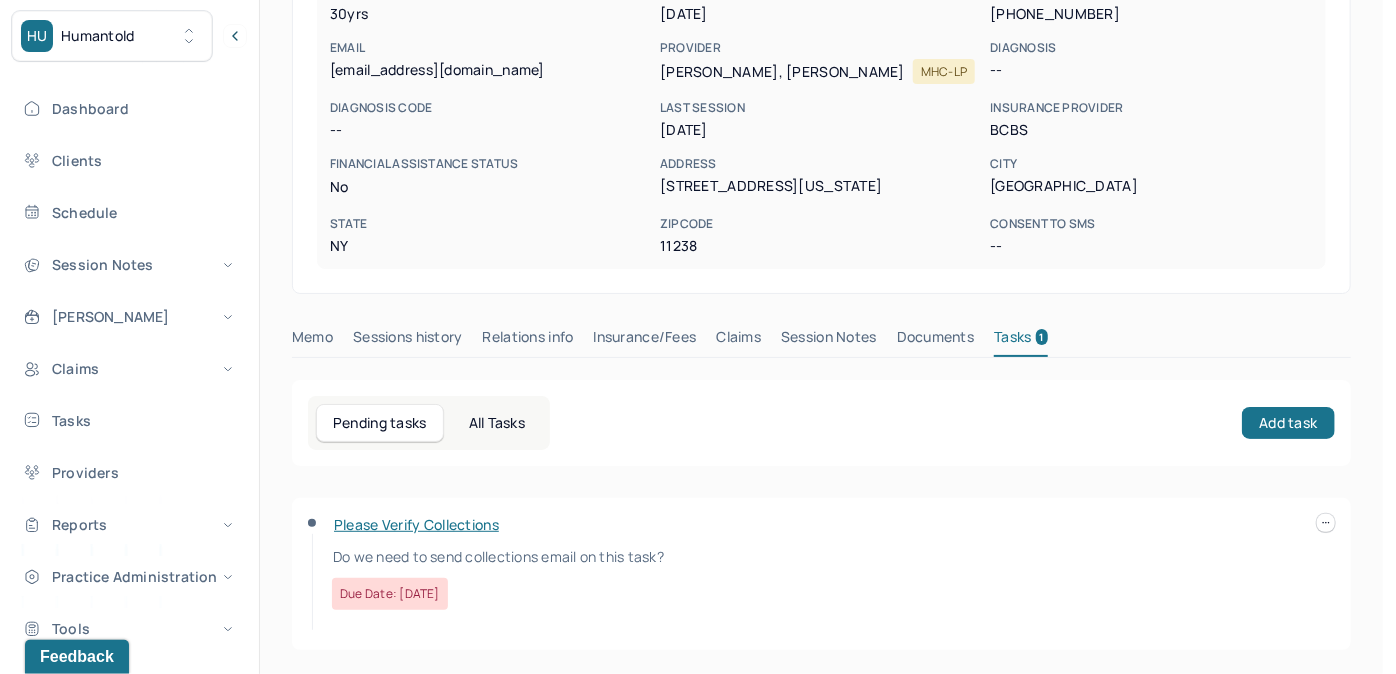 click at bounding box center [1326, 523] 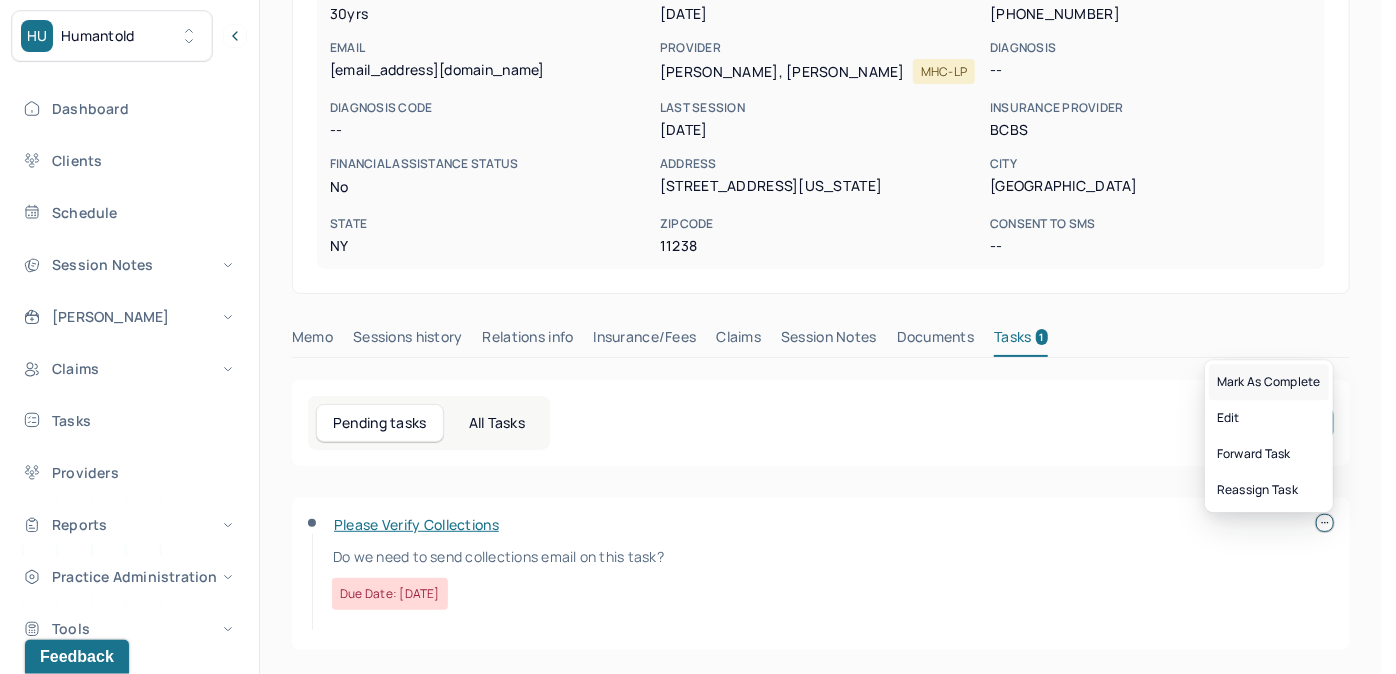 click on "Mark as complete" at bounding box center (1269, 382) 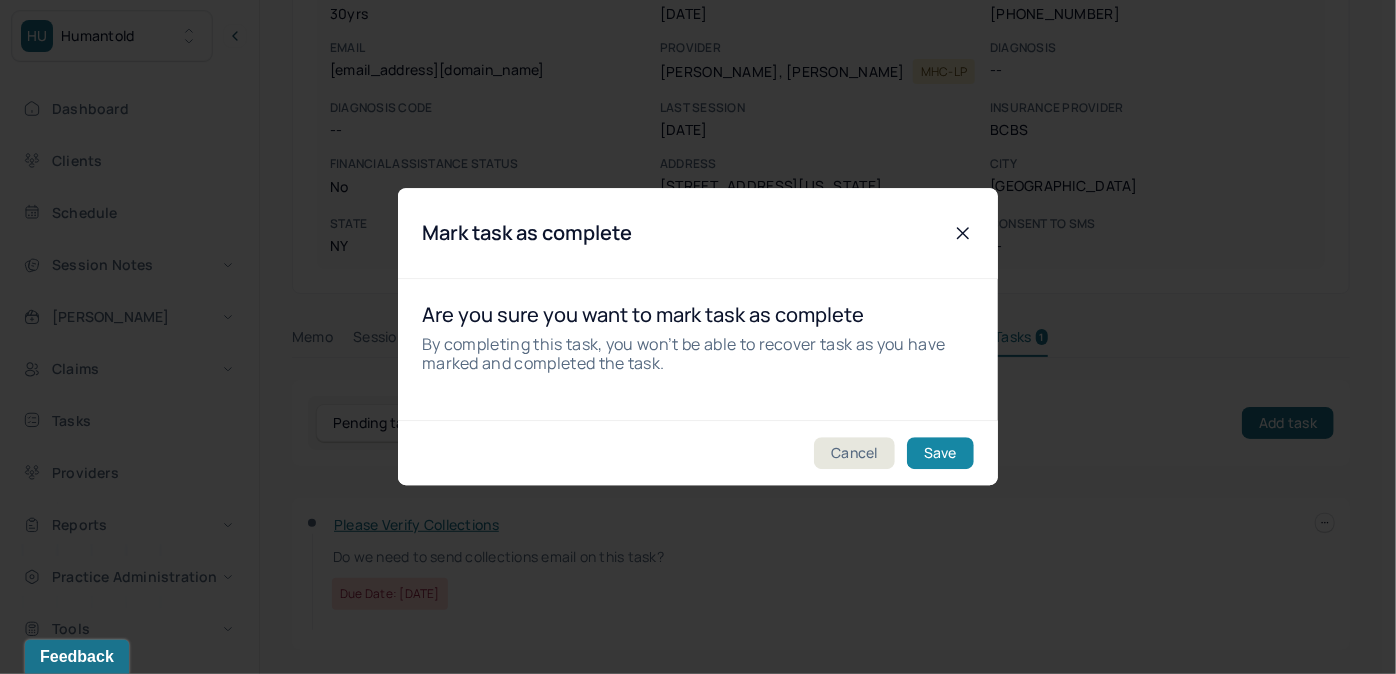 click on "Save" at bounding box center (940, 454) 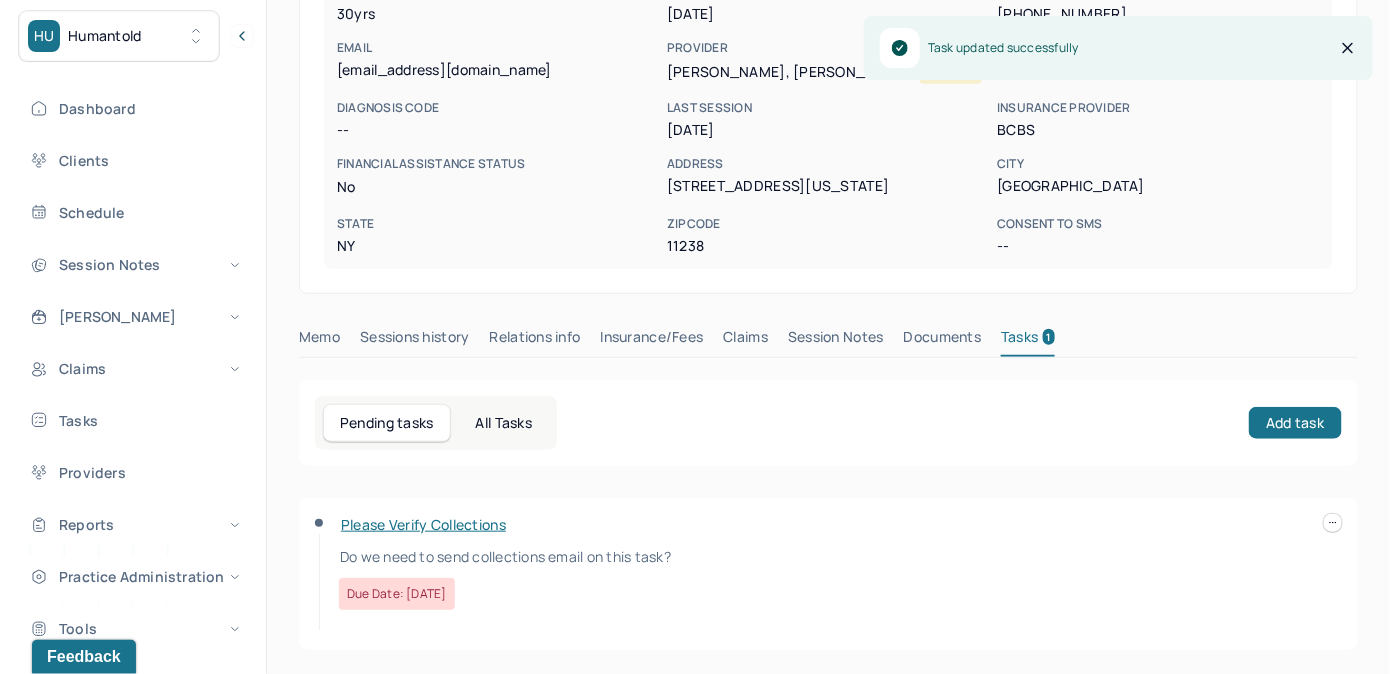 scroll, scrollTop: 258, scrollLeft: 0, axis: vertical 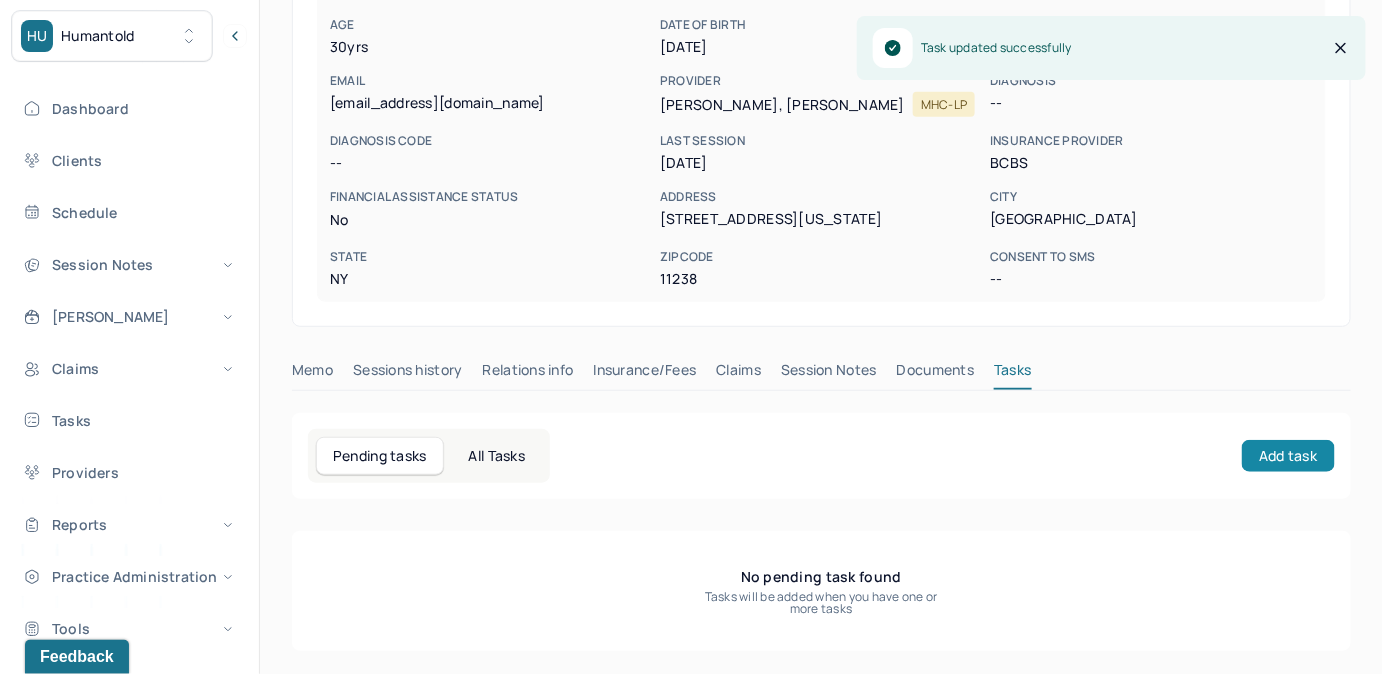 click on "Add task" at bounding box center (1288, 456) 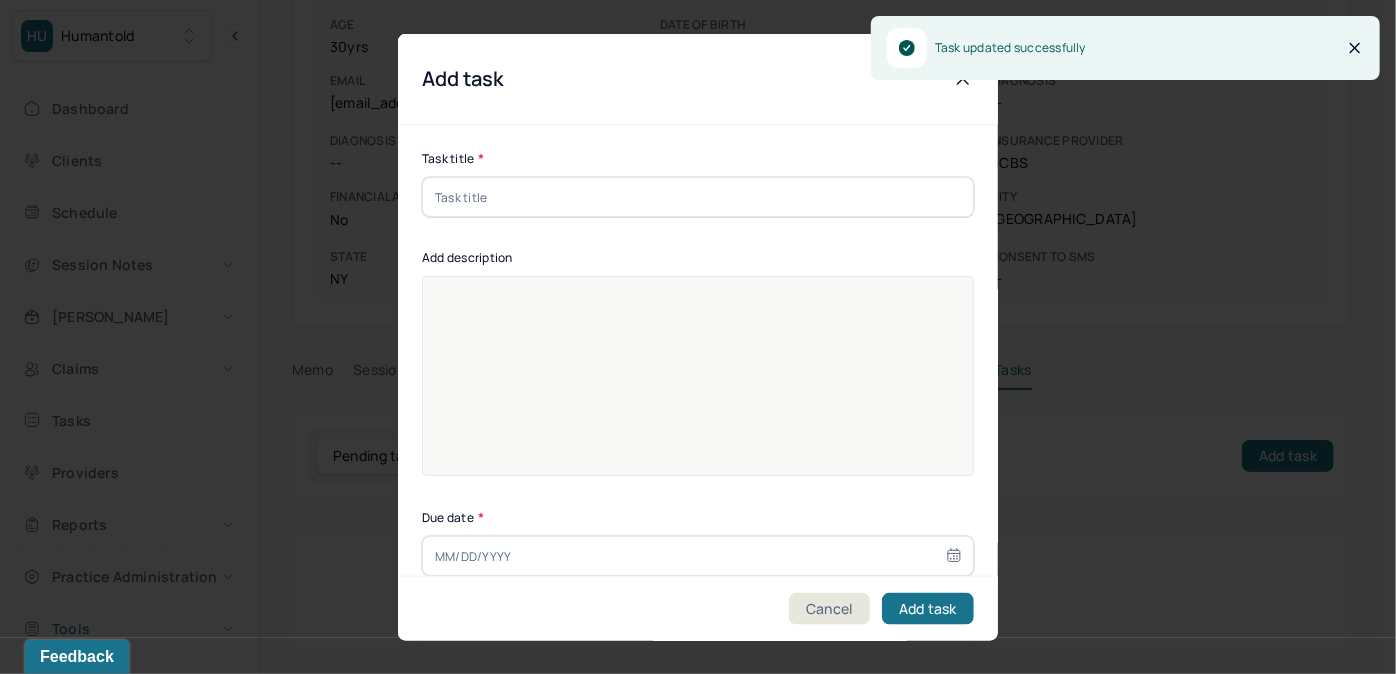 drag, startPoint x: 772, startPoint y: 203, endPoint x: 781, endPoint y: 192, distance: 14.21267 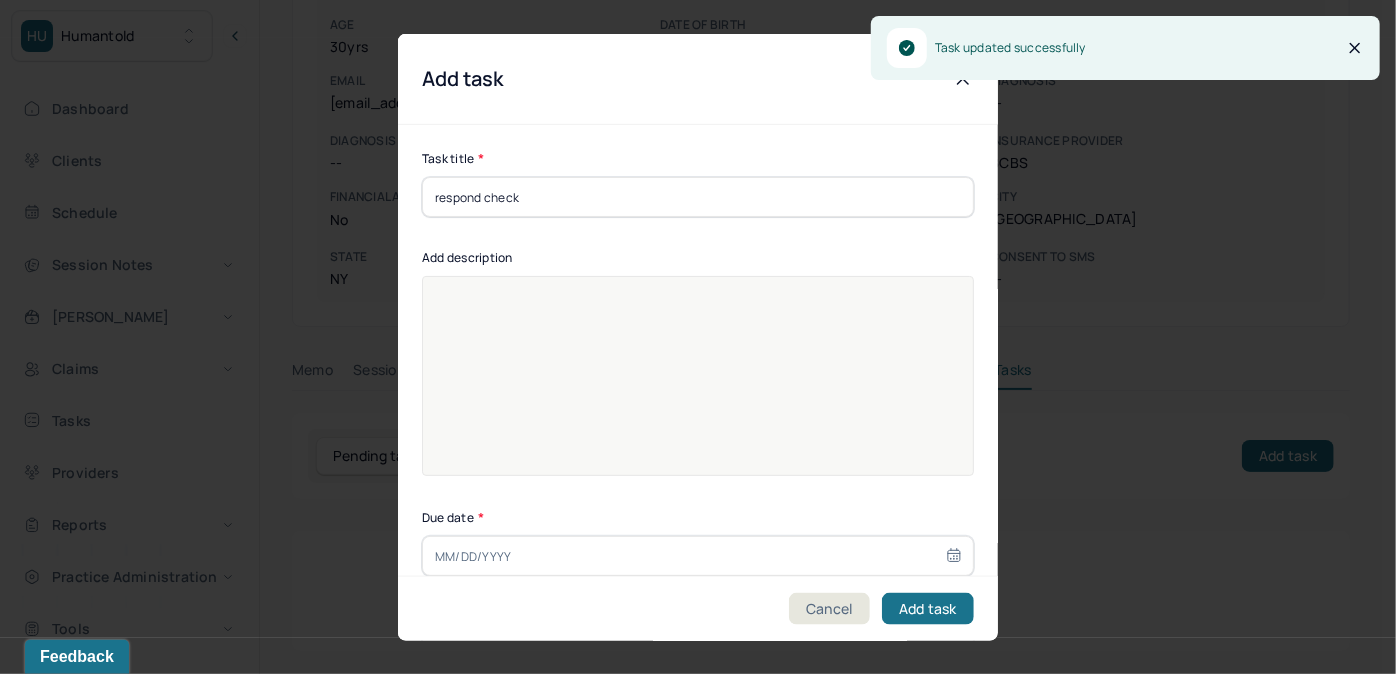 type on "[DATE]" 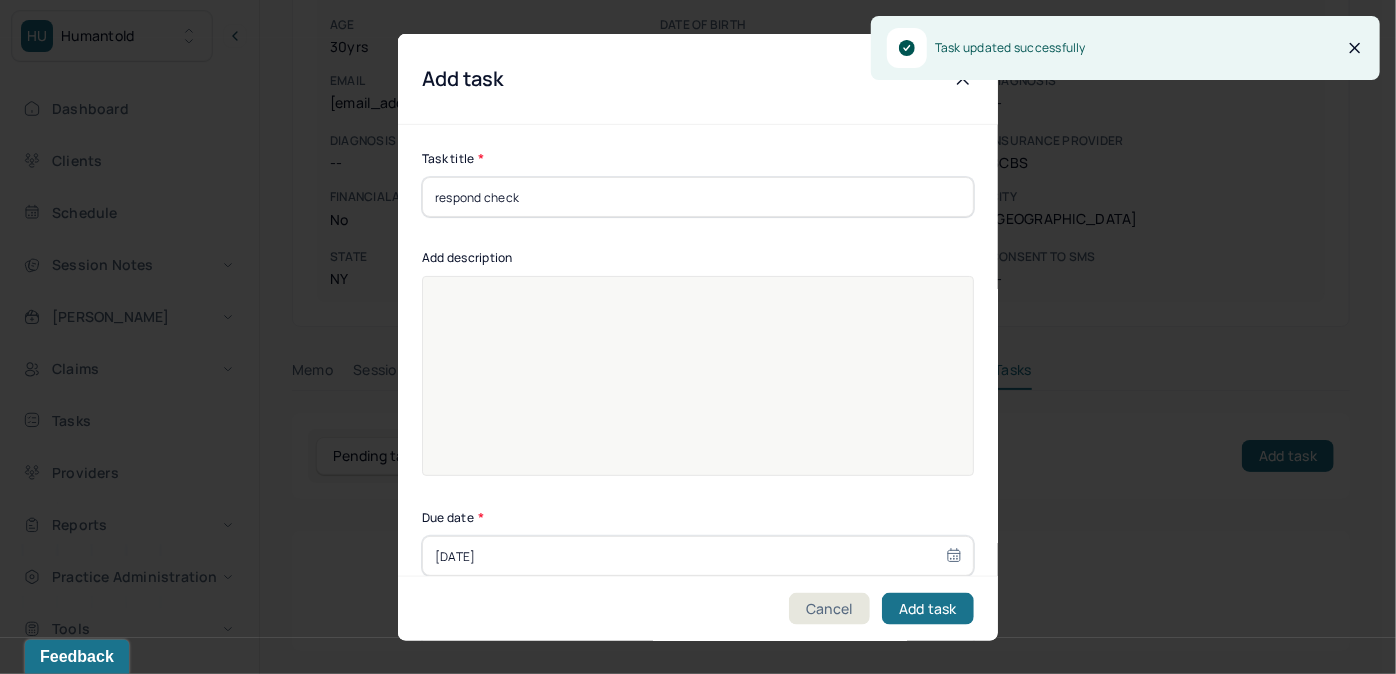 click at bounding box center (698, 389) 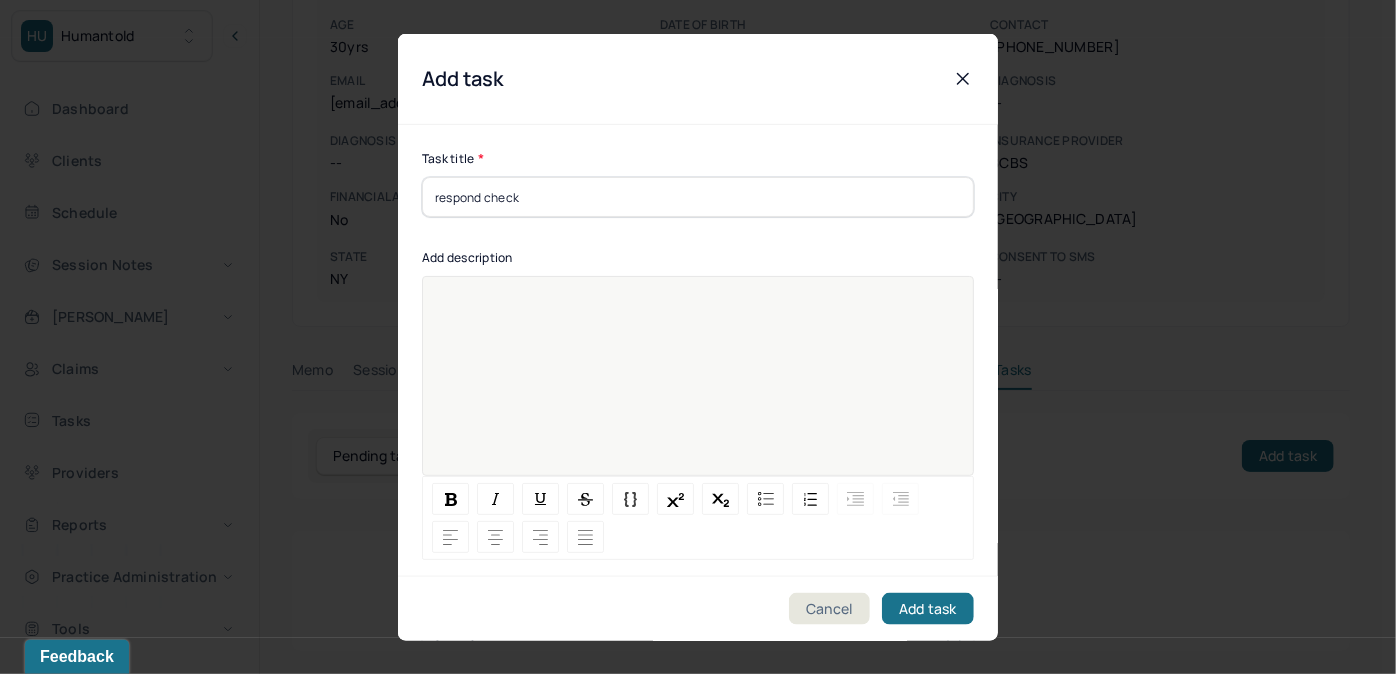 click on "respond check" at bounding box center (698, 197) 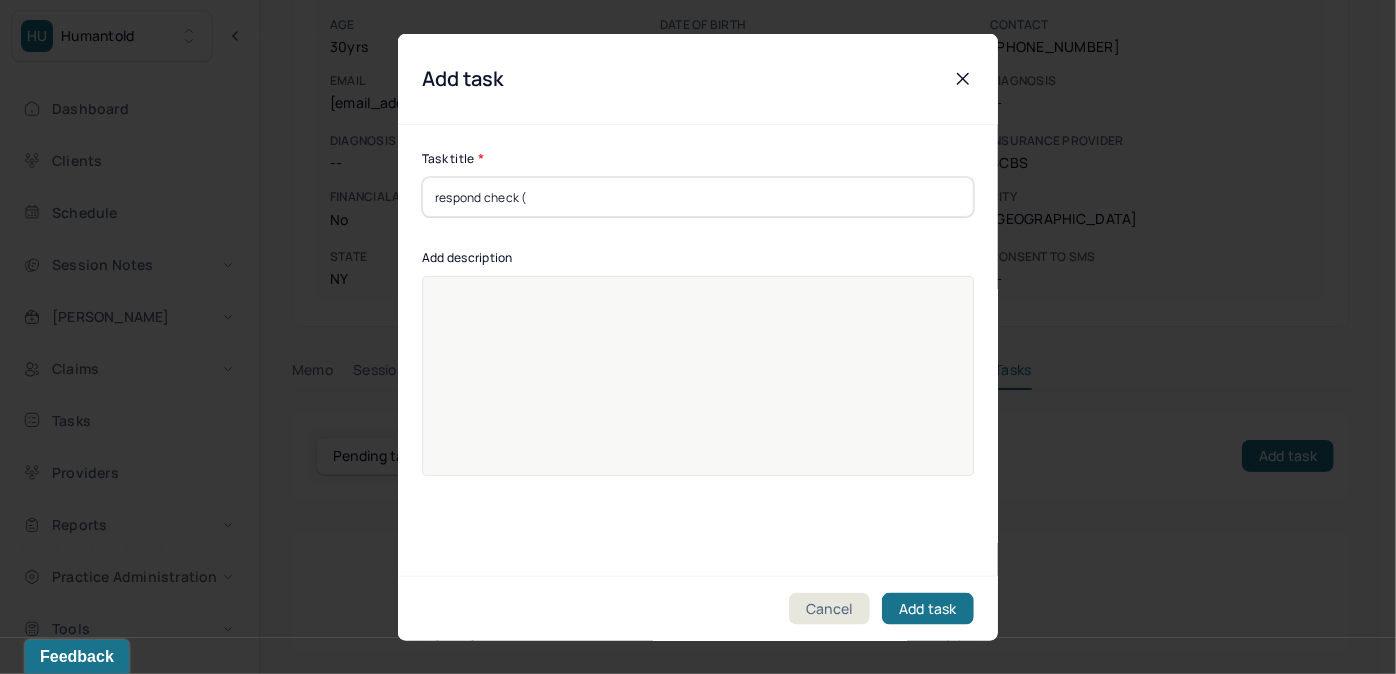 type on "respond check (insurance)" 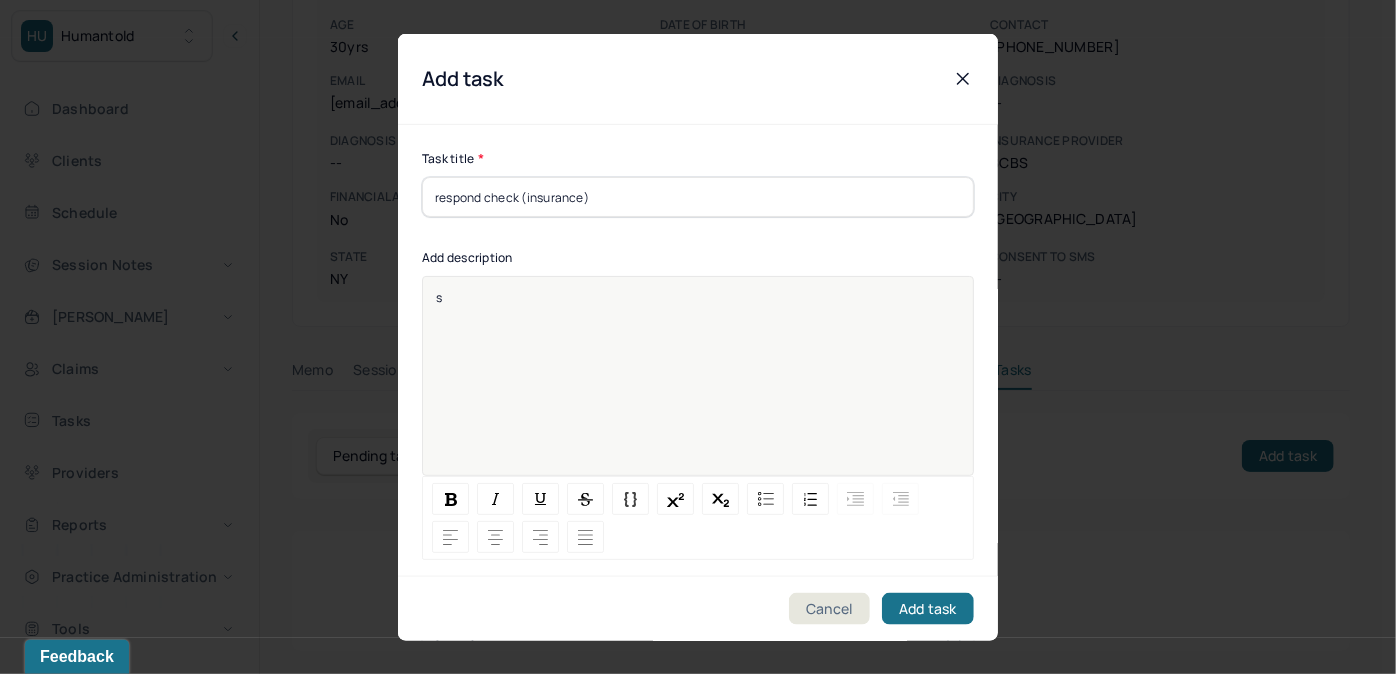 type 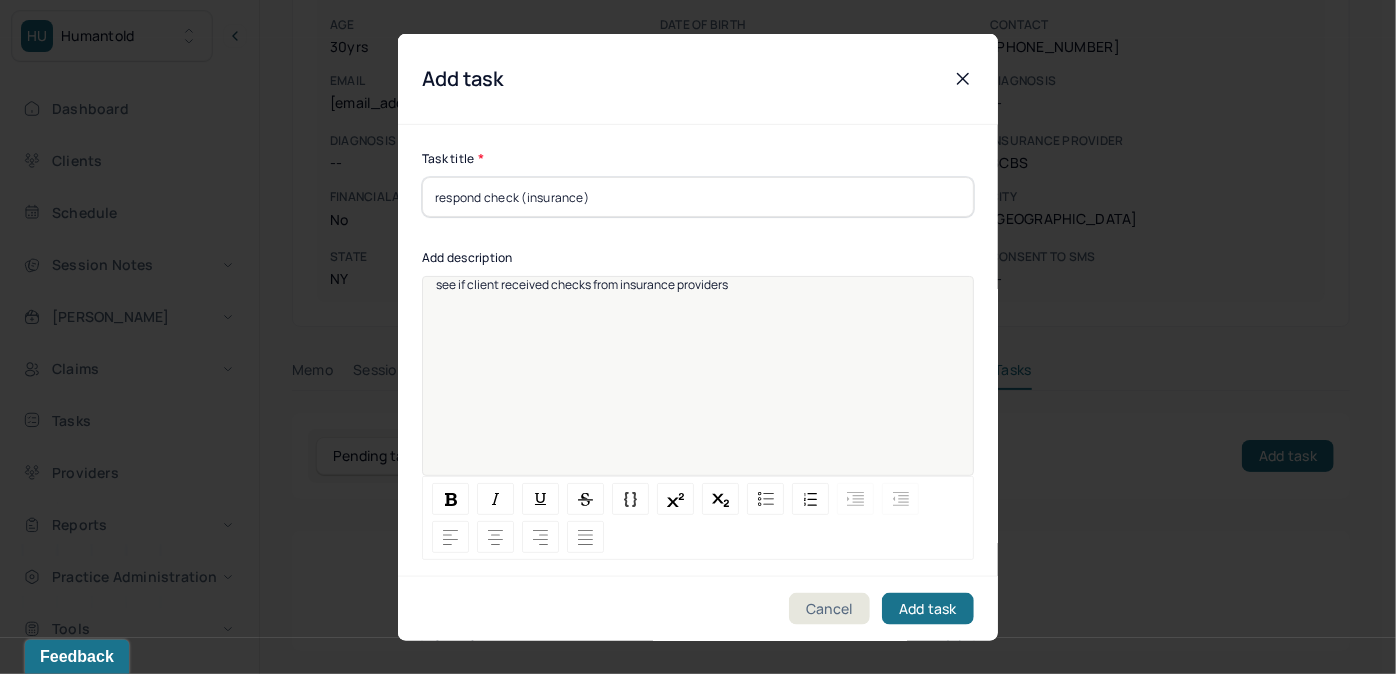 scroll, scrollTop: 0, scrollLeft: 0, axis: both 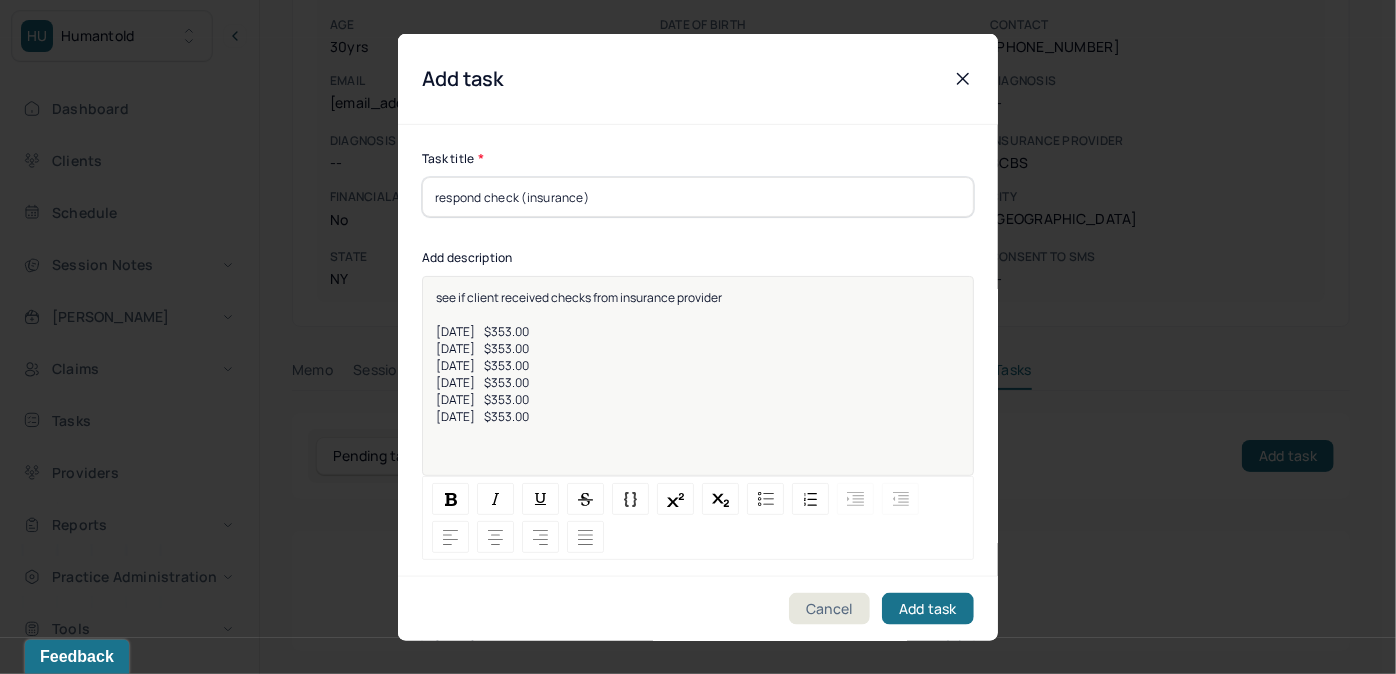 click on "[DATE]	$353.00" at bounding box center [482, 399] 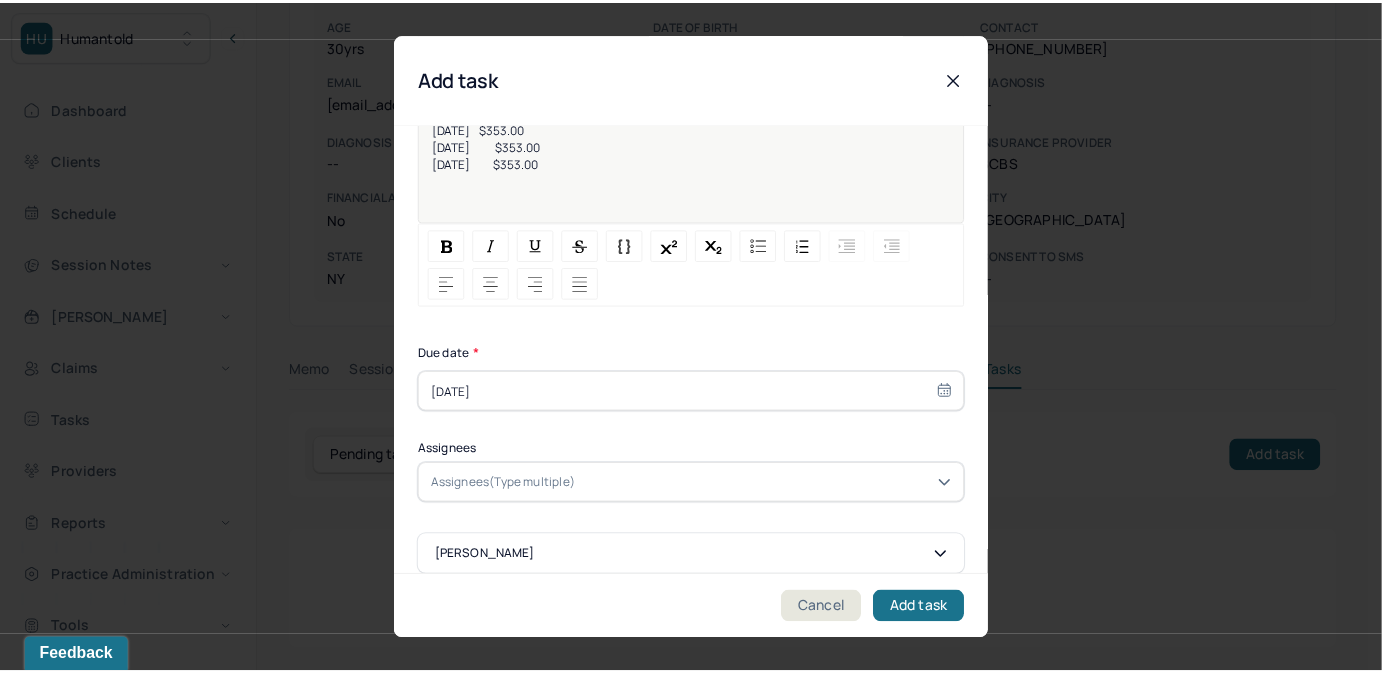 scroll, scrollTop: 274, scrollLeft: 0, axis: vertical 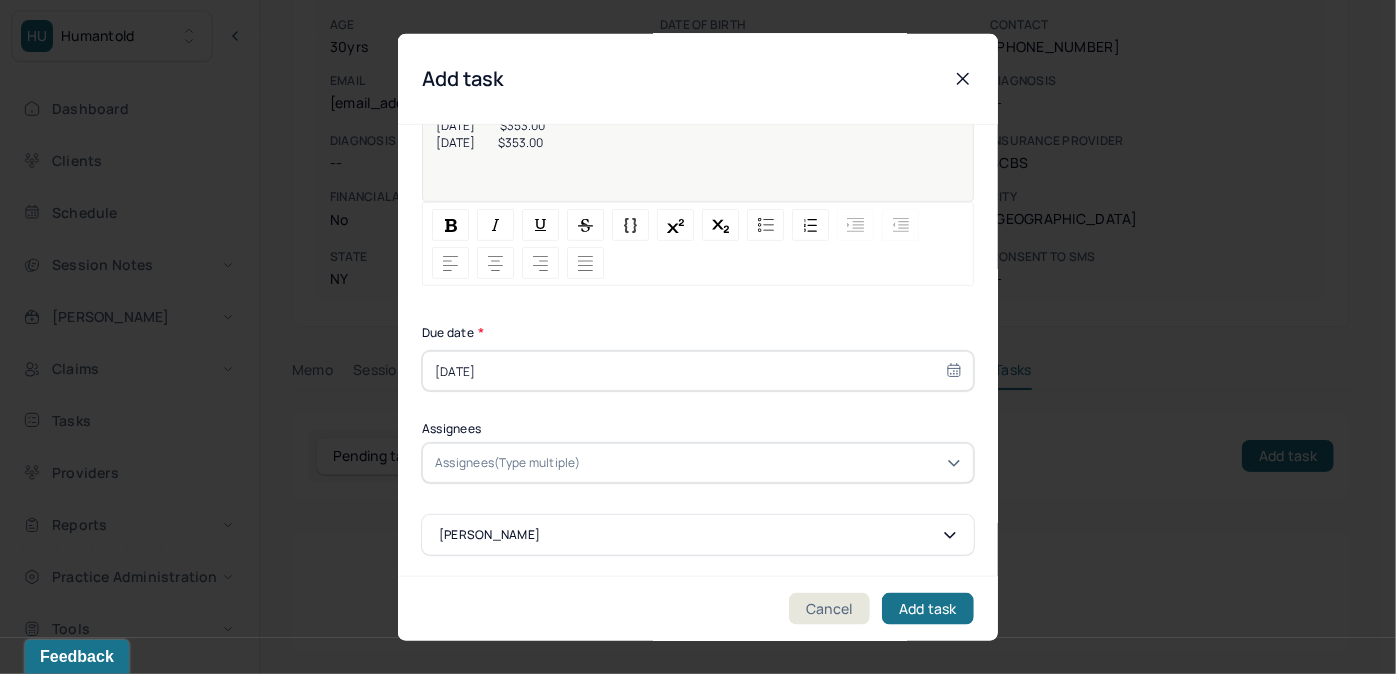 click on "[DATE]" at bounding box center (698, 371) 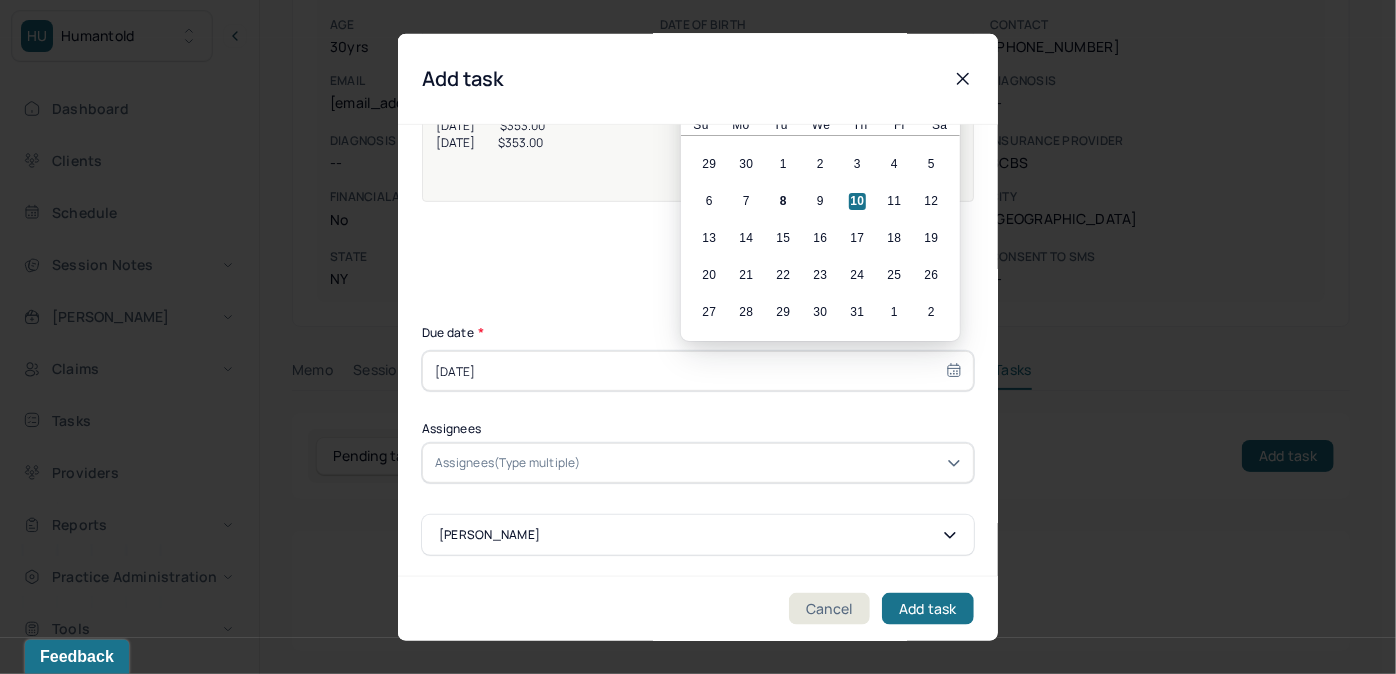 click on "13 14 15 16 17 18 19" at bounding box center (820, 238) 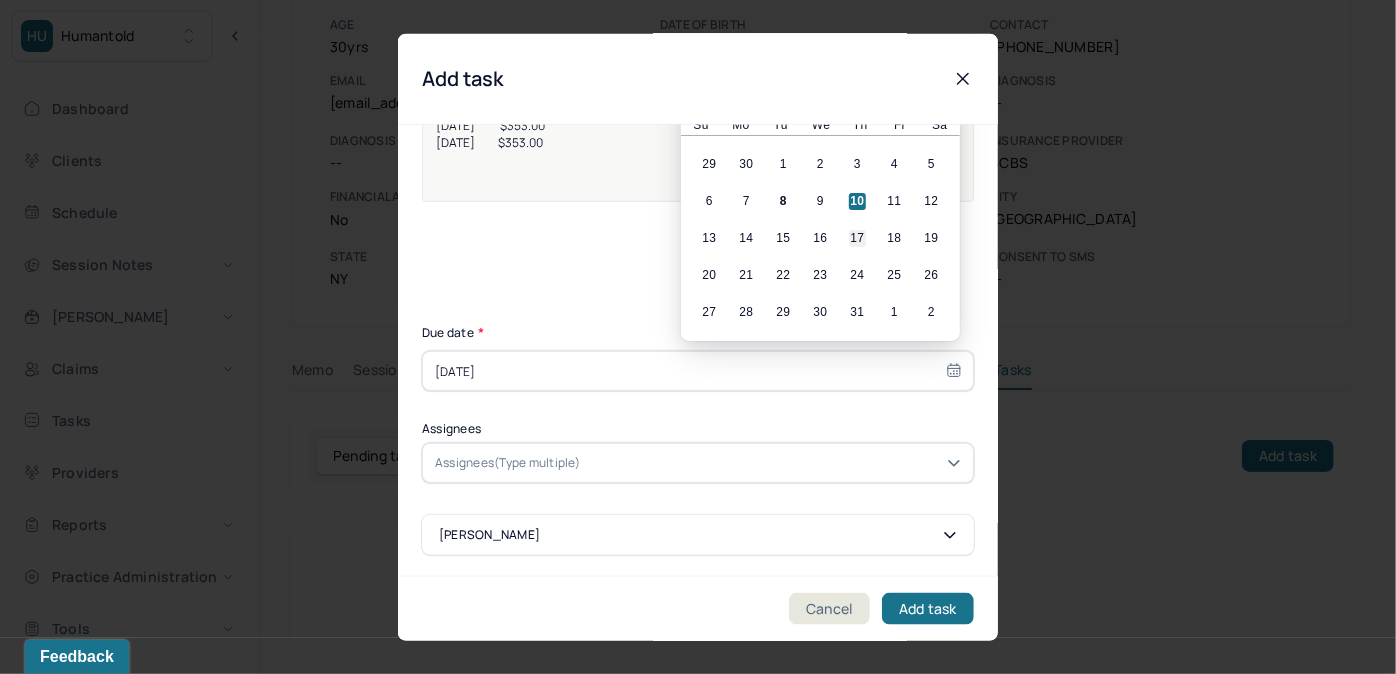 click on "17" at bounding box center (857, 238) 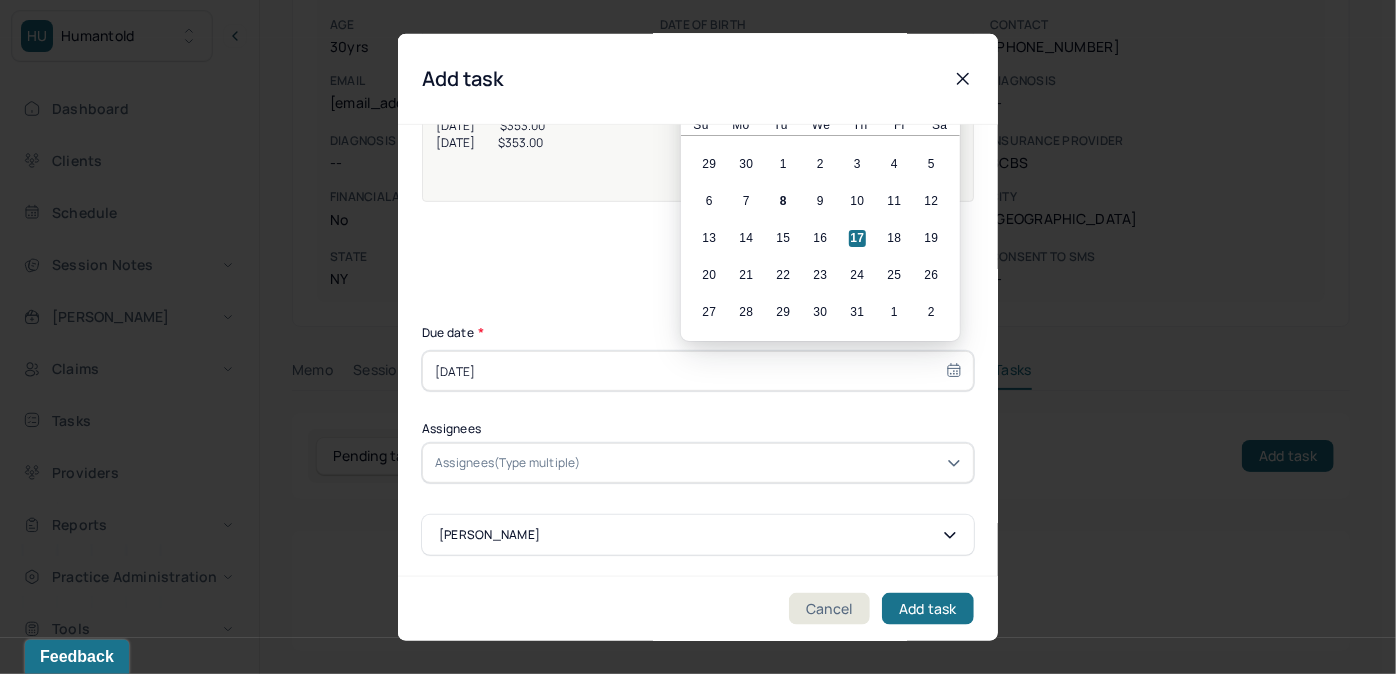 click at bounding box center (773, 463) 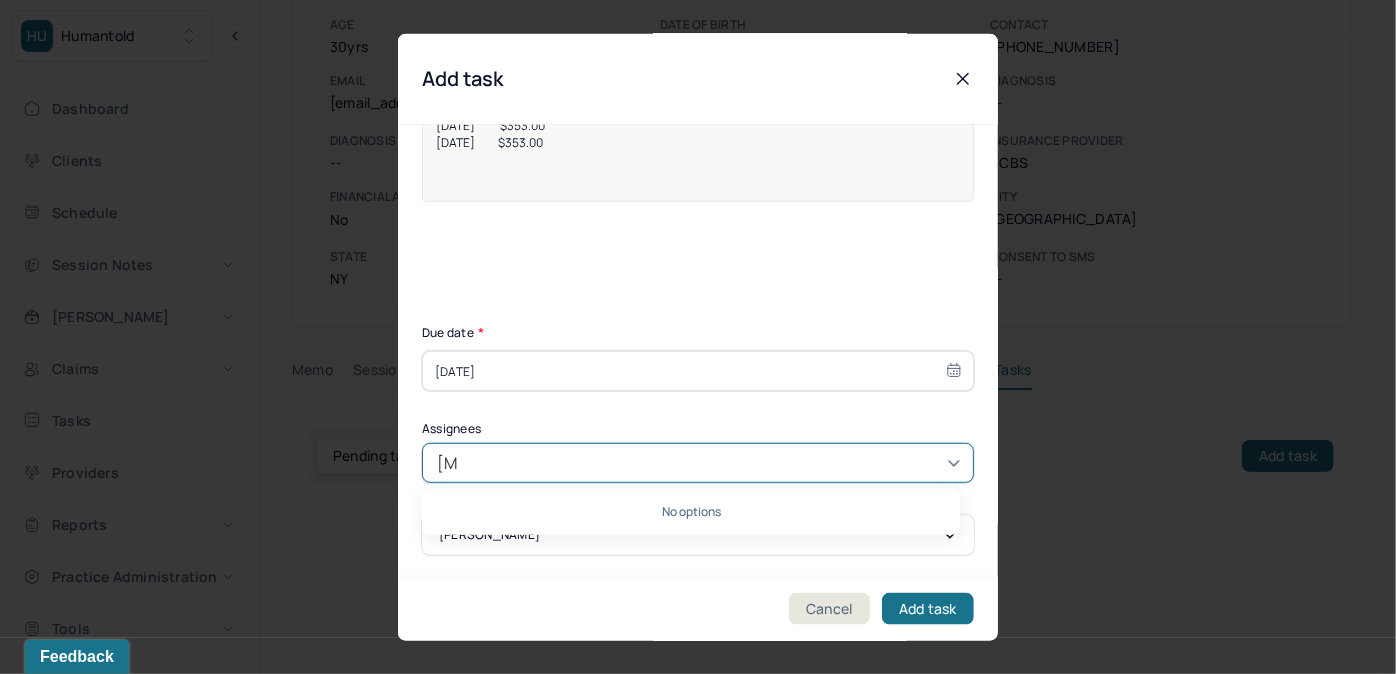 type on "allie" 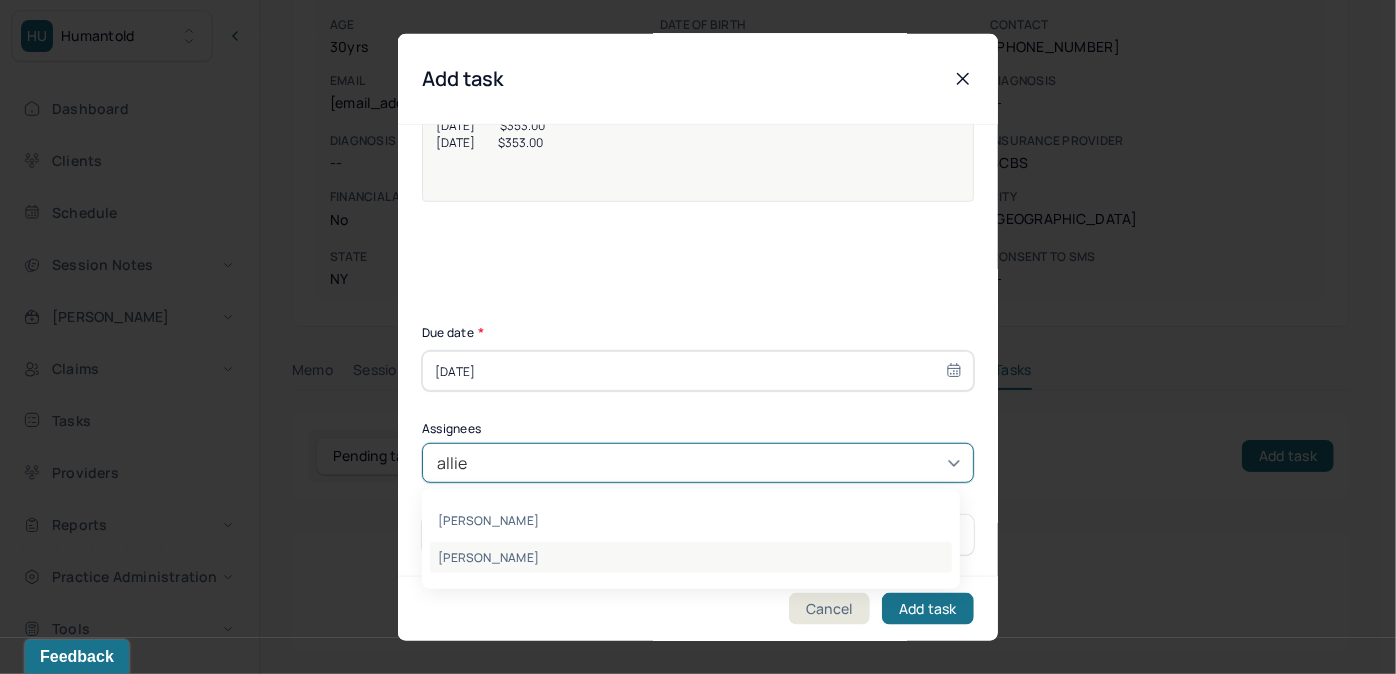 click on "[PERSON_NAME]" at bounding box center [691, 557] 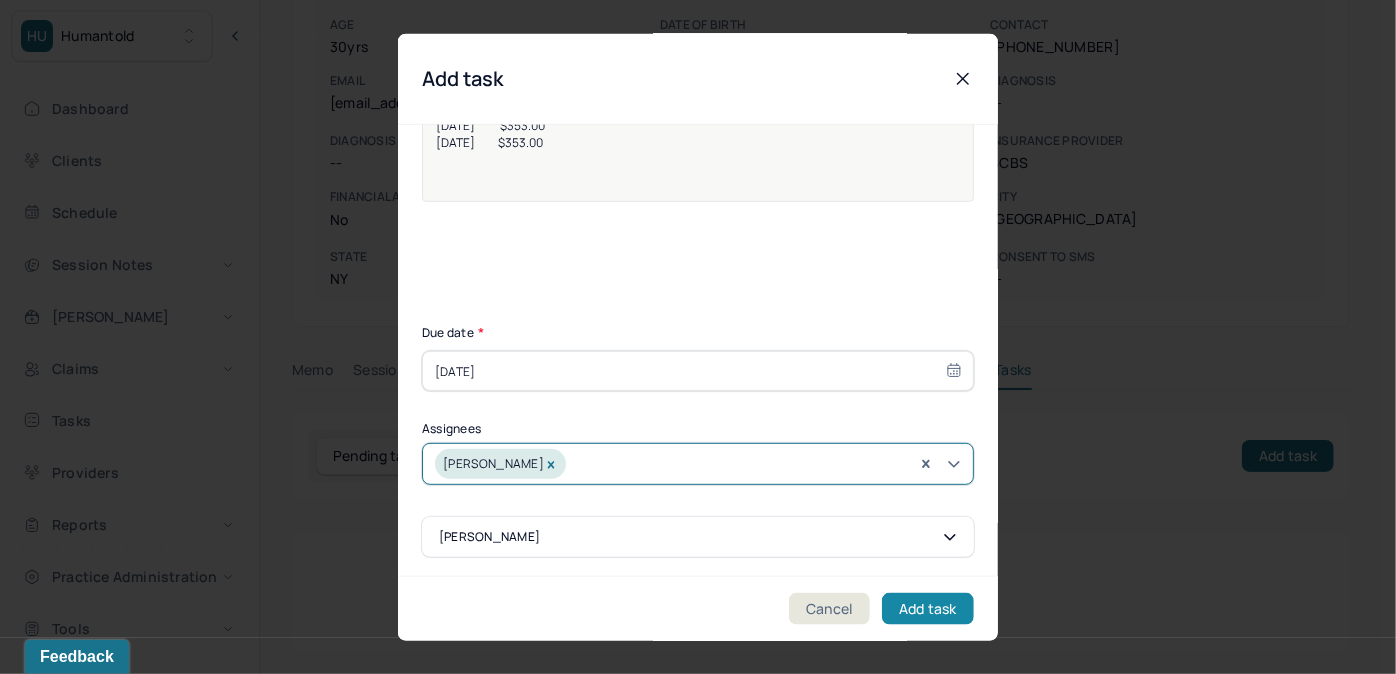 click on "Add task" at bounding box center [928, 608] 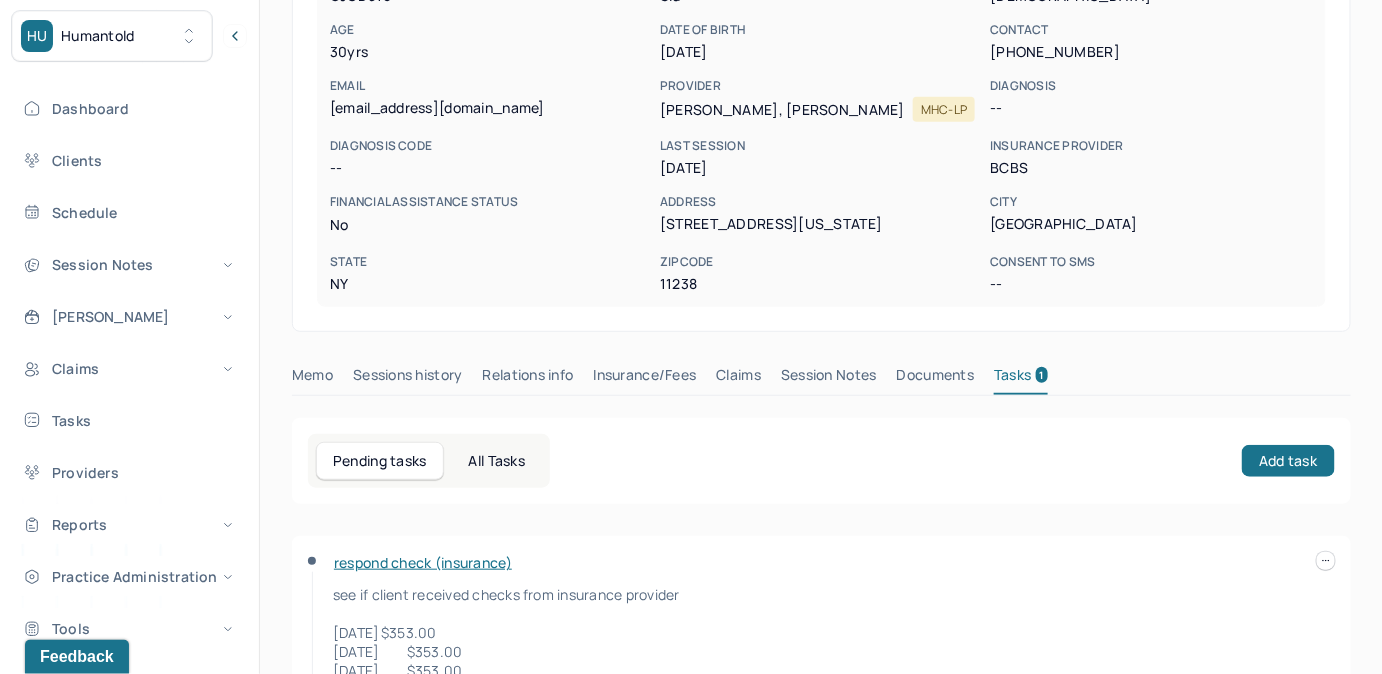 scroll, scrollTop: 0, scrollLeft: 0, axis: both 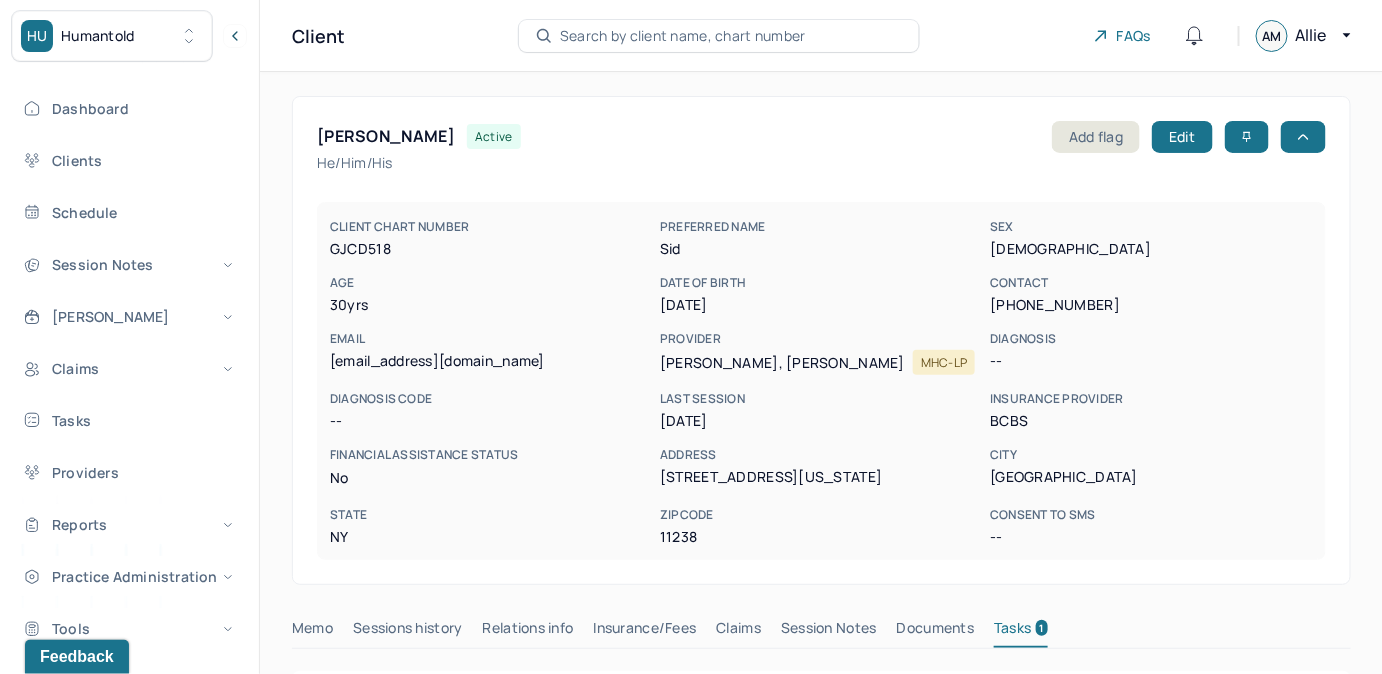 click on "Search by client name, chart number" at bounding box center [683, 36] 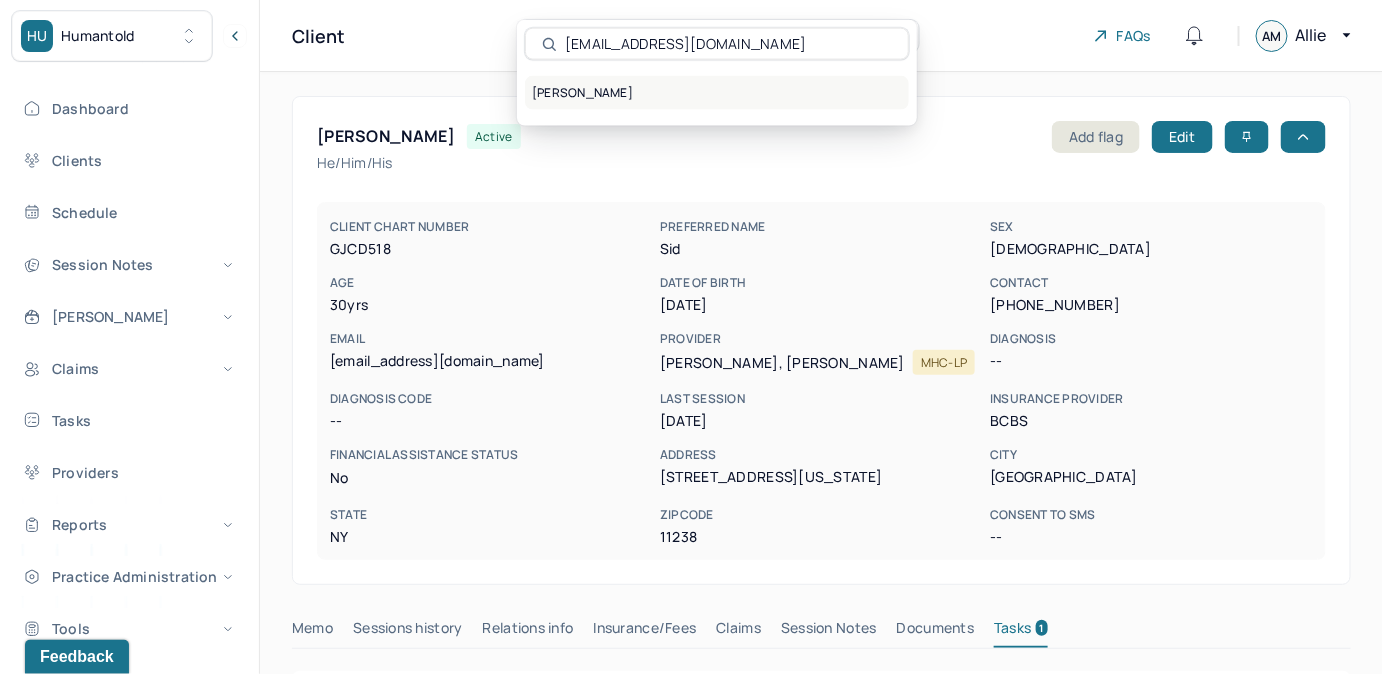 type on "[EMAIL_ADDRESS][DOMAIN_NAME]" 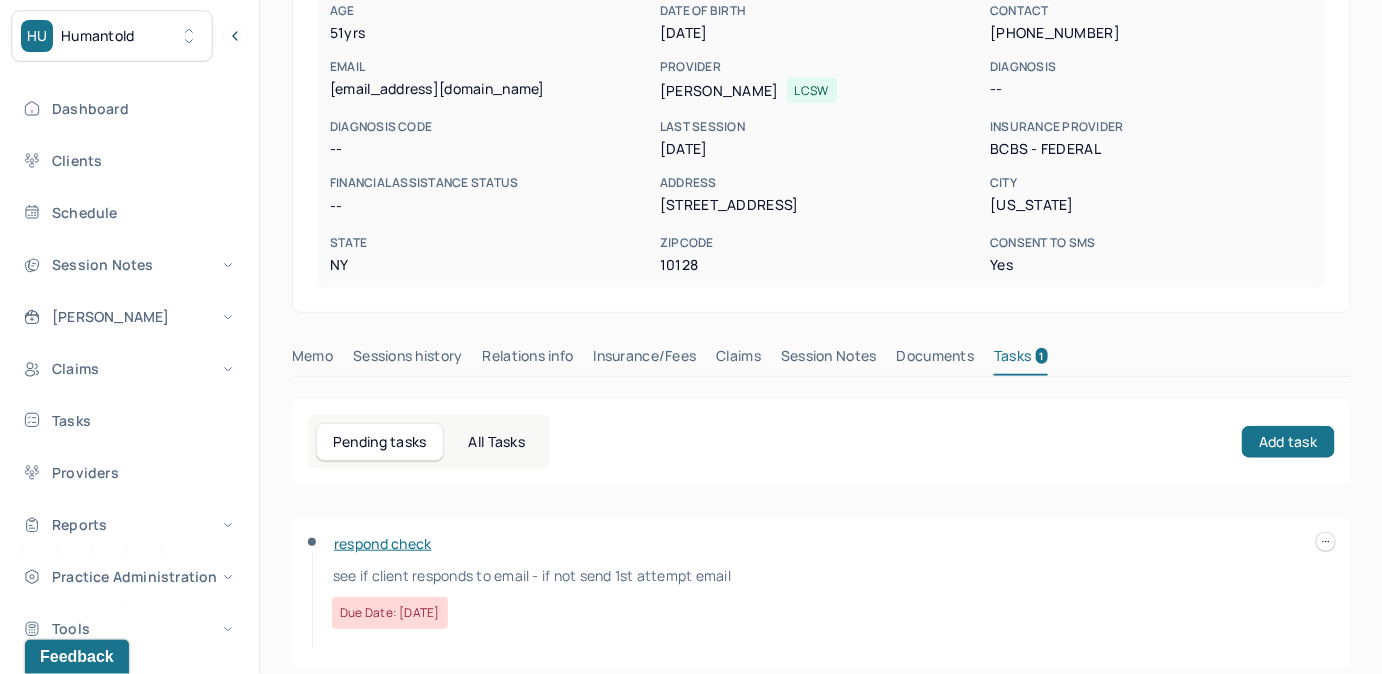 scroll, scrollTop: 292, scrollLeft: 0, axis: vertical 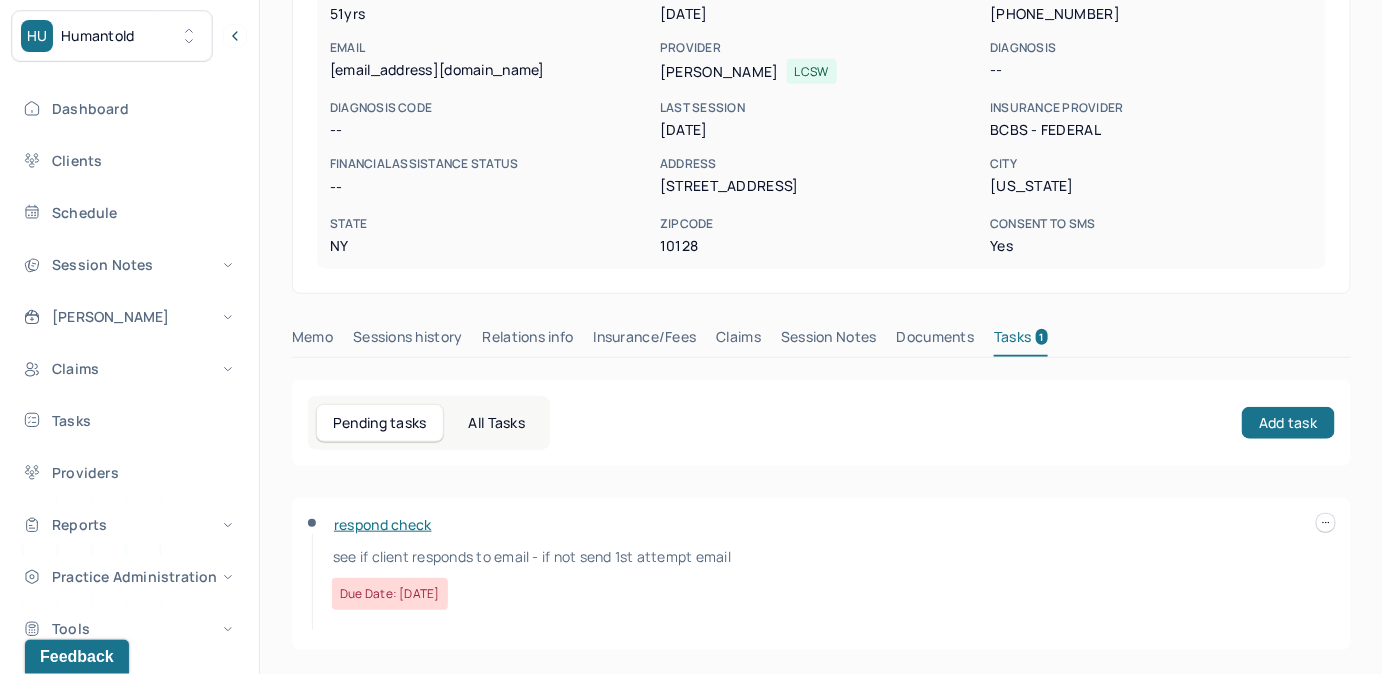 click on "Claims" at bounding box center (738, 341) 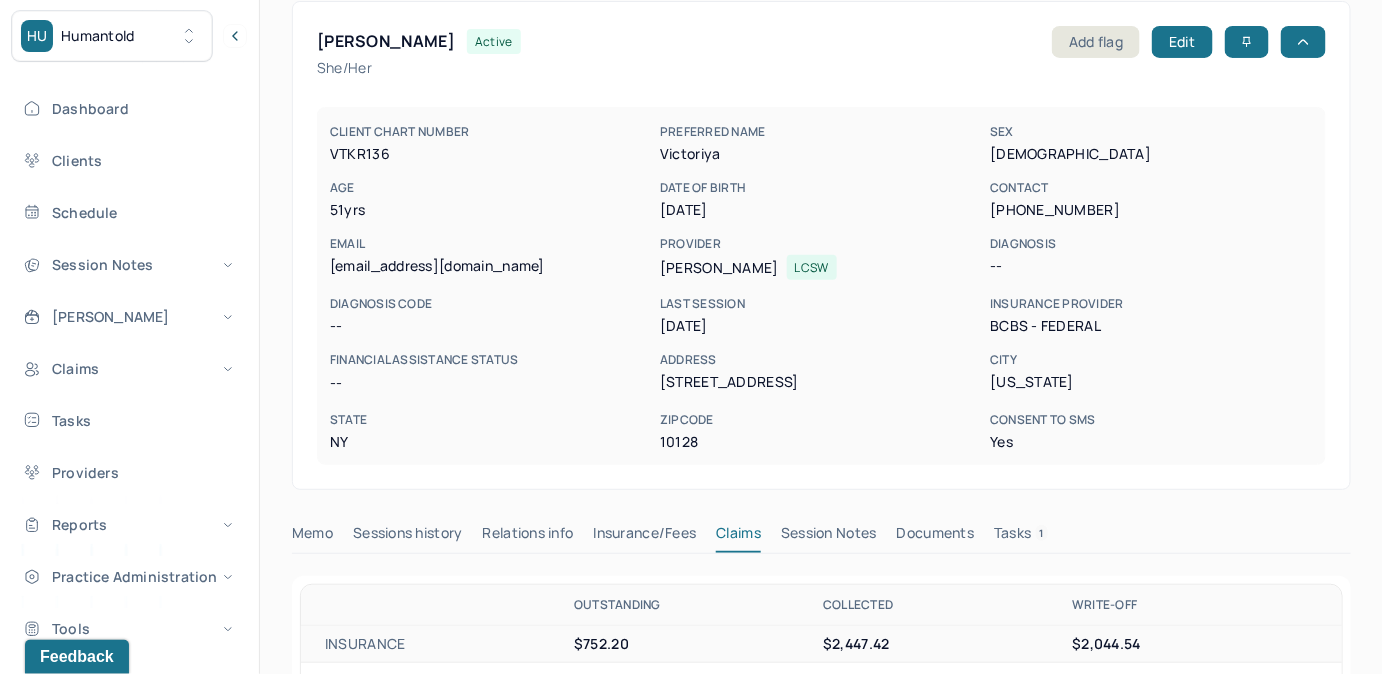 scroll, scrollTop: 19, scrollLeft: 0, axis: vertical 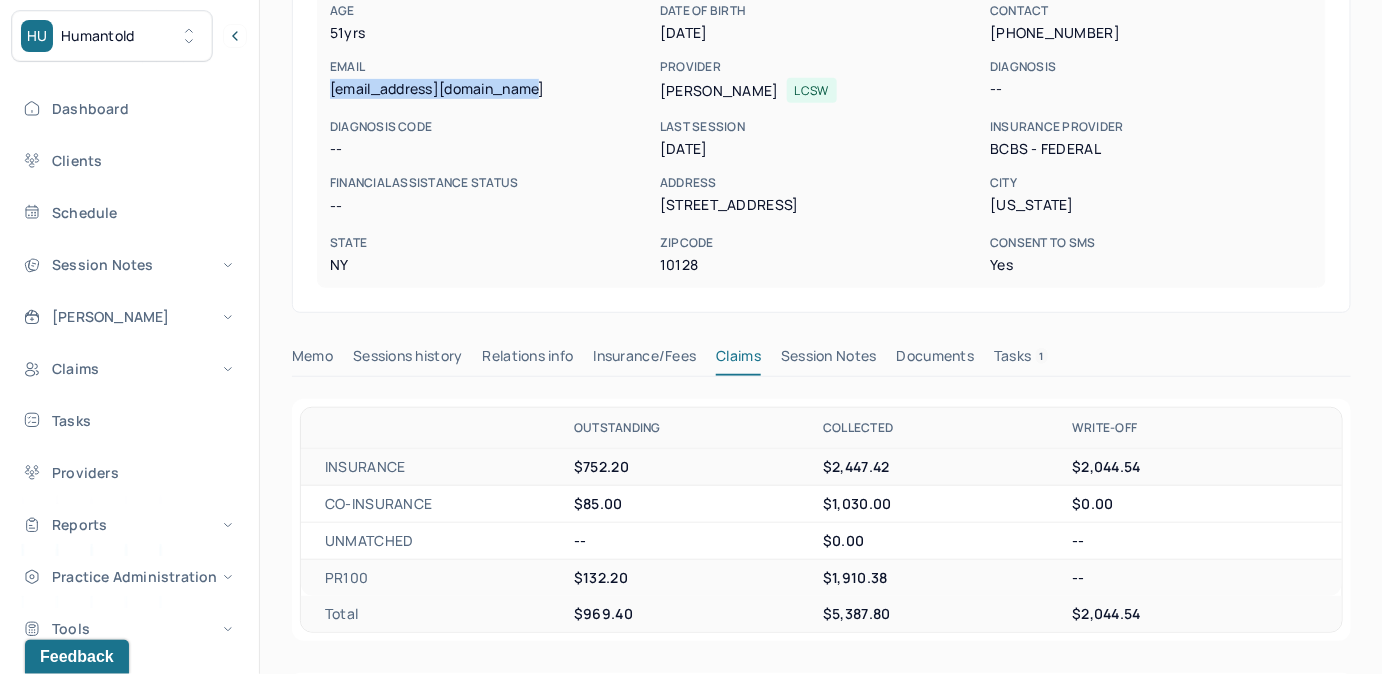 drag, startPoint x: 332, startPoint y: 88, endPoint x: 541, endPoint y: 89, distance: 209.0024 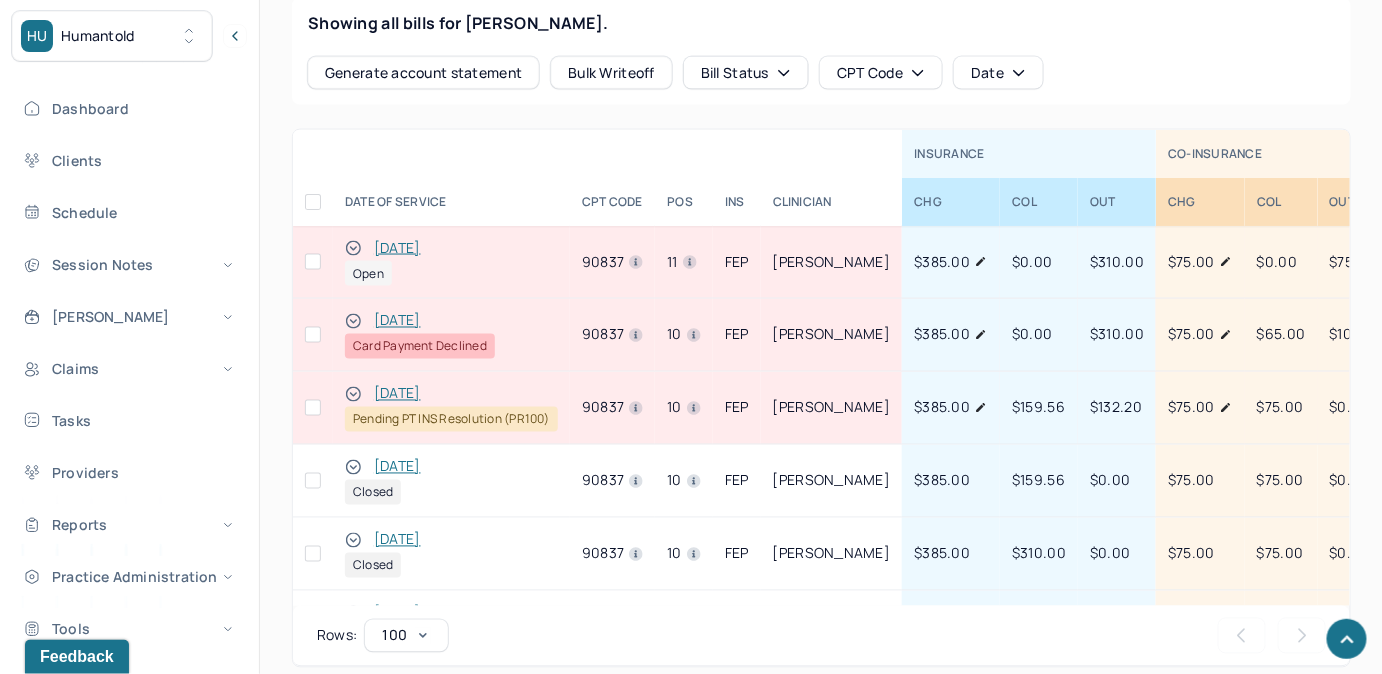 scroll, scrollTop: 1090, scrollLeft: 0, axis: vertical 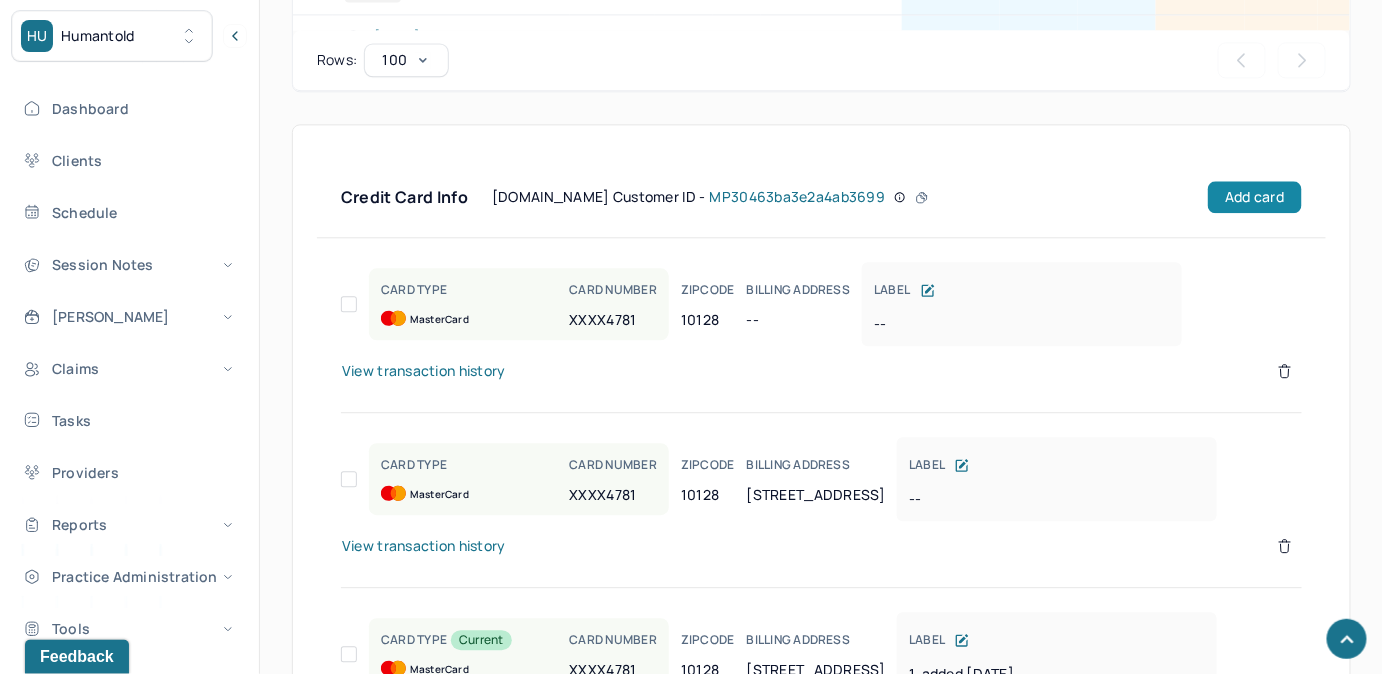 click on "Add card" at bounding box center (1254, 197) 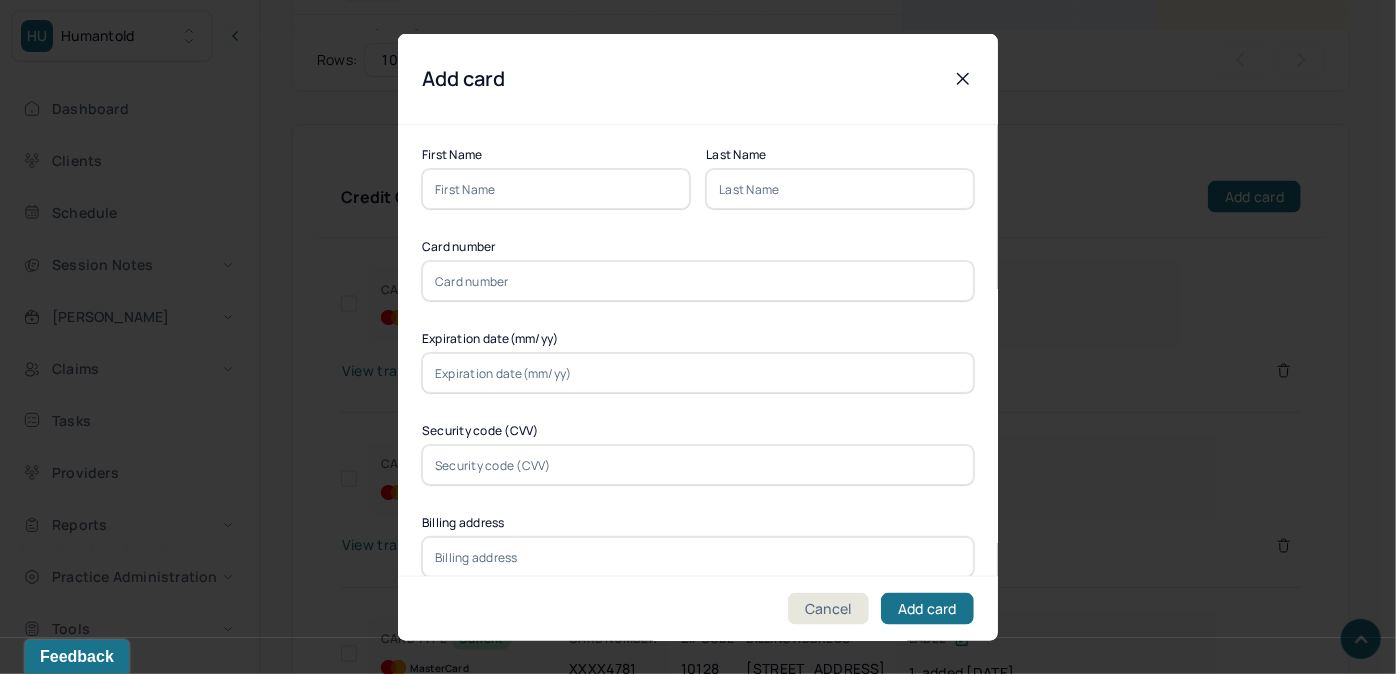 click on "First Name Last Name Card number Expiration date(mm/yy) Security code (CVV) Billing address Zip code State State Country Label" at bounding box center (698, 533) 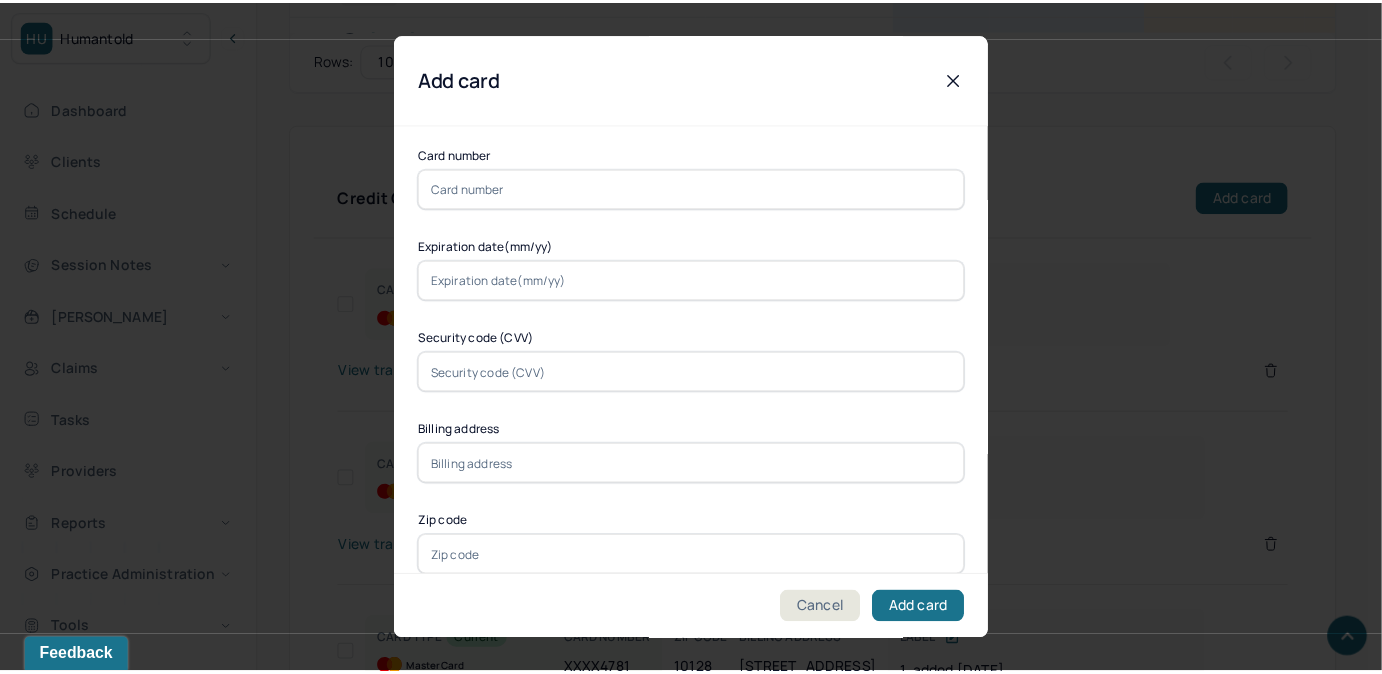 scroll, scrollTop: 90, scrollLeft: 0, axis: vertical 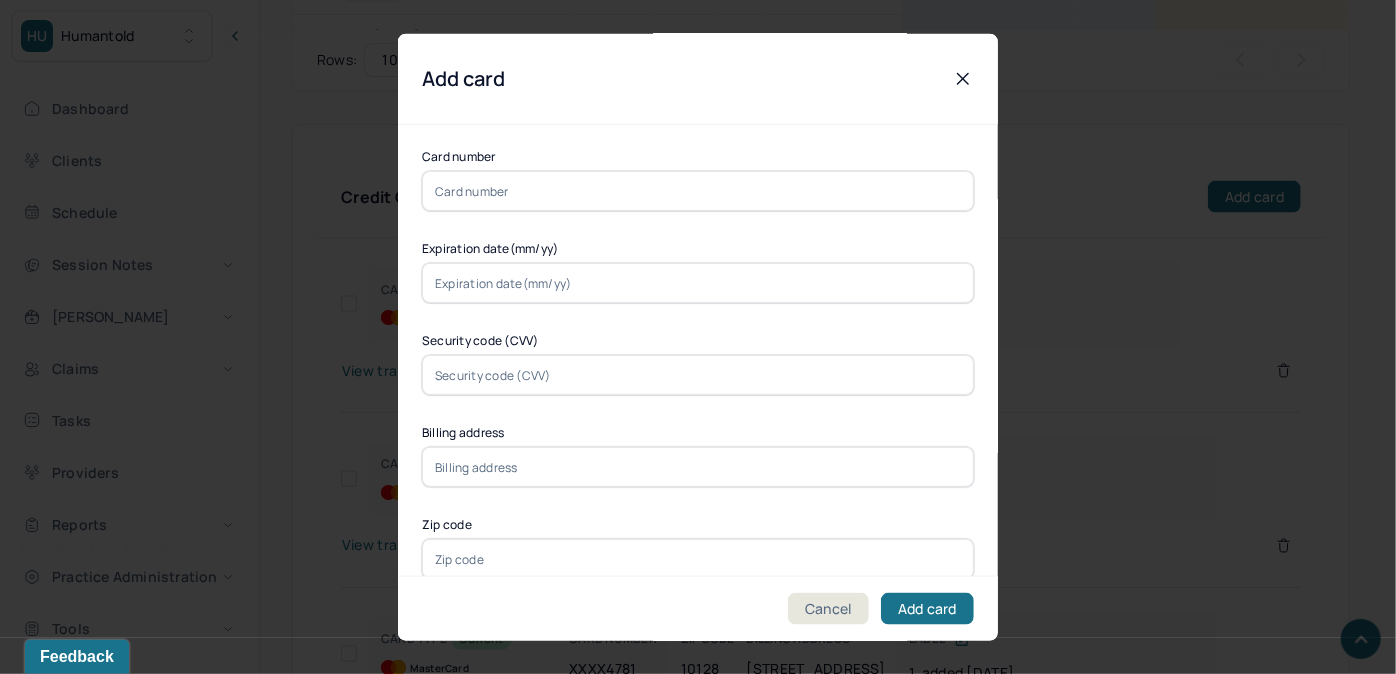 click 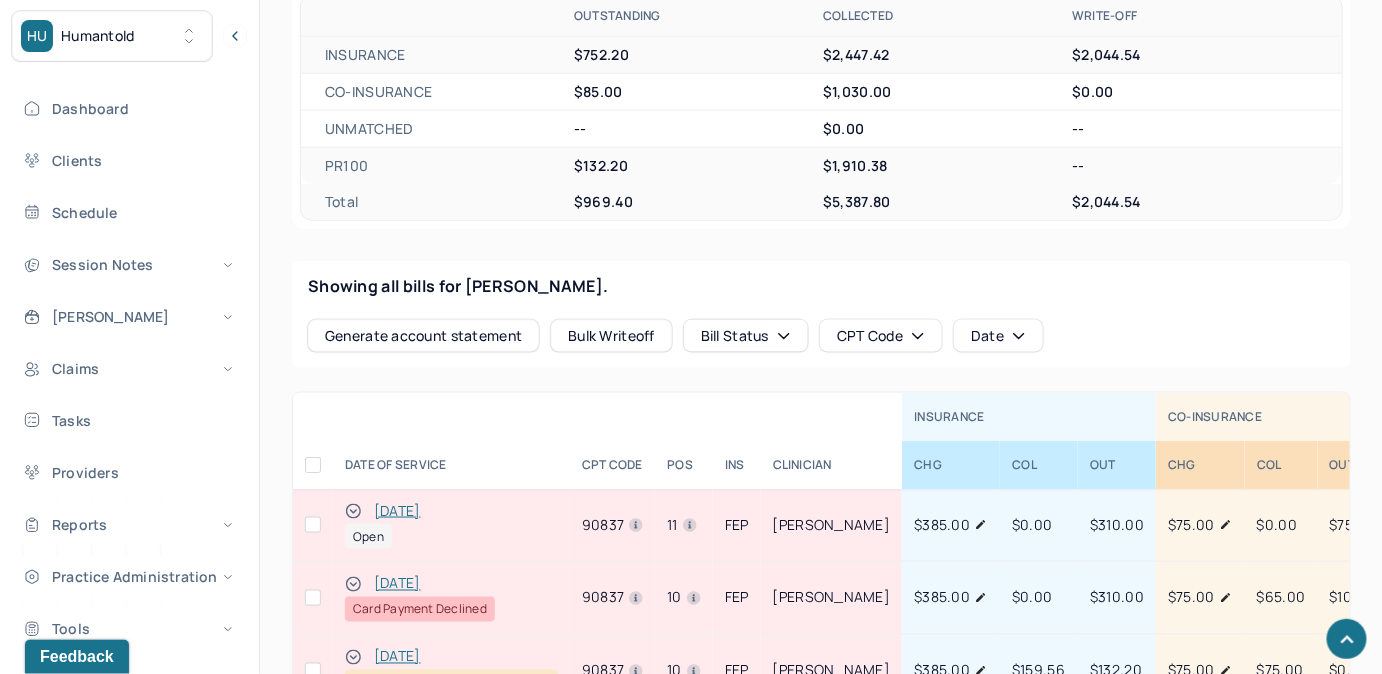 scroll, scrollTop: 727, scrollLeft: 0, axis: vertical 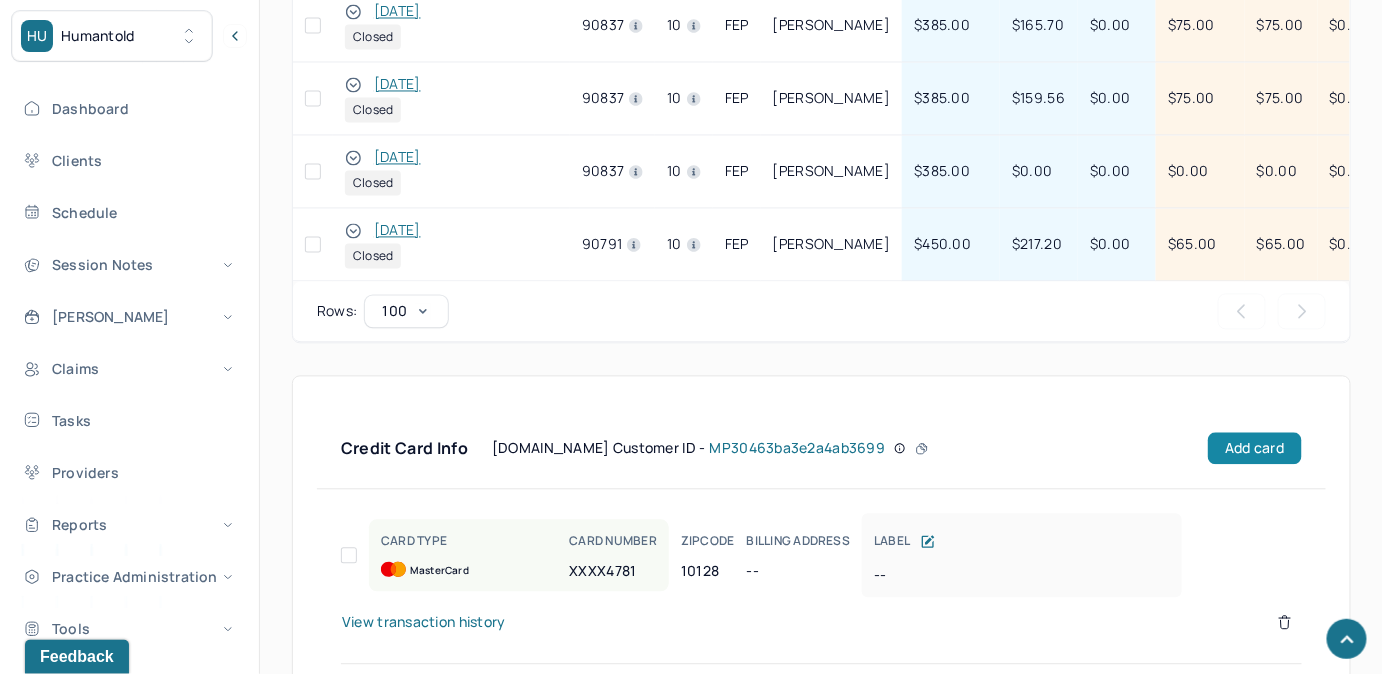 click on "Add card" at bounding box center (1254, 448) 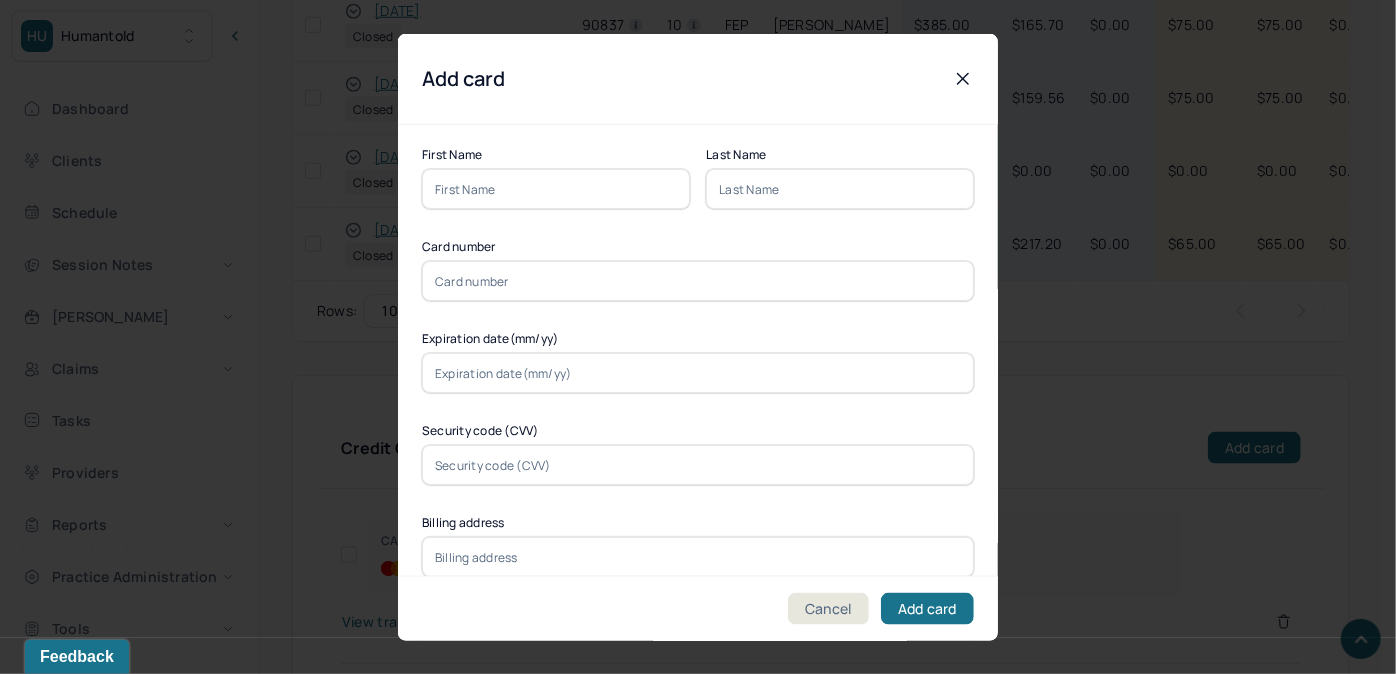click at bounding box center [556, 189] 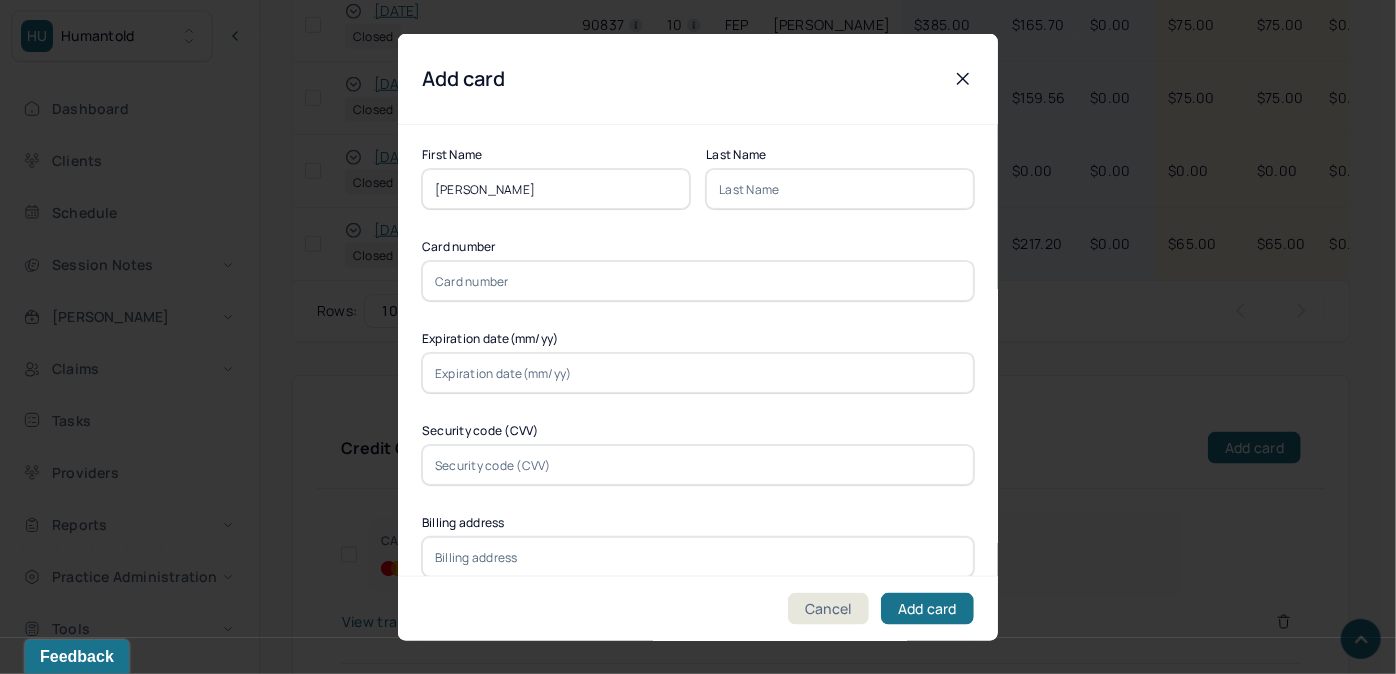 drag, startPoint x: 512, startPoint y: 192, endPoint x: 488, endPoint y: 192, distance: 24 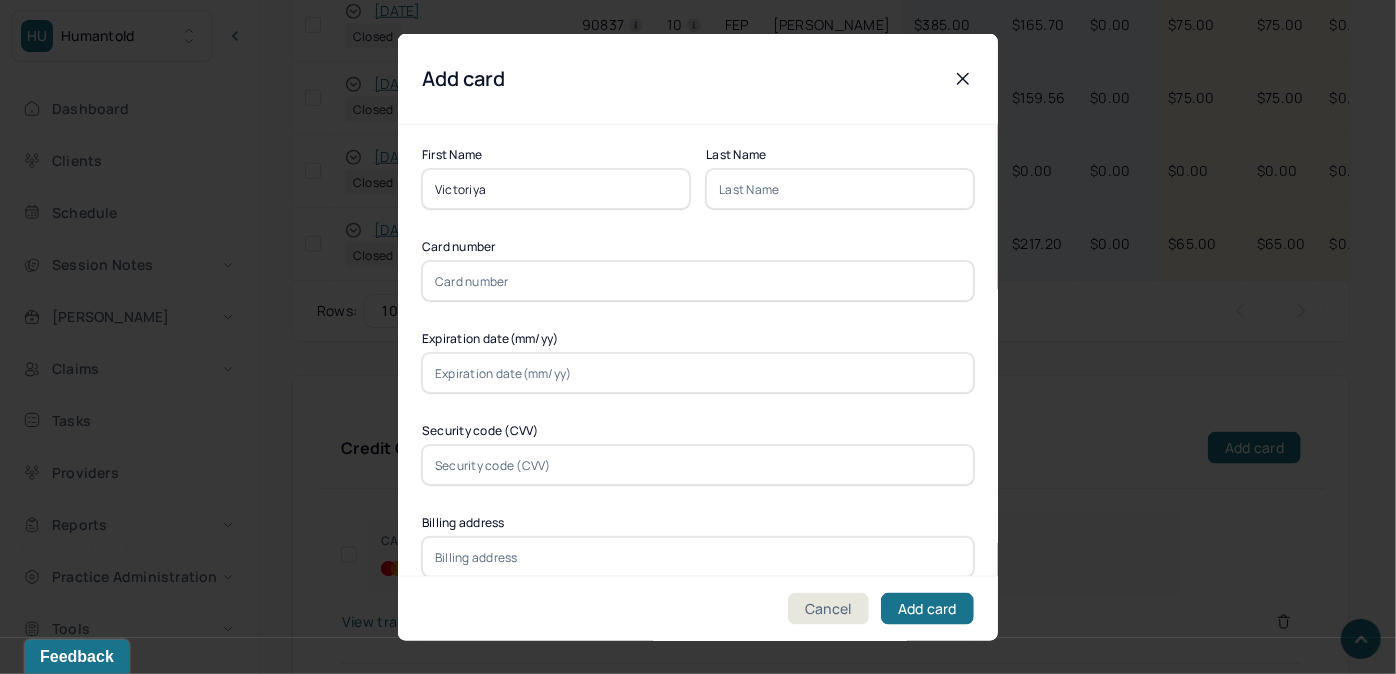 type on "Victoriya" 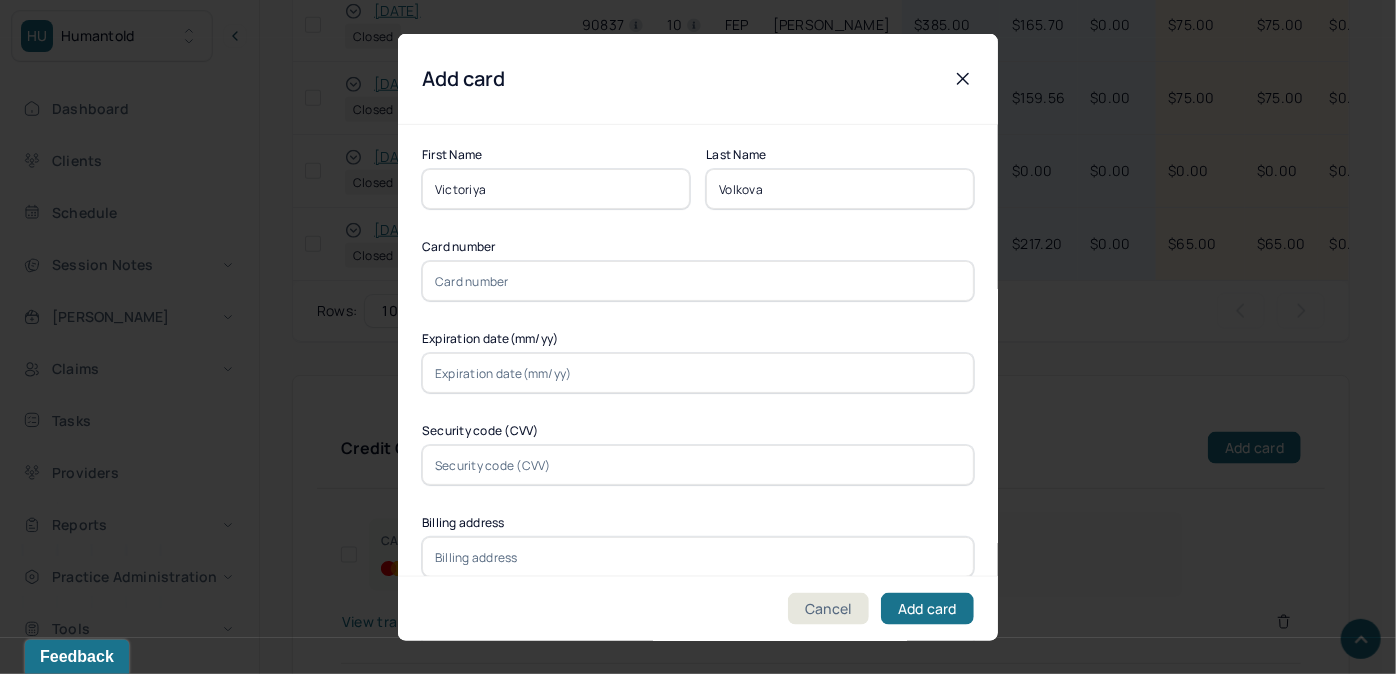 type on "Volkova" 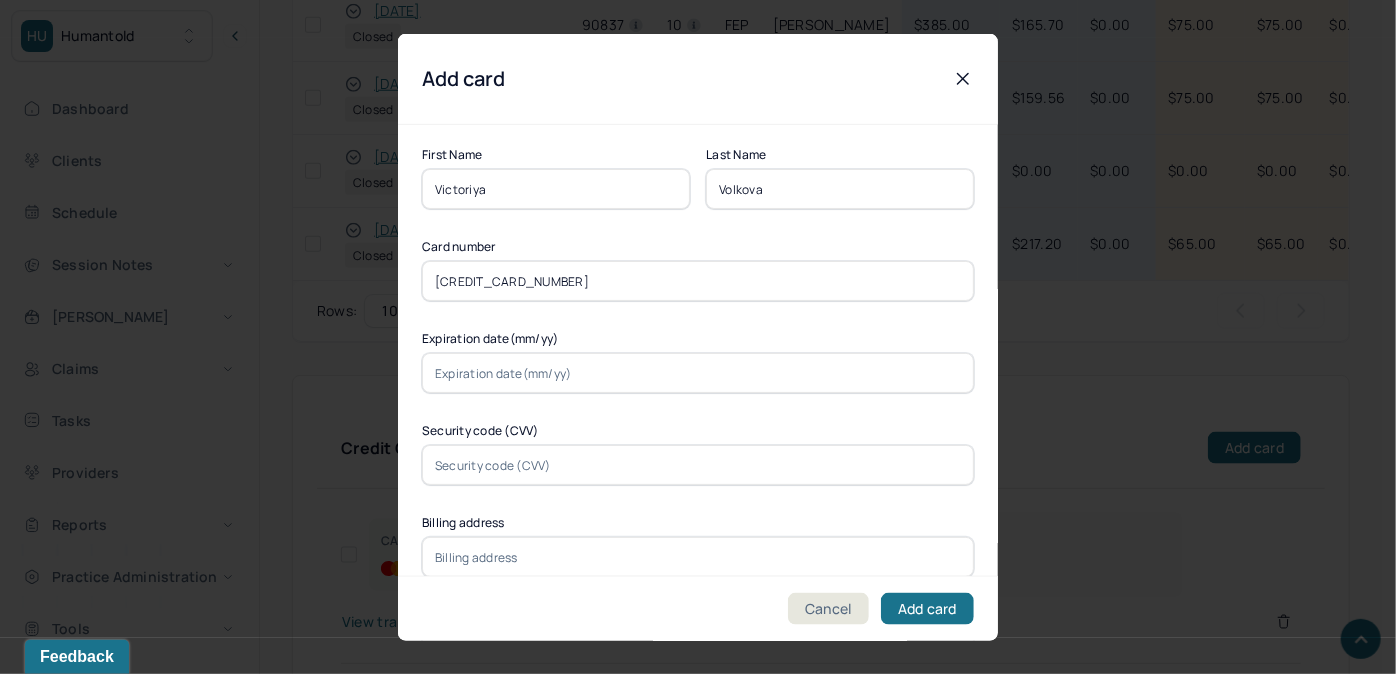 type on "[CREDIT_CARD_NUMBER]" 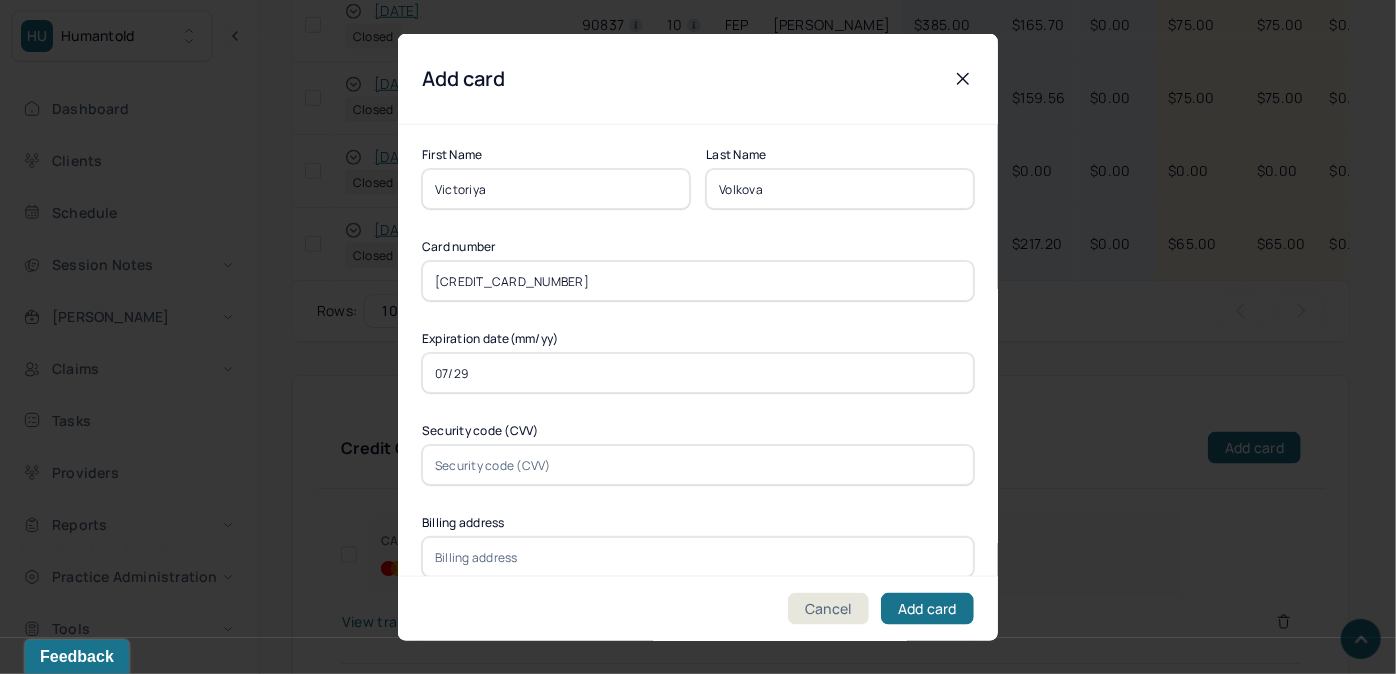 type on "07/29" 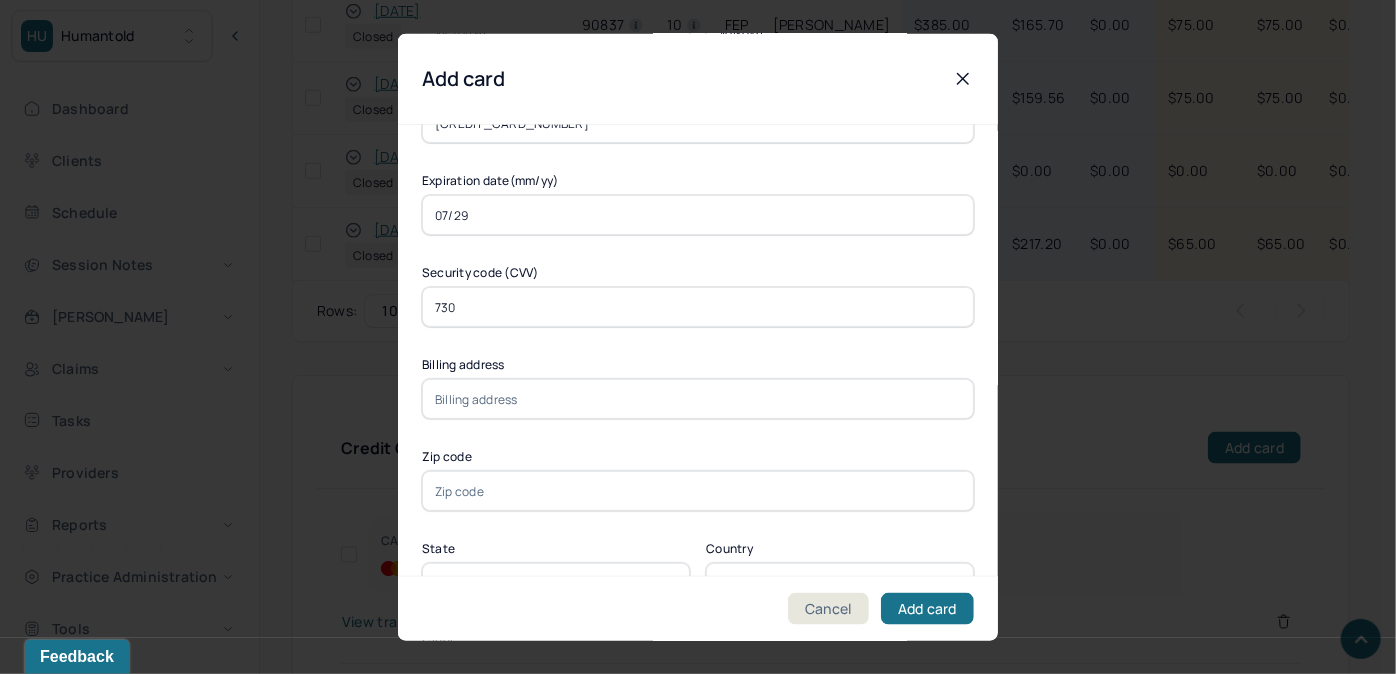 scroll, scrollTop: 181, scrollLeft: 0, axis: vertical 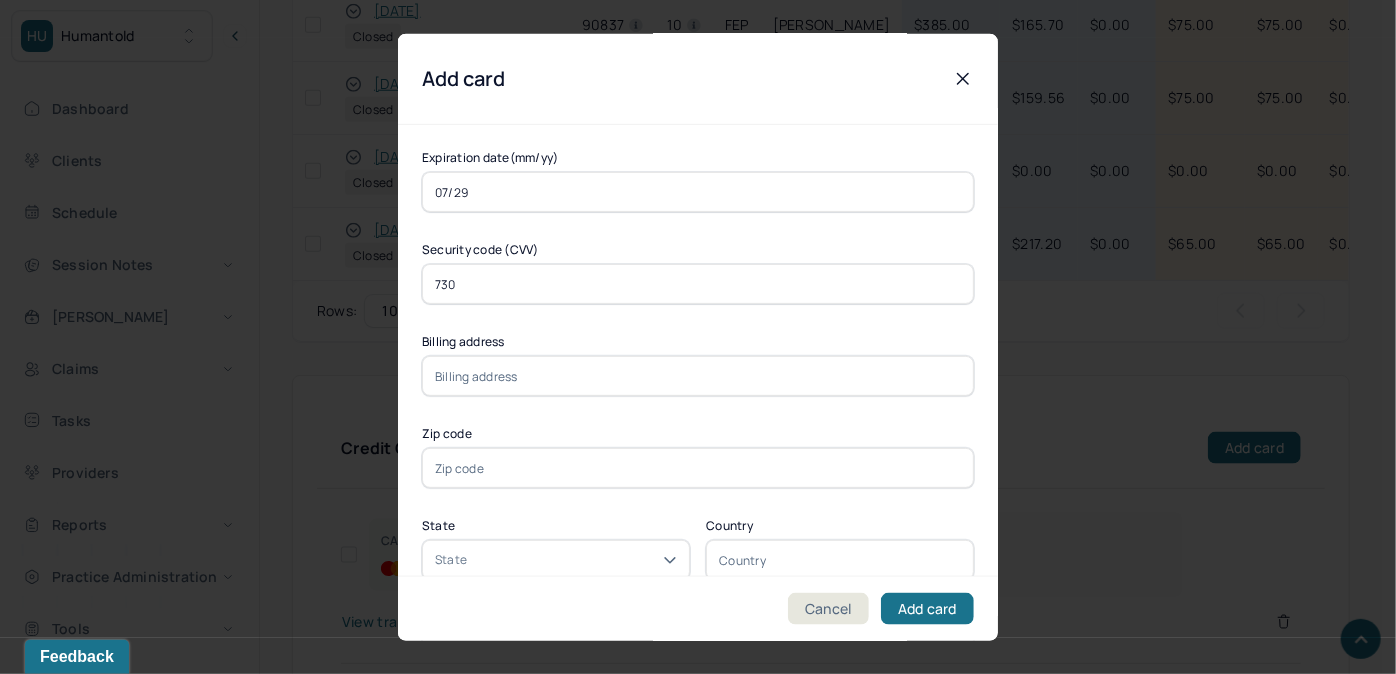 type on "730" 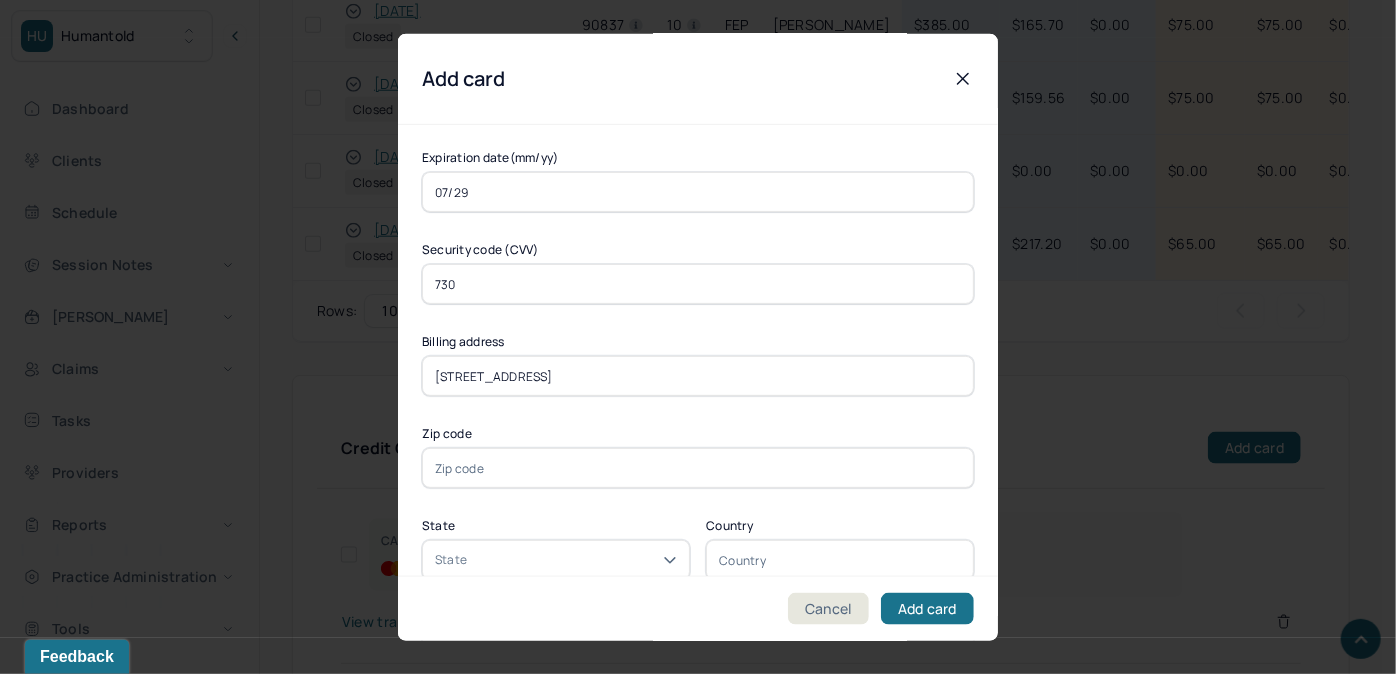 type on "[STREET_ADDRESS]" 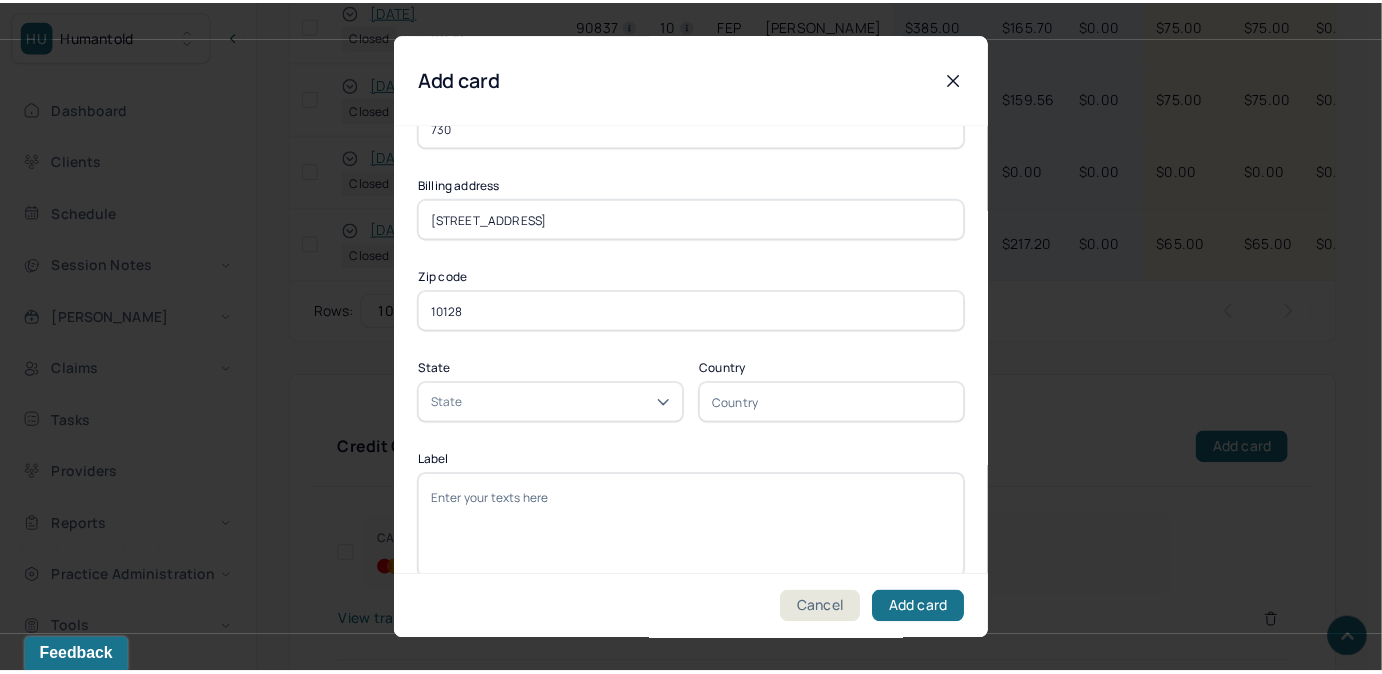 scroll, scrollTop: 365, scrollLeft: 0, axis: vertical 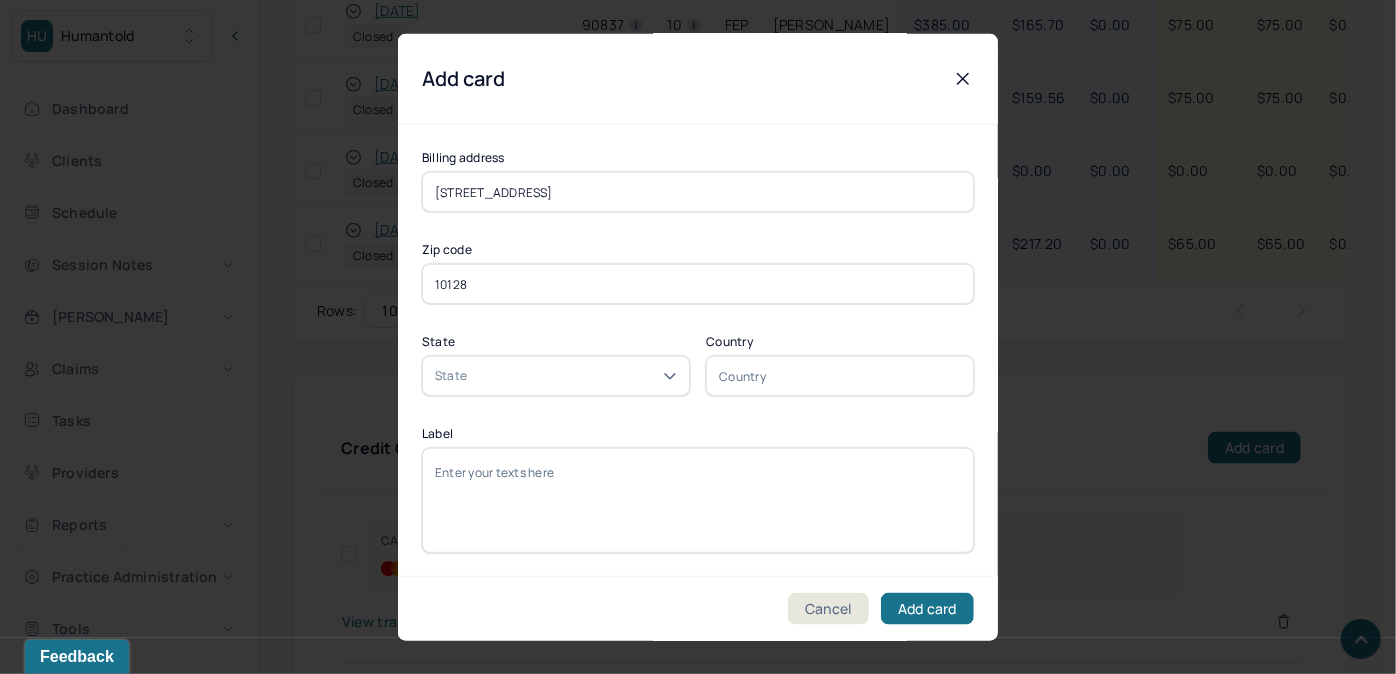 type on "10128" 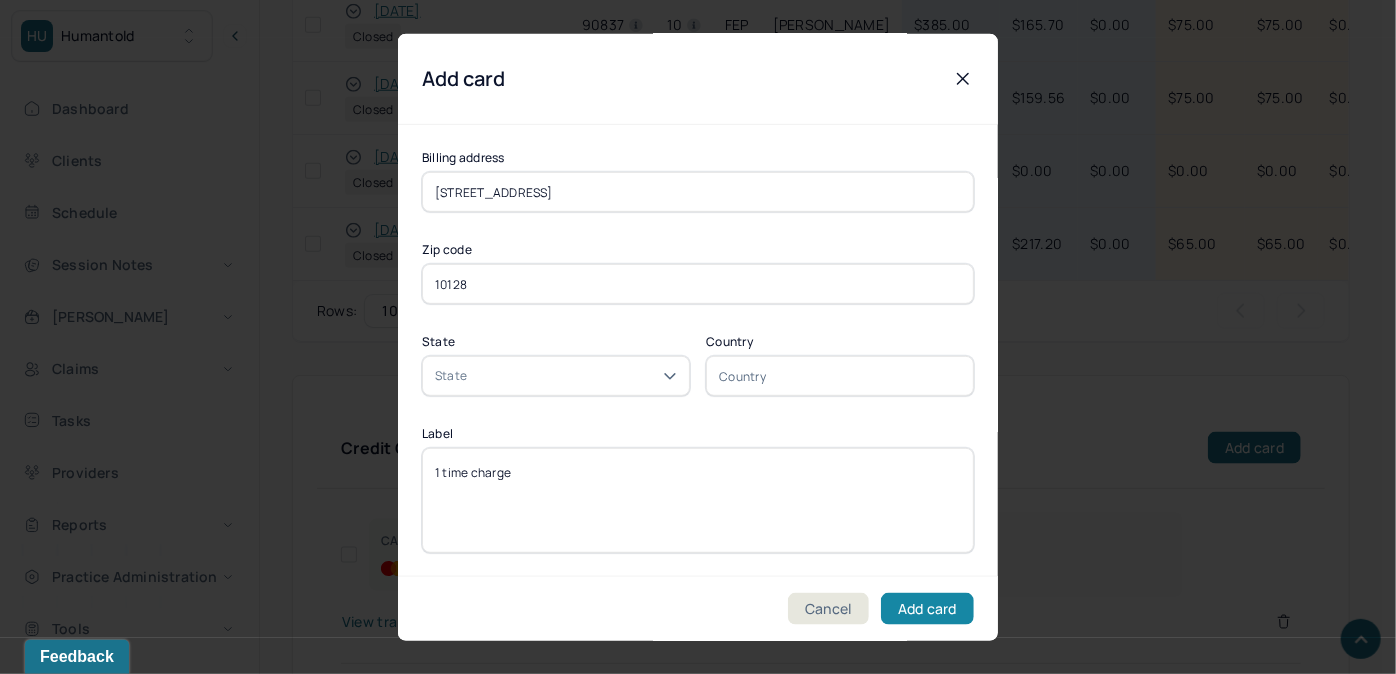 type on "1 time charge" 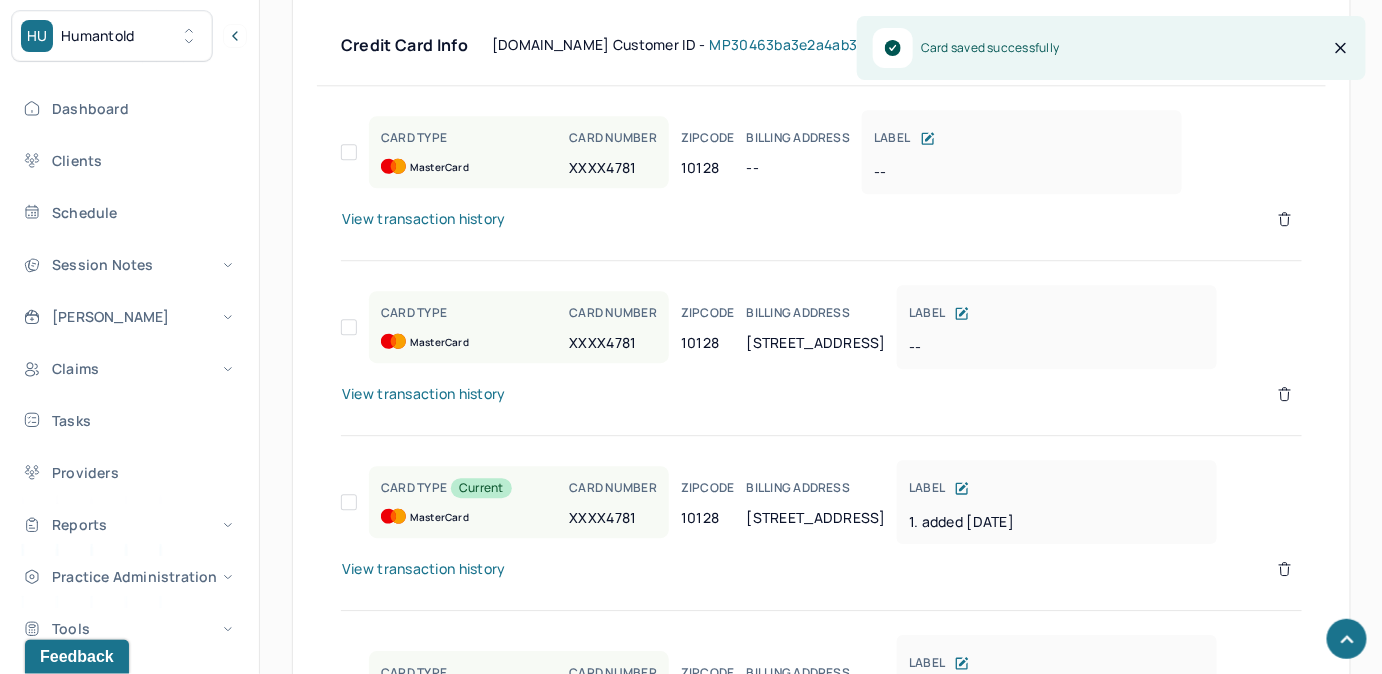 scroll, scrollTop: 1727, scrollLeft: 0, axis: vertical 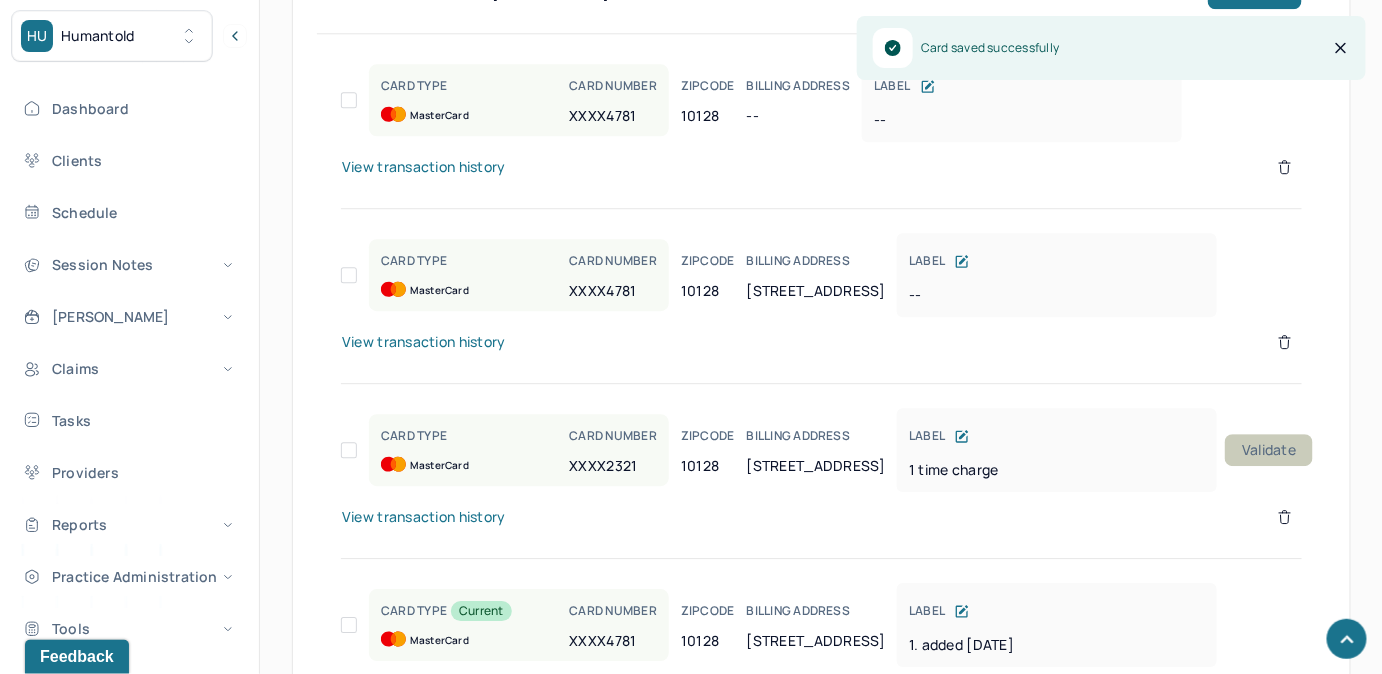 click on "Validate" at bounding box center (1269, 450) 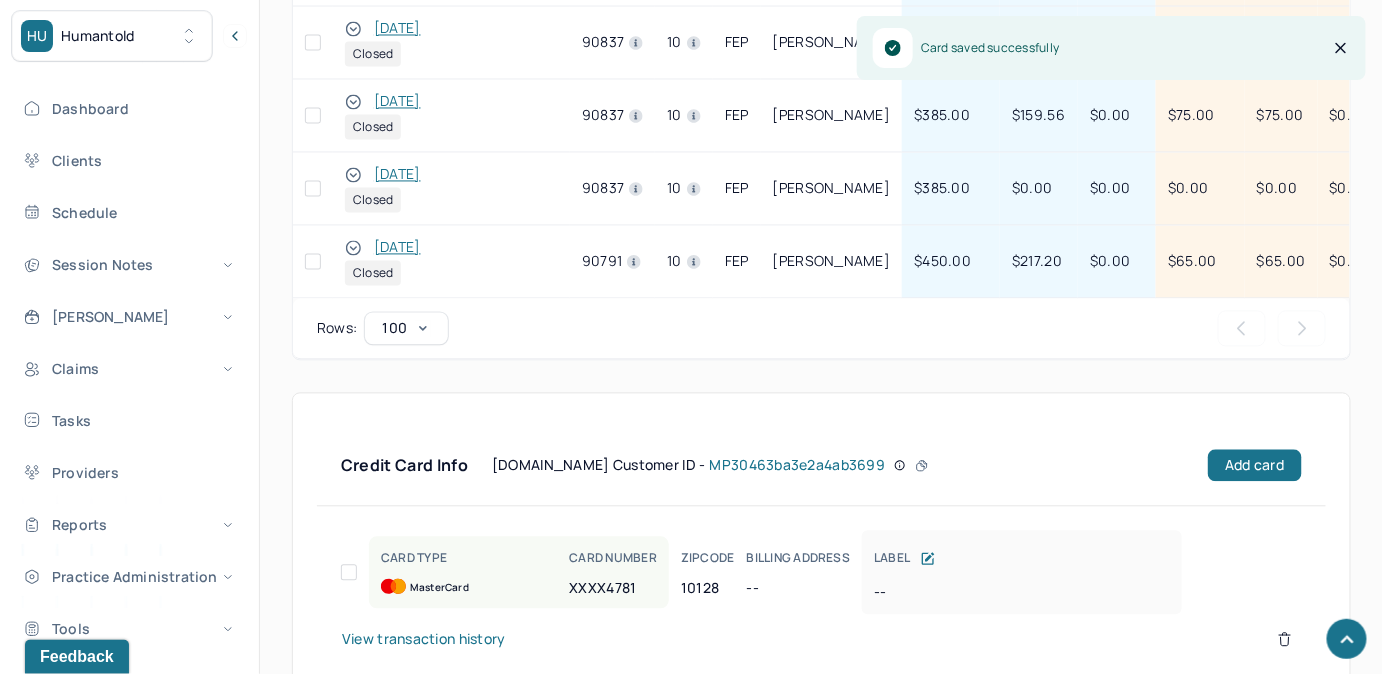 scroll, scrollTop: 1181, scrollLeft: 0, axis: vertical 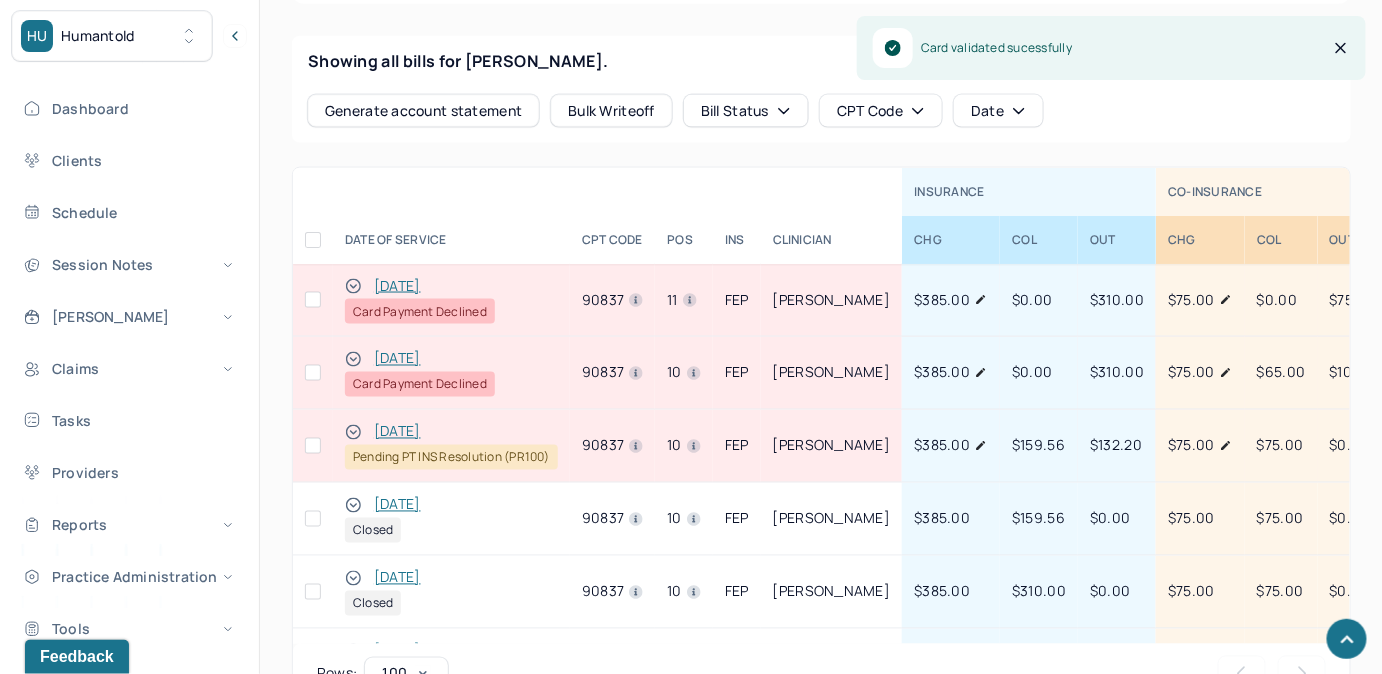 drag, startPoint x: 312, startPoint y: 374, endPoint x: 317, endPoint y: 365, distance: 10.29563 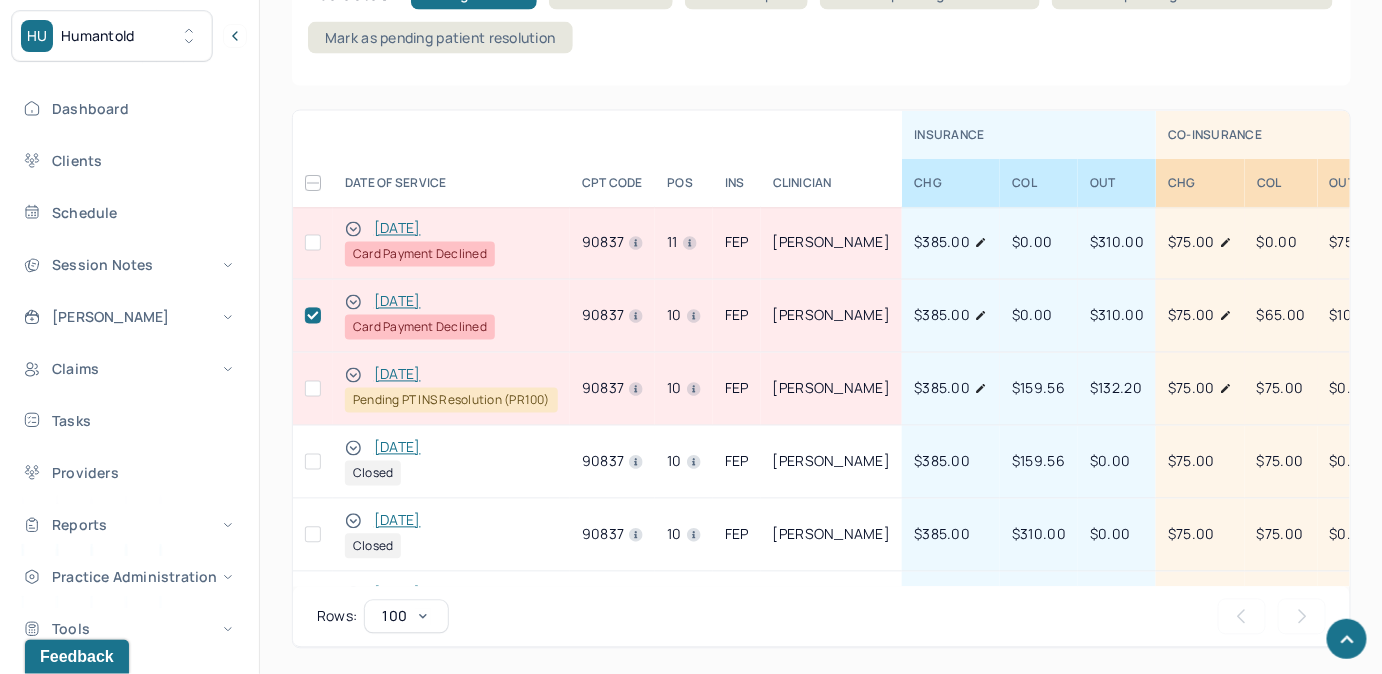 scroll, scrollTop: 1090, scrollLeft: 0, axis: vertical 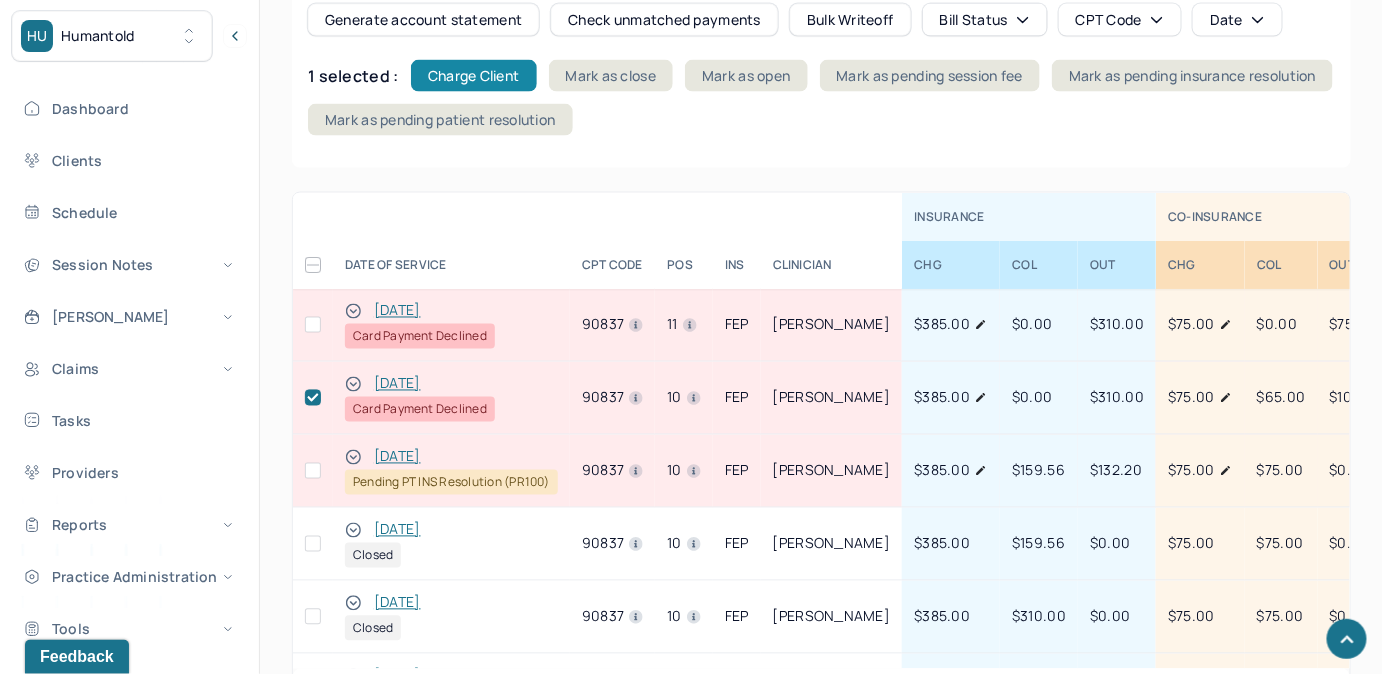 click on "Charge Client" at bounding box center (474, 76) 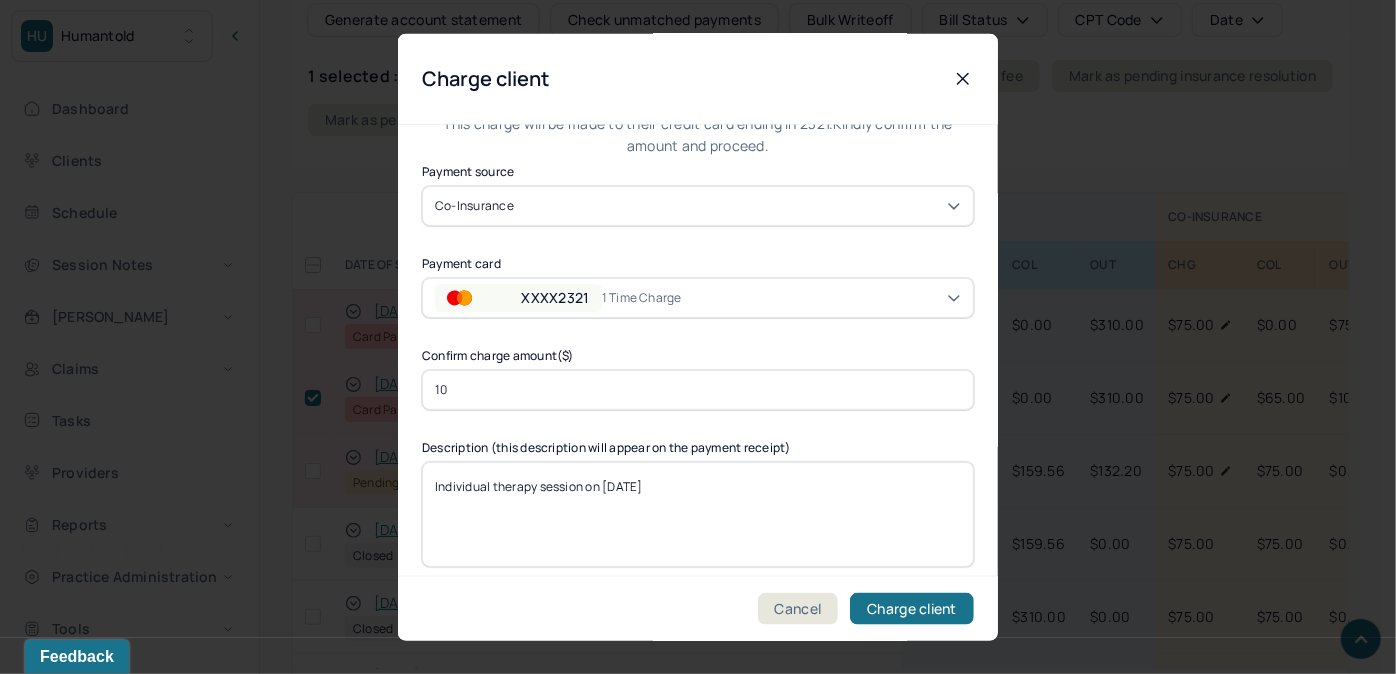 scroll, scrollTop: 109, scrollLeft: 0, axis: vertical 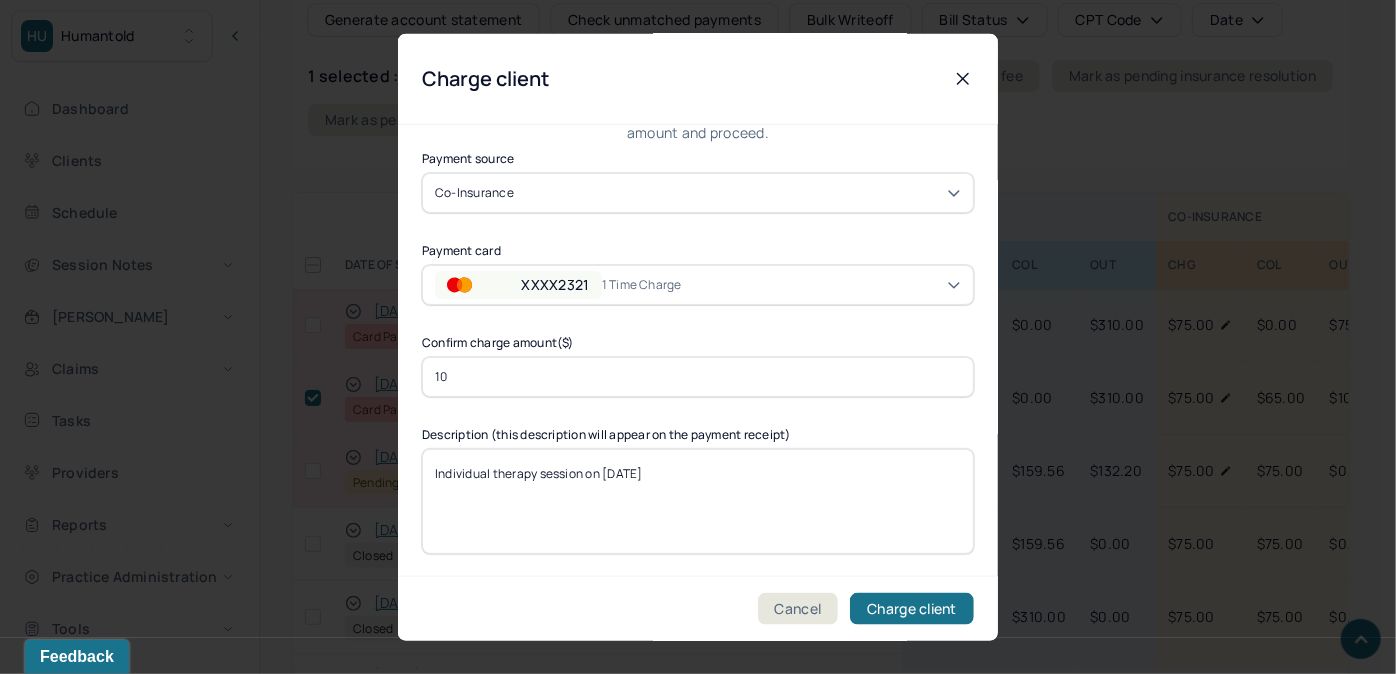 click on "Individual therapy session on [DATE]" at bounding box center (698, 500) 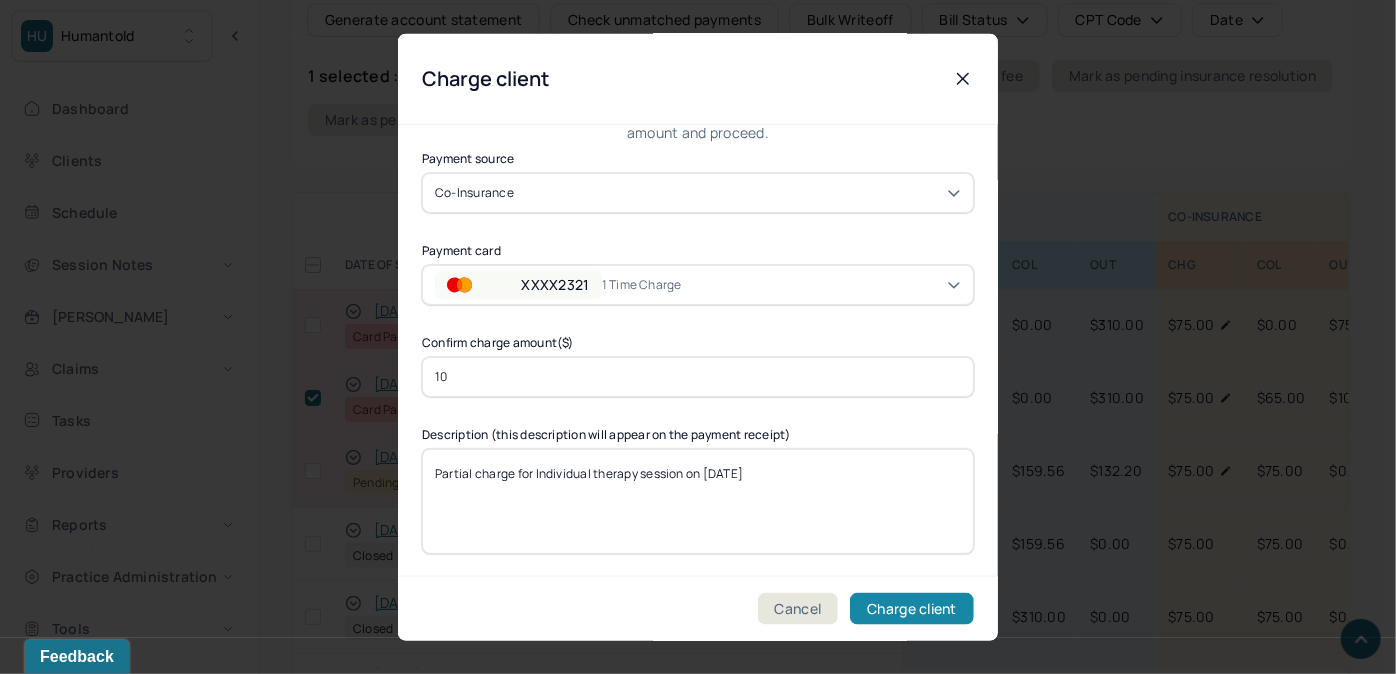 type on "Partial charge for Individual therapy session on [DATE]" 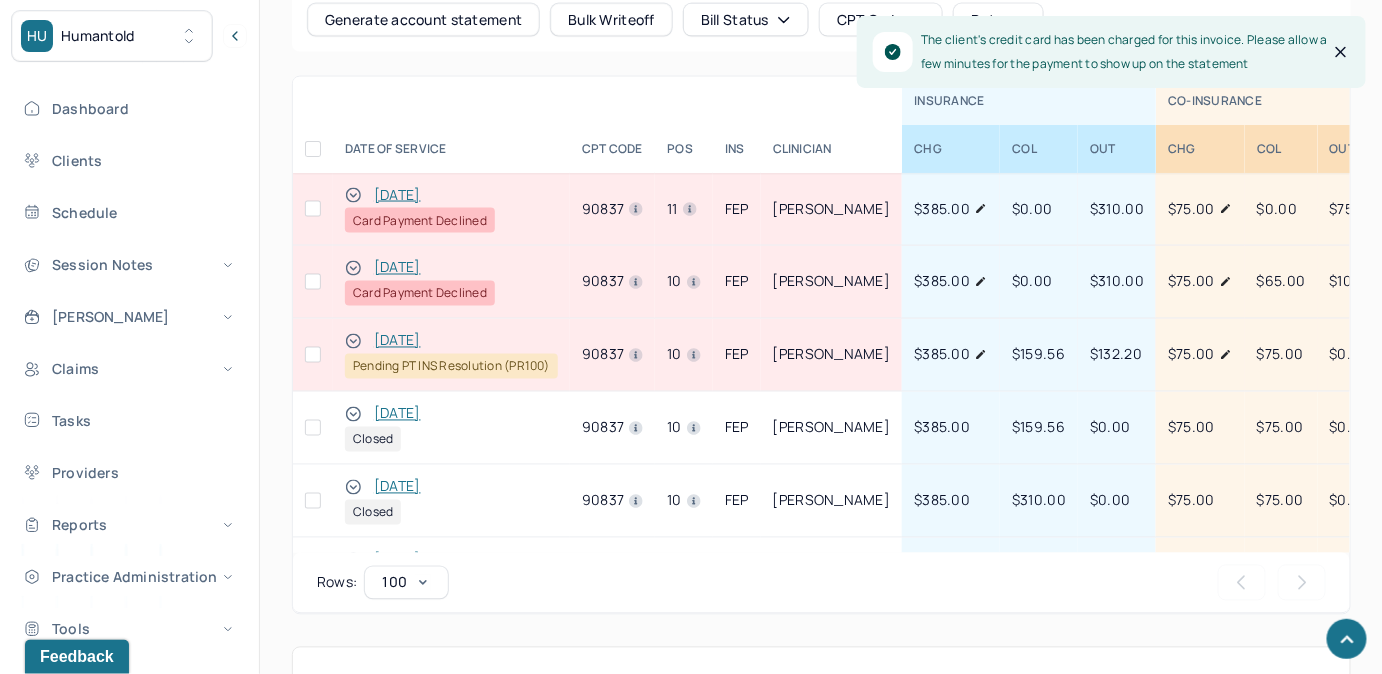 click at bounding box center [313, 209] 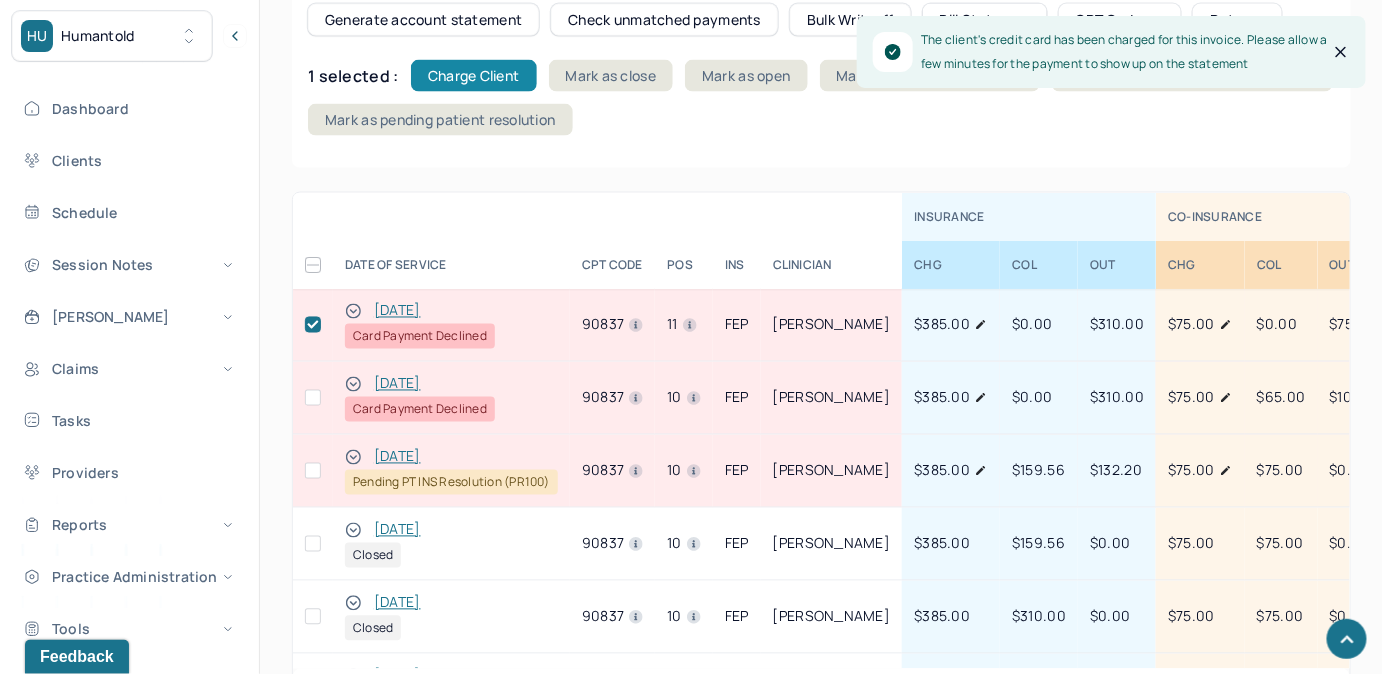 click on "Charge Client" at bounding box center [474, 76] 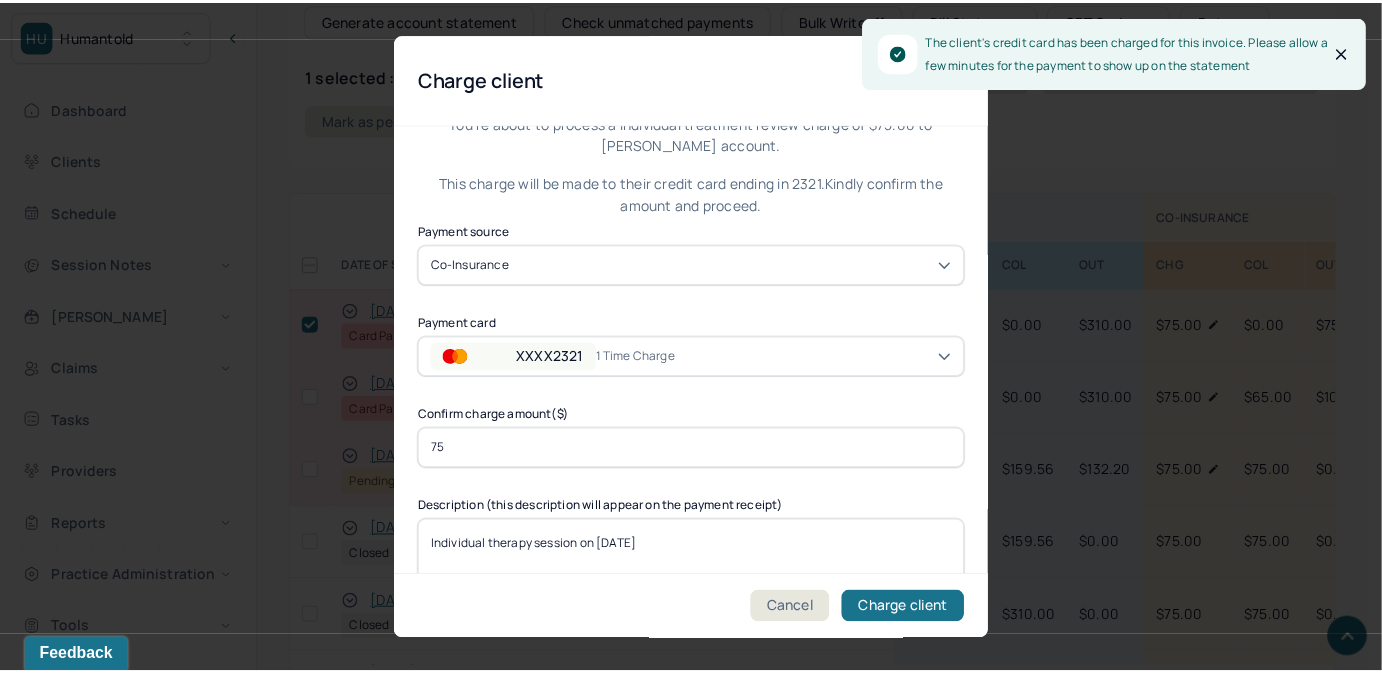 scroll, scrollTop: 109, scrollLeft: 0, axis: vertical 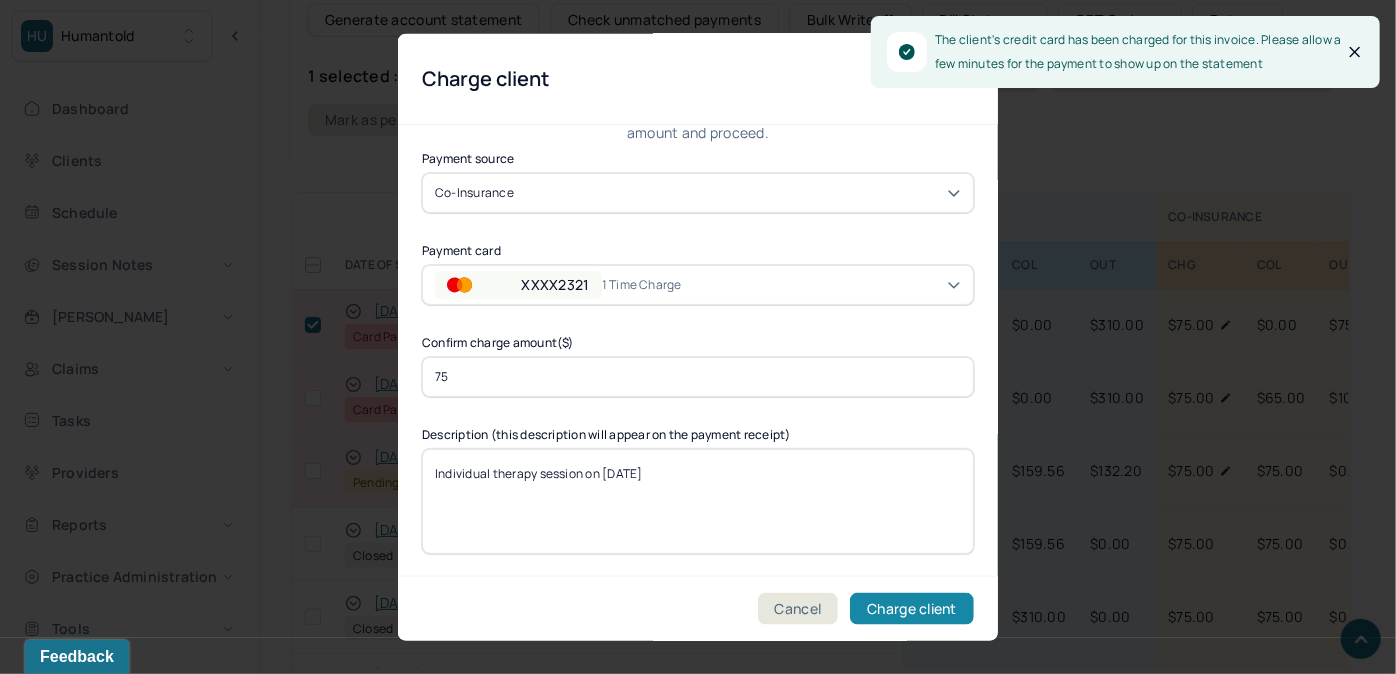 click on "Charge client" at bounding box center (912, 608) 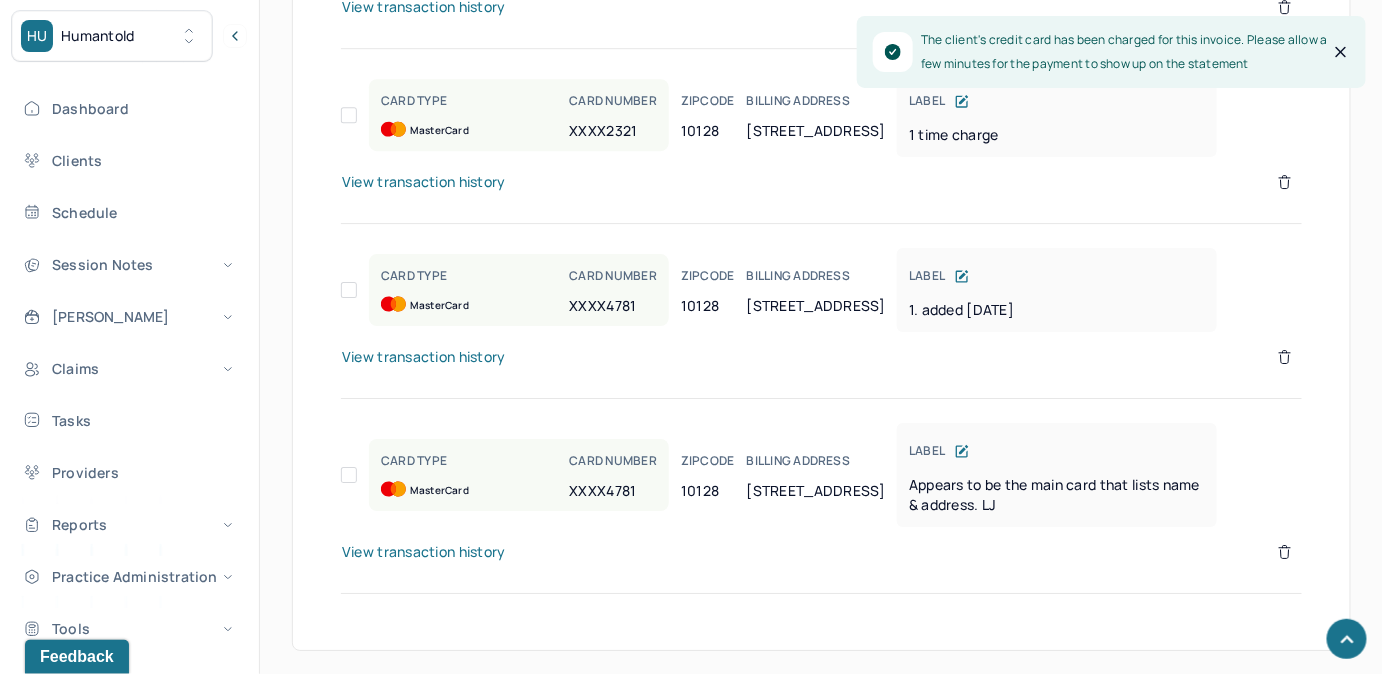 scroll, scrollTop: 1698, scrollLeft: 0, axis: vertical 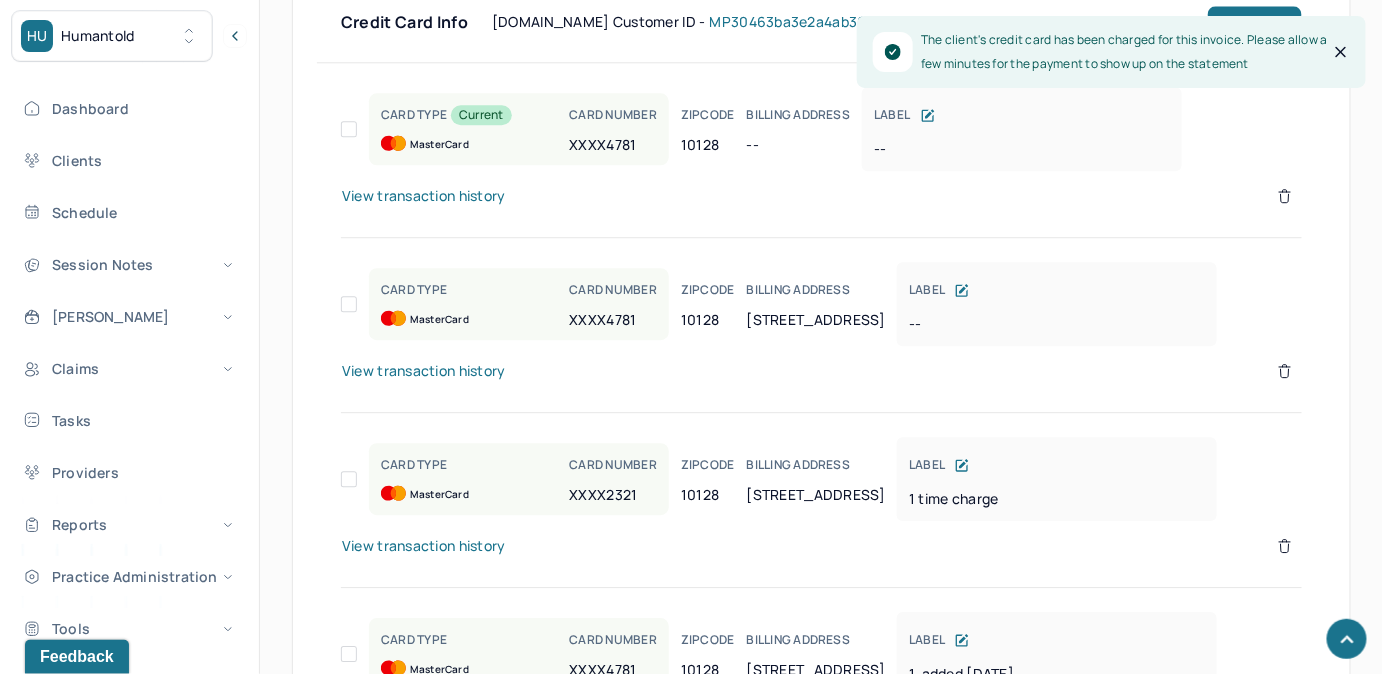 click 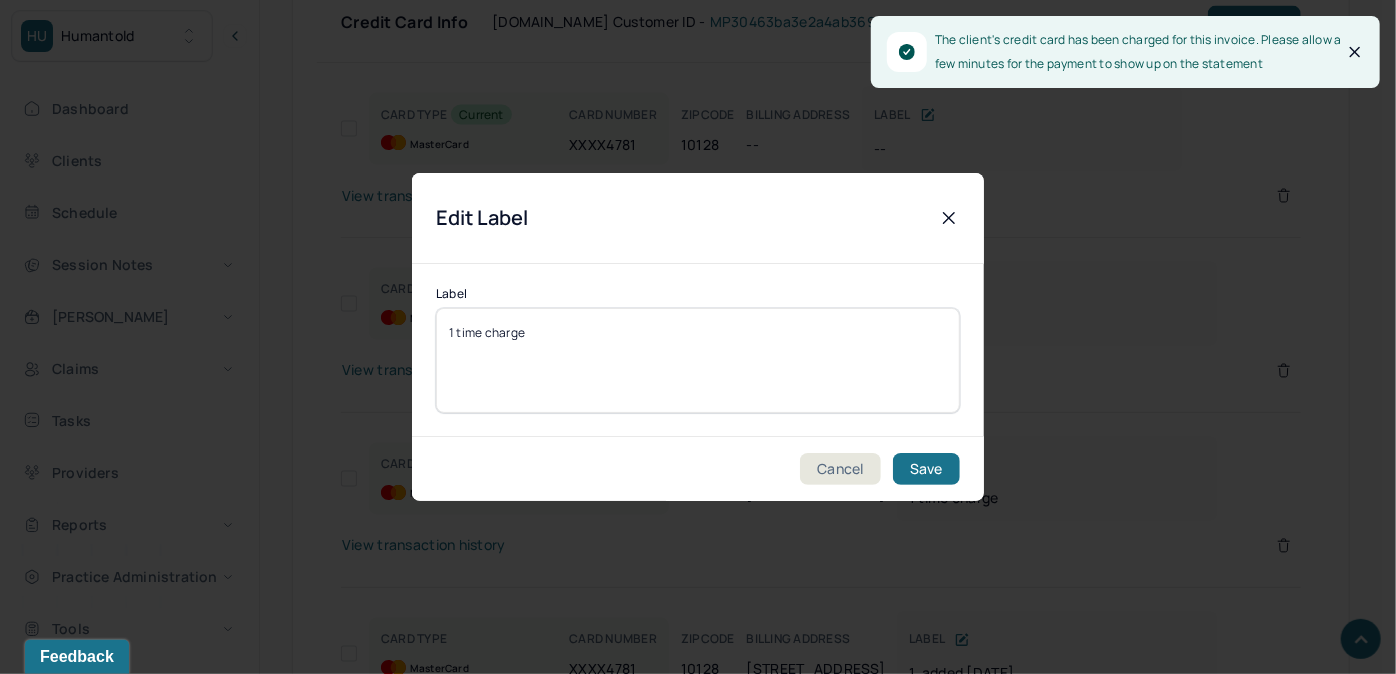 click on "1 time charge" at bounding box center (698, 360) 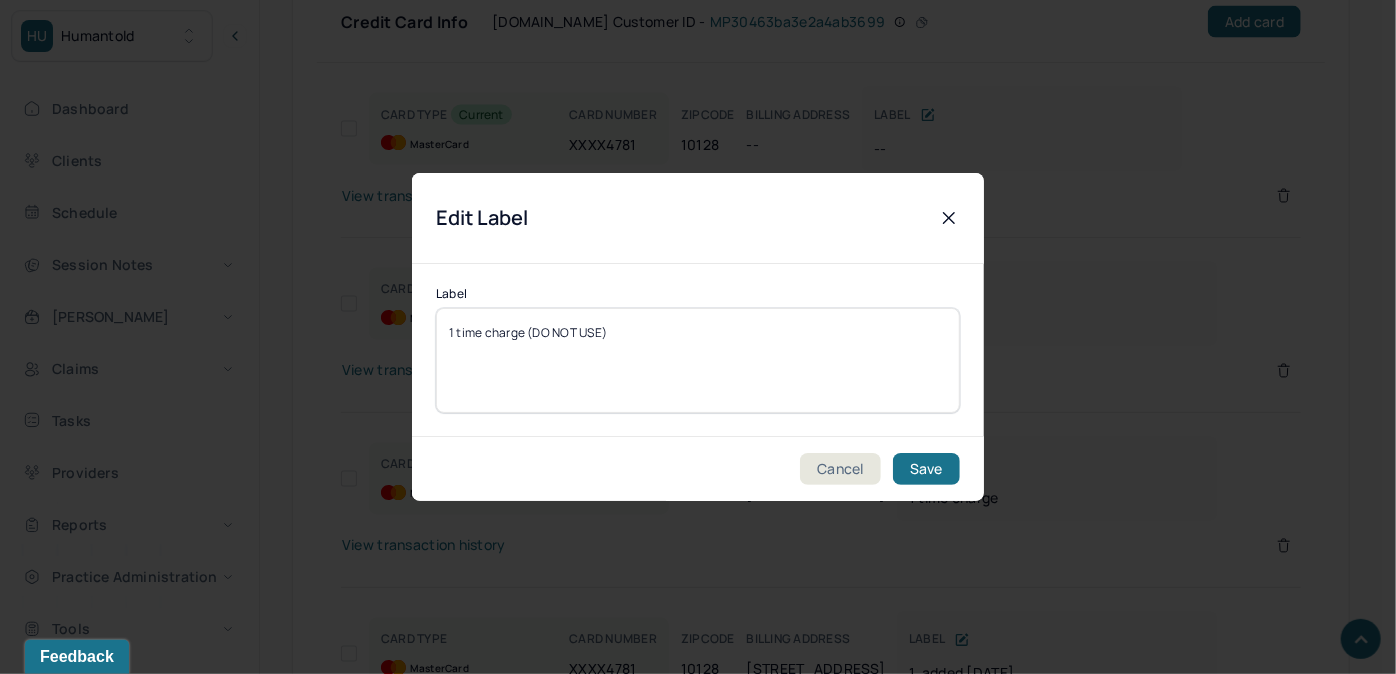 click on "1 time charge" at bounding box center [698, 360] 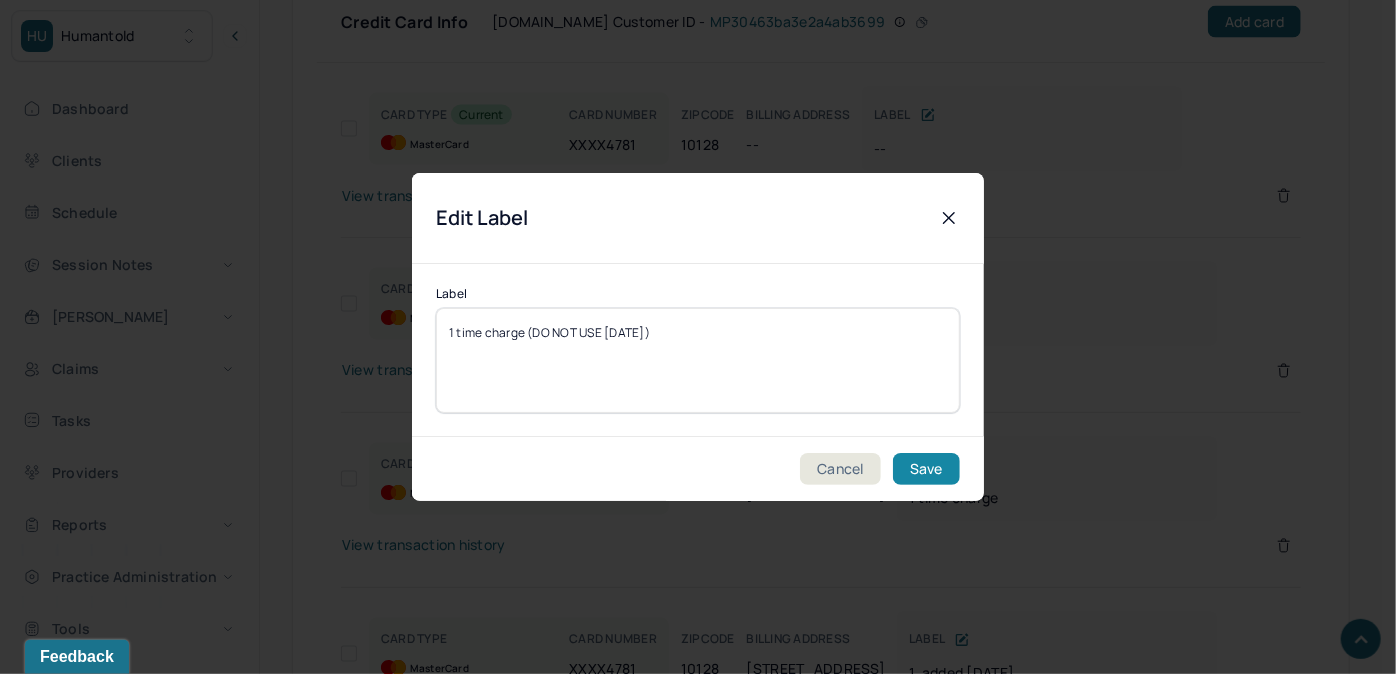 type on "1 time charge (DO NOT USE [DATE])" 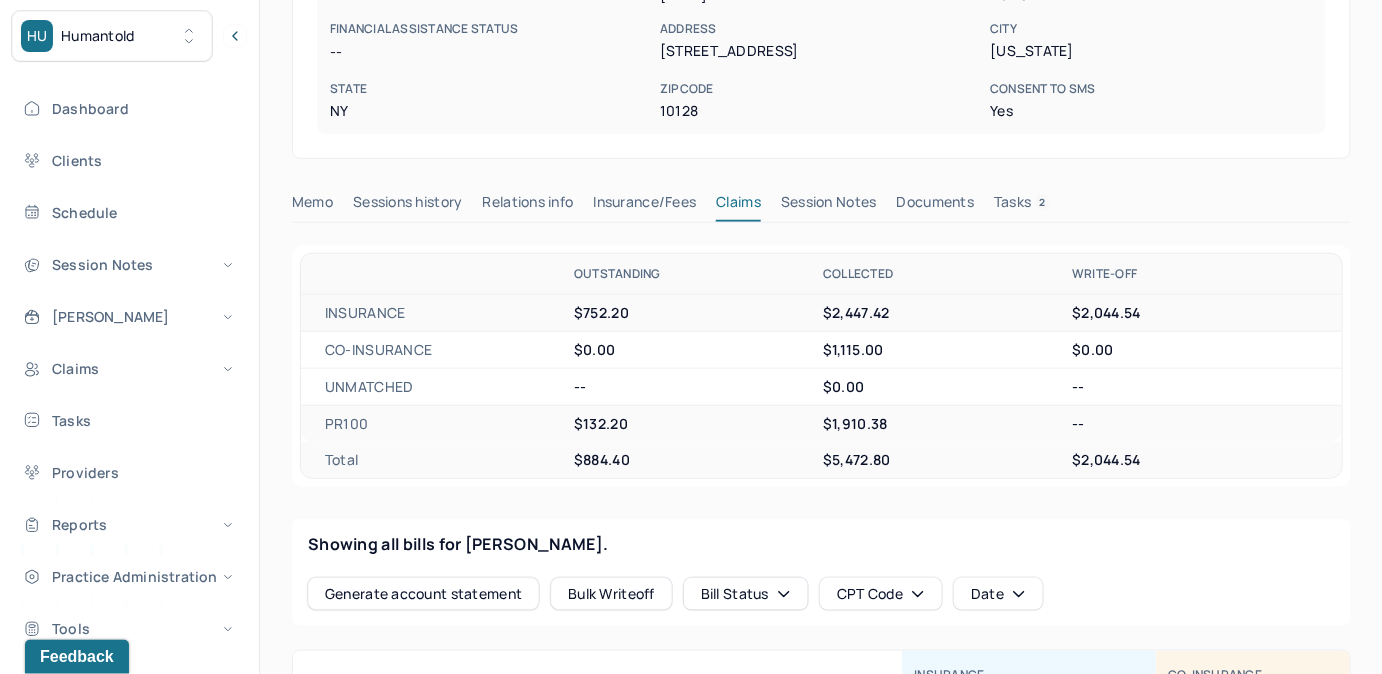 scroll, scrollTop: 0, scrollLeft: 0, axis: both 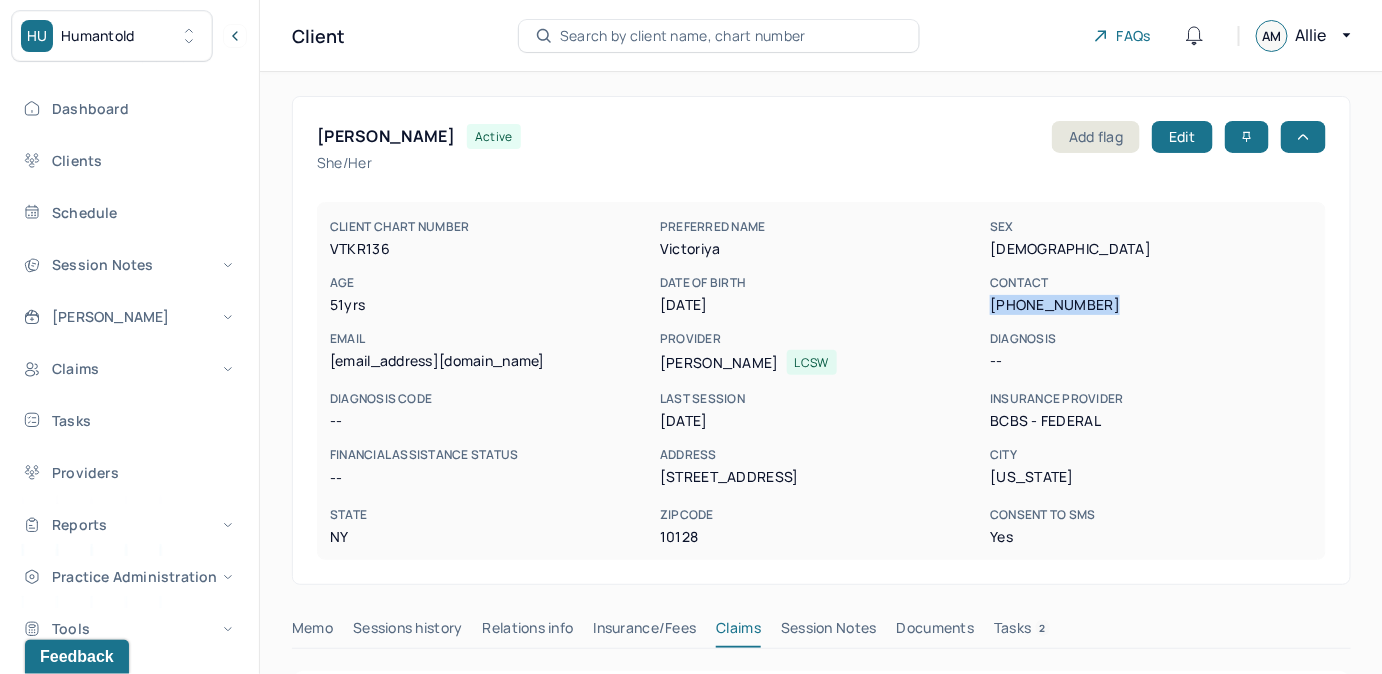 drag, startPoint x: 1005, startPoint y: 304, endPoint x: 1103, endPoint y: 312, distance: 98.32599 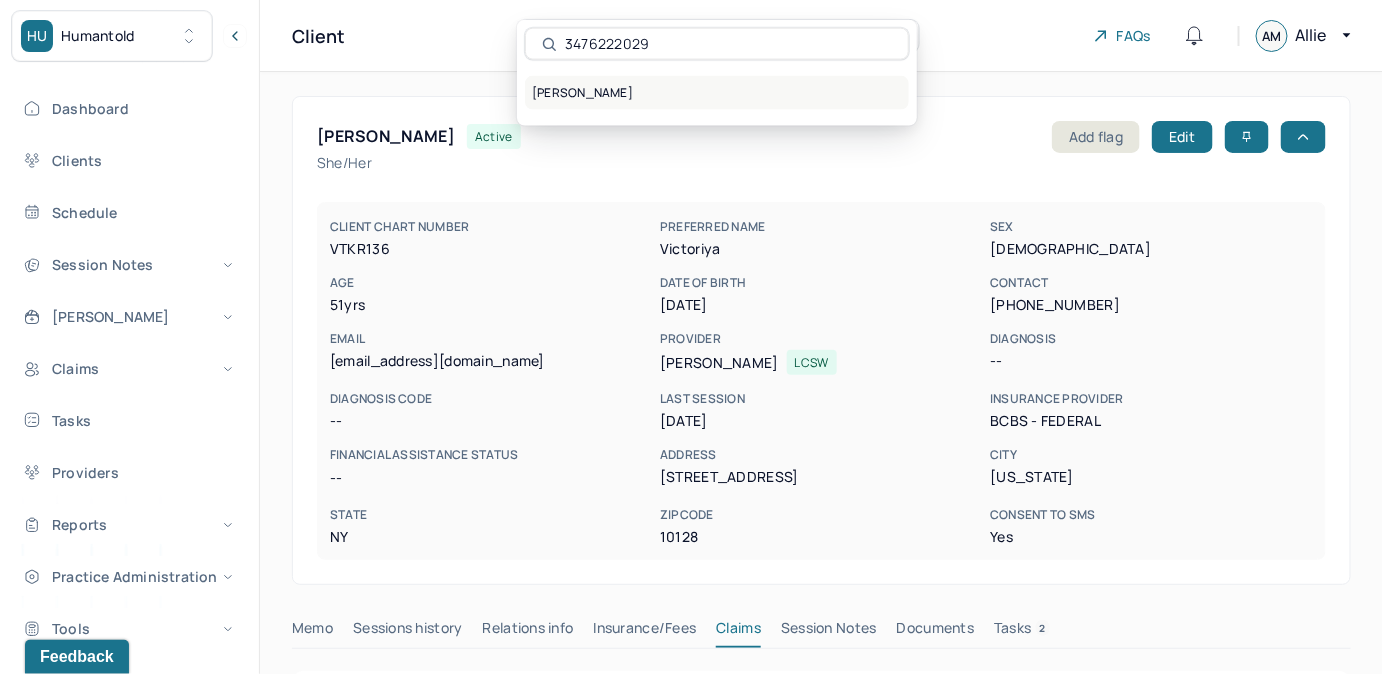 type on "3476222029" 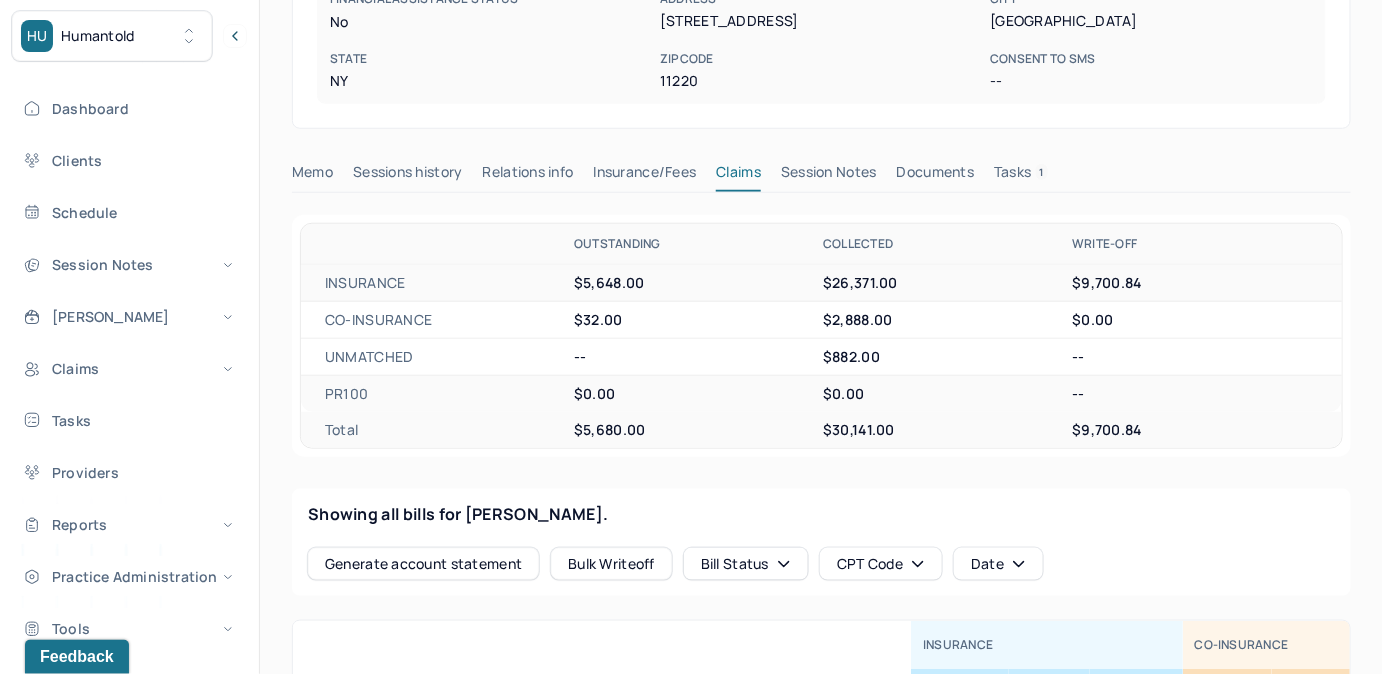 scroll, scrollTop: 181, scrollLeft: 0, axis: vertical 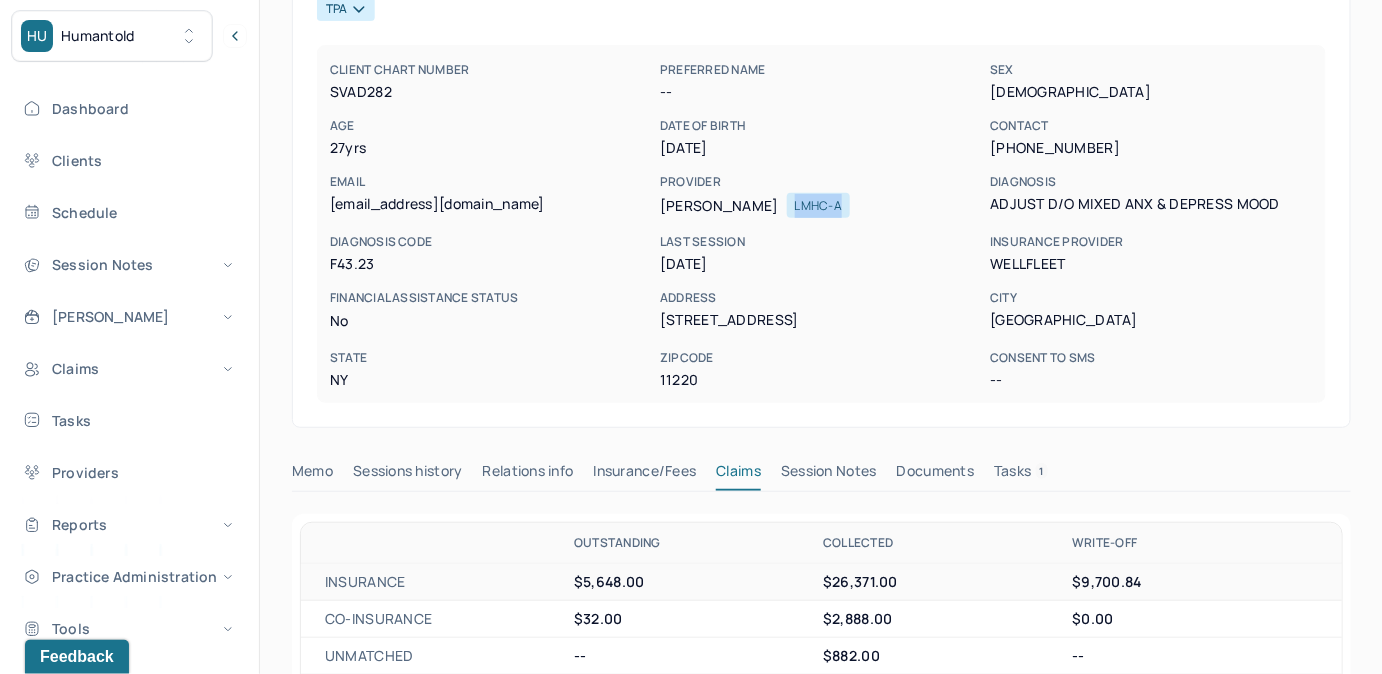 drag, startPoint x: 797, startPoint y: 200, endPoint x: 857, endPoint y: 202, distance: 60.033325 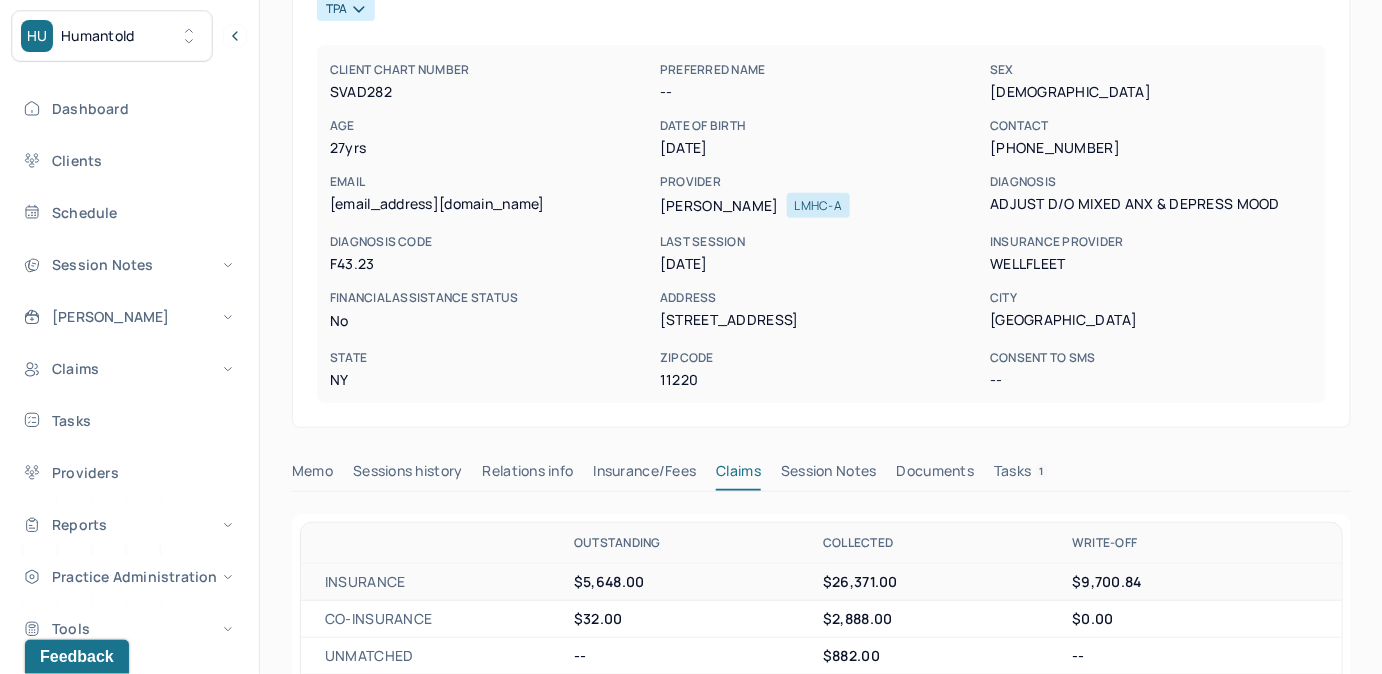 drag, startPoint x: 857, startPoint y: 202, endPoint x: 829, endPoint y: 280, distance: 82.8734 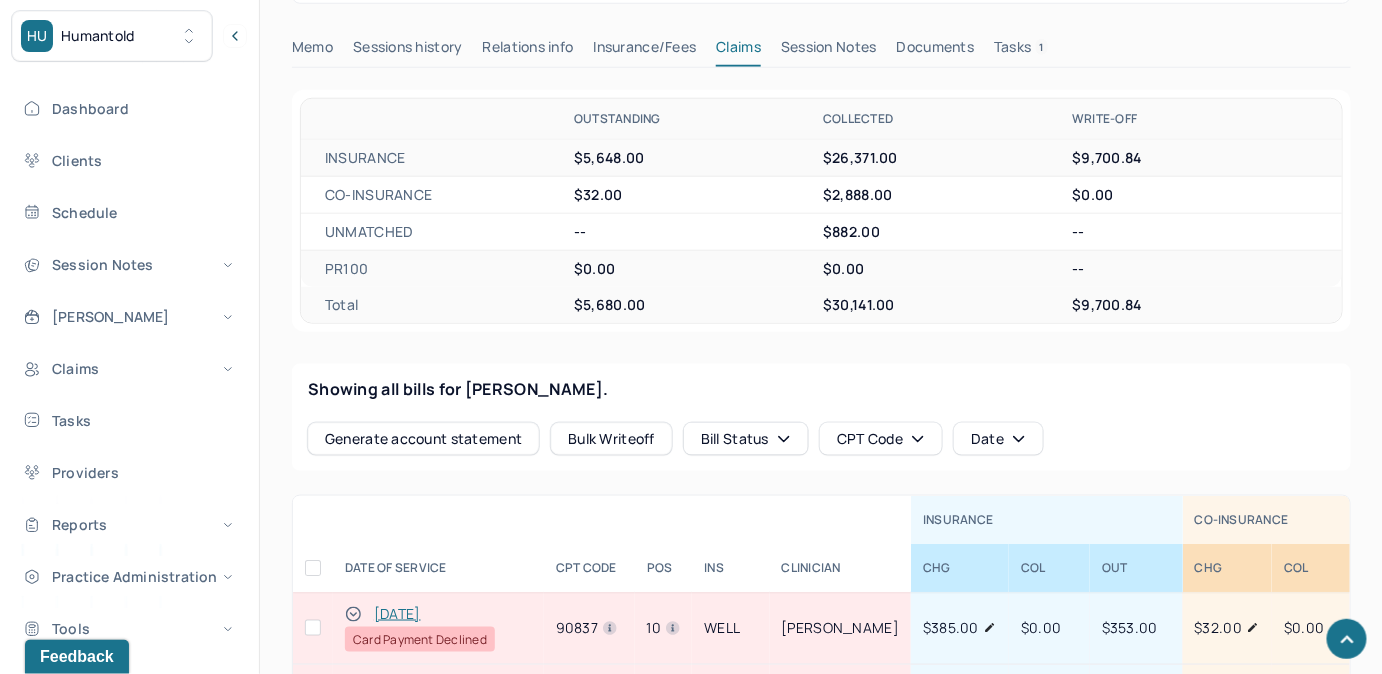 scroll, scrollTop: 454, scrollLeft: 0, axis: vertical 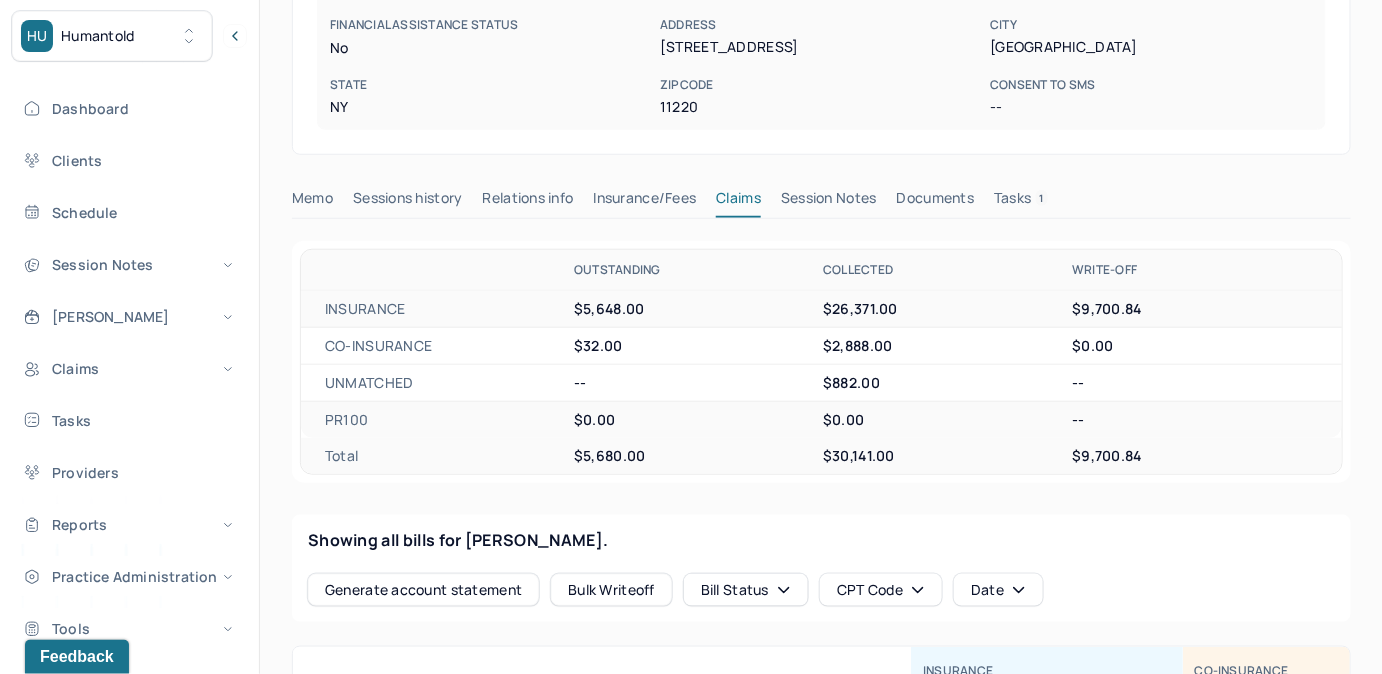 click on "Sessions history" at bounding box center (407, 202) 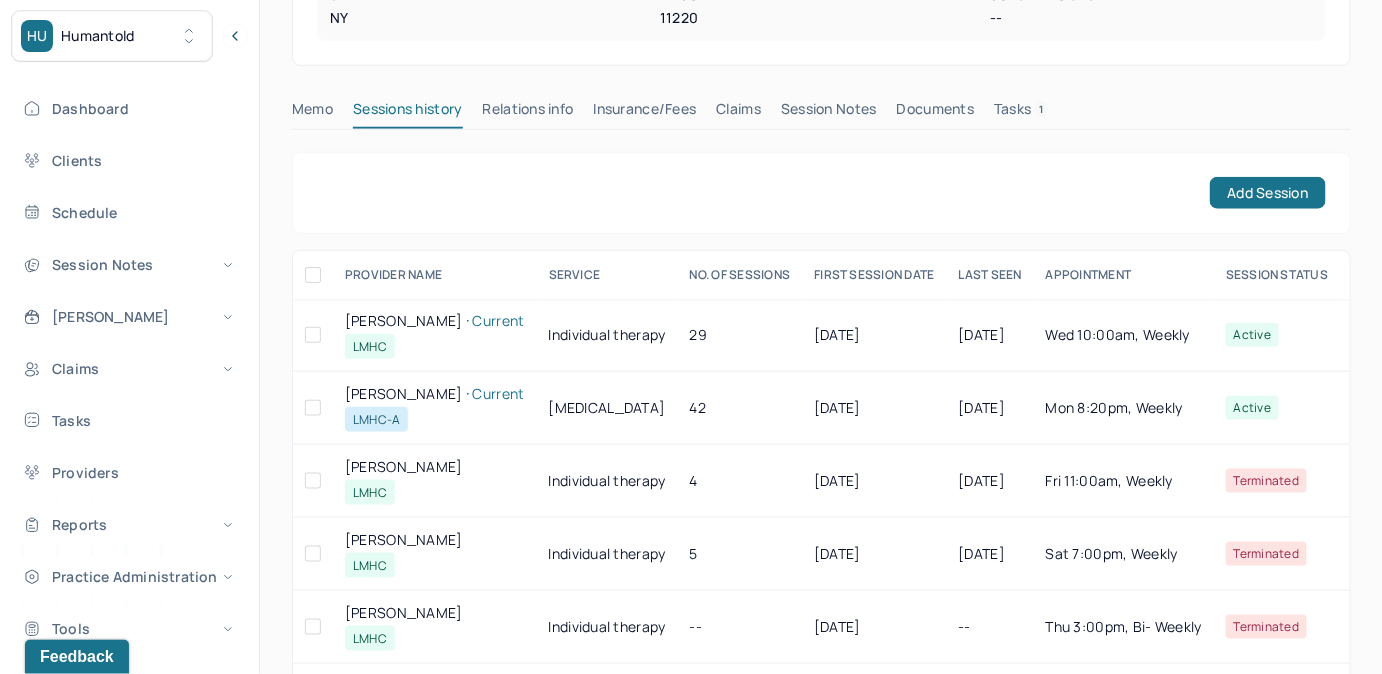 scroll, scrollTop: 545, scrollLeft: 0, axis: vertical 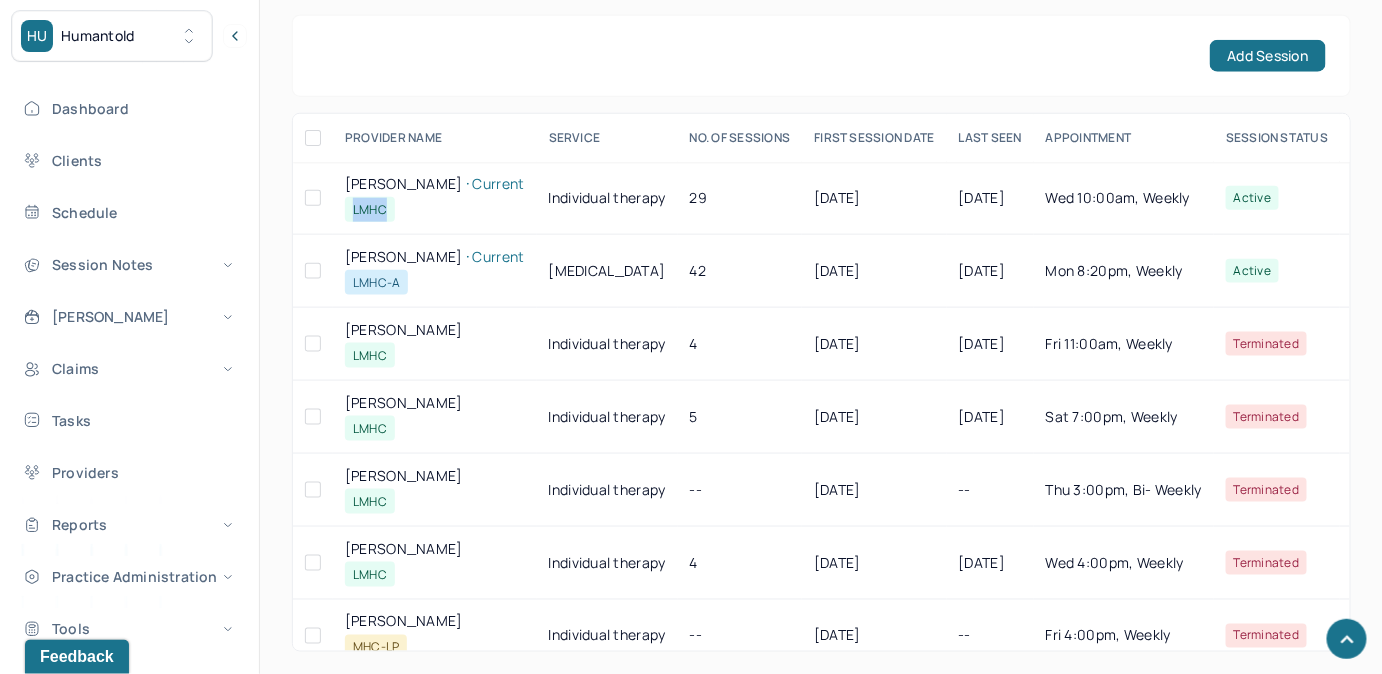 drag, startPoint x: 353, startPoint y: 208, endPoint x: 394, endPoint y: 215, distance: 41.59327 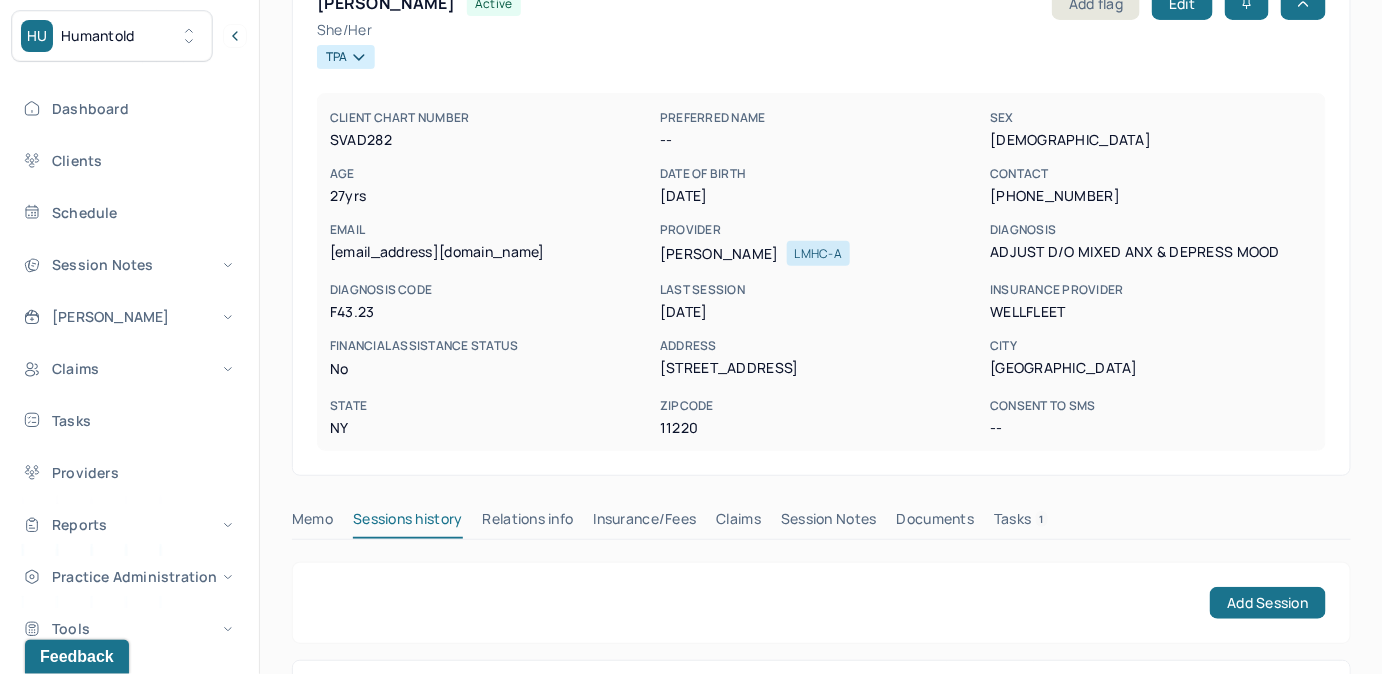 scroll, scrollTop: 181, scrollLeft: 0, axis: vertical 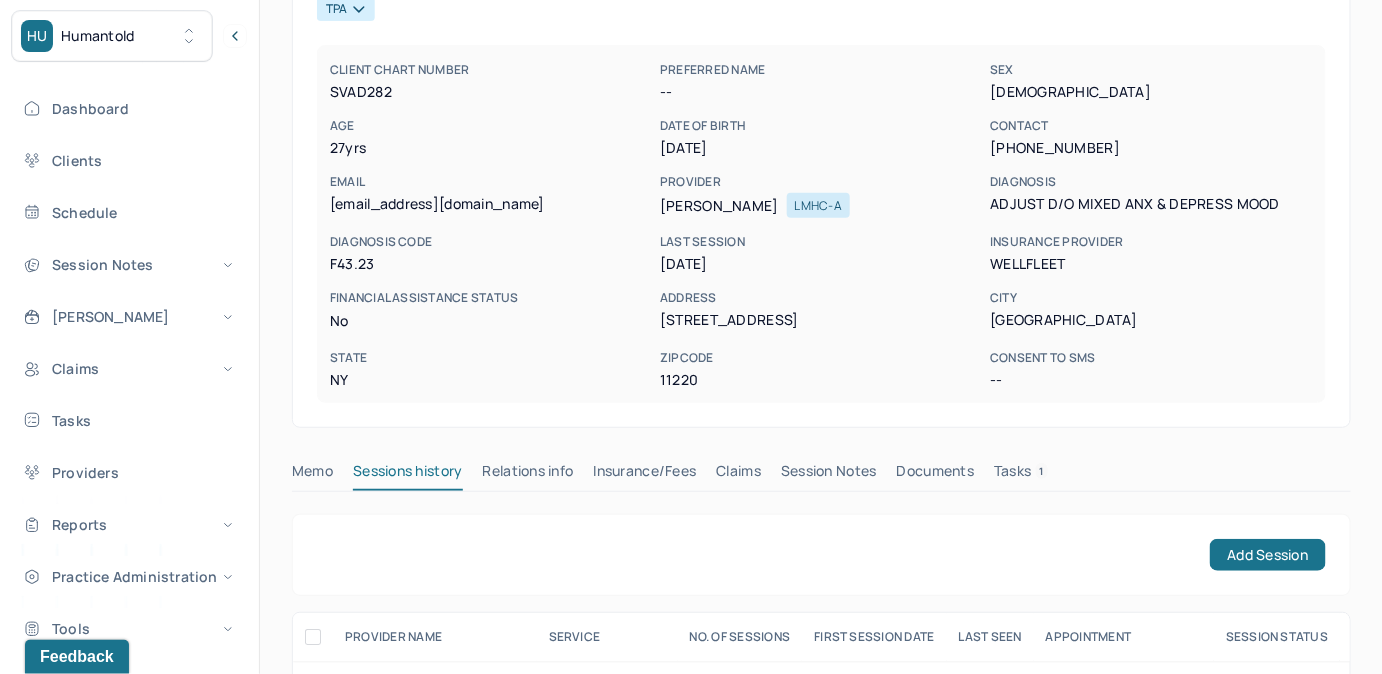 click on "Claims" at bounding box center [738, 475] 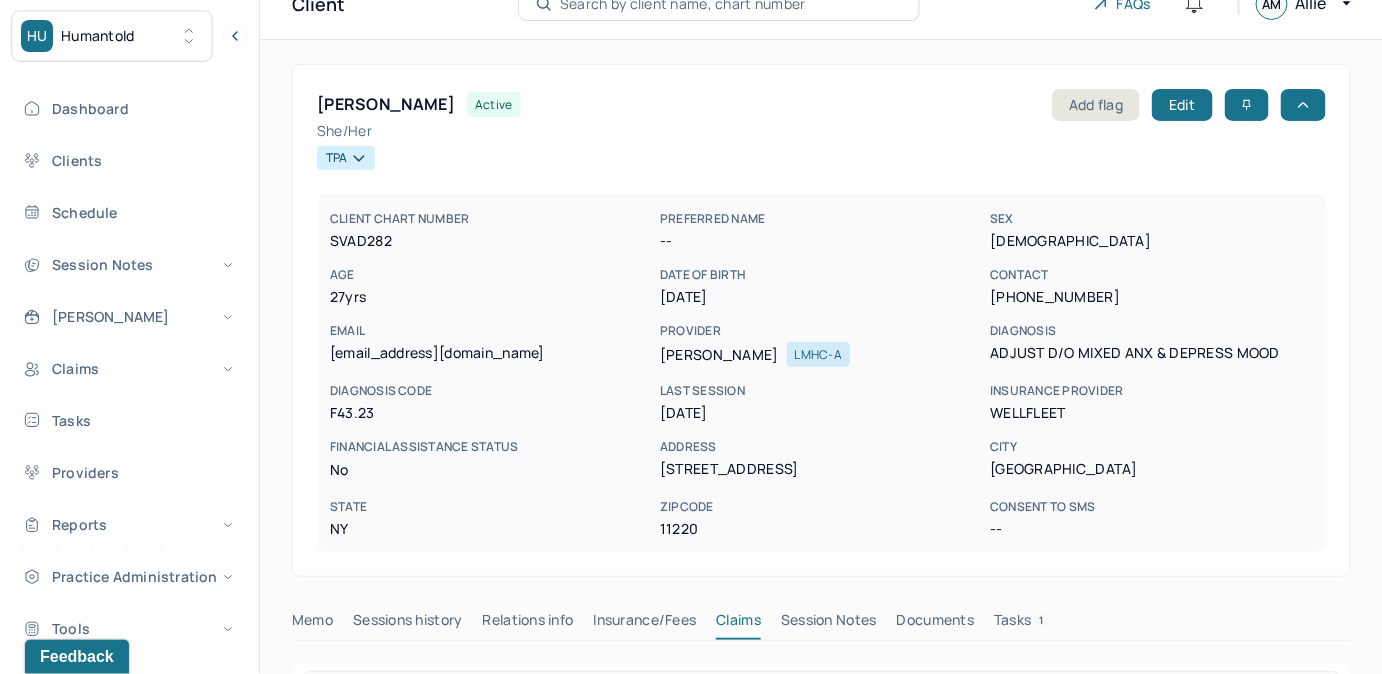 scroll, scrollTop: 0, scrollLeft: 0, axis: both 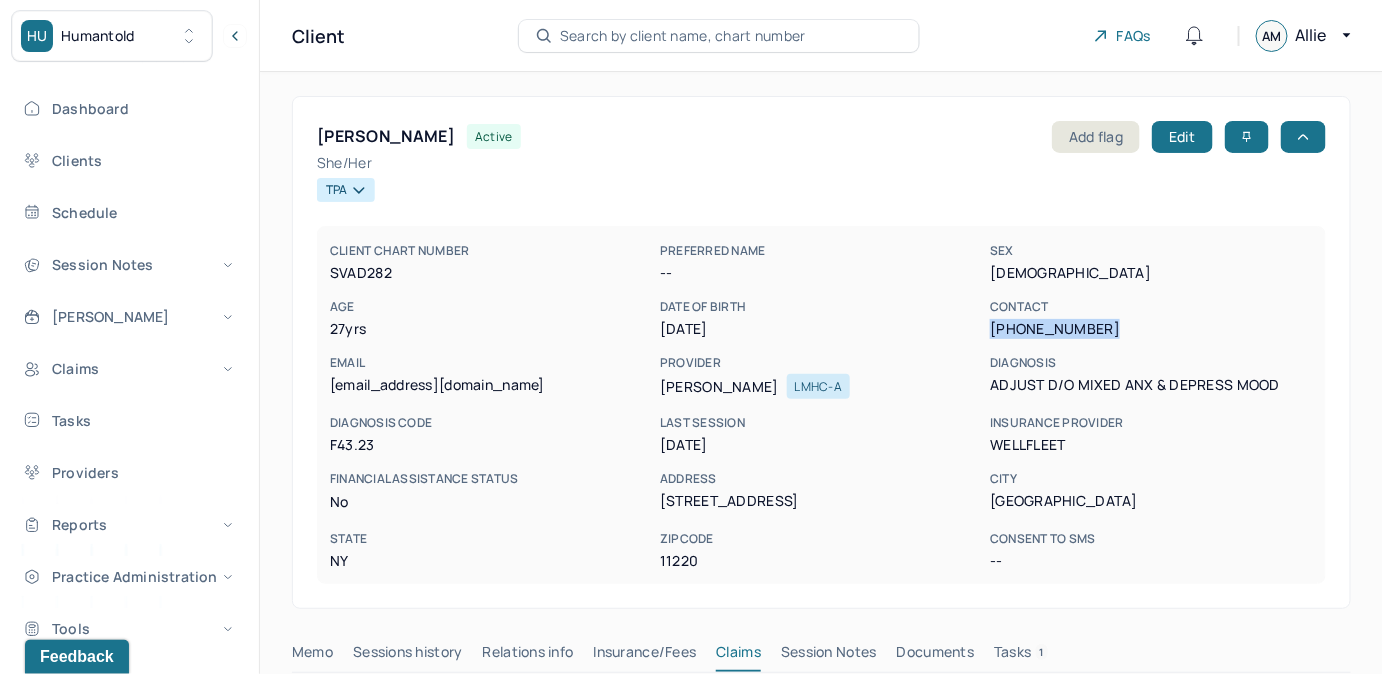 drag, startPoint x: 992, startPoint y: 331, endPoint x: 1122, endPoint y: 331, distance: 130 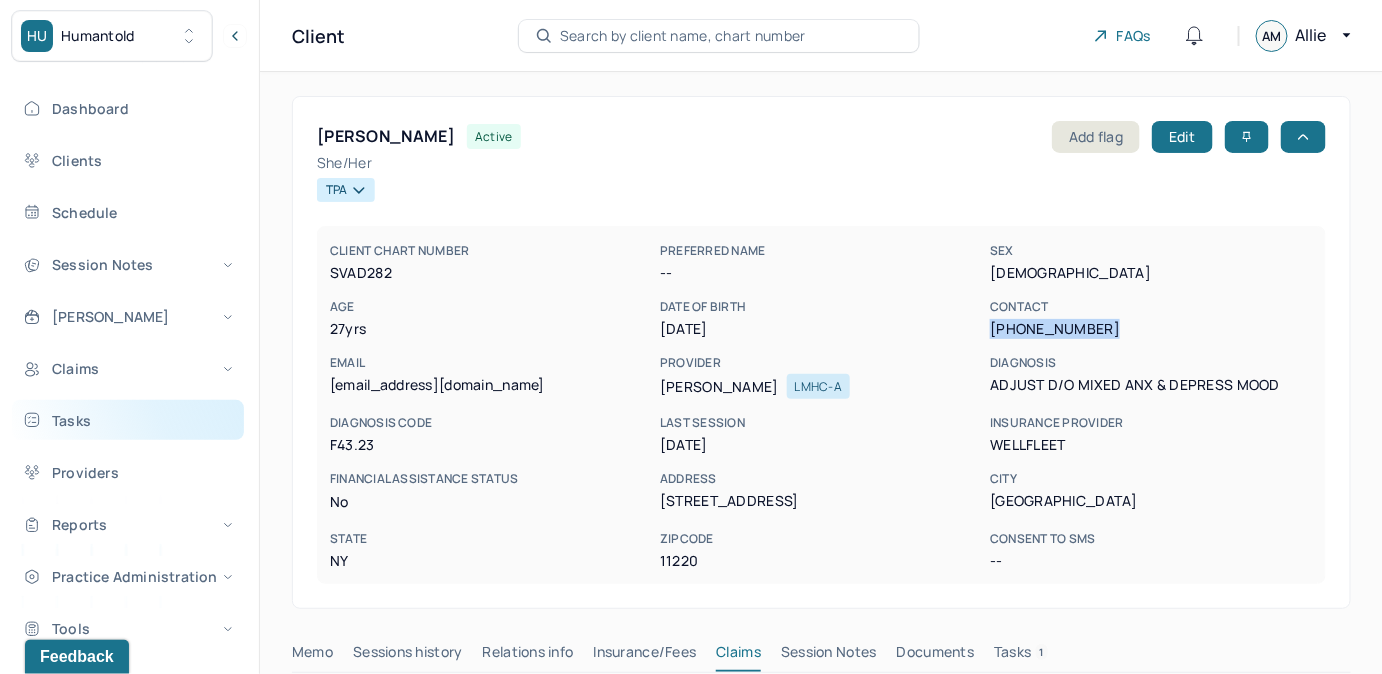 click on "Tasks" at bounding box center (128, 420) 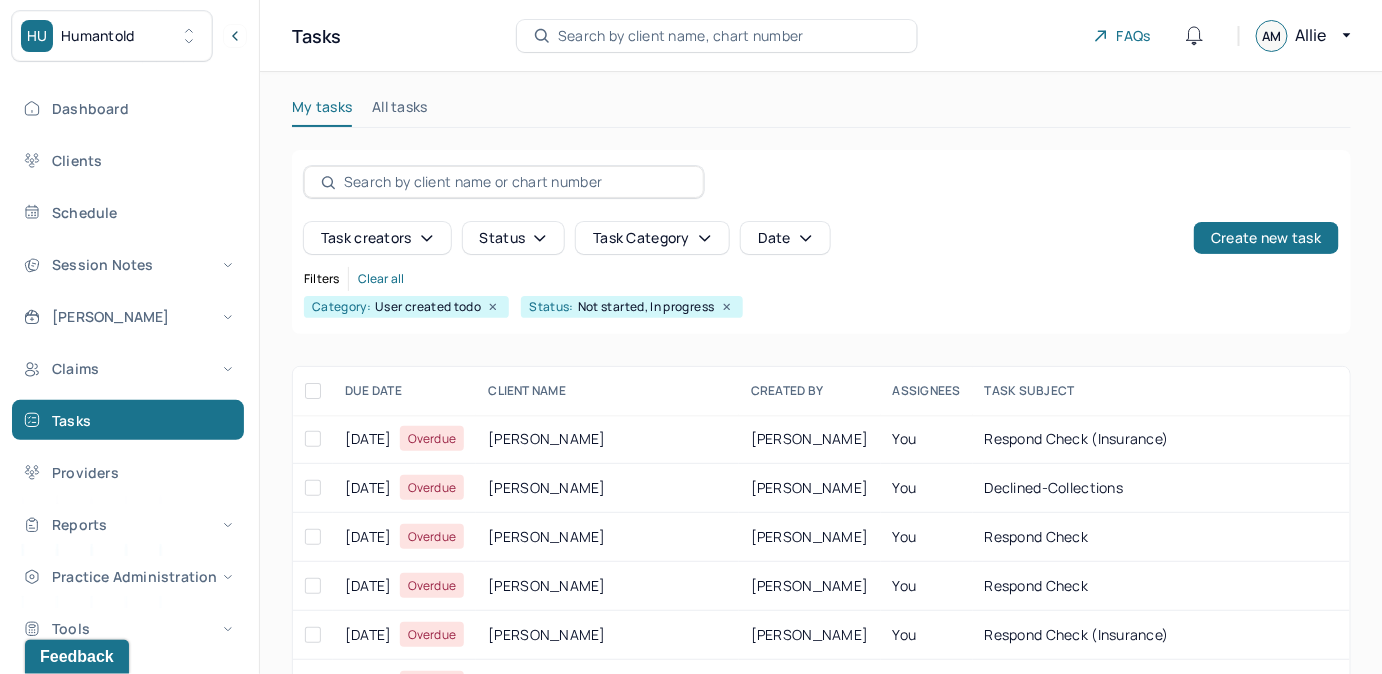 type 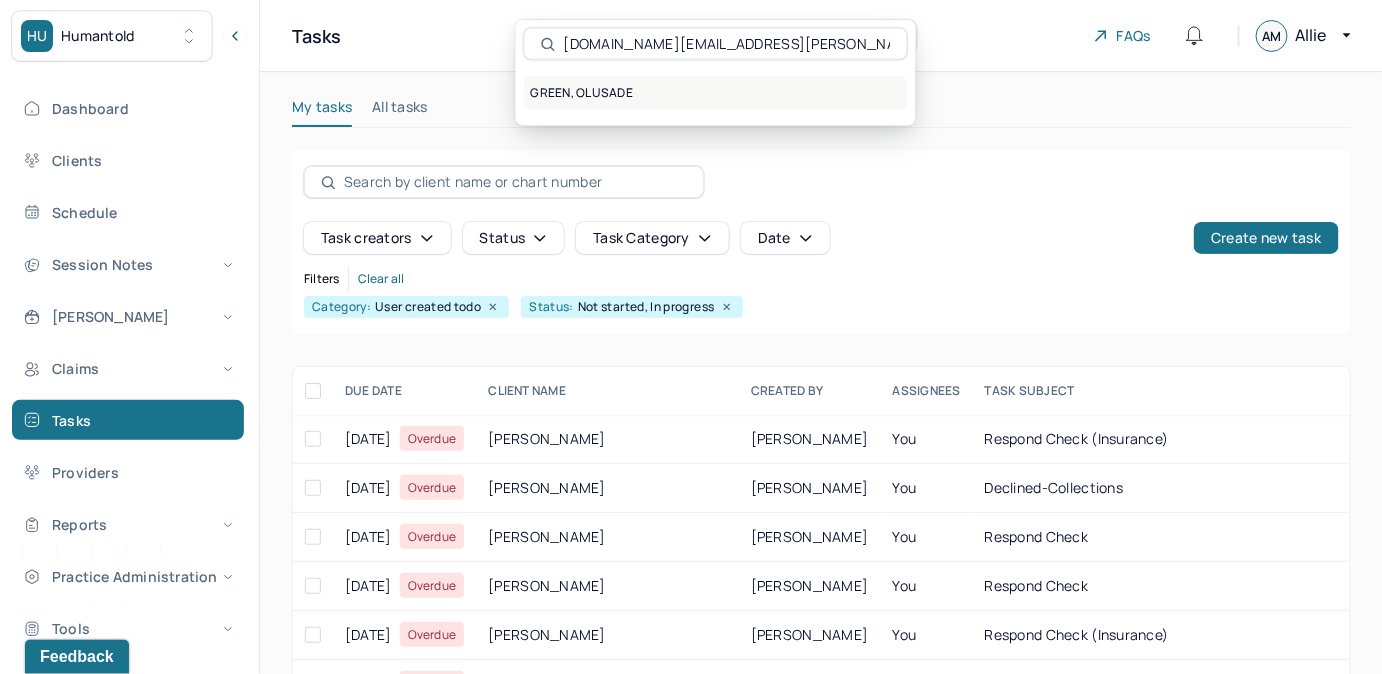 type on "[DOMAIN_NAME][EMAIL_ADDRESS][PERSON_NAME][DOMAIN_NAME]" 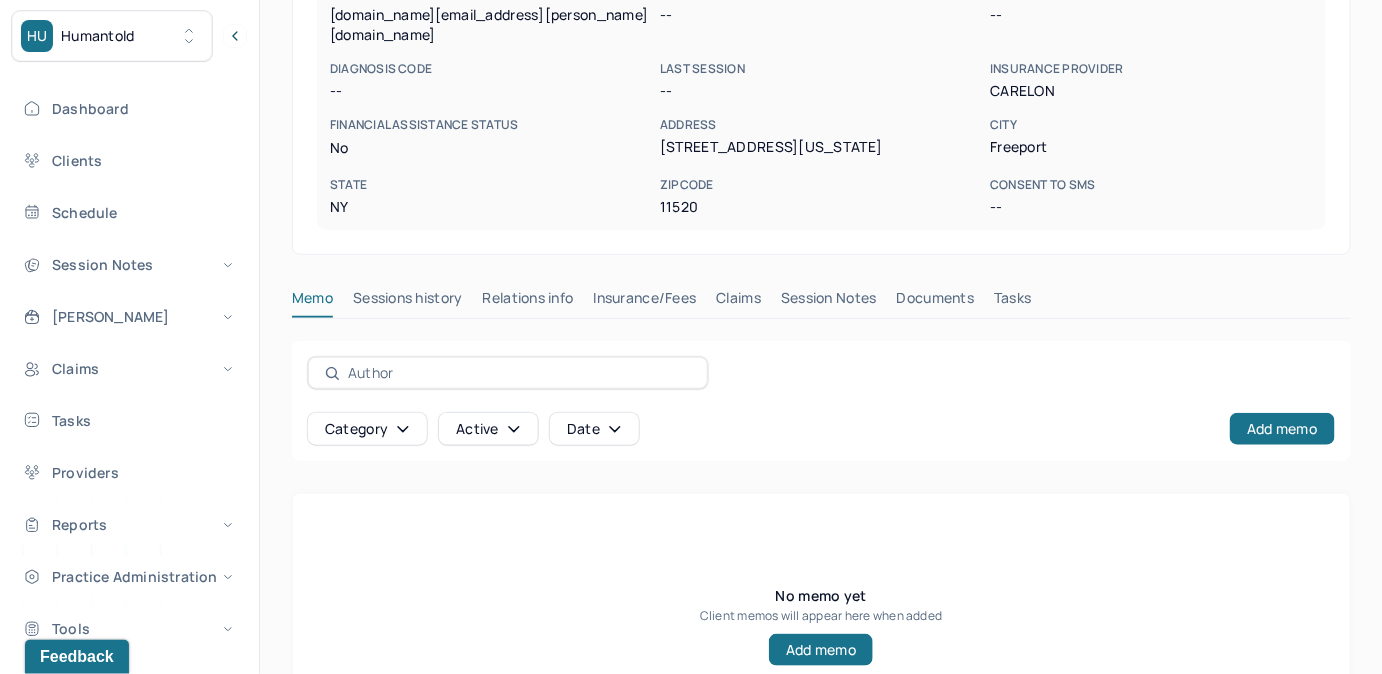 scroll, scrollTop: 363, scrollLeft: 0, axis: vertical 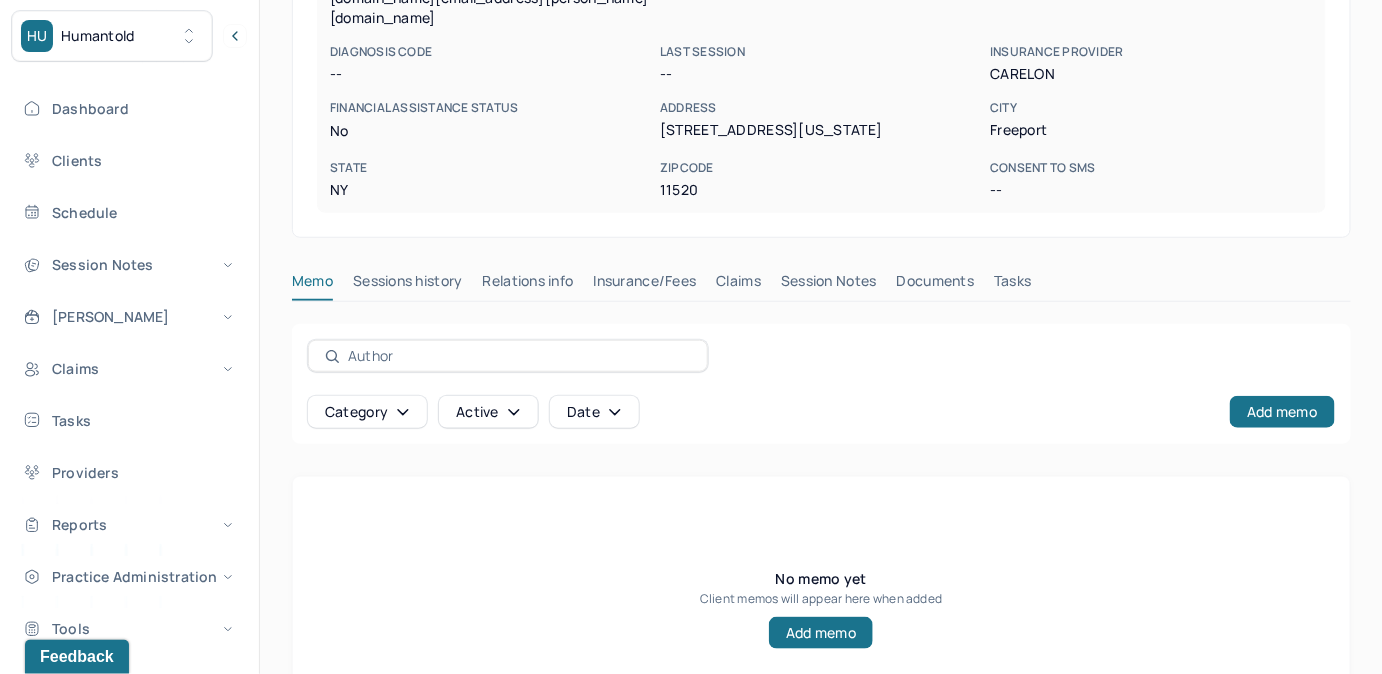 click on "Claims" at bounding box center [738, 285] 